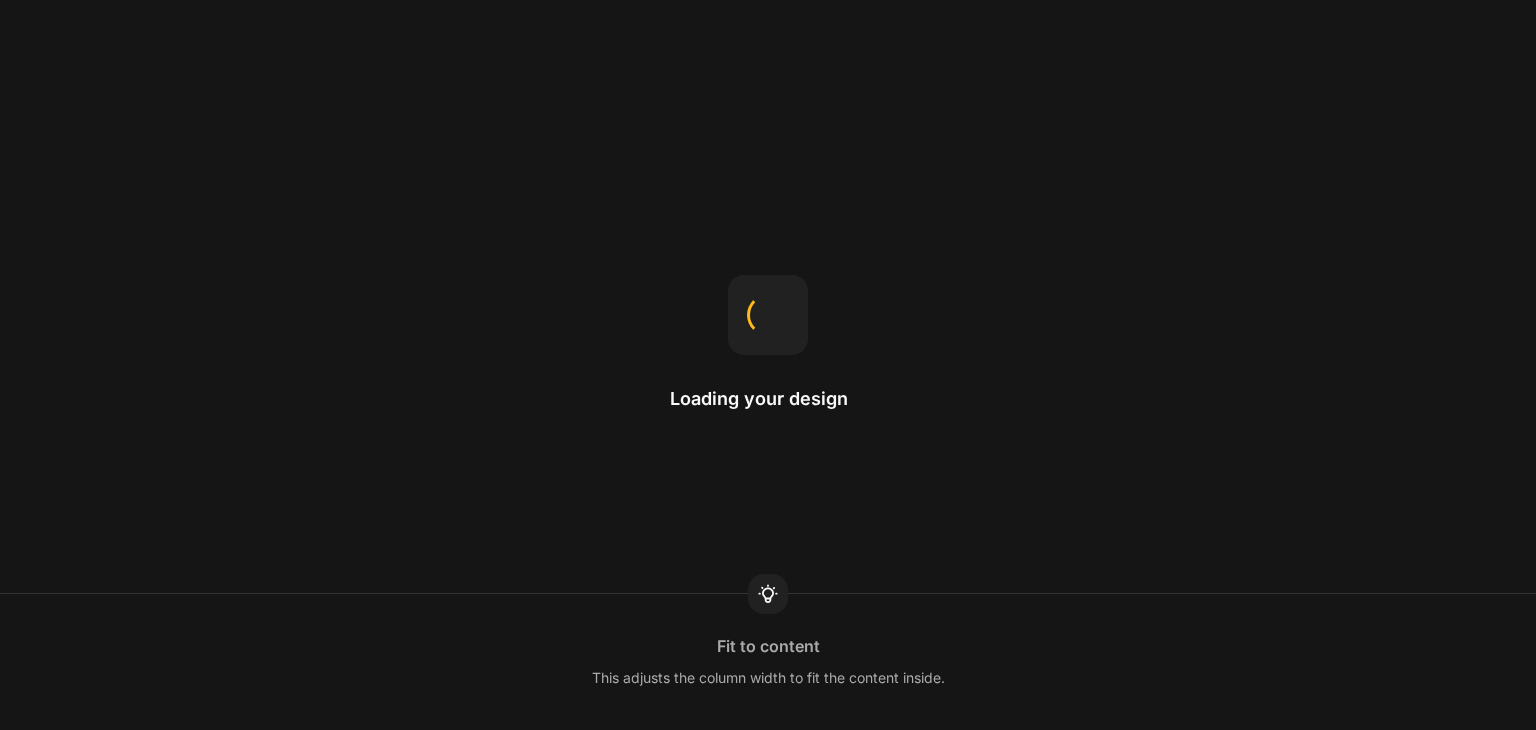 scroll, scrollTop: 0, scrollLeft: 0, axis: both 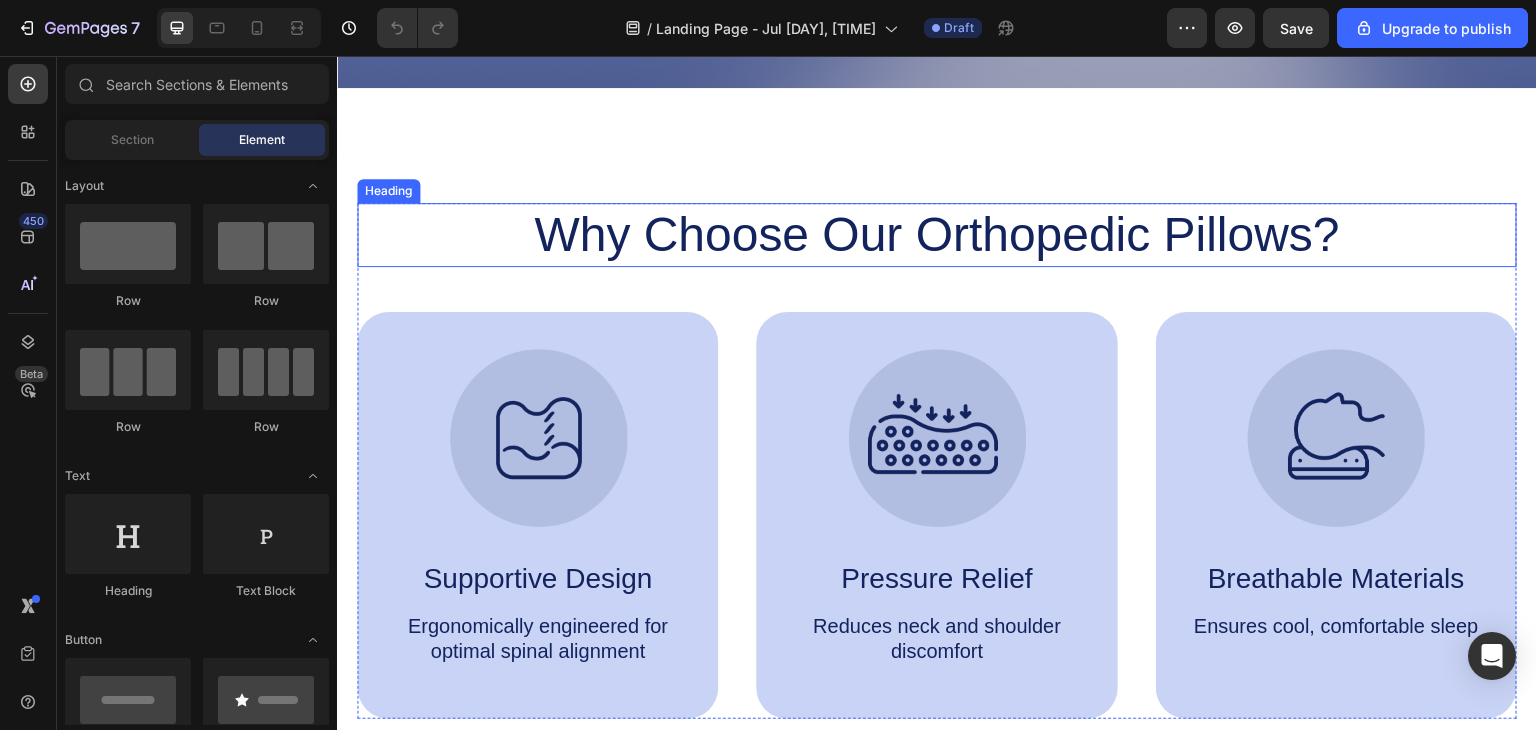 click on "Why Choose Our Orthopedic Pillows?" at bounding box center (937, 235) 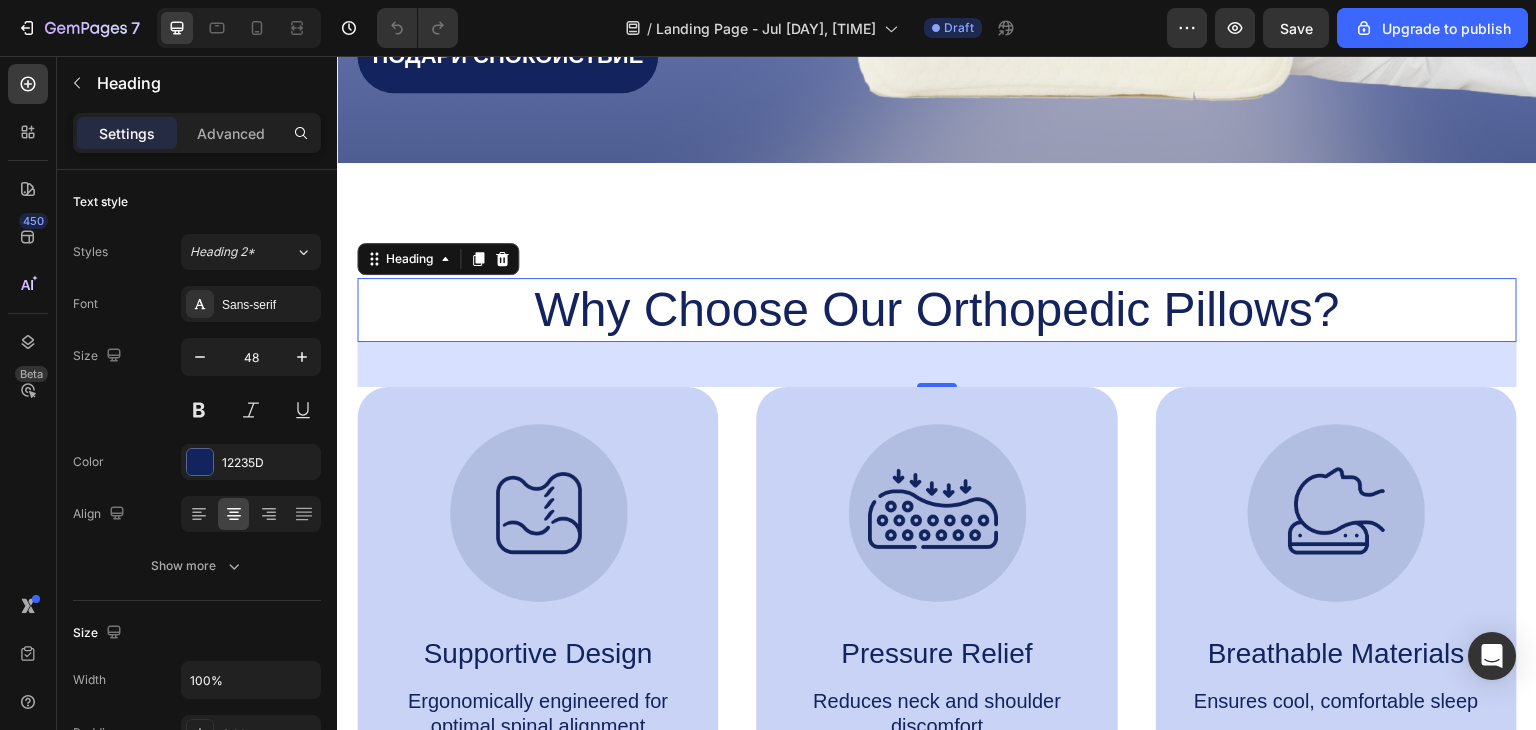 scroll, scrollTop: 300, scrollLeft: 0, axis: vertical 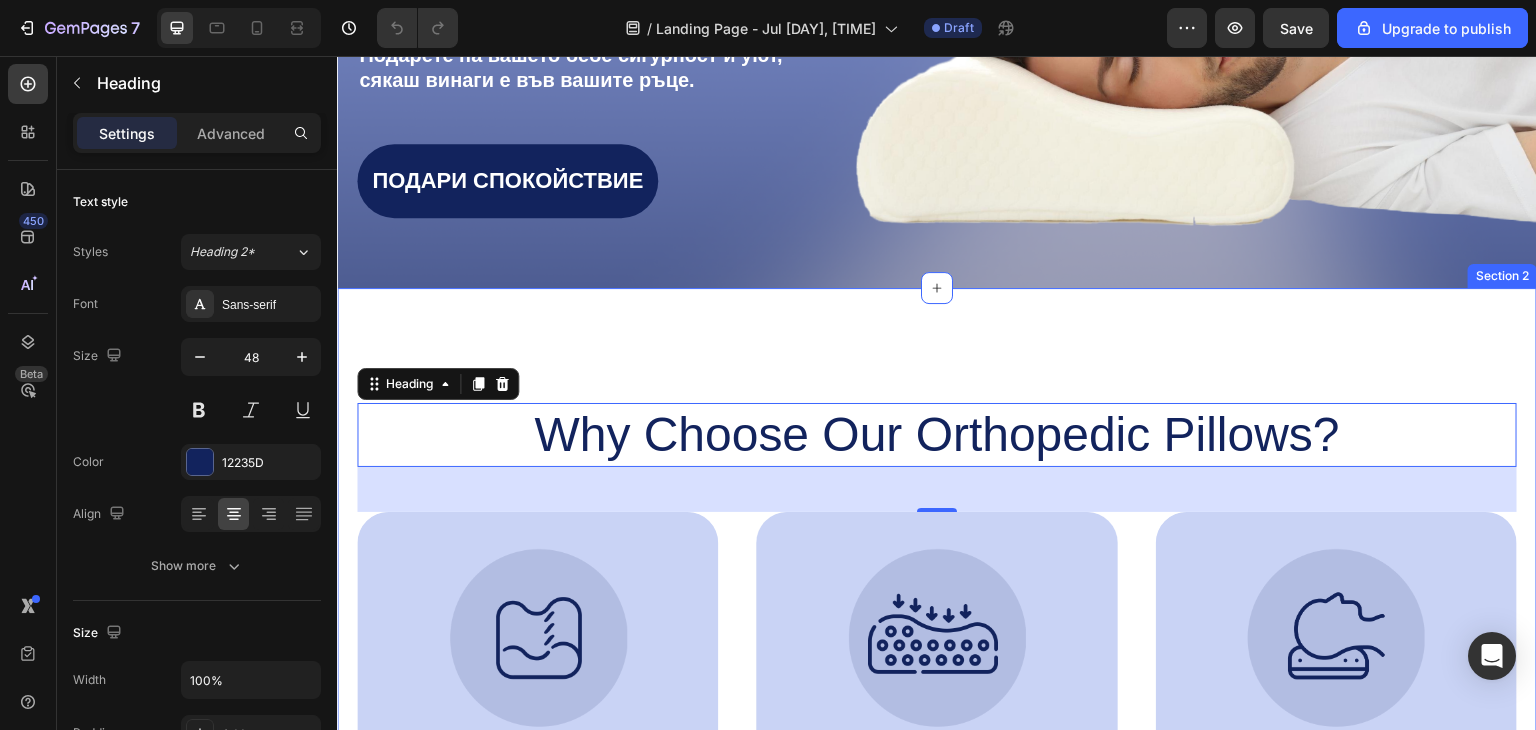 click on "Why Choose Our Orthopedic Pillows? Heading   45 Image Supportive Design Text Block Ergonomically engineered for optimal spinal alignment Text Block Hero Banner Image Pressure Relief Text Block Reduces neck and shoulder discomfort Text Block Hero Banner Image Breathable Materials Text Block Ensures cool, comfortable sleep Text Block Hero Banner Row Image Supportive Design Text Block Ergonomically engineered for optimal spinal alignment Text Block Hero Banner Image Pressure Relief Text Block Reduces neck and shoulder discomfort Text Block Hero Banner Row Image Breathable Materials Text Block Ensures cool, comfortable sleep Text Block Hero Banner Row Section 2" at bounding box center (937, 658) 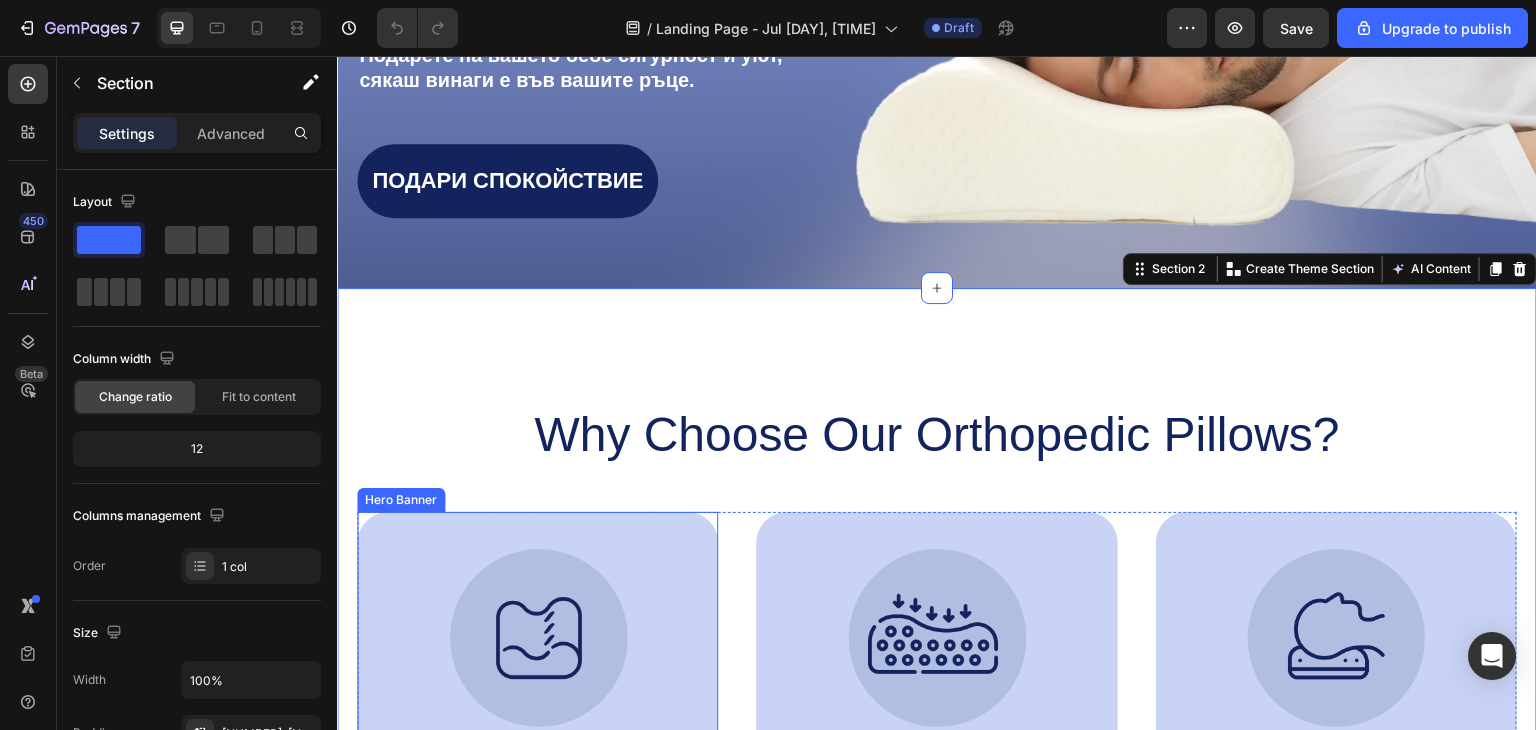 click on "Image Supportive Design Text Block Ergonomically engineered for optimal spinal alignment Text Block" at bounding box center (537, 715) 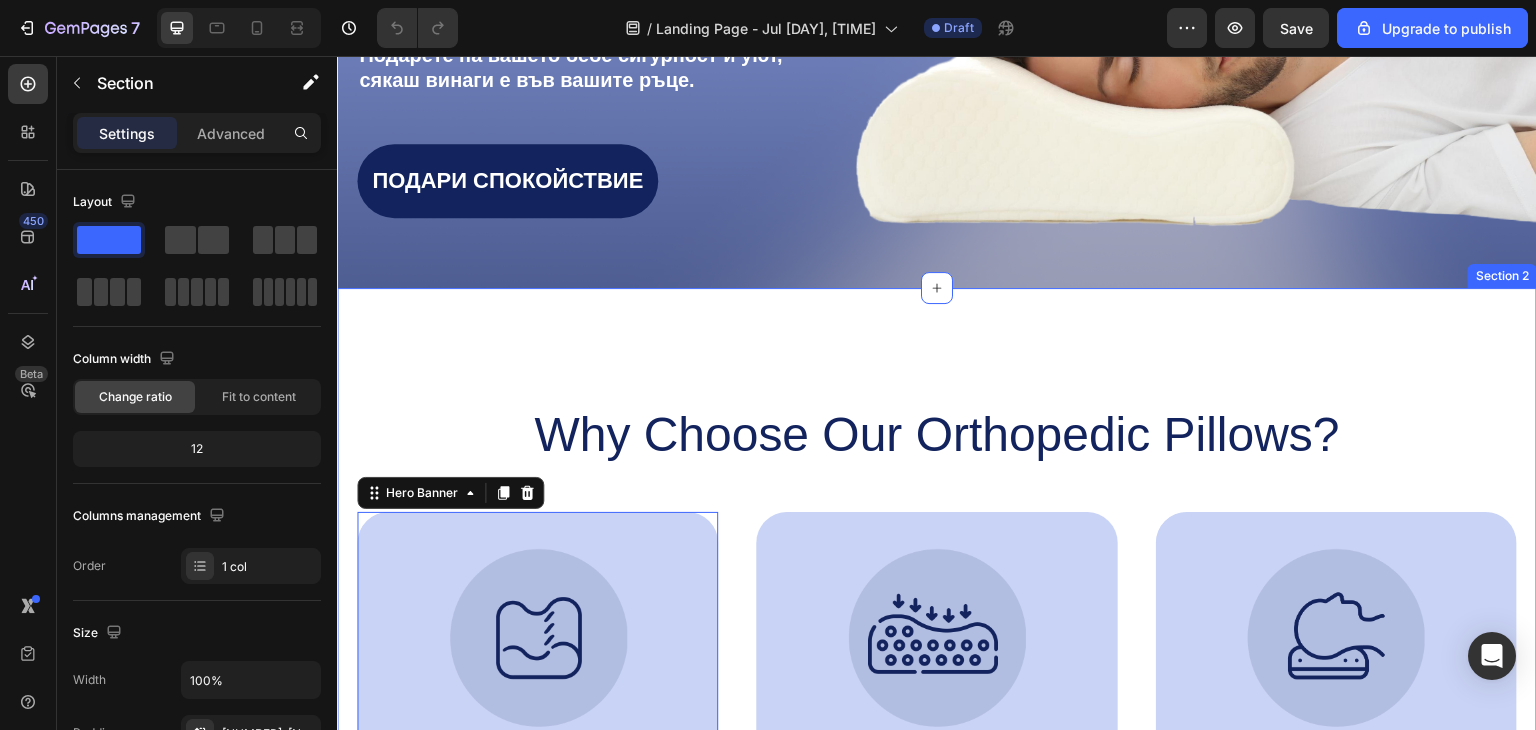 click on "Why Choose Our Orthopedic Pillows? Heading Image Supportive Design Text Block Ergonomically engineered for optimal spinal alignment Text Block Hero Banner   0 Image Pressure Relief Text Block Reduces neck and shoulder discomfort Text Block Hero Banner Image Breathable Materials Text Block Ensures cool, comfortable sleep Text Block Hero Banner Row Image Supportive Design Text Block Ergonomically engineered for optimal spinal alignment Text Block Hero Banner Image Pressure Relief Text Block Reduces neck and shoulder discomfort Text Block Hero Banner Row Image Breathable Materials Text Block Ensures cool, comfortable sleep Text Block Hero Banner Row Section 2" at bounding box center (937, 658) 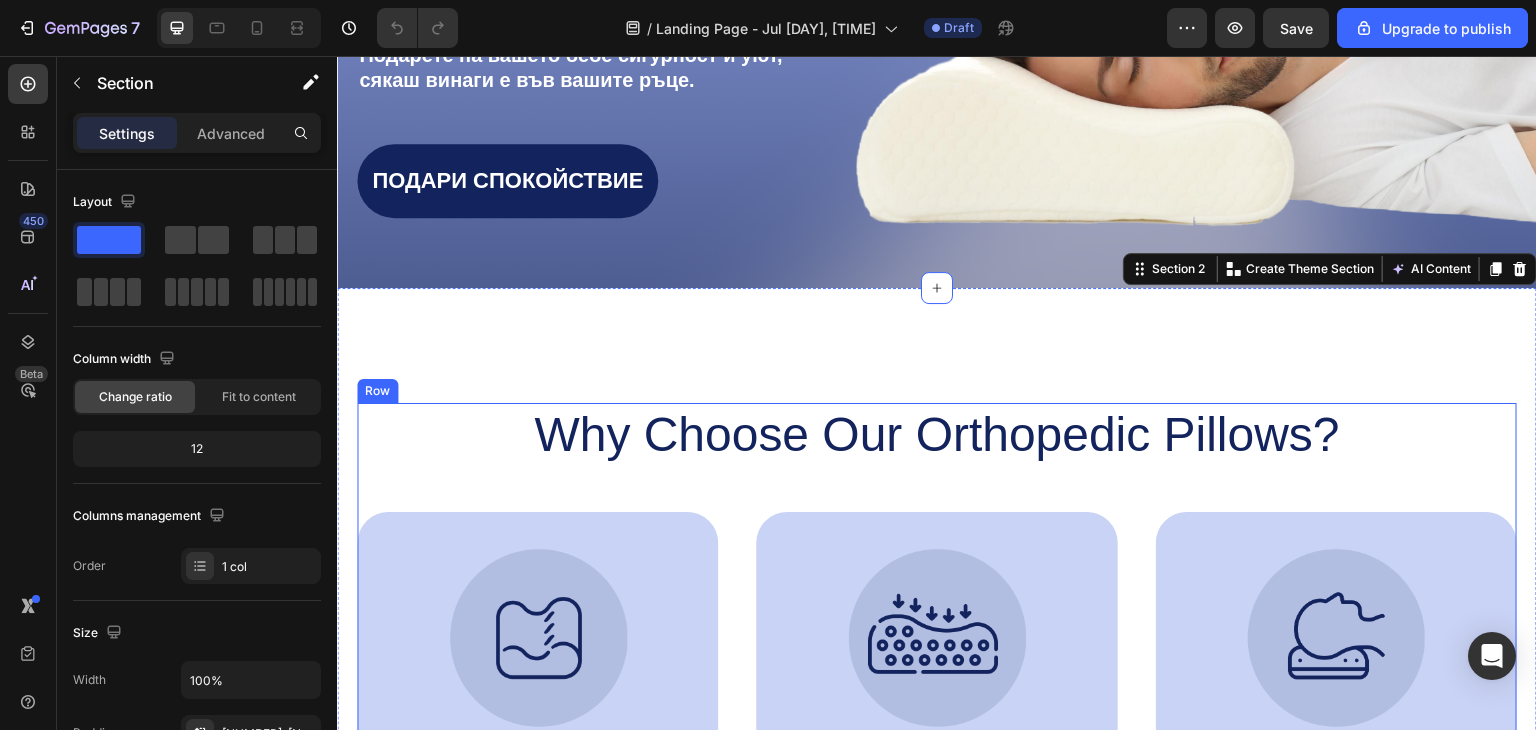 click on "Why Choose Our Orthopedic Pillows? Heading Image Supportive Design Text Block Ergonomically engineered for optimal spinal alignment Text Block Hero Banner Image Pressure Relief Text Block Reduces neck and shoulder discomfort Text Block Hero Banner Image Breathable Materials Text Block Ensures cool, comfortable sleep Text Block Hero Banner Row Image Supportive Design Text Block Ergonomically engineered for optimal spinal alignment Text Block Hero Banner Image Pressure Relief Text Block Reduces neck and shoulder discomfort Text Block Hero Banner Row Image Breathable Materials Text Block Ensures cool, comfortable sleep Text Block Hero Banner" at bounding box center [937, 661] 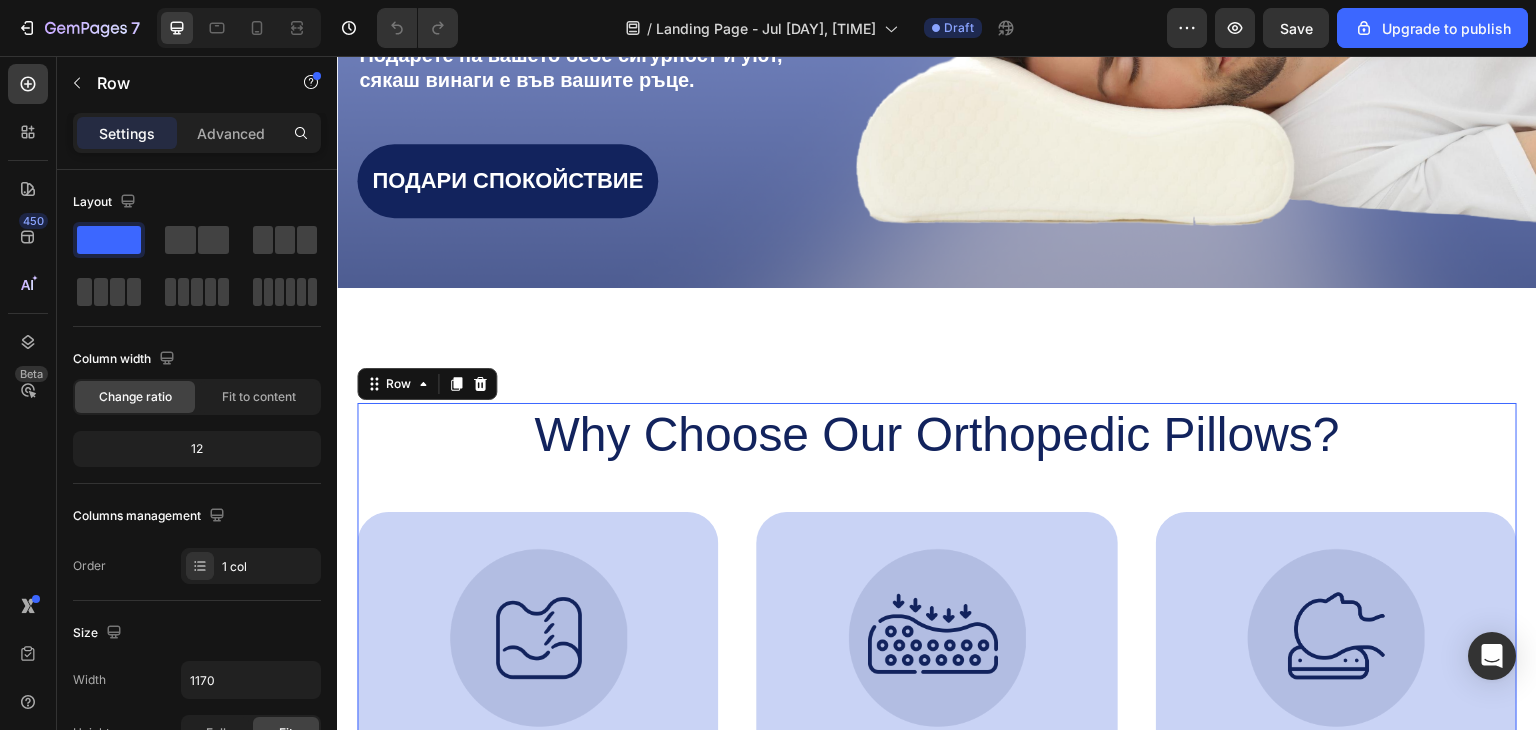 click on "Why Choose Our Orthopedic Pillows? Heading Image Supportive Design Text Block Ergonomically engineered for optimal spinal alignment Text Block Hero Banner Image Pressure Relief Text Block Reduces neck and shoulder discomfort Text Block Hero Banner Image Breathable Materials Text Block Ensures cool, comfortable sleep Text Block Hero Banner Row Image Supportive Design Text Block Ergonomically engineered for optimal spinal alignment Text Block Hero Banner Image Pressure Relief Text Block Reduces neck and shoulder discomfort Text Block Hero Banner Row Image Breathable Materials Text Block Ensures cool, comfortable sleep Text Block Hero Banner" at bounding box center (937, 661) 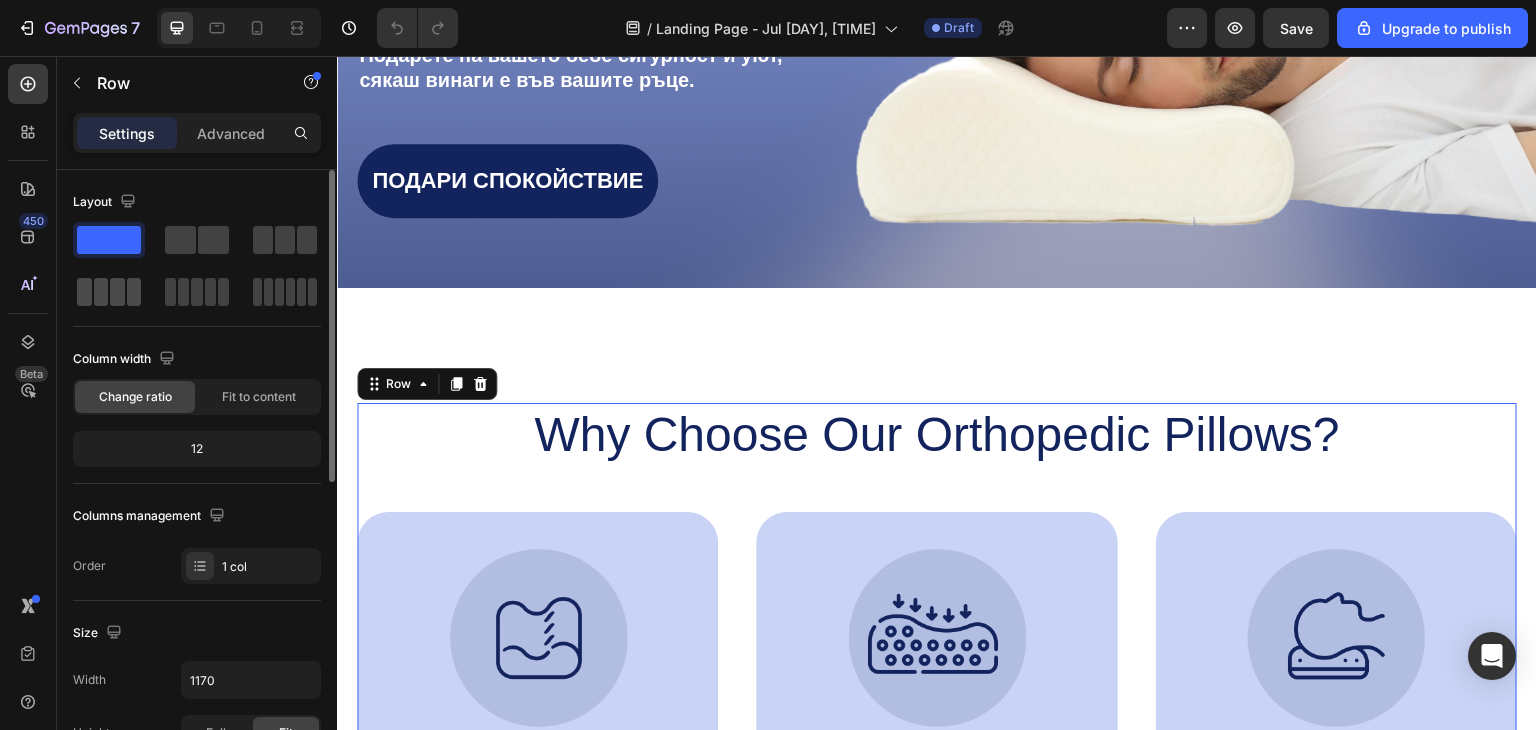 click 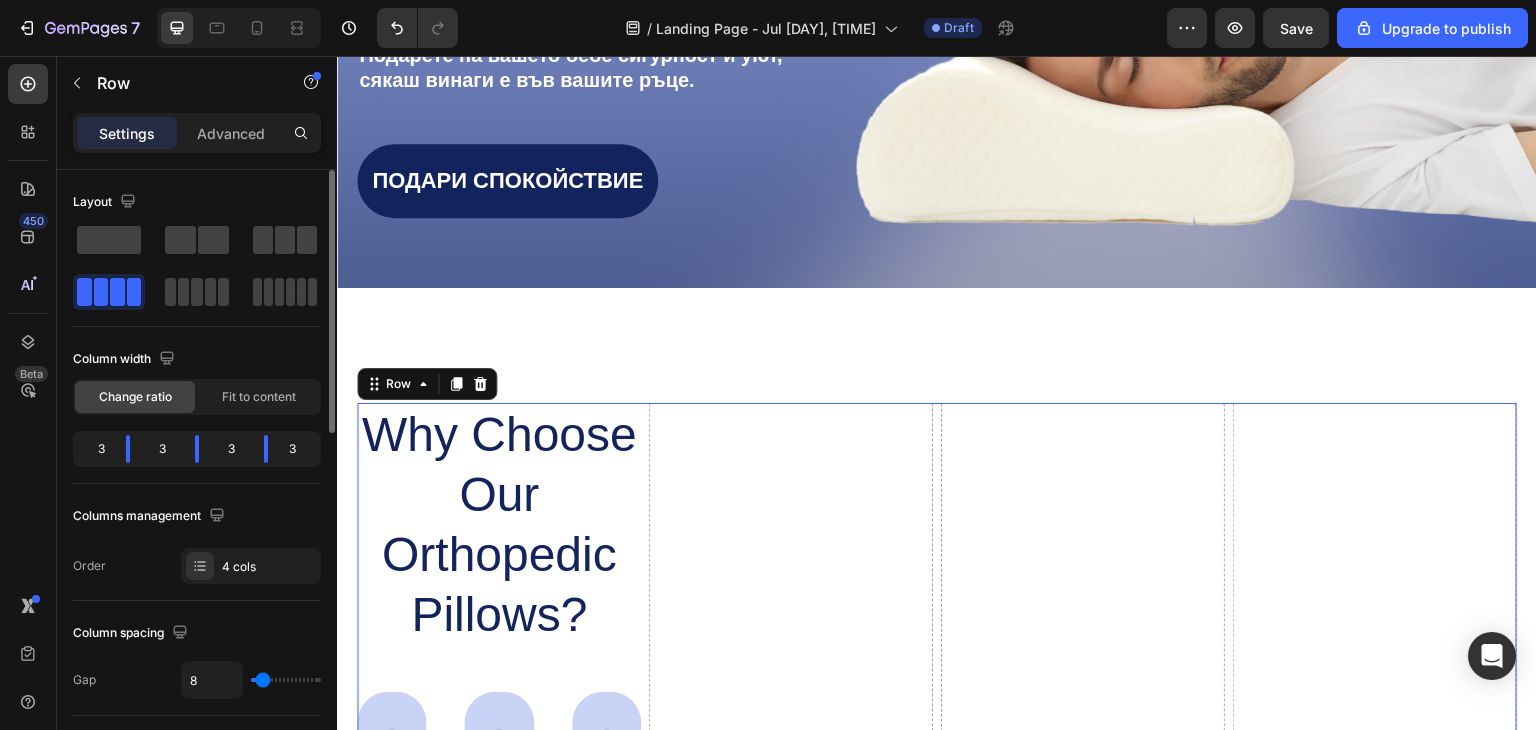 click 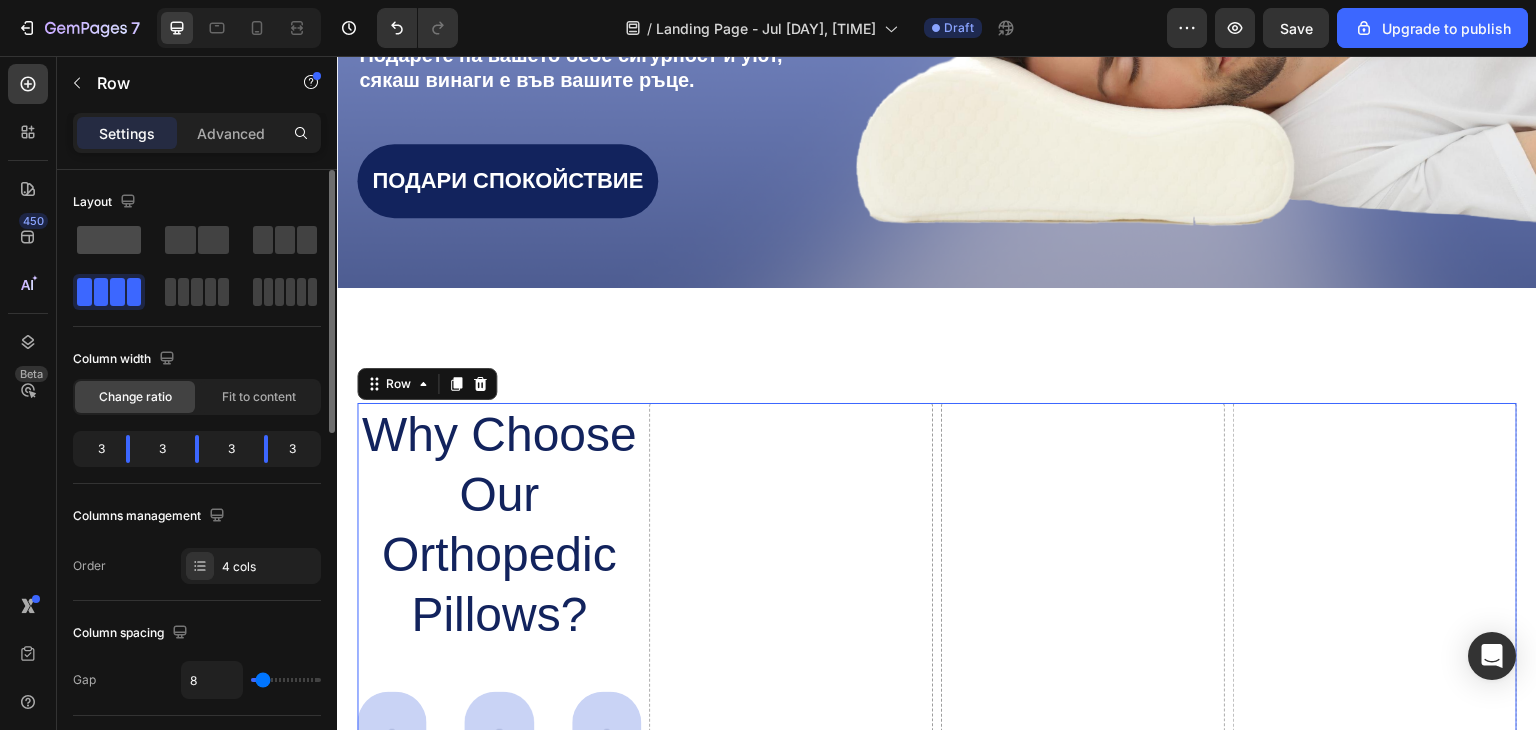 click 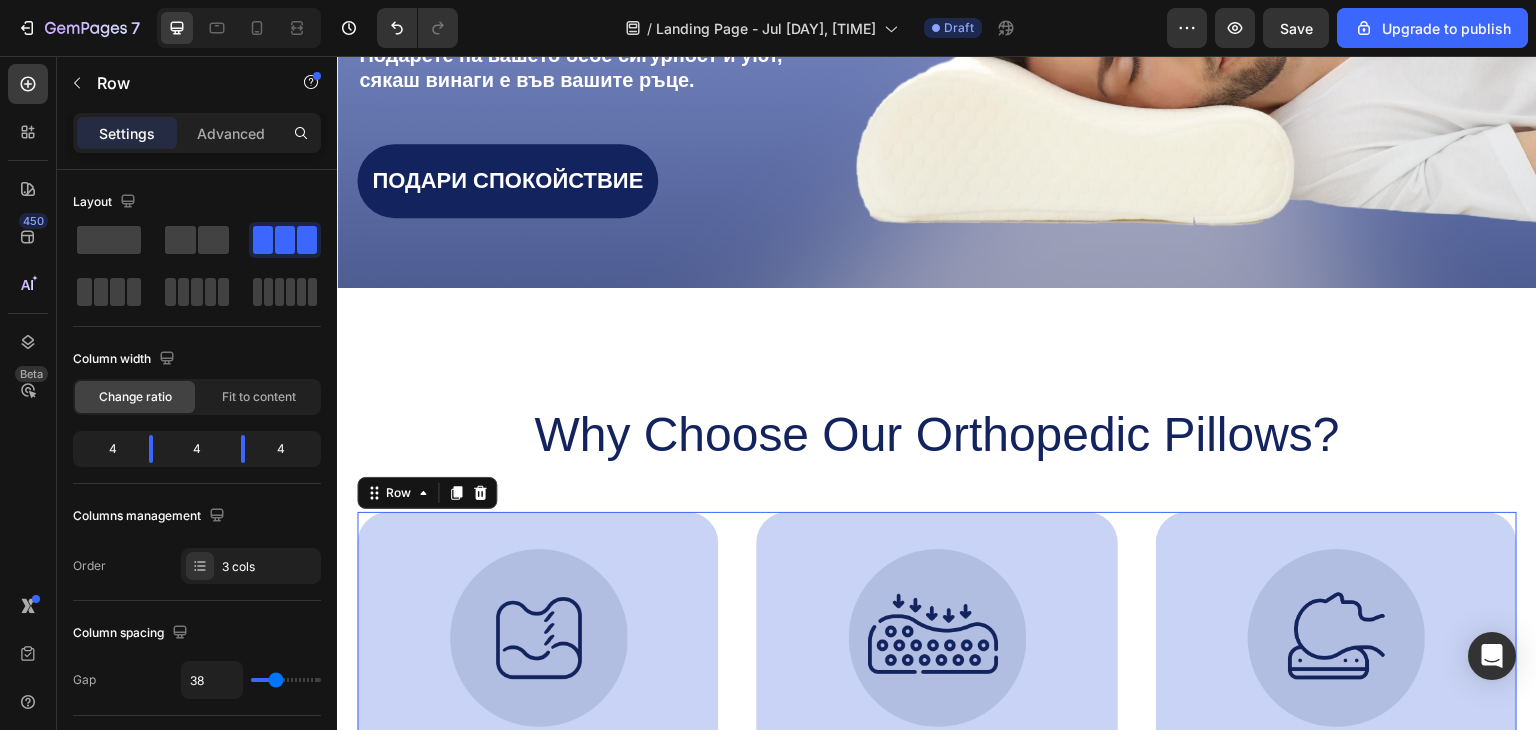 click on "Image Supportive Design Text Block Ergonomically engineered for optimal spinal alignment Text Block Hero Banner Image Pressure Relief Text Block Reduces neck and shoulder discomfort Text Block Hero Banner Image Breathable Materials Text Block Ensures cool, comfortable sleep Text Block Hero Banner Row   0" at bounding box center (937, 715) 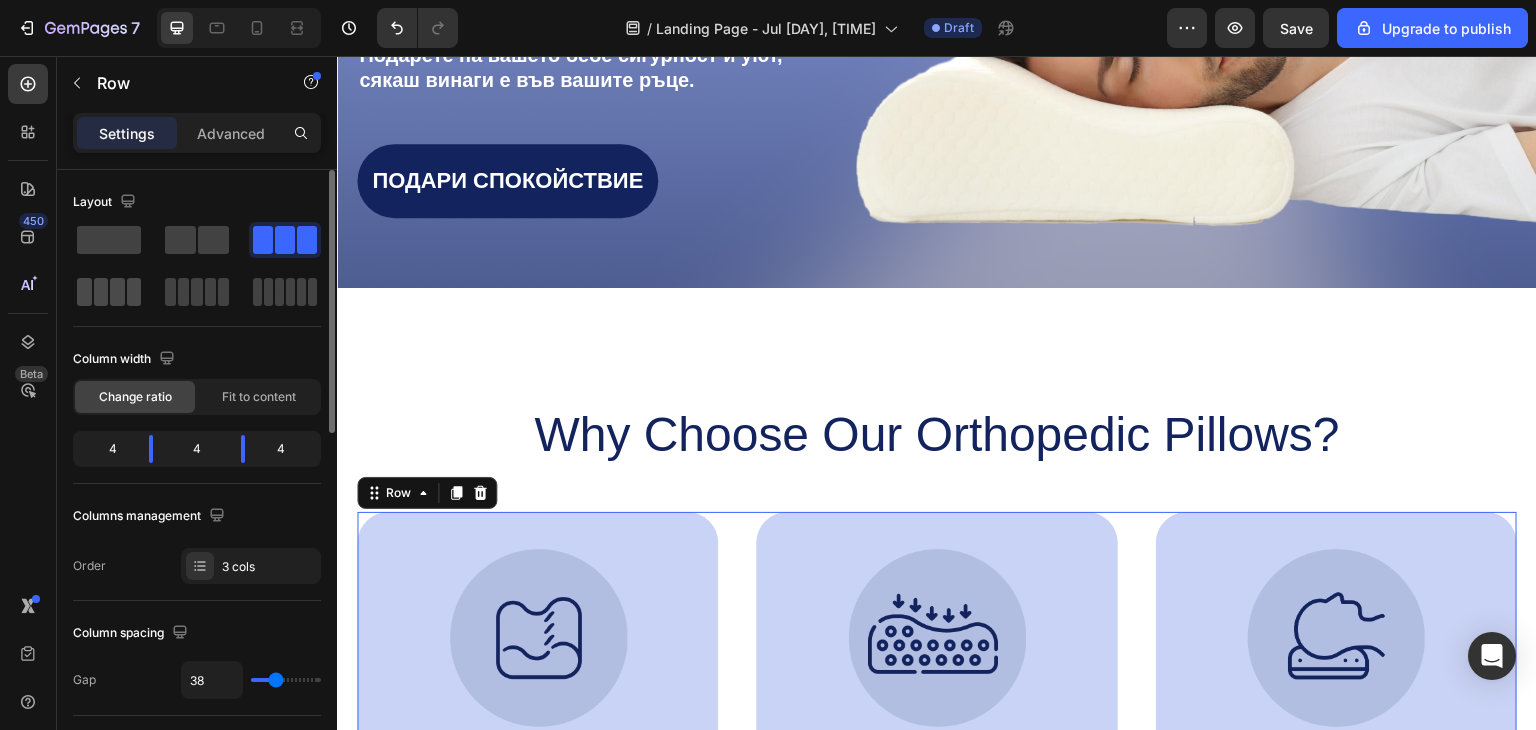 click 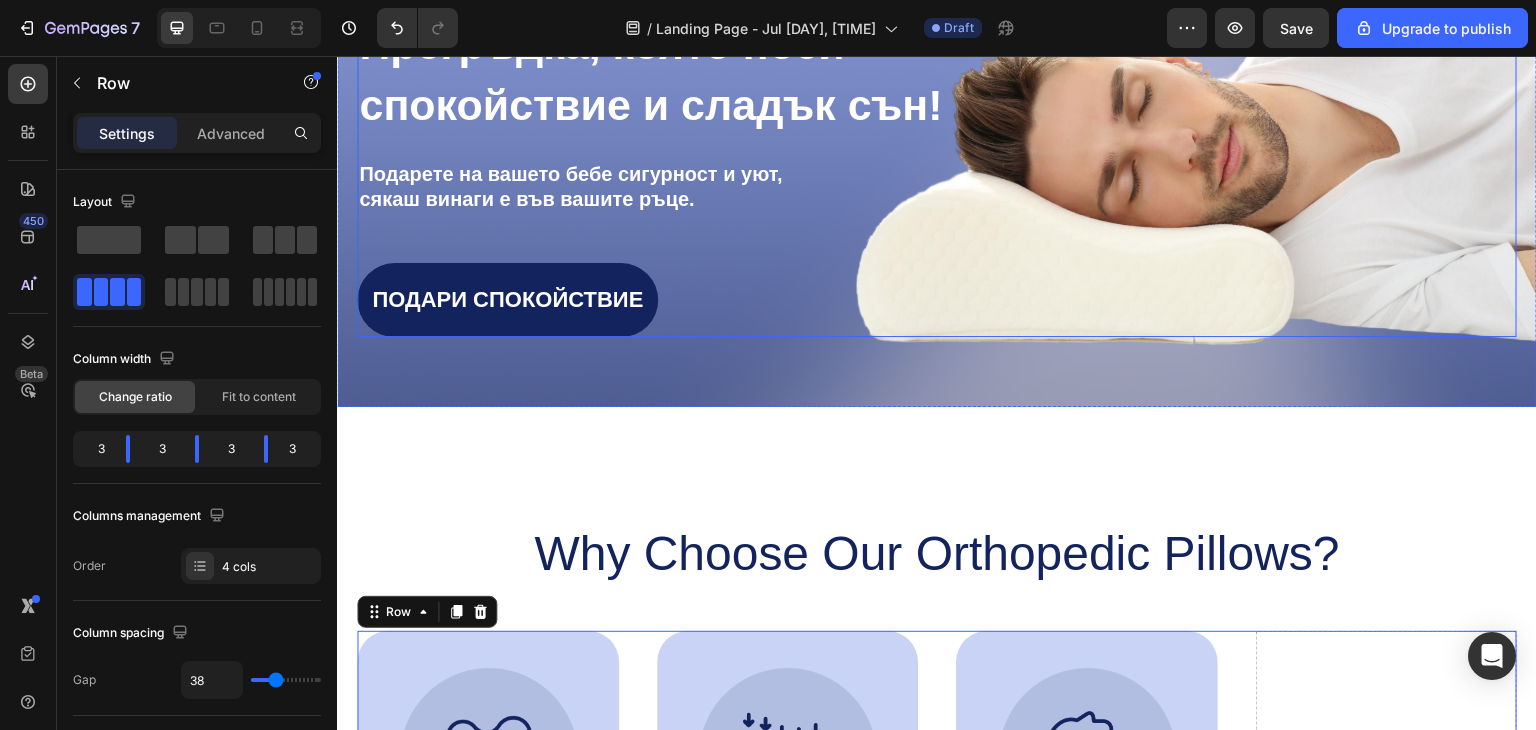 scroll, scrollTop: 300, scrollLeft: 0, axis: vertical 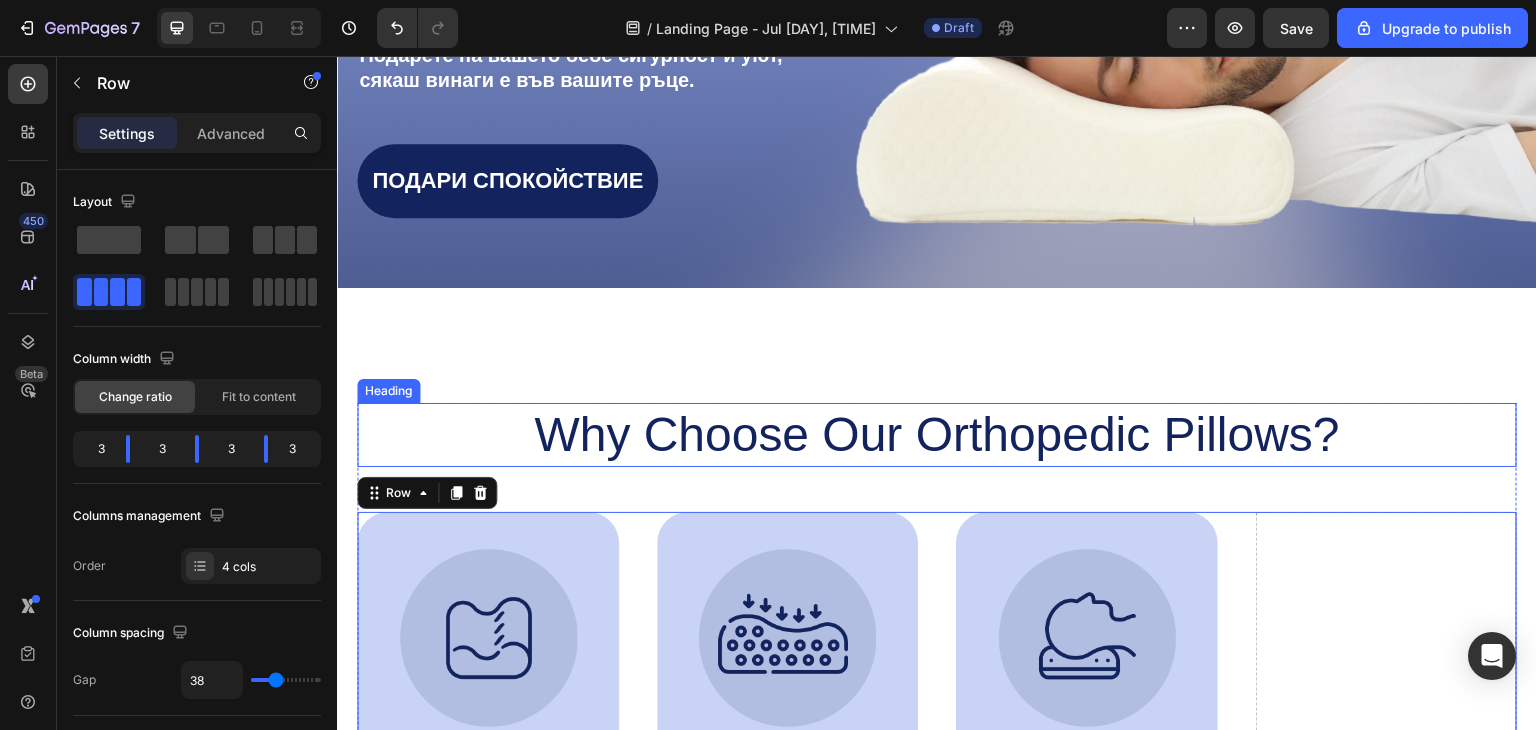 click on "Why Choose Our Orthopedic Pillows?" at bounding box center [937, 435] 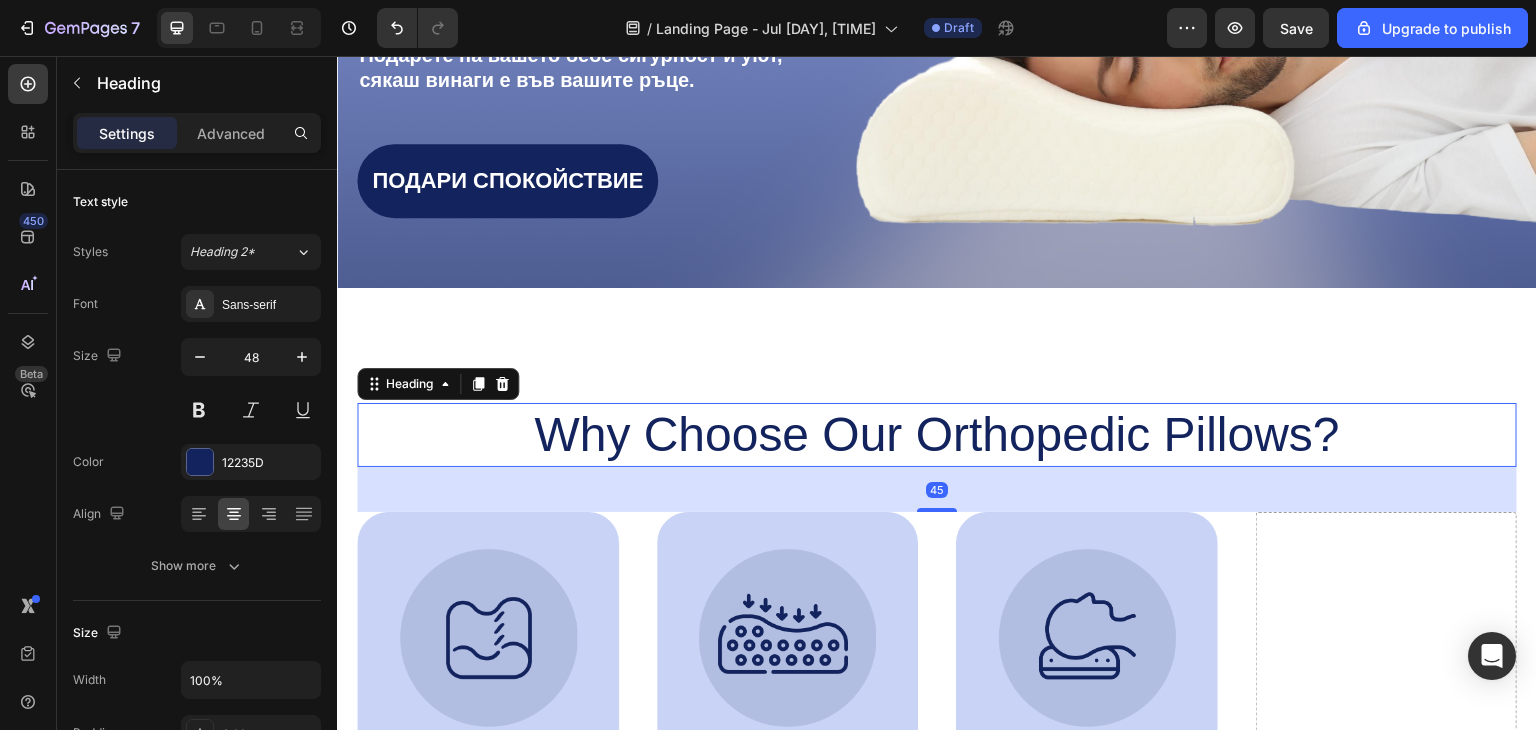 click on "Why Choose Our Orthopedic Pillows?" at bounding box center (937, 435) 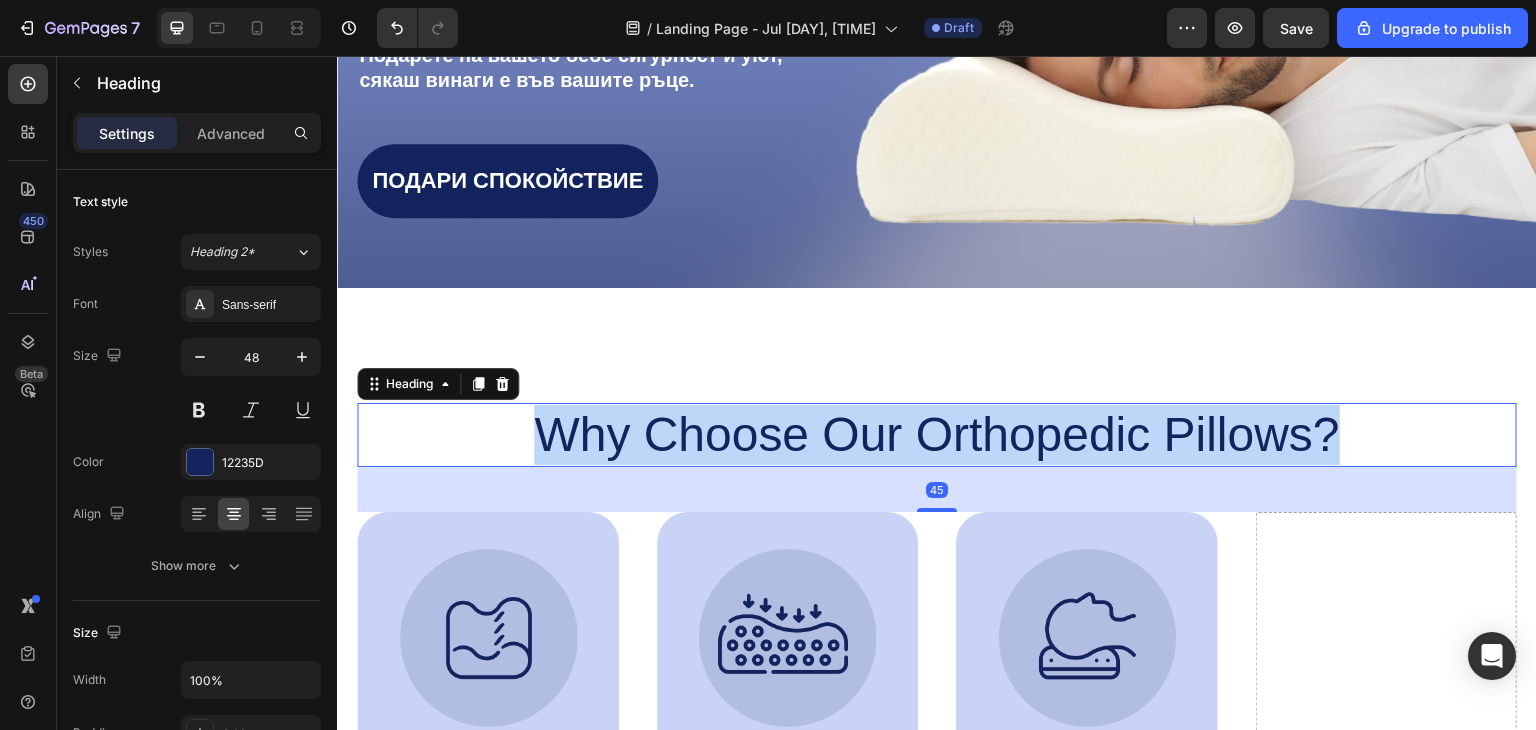 click on "Why Choose Our Orthopedic Pillows?" at bounding box center (937, 435) 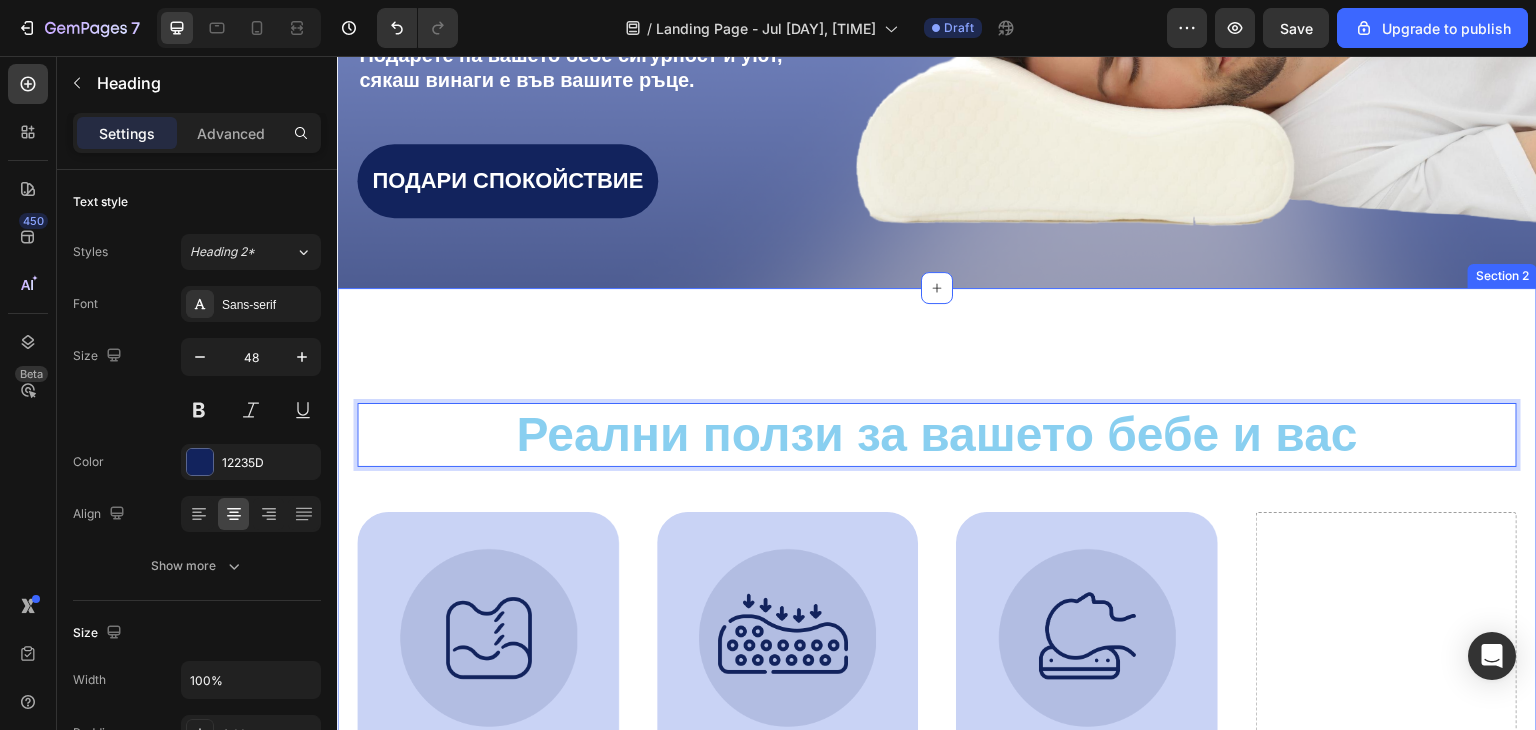 click on "Реални ползи за вашето бебе и вас Heading   45 Image Supportive Design Text Block Ergonomically engineered for optimal spinal alignment Text Block Hero Banner Image Pressure Relief Text Block Reduces neck and shoulder discomfort Text Block Hero Banner Image Breathable Materials Text Block Ensures cool, comfortable sleep Text Block Hero Banner
Drop element here Row Image Supportive Design Text Block Ergonomically engineered for optimal spinal alignment Text Block Hero Banner Image Pressure Relief Text Block Reduces neck and shoulder discomfort Text Block Hero Banner Row Image Breathable Materials Text Block Ensures cool, comfortable sleep Text Block Hero Banner Row Section 2" at bounding box center [937, 701] 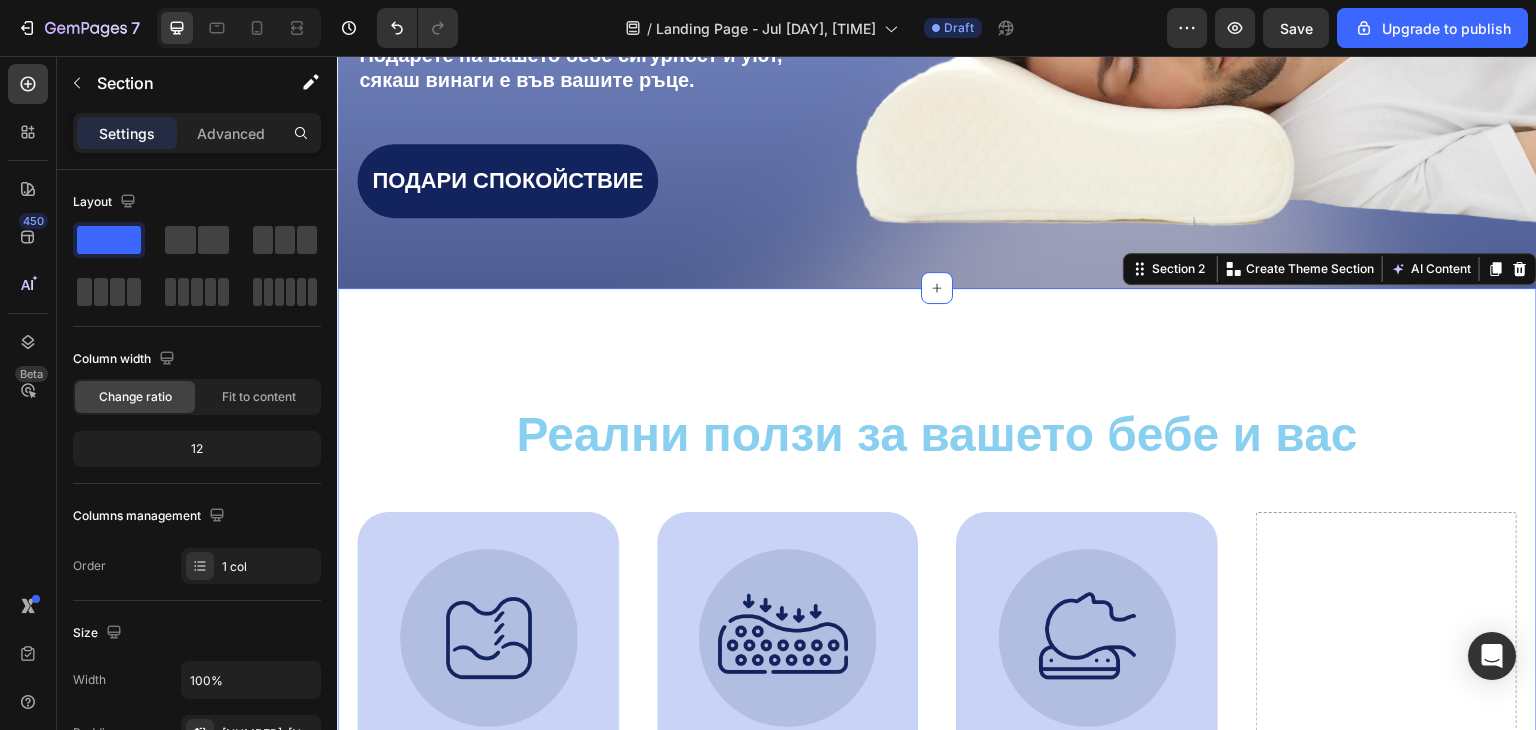 click on "⁠⁠⁠⁠⁠⁠⁠ Реални ползи за вашето бебе и вас Heading Image Supportive Design Text Block Ergonomically engineered for optimal spinal alignment Text Block Hero Banner Image Pressure Relief Text Block Reduces neck and shoulder discomfort Text Block Hero Banner Image Breathable Materials Text Block Ensures cool, comfortable sleep Text Block Hero Banner
Drop element here Row Image Supportive Design Text Block Ergonomically engineered for optimal spinal alignment Text Block Hero Banner Image Pressure Relief Text Block Reduces neck and shoulder discomfort Text Block Hero Banner Row Image Breathable Materials Text Block Ensures cool, comfortable sleep Text Block Hero Banner Row Section 2   You can create reusable sections Create Theme Section AI Content Write with GemAI What would you like to describe here? Tone and Voice Persuasive Product Интерактивна възглавница за бебета НАНИНО Show more Generate" at bounding box center (937, 701) 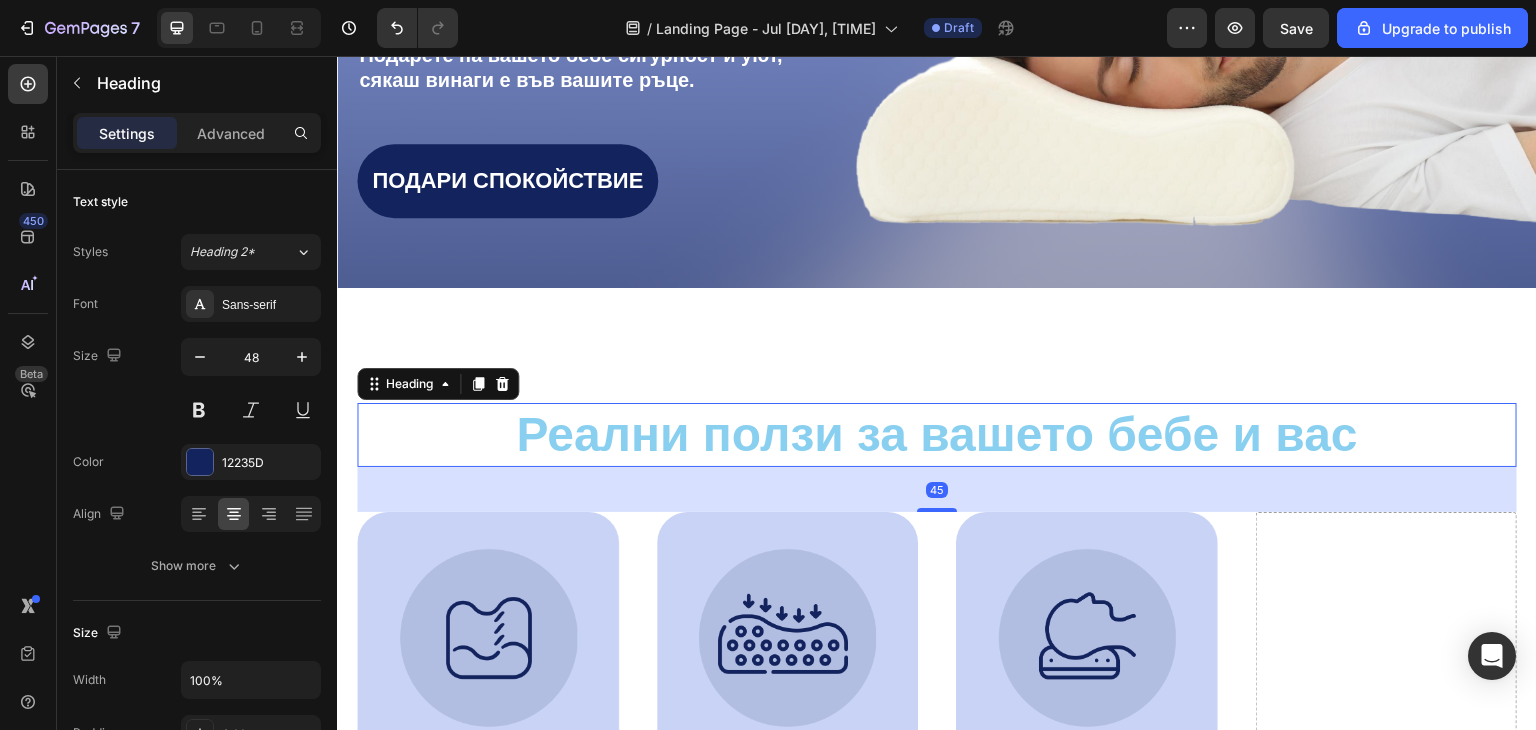 click on "Реални ползи за вашето бебе и вас" at bounding box center (937, 434) 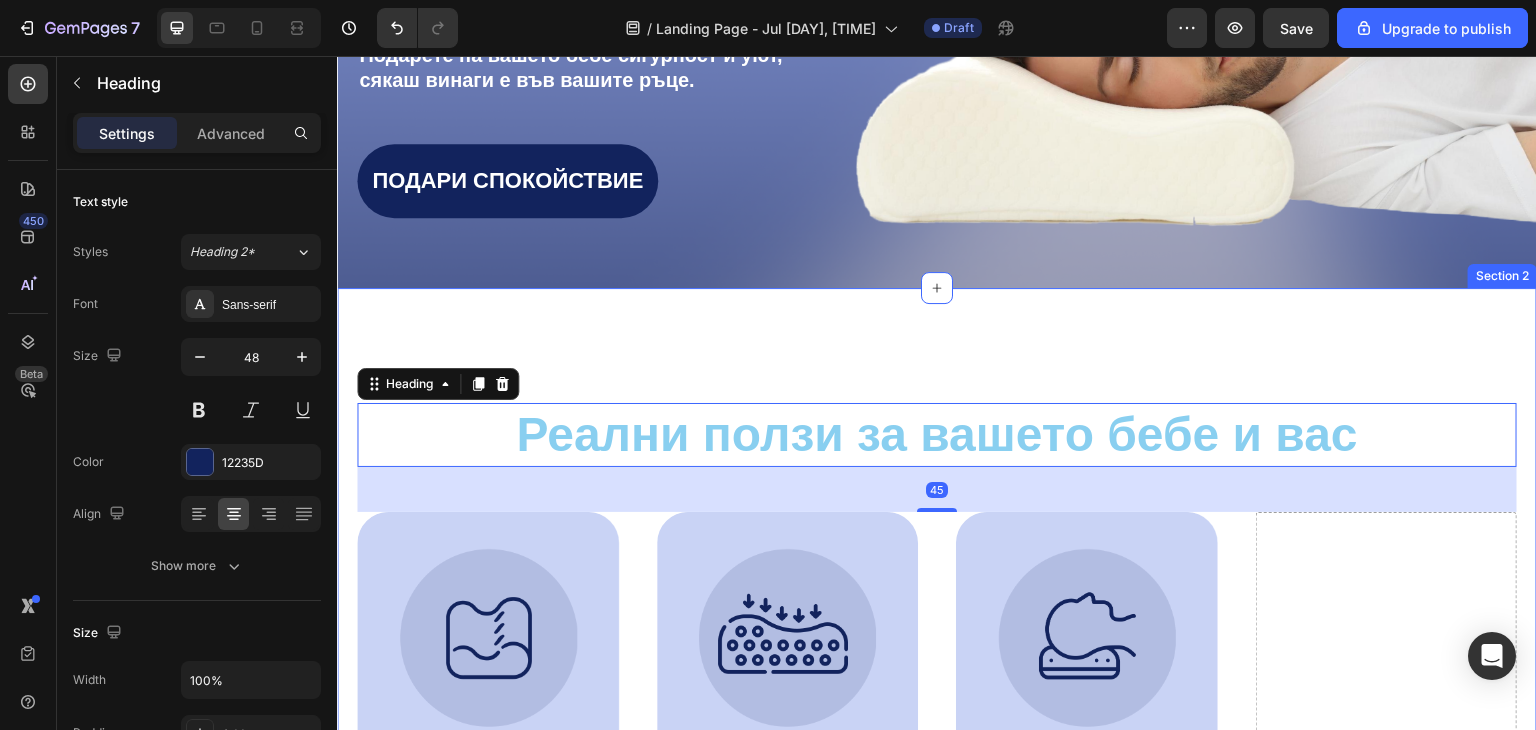click on "⁠⁠⁠⁠⁠⁠⁠ Реални ползи за вашето бебе и вас Heading   45 Image Supportive Design Text Block Ergonomically engineered for optimal spinal alignment Text Block Hero Banner Image Pressure Relief Text Block Reduces neck and shoulder discomfort Text Block Hero Banner Image Breathable Materials Text Block Ensures cool, comfortable sleep Text Block Hero Banner
Drop element here Row Image Supportive Design Text Block Ergonomically engineered for optimal spinal alignment Text Block Hero Banner Image Pressure Relief Text Block Reduces neck and shoulder discomfort Text Block Hero Banner Row Image Breathable Materials Text Block Ensures cool, comfortable sleep Text Block Hero Banner Row Section 2" at bounding box center [937, 701] 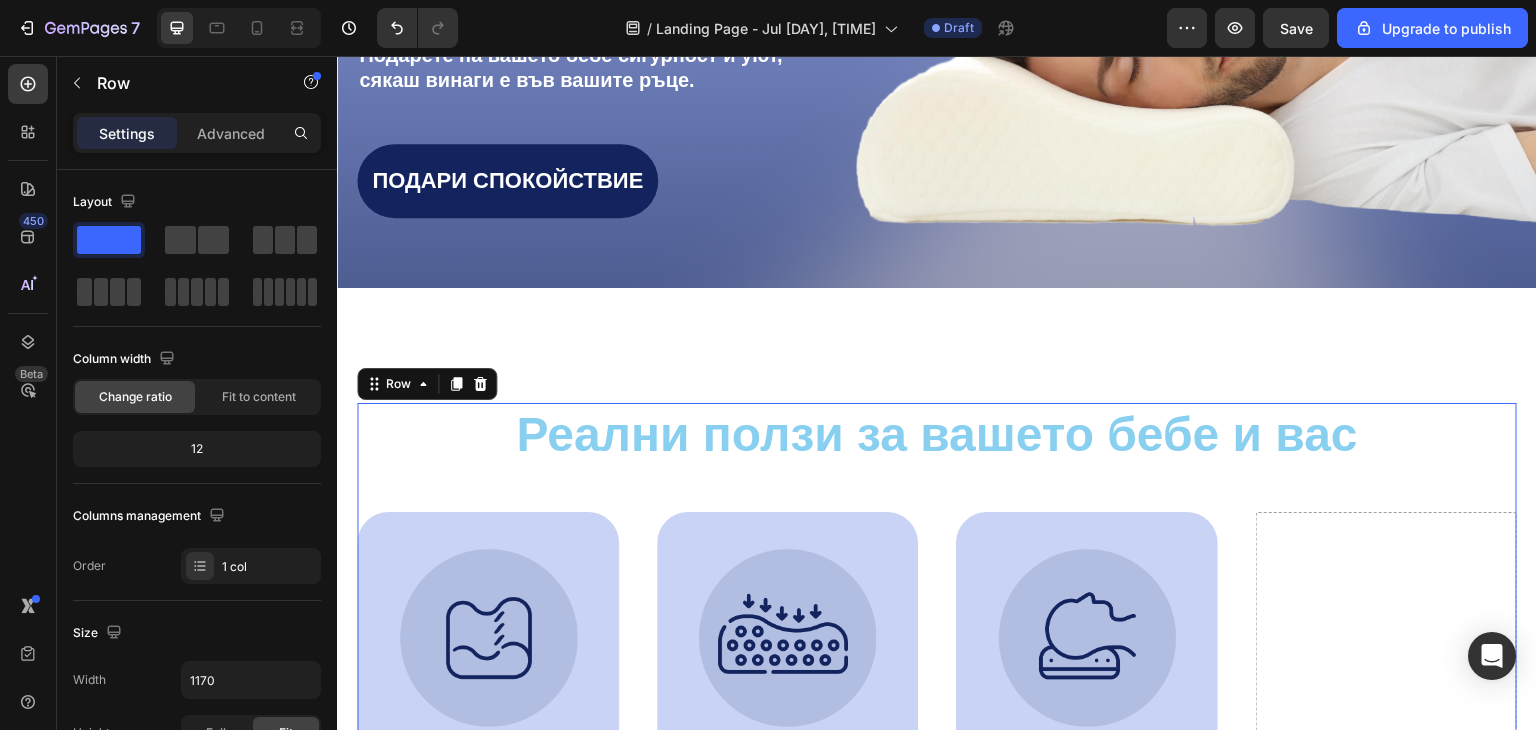 click on "⁠⁠⁠⁠⁠⁠⁠ Реални ползи за вашето бебе и вас Heading Image Supportive Design Text Block Ergonomically engineered for optimal spinal alignment Text Block Hero Banner Image Pressure Relief Text Block Reduces neck and shoulder discomfort Text Block Hero Banner Image Breathable Materials Text Block Ensures cool, comfortable sleep Text Block Hero Banner
Drop element here Row Image Supportive Design Text Block Ergonomically engineered for optimal spinal alignment Text Block Hero Banner Image Pressure Relief Text Block Reduces neck and shoulder discomfort Text Block Hero Banner Row Image Breathable Materials Text Block Ensures cool, comfortable sleep Text Block Hero Banner" at bounding box center [937, 703] 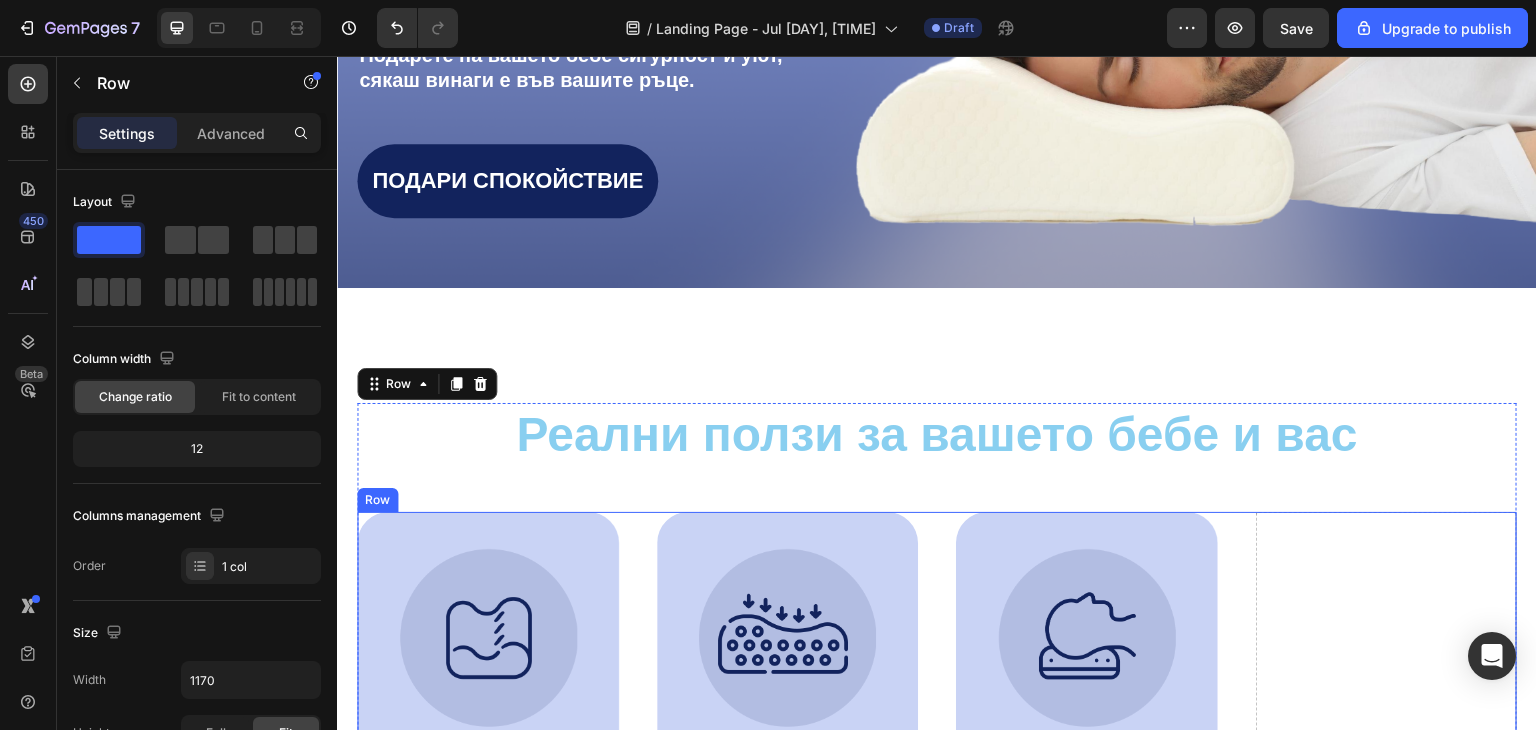 click on "Image Supportive Design Text Block Ergonomically engineered for optimal spinal alignment Text Block Hero Banner Image Pressure Relief Text Block Reduces neck and shoulder discomfort Text Block Hero Banner Image Breathable Materials Text Block Ensures cool, comfortable sleep Text Block Hero Banner
Drop element here Row" at bounding box center (937, 758) 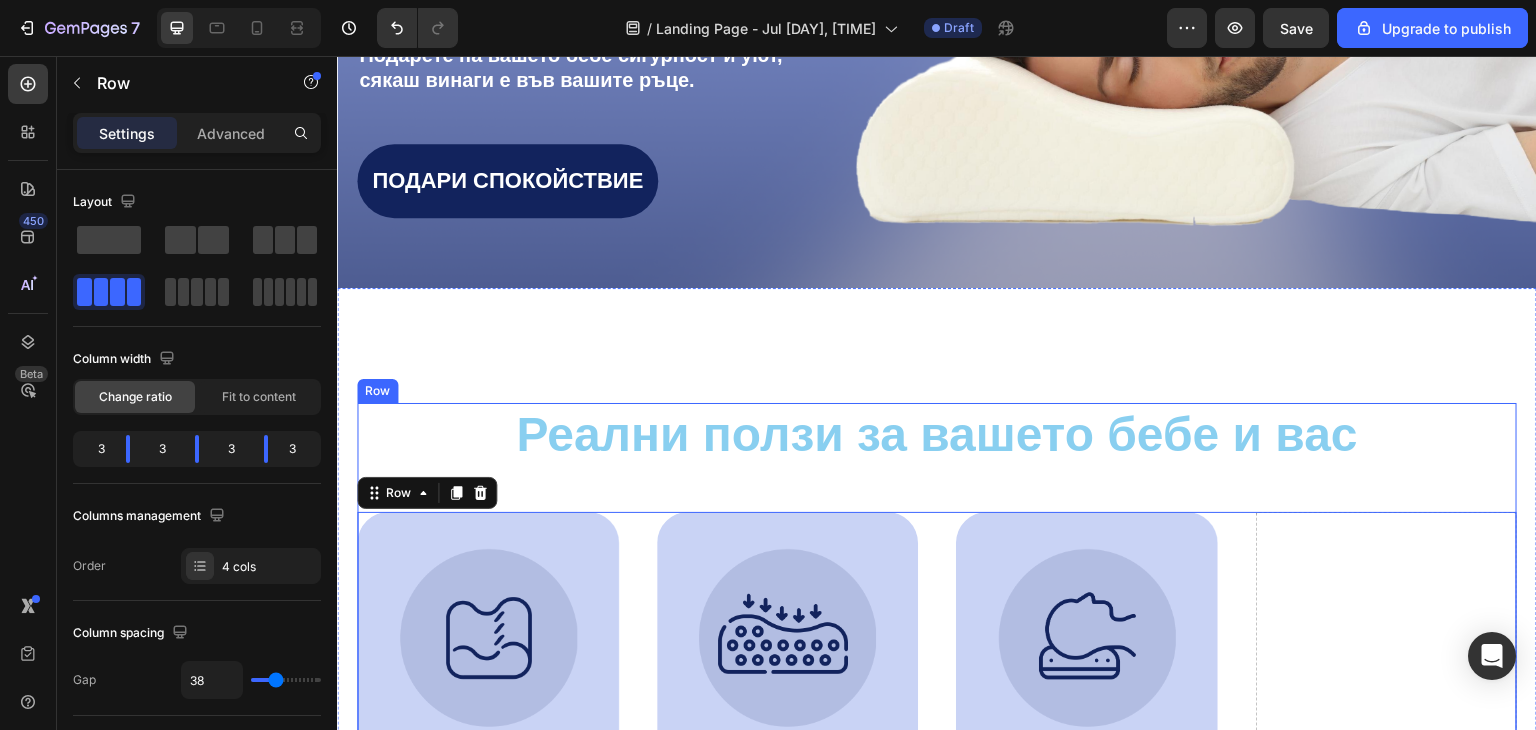 click on "⁠⁠⁠⁠⁠⁠⁠ Реални ползи за вашето бебе и вас Heading" at bounding box center (937, 435) 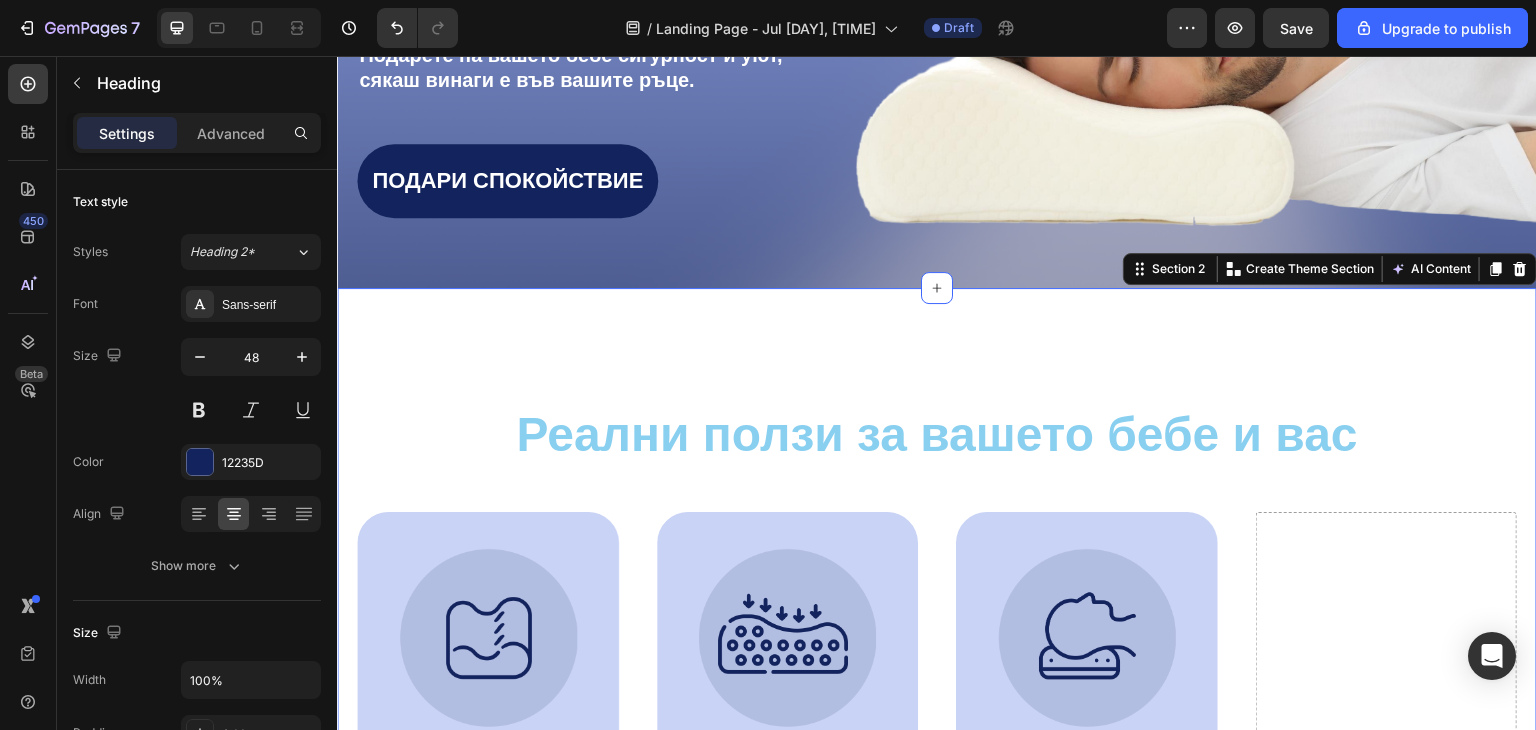 click on "⁠⁠⁠⁠⁠⁠⁠ Реални ползи за вашето бебе и вас Heading Image Supportive Design Text Block Ergonomically engineered for optimal spinal alignment Text Block Hero Banner Image Pressure Relief Text Block Reduces neck and shoulder discomfort Text Block Hero Banner Image Breathable Materials Text Block Ensures cool, comfortable sleep Text Block Hero Banner
Drop element here Row Image Supportive Design Text Block Ergonomically engineered for optimal spinal alignment Text Block Hero Banner Image Pressure Relief Text Block Reduces neck and shoulder discomfort Text Block Hero Banner Row Image Breathable Materials Text Block Ensures cool, comfortable sleep Text Block Hero Banner Row Section 2   You can create reusable sections Create Theme Section AI Content Write with GemAI What would you like to describe here? Tone and Voice Persuasive Product Интерактивна възглавница за бебета НАНИНО Show more Generate" at bounding box center (937, 701) 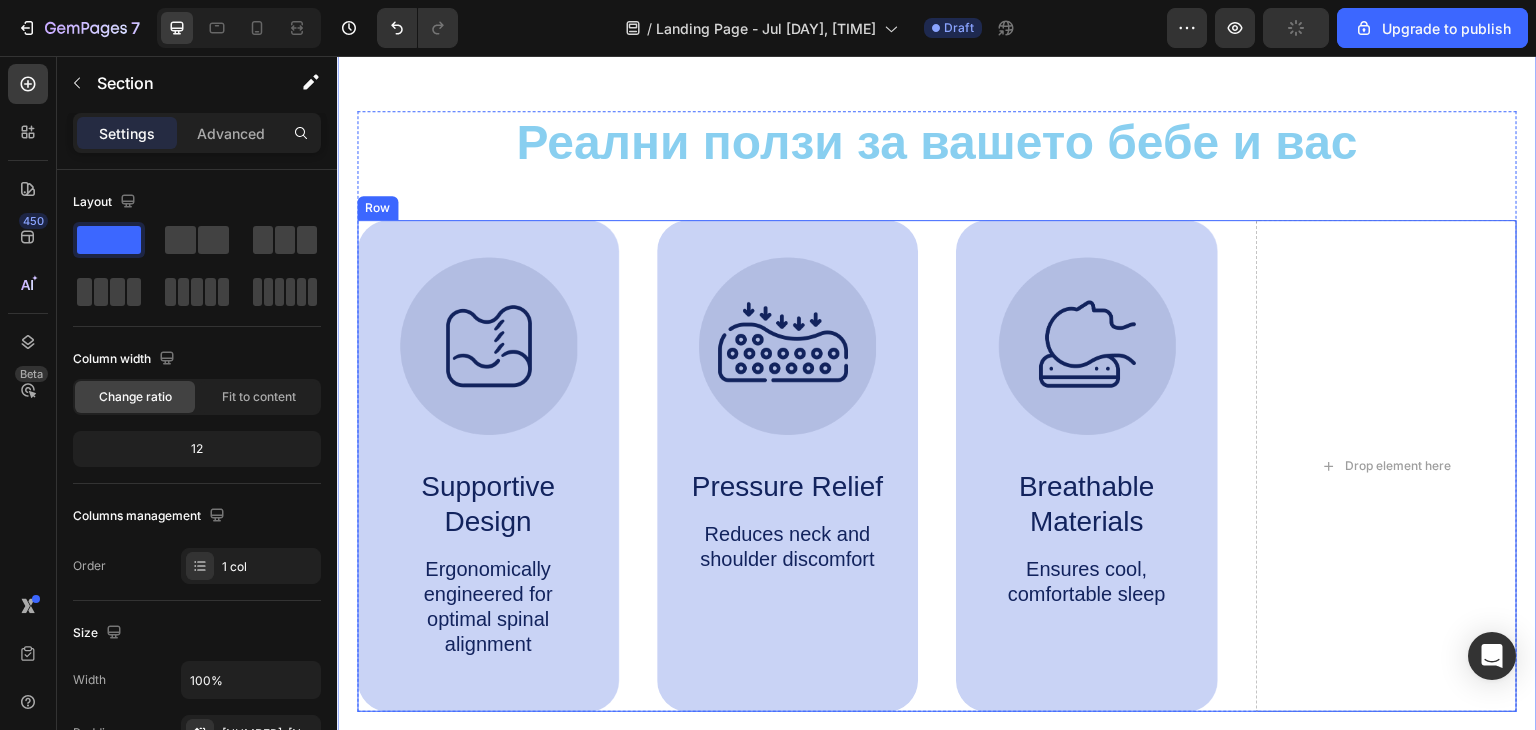 scroll, scrollTop: 600, scrollLeft: 0, axis: vertical 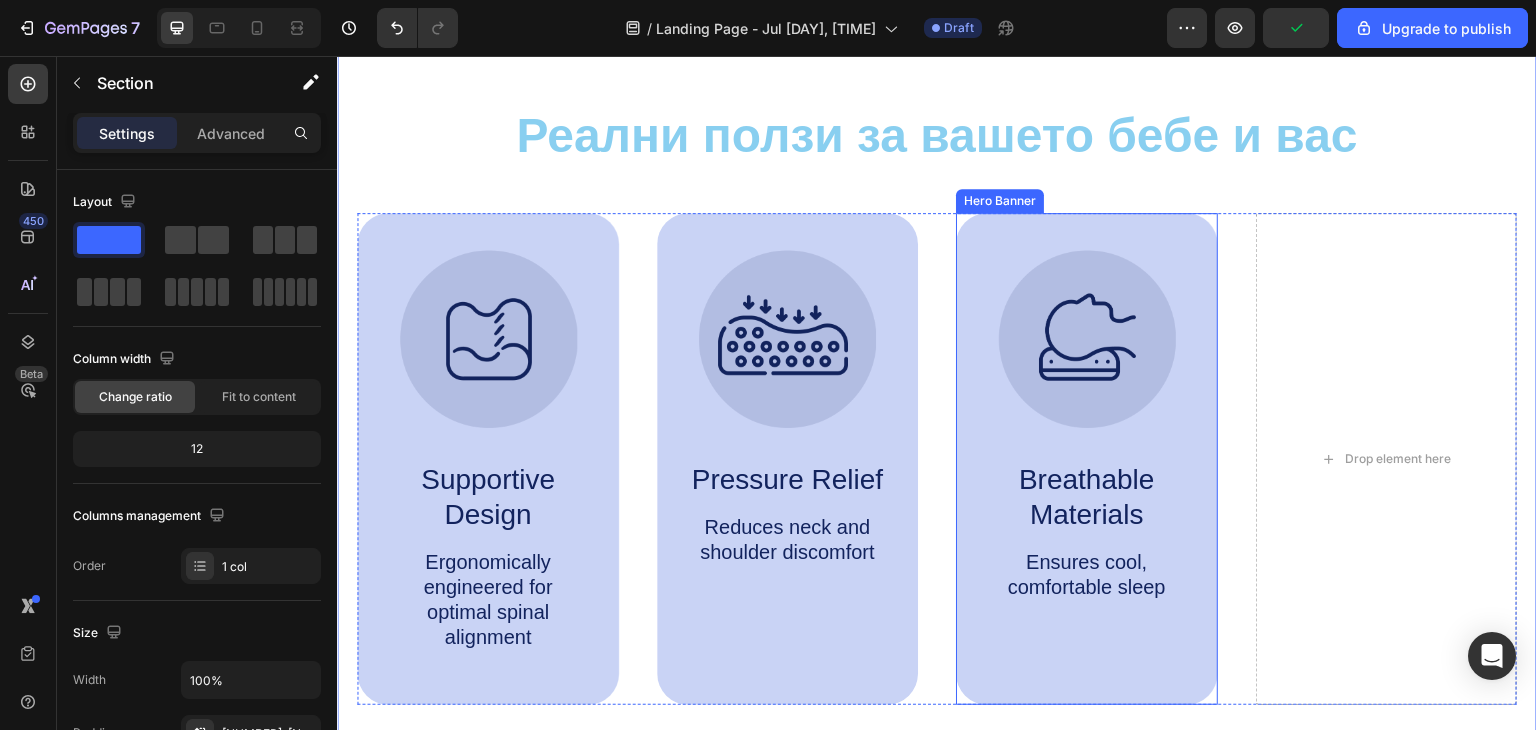 click on "Image Breathable Materials Text Block Ensures cool, comfortable sleep Text Block" at bounding box center [1087, 434] 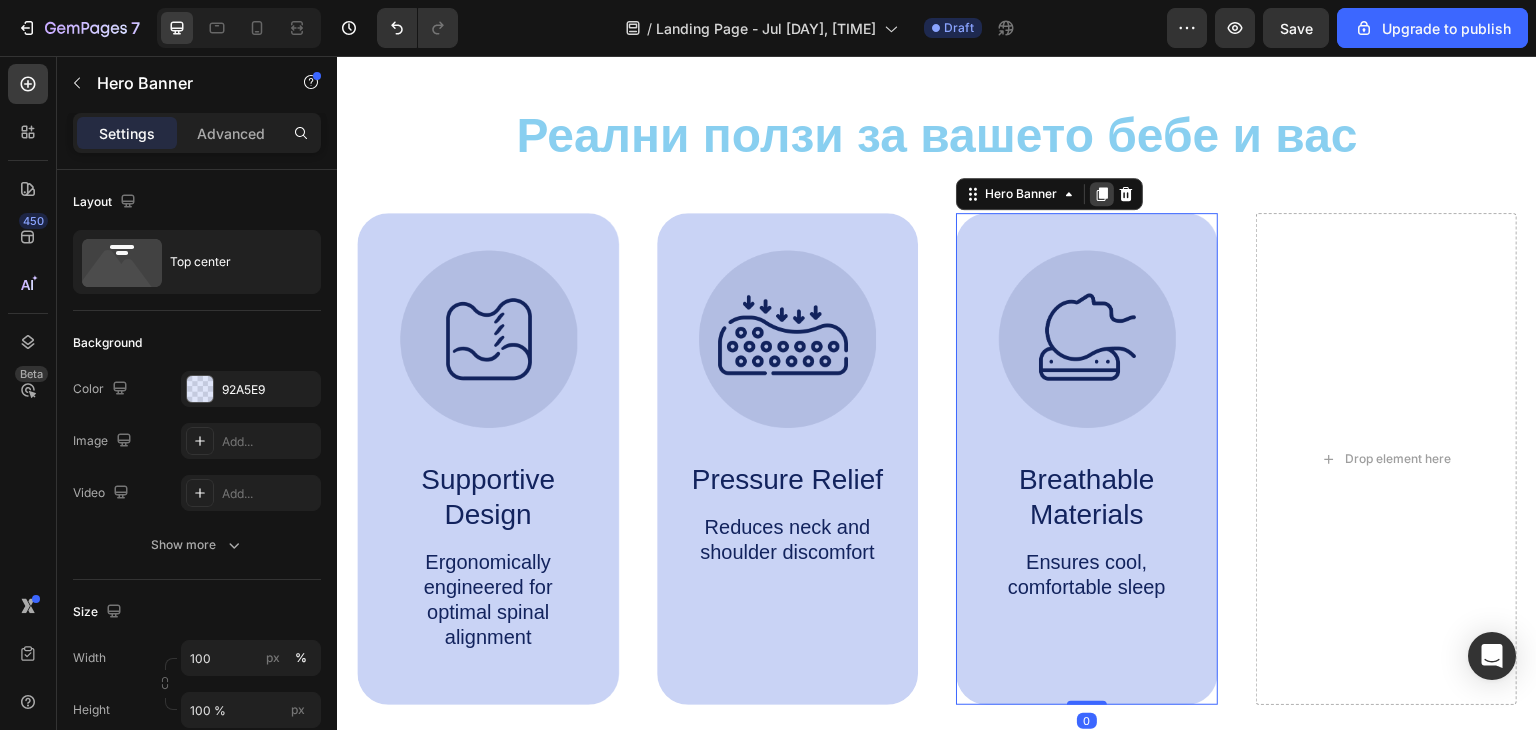 click 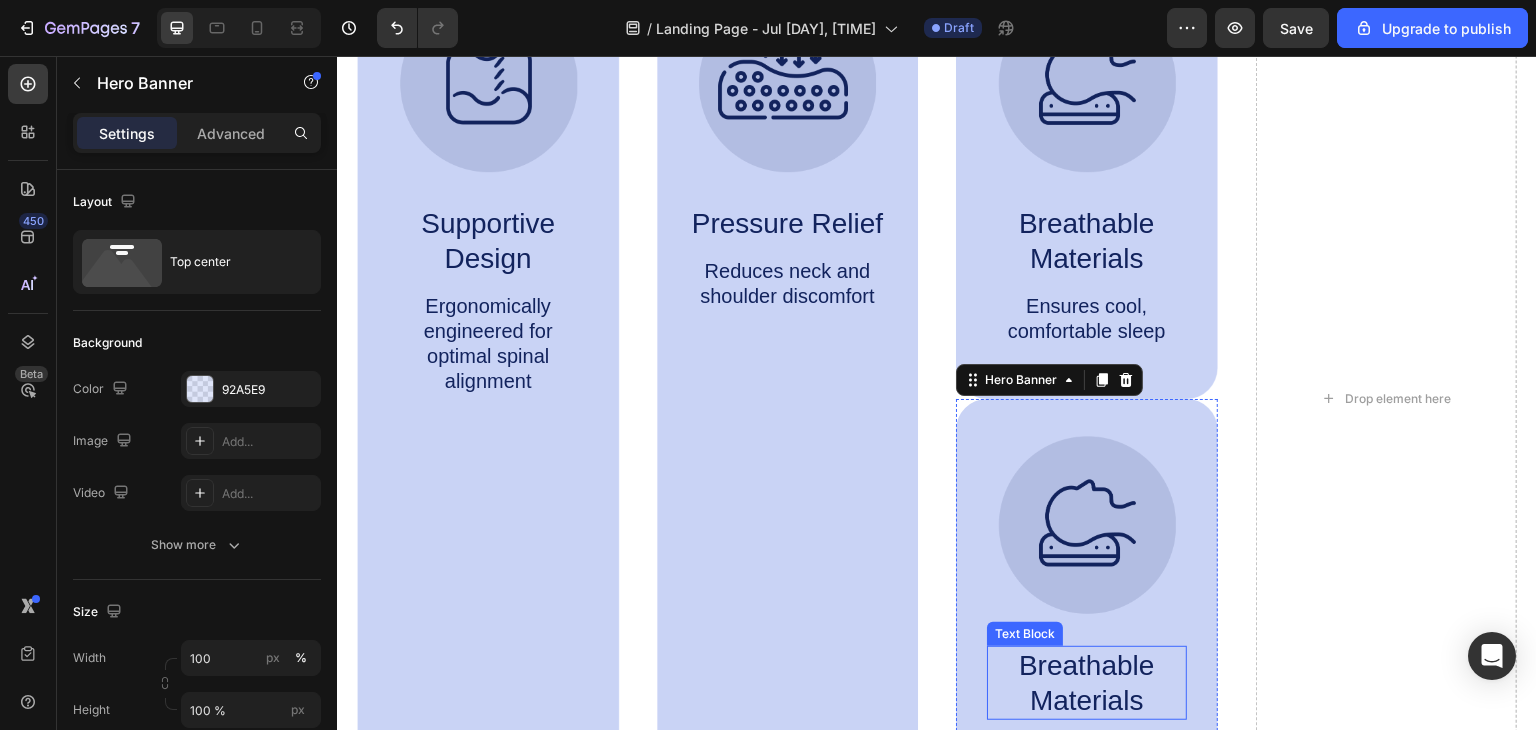 scroll, scrollTop: 728, scrollLeft: 0, axis: vertical 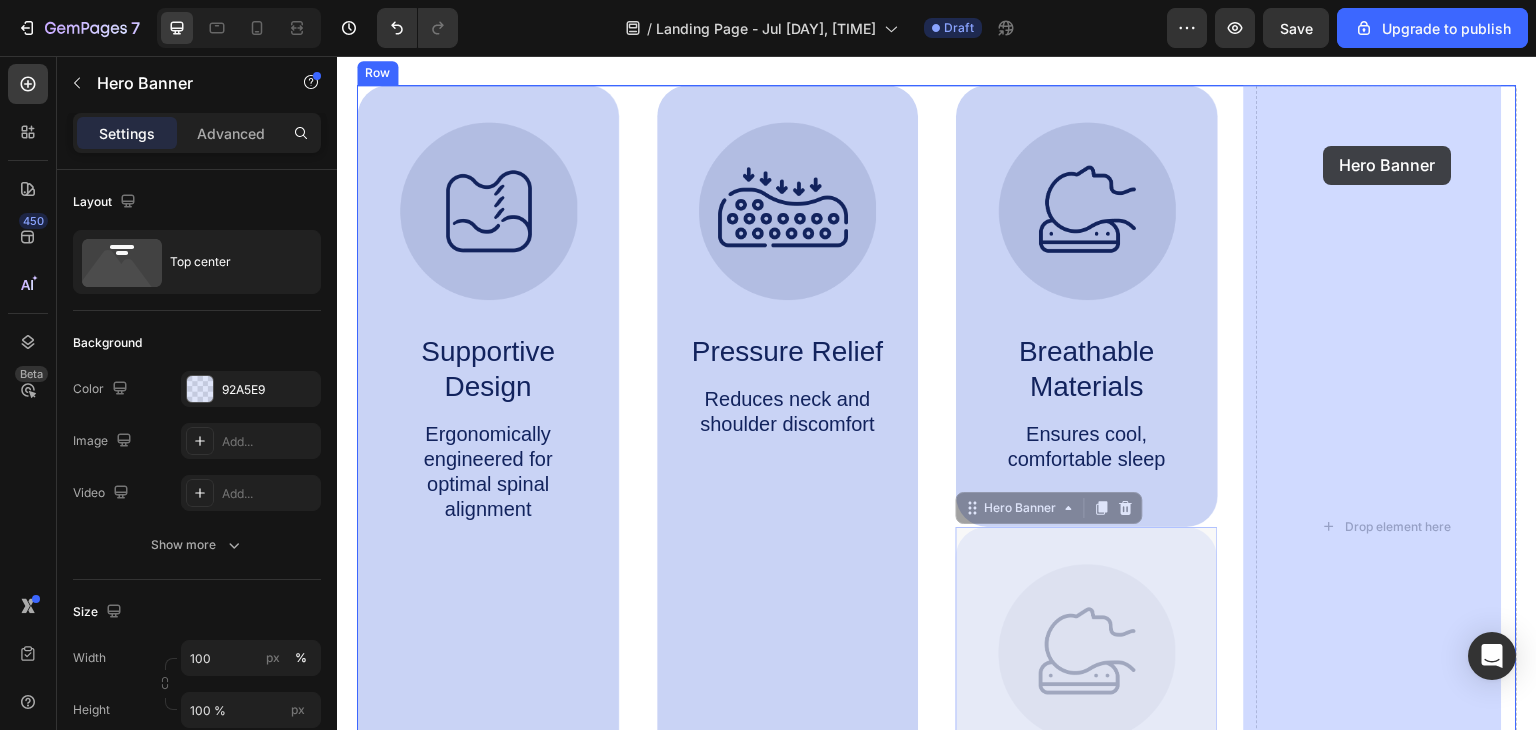 drag, startPoint x: 965, startPoint y: 514, endPoint x: 1324, endPoint y: 146, distance: 514.106 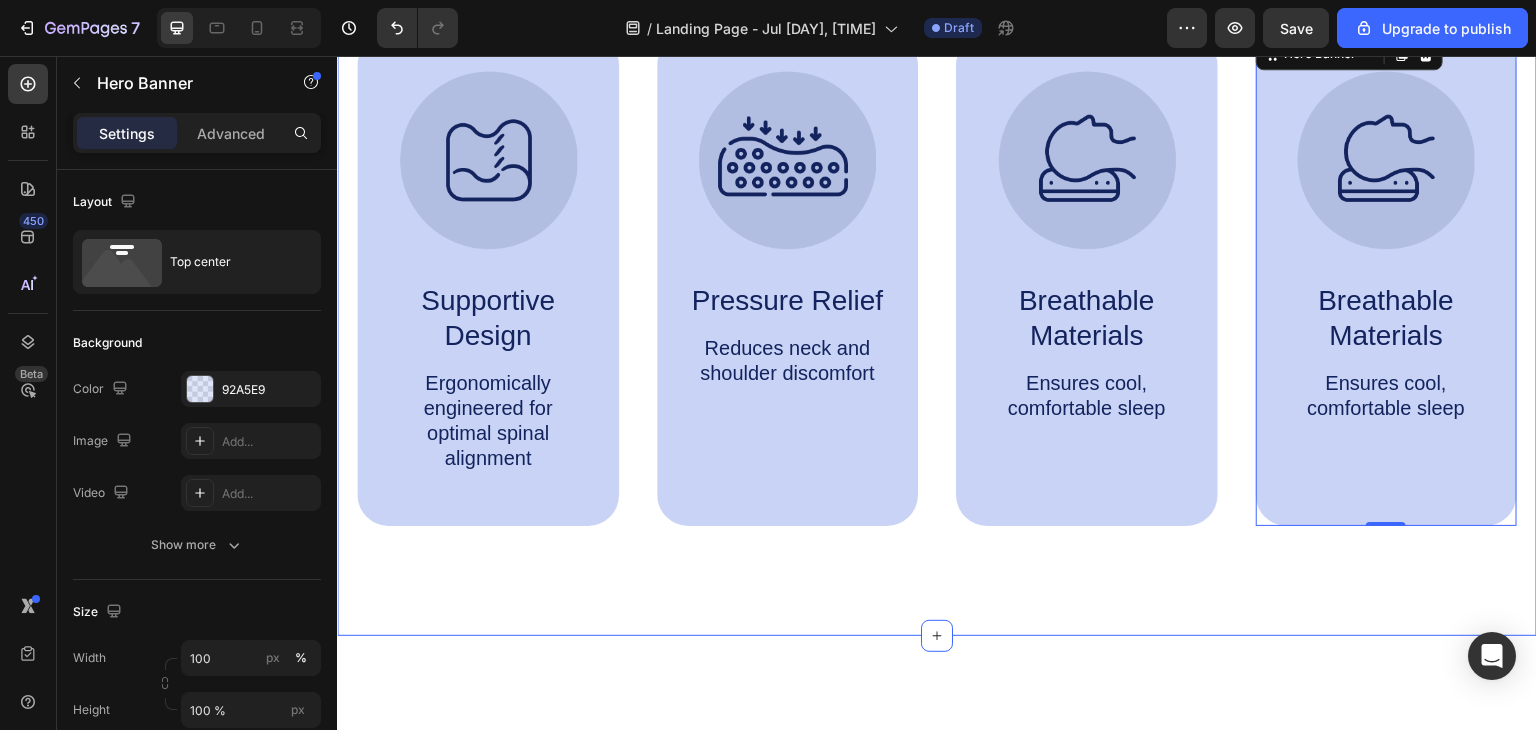 scroll, scrollTop: 628, scrollLeft: 0, axis: vertical 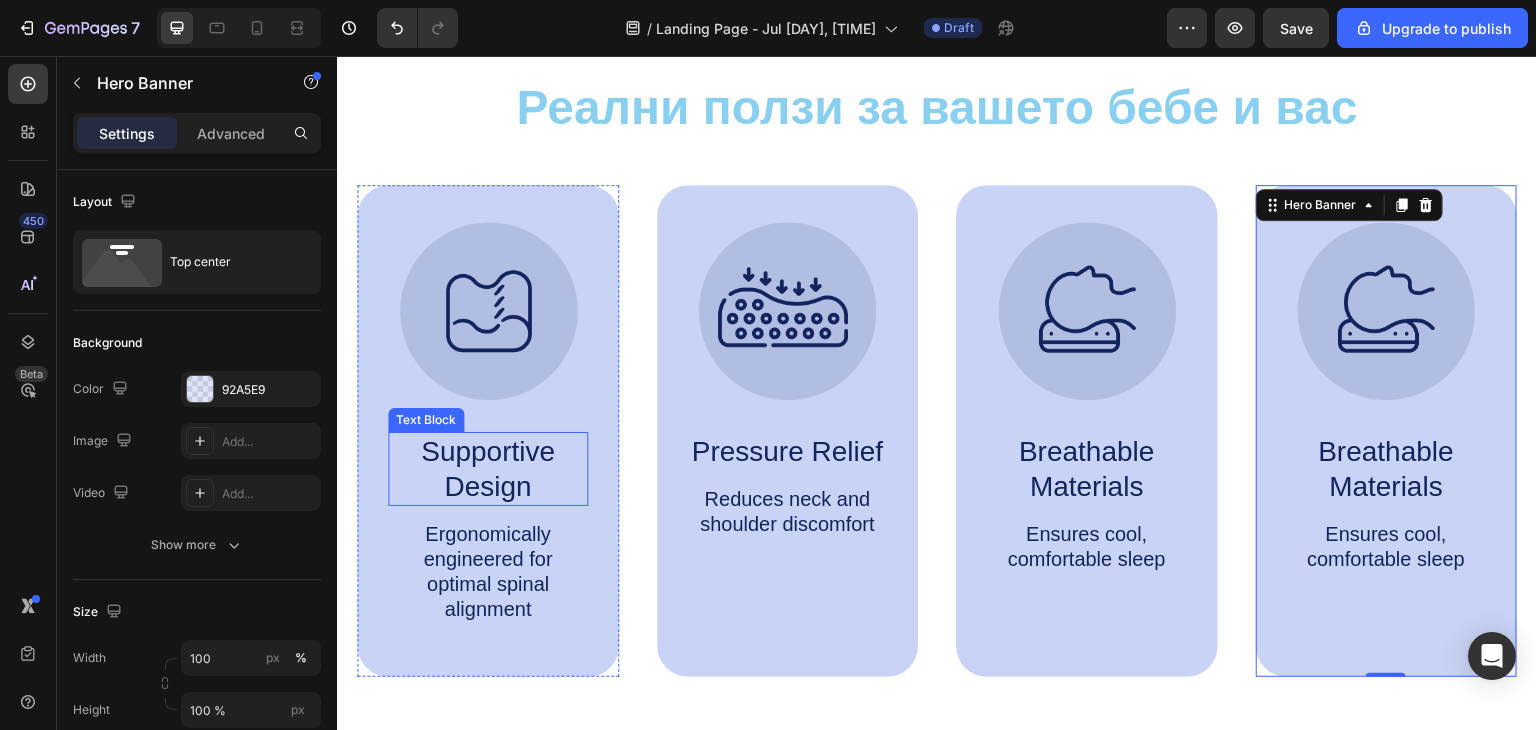click on "Supportive Design" at bounding box center (488, 469) 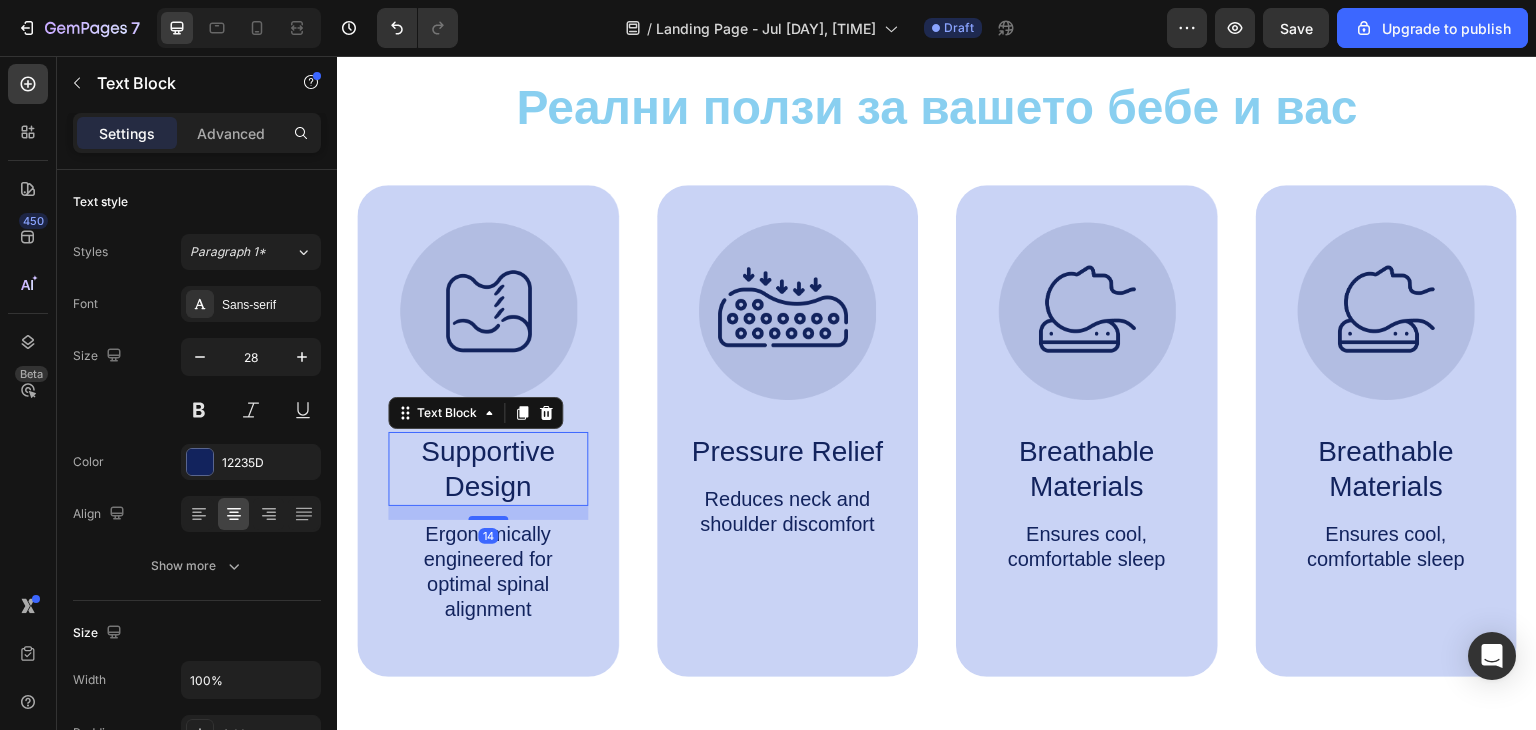 click on "Supportive Design" at bounding box center (488, 469) 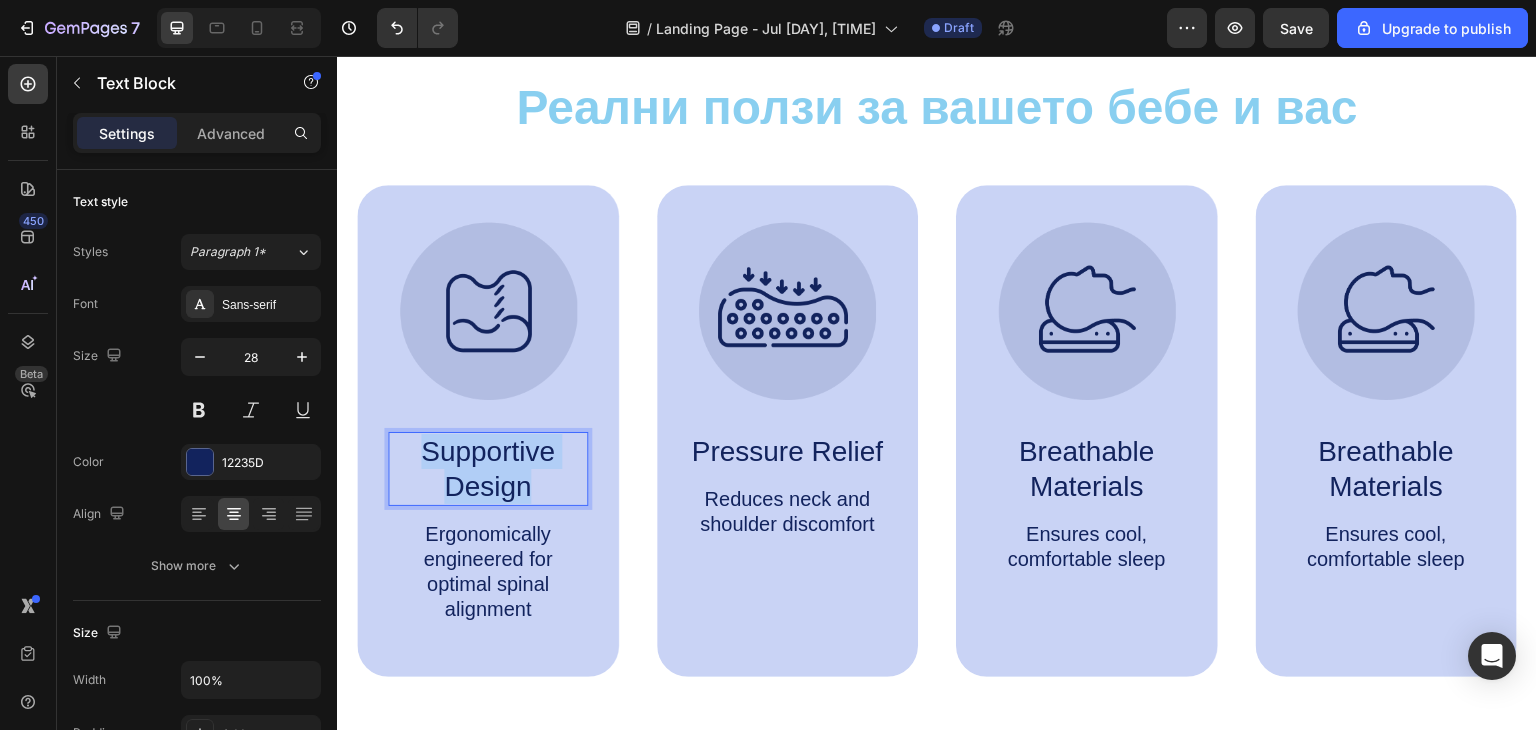 click on "Supportive Design" at bounding box center (488, 469) 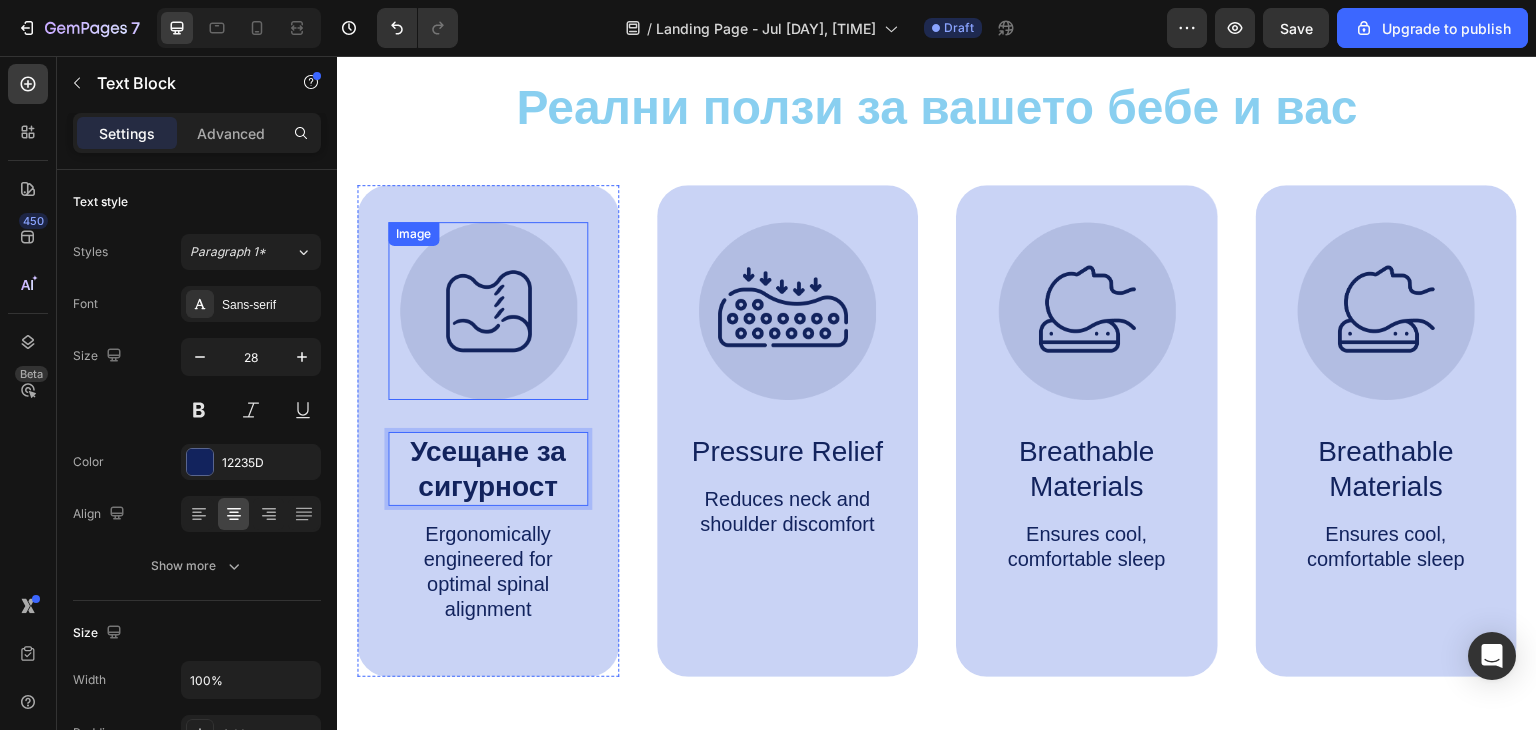 click at bounding box center [488, 311] 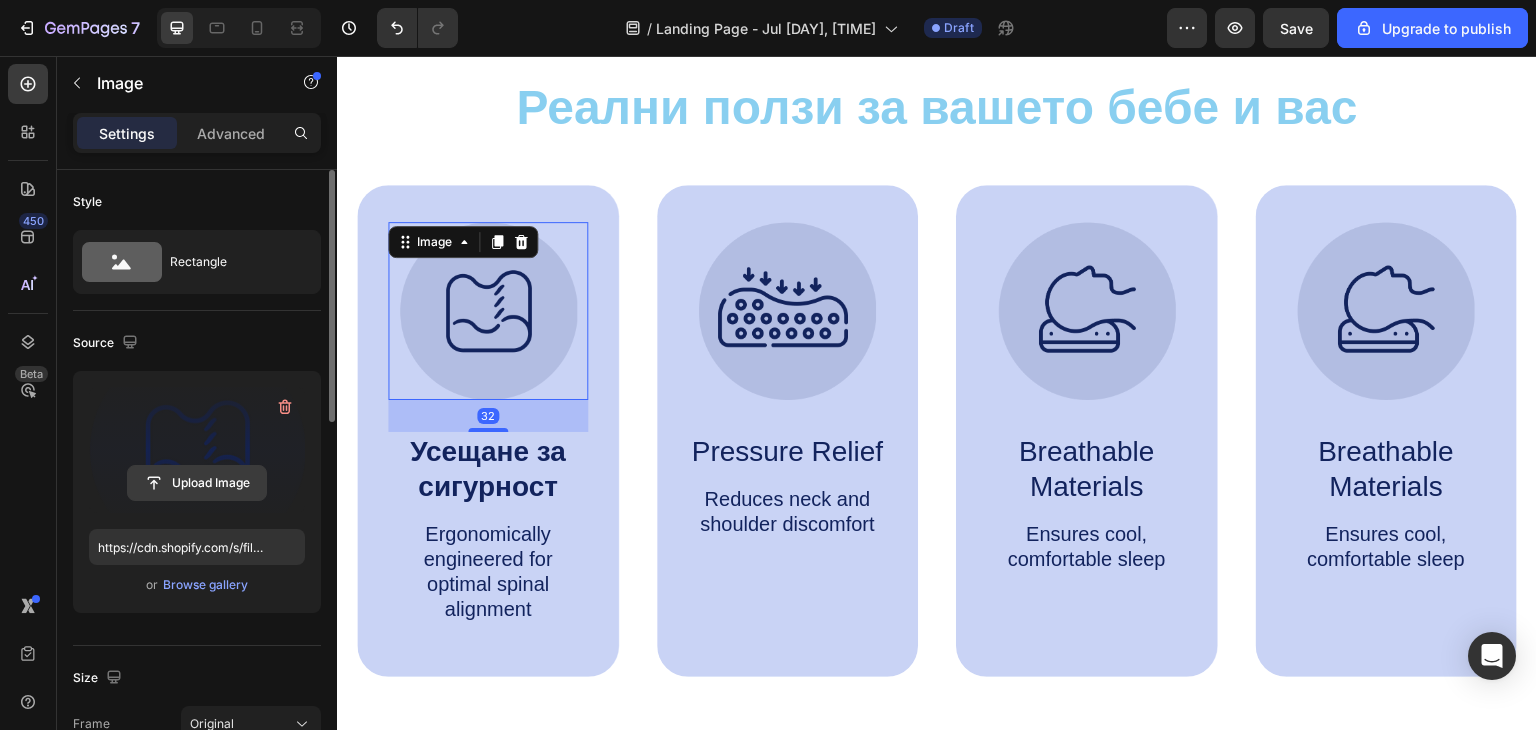 click 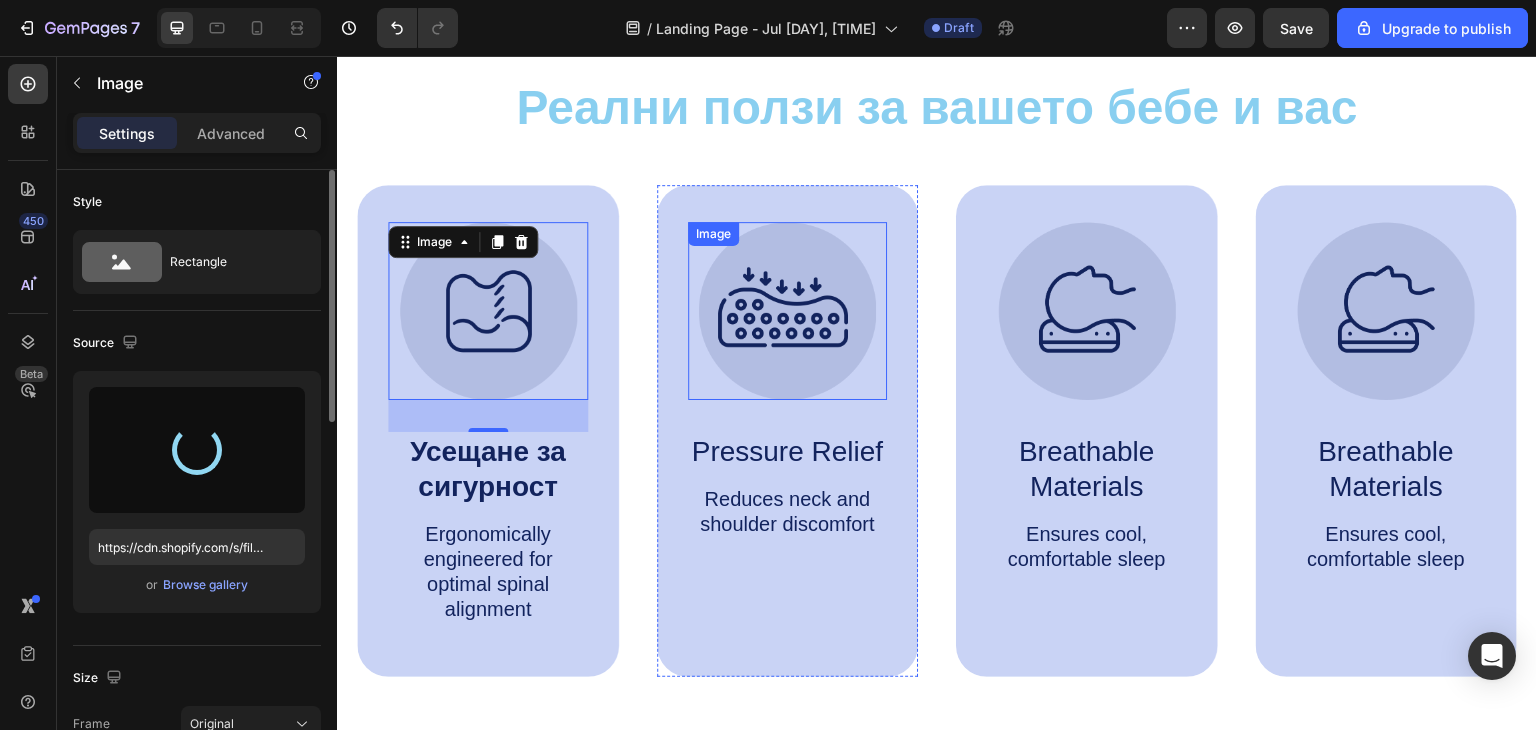 type on "https://cdn.shopify.com/s/files/1/0914/7442/8290/files/gempages_574535818257892196-7beaf0de-2ef7-4971-804b-72c5f6c40aad.png" 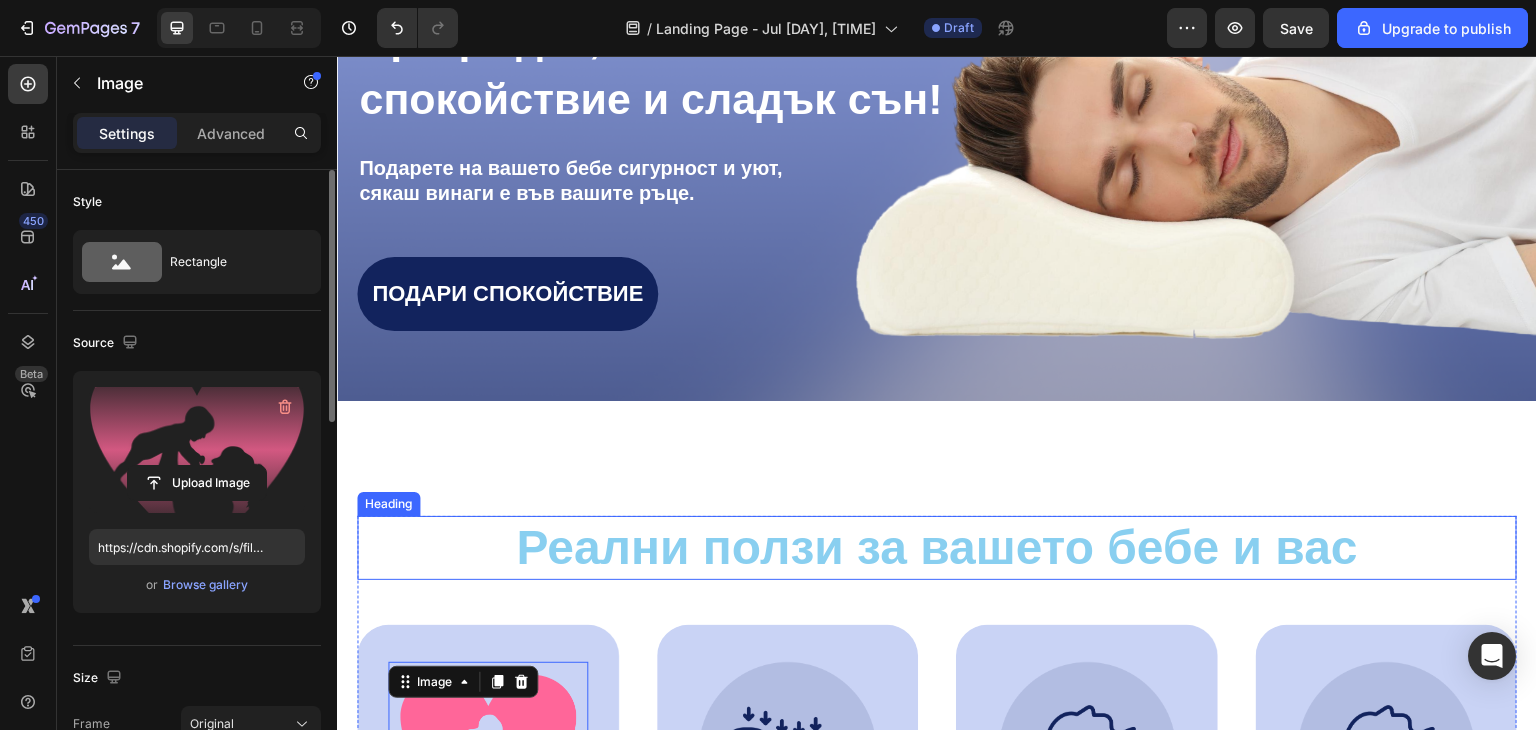 scroll, scrollTop: 200, scrollLeft: 0, axis: vertical 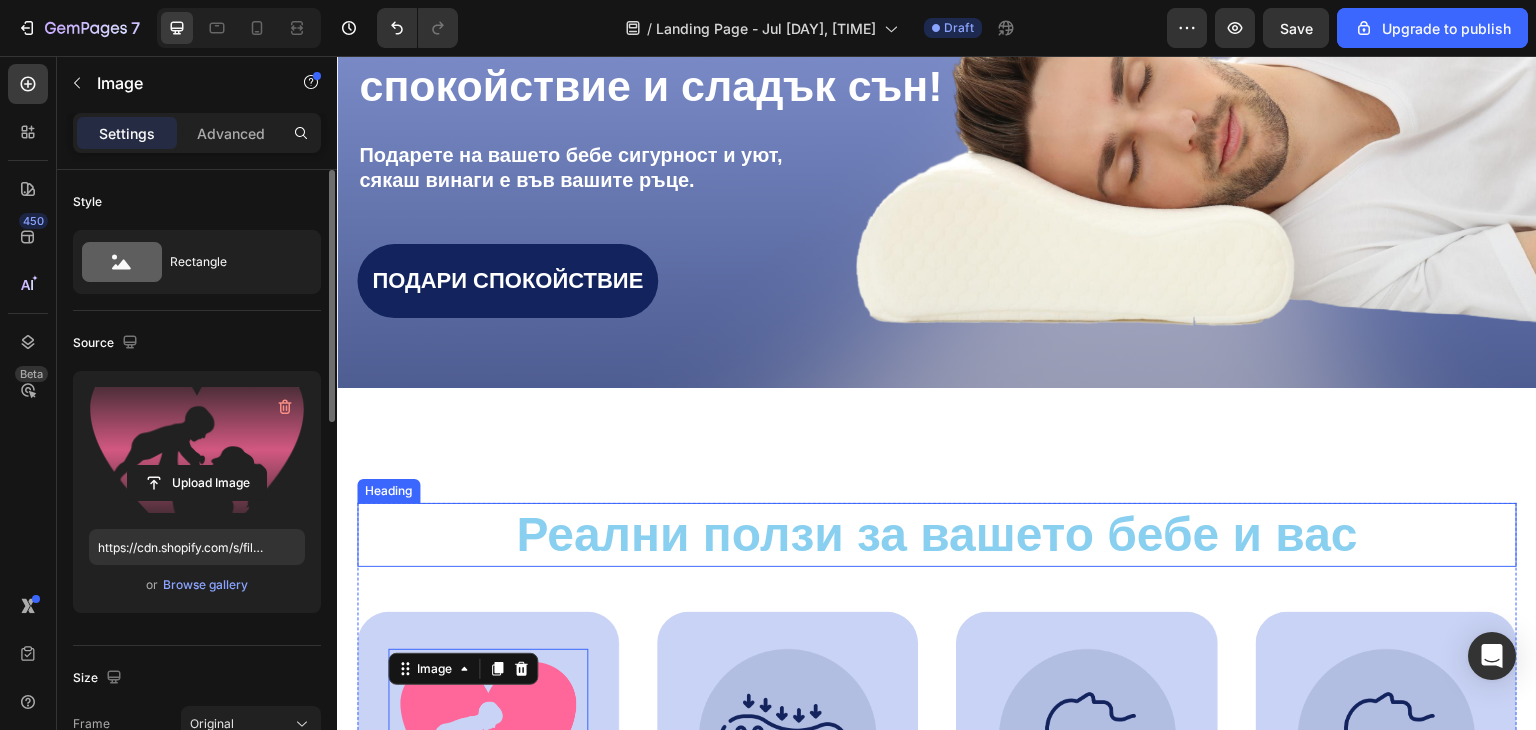 click on "Реални ползи за вашето бебе и вас" at bounding box center (937, 534) 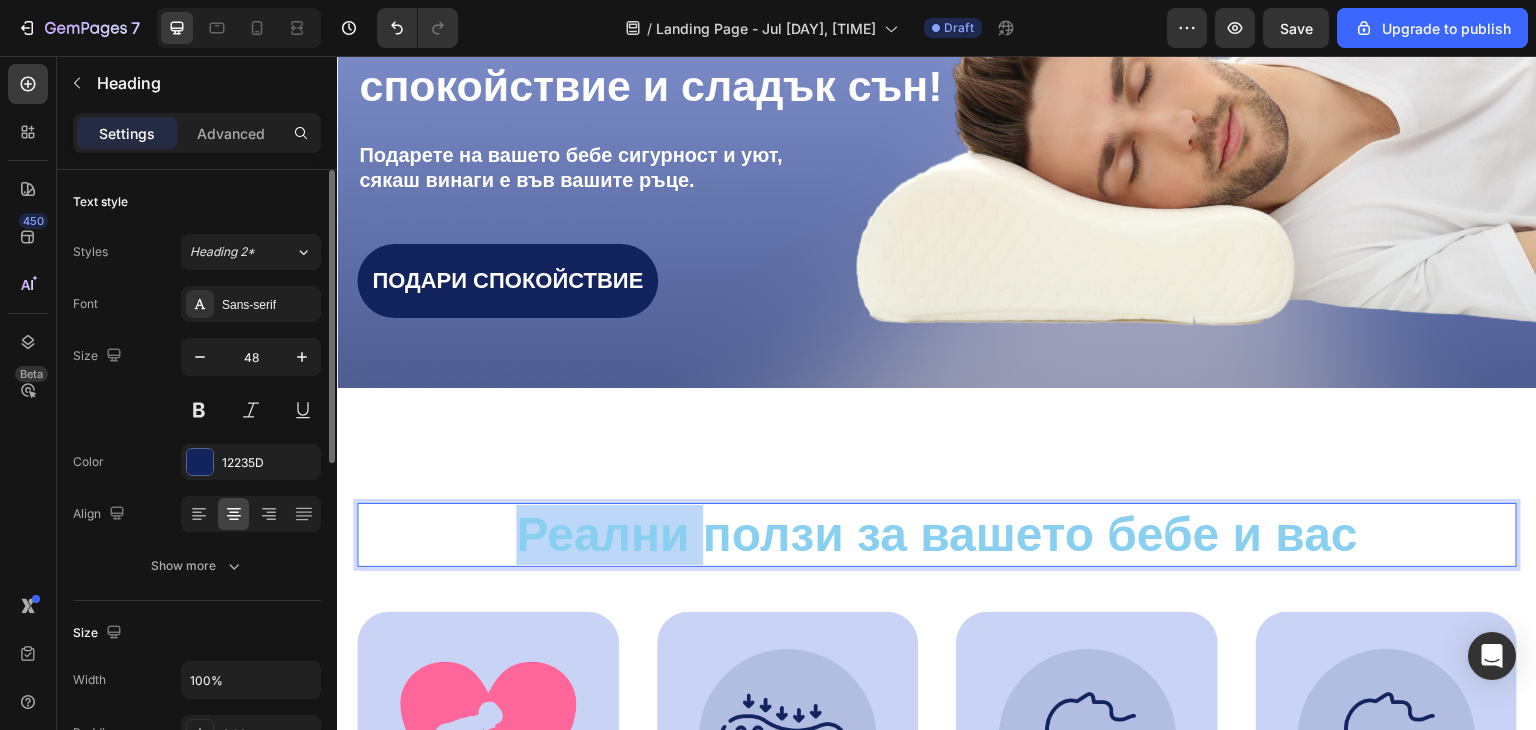 click on "Реални ползи за вашето бебе и вас" at bounding box center [937, 534] 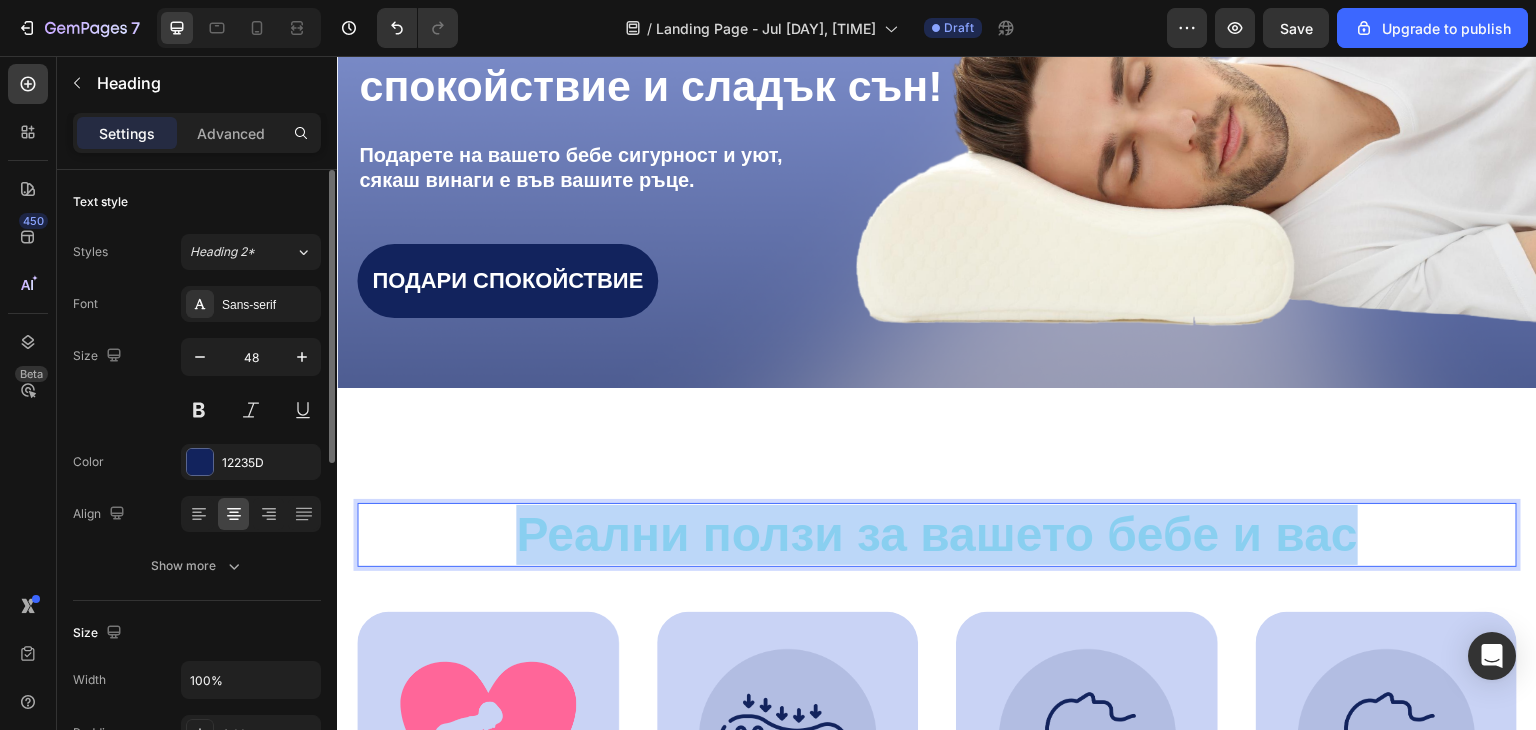 click on "Реални ползи за вашето бебе и вас" at bounding box center [937, 534] 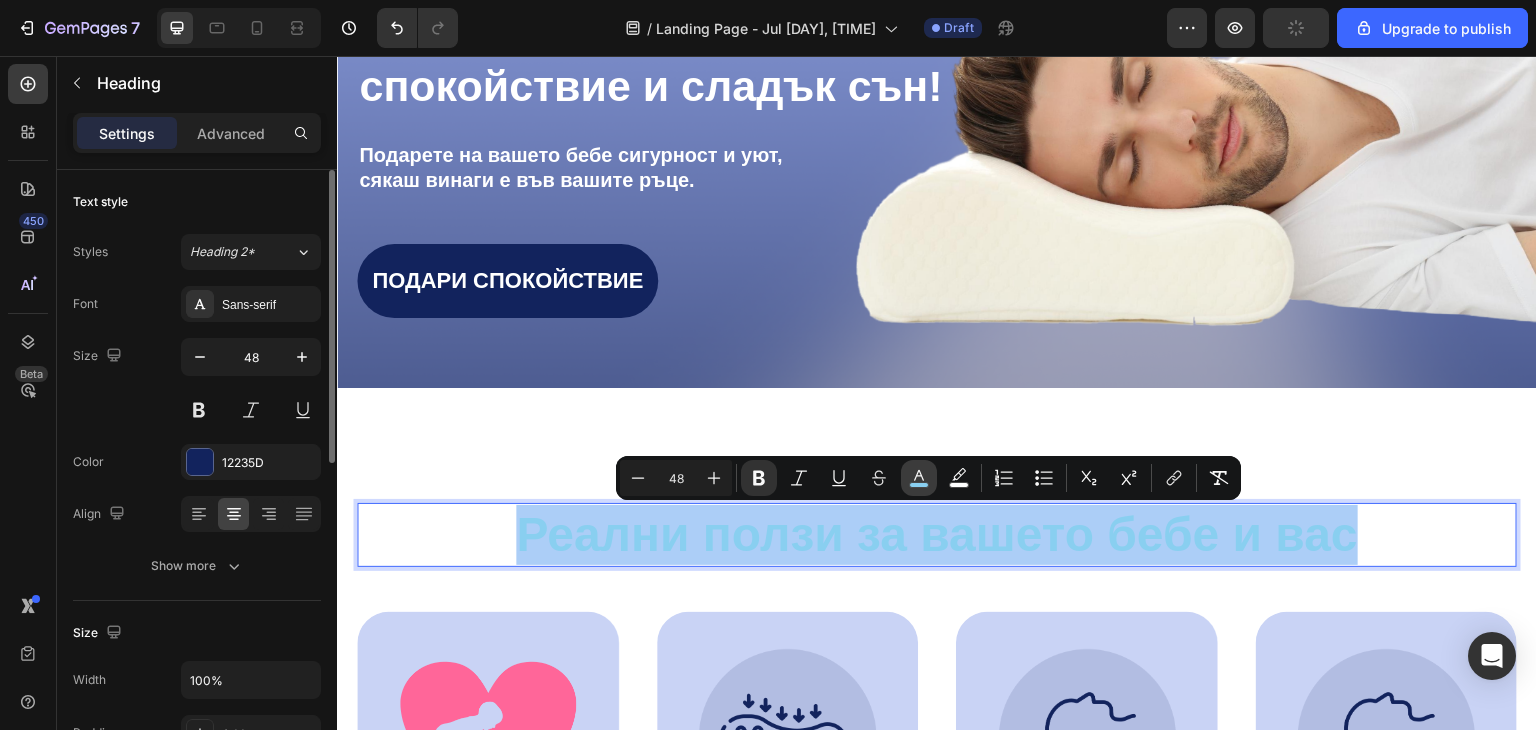 click 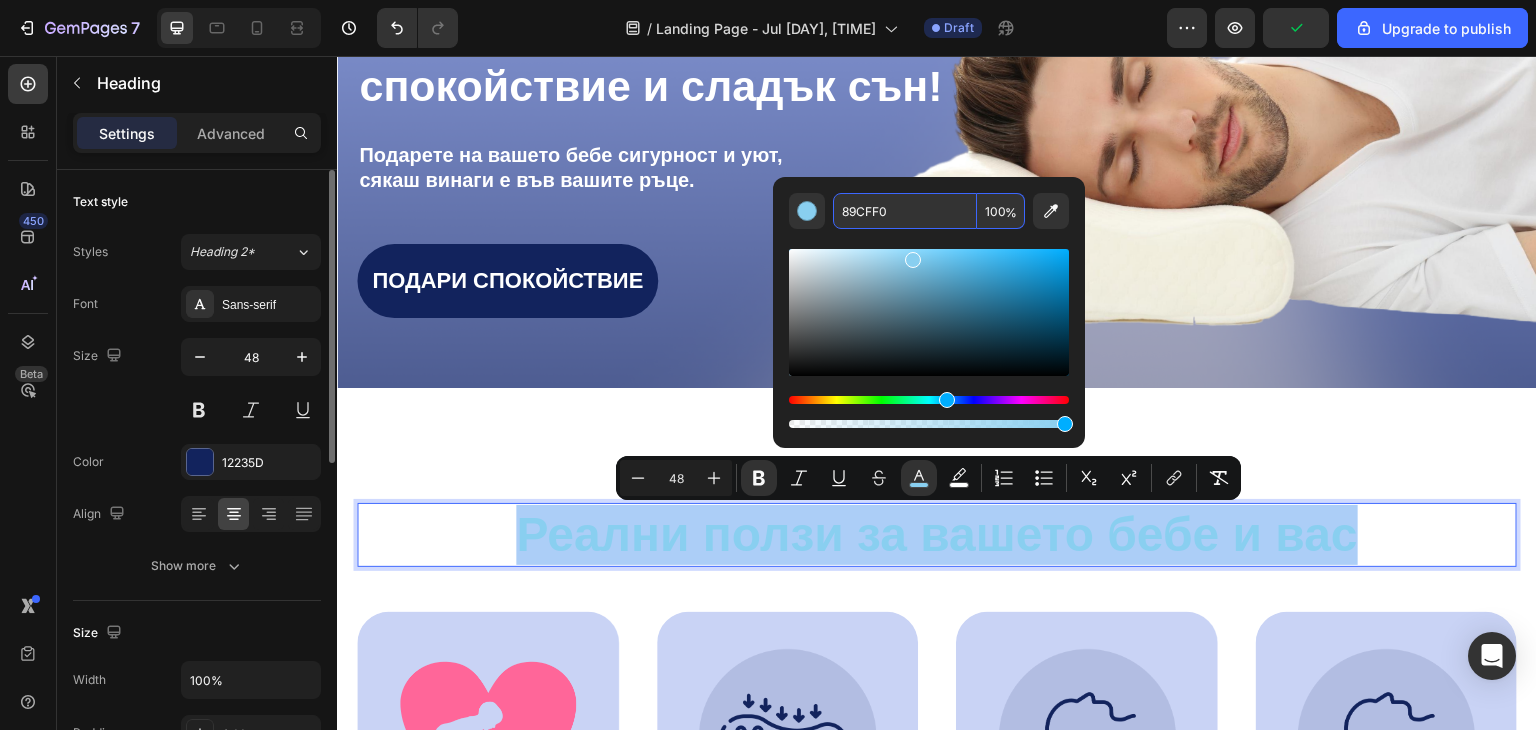 click on "89CFF0" at bounding box center (905, 211) 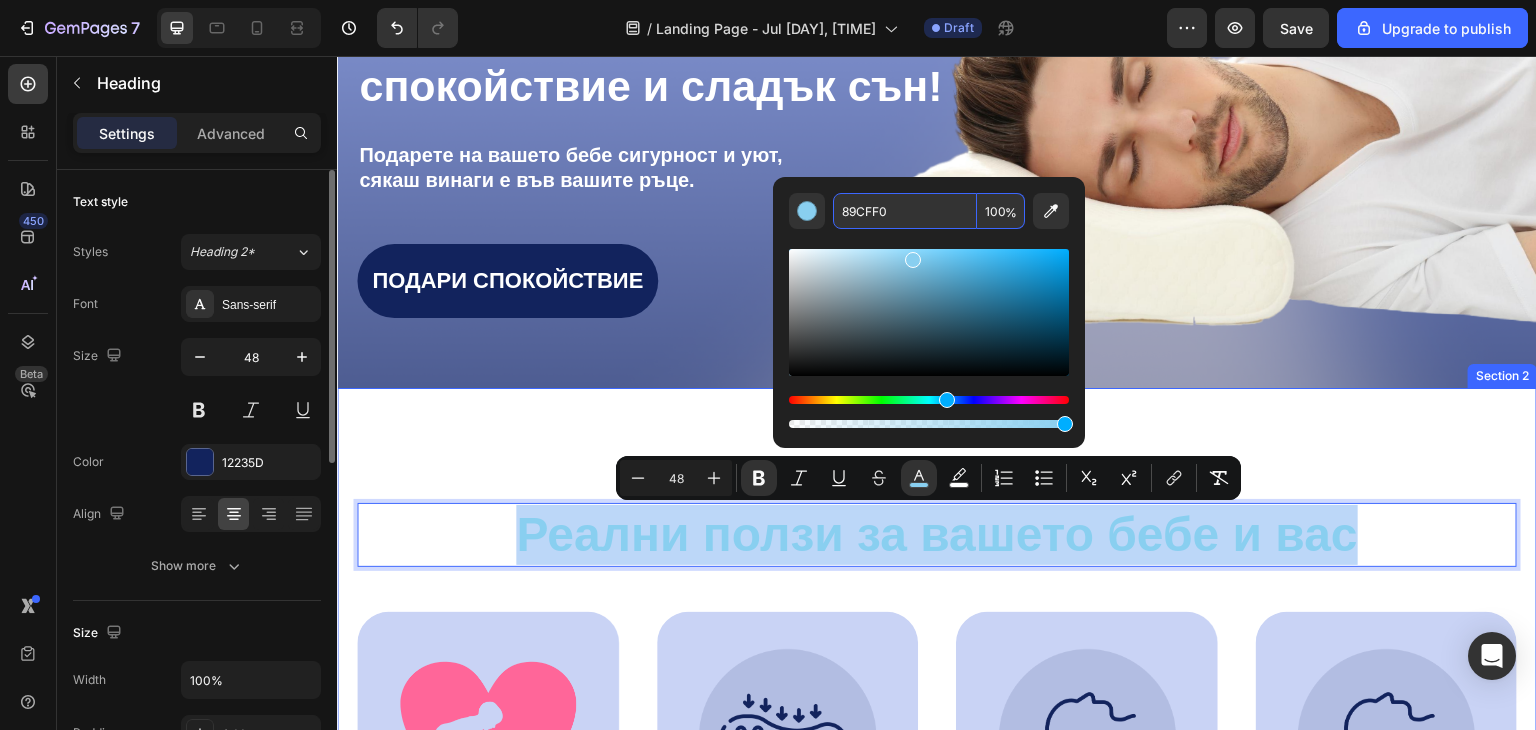click on "Реални ползи за вашето бебе и вас Heading   45 Image Усещане за сигурност ⁠⁠⁠⁠⁠⁠⁠ Text Block Ergonomically engineered for optimal spinal alignment Text Block Hero Banner Image Pressure Relief Text Block Reduces neck and shoulder discomfort Text Block Hero Banner Image Breathable Materials Text Block Ensures cool, comfortable sleep Text Block Hero Banner Image Breathable Materials Text Block Ensures cool, comfortable sleep Text Block Hero Banner Row Image Supportive Design Text Block Ergonomically engineered for optimal spinal alignment Text Block Hero Banner Image Pressure Relief Text Block Reduces neck and shoulder discomfort Text Block Hero Banner Row Image Breathable Materials Text Block Ensures cool, comfortable sleep Text Block Hero Banner Row Section 2" at bounding box center [937, 801] 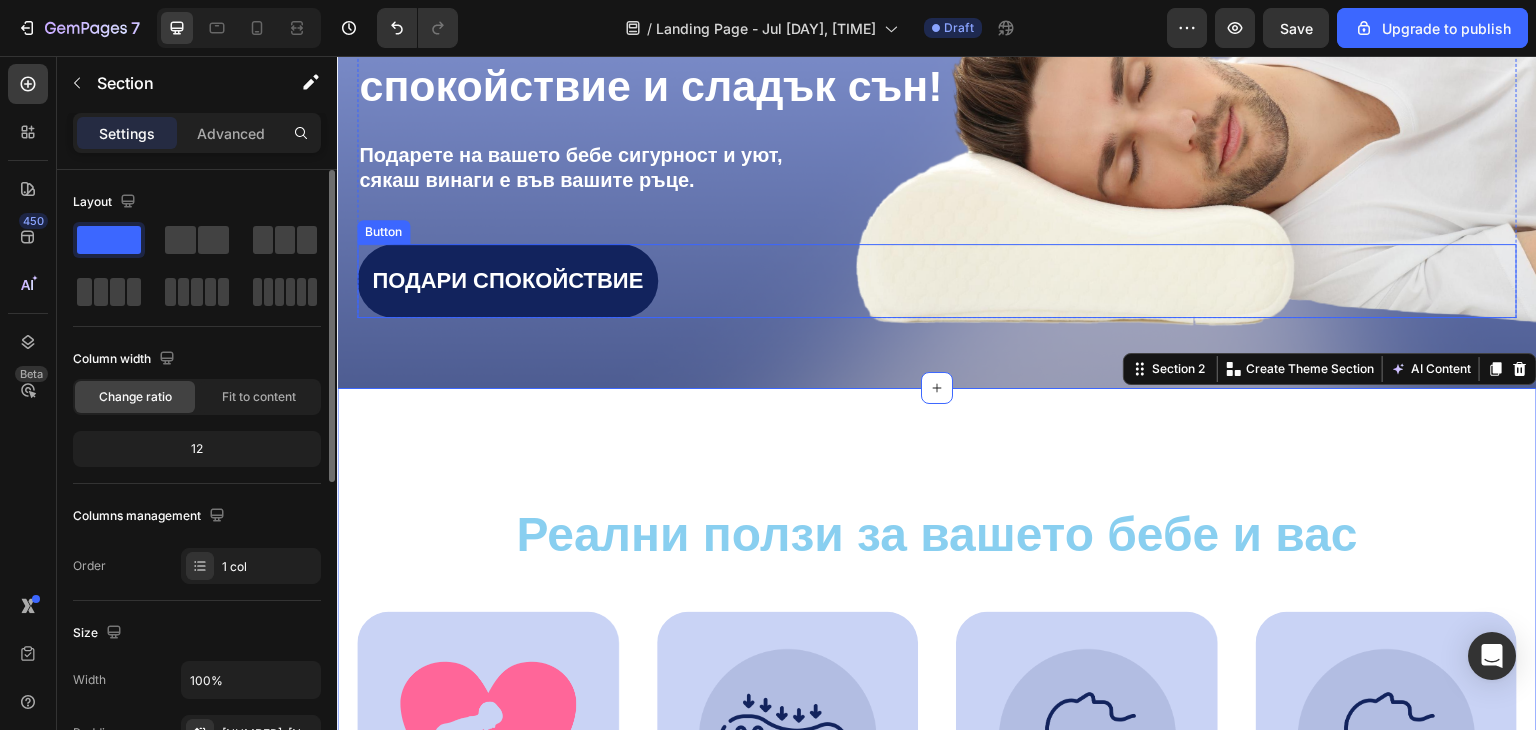 click on "ПОДАРИ СПОКОЙСТВИЕ" at bounding box center [507, 281] 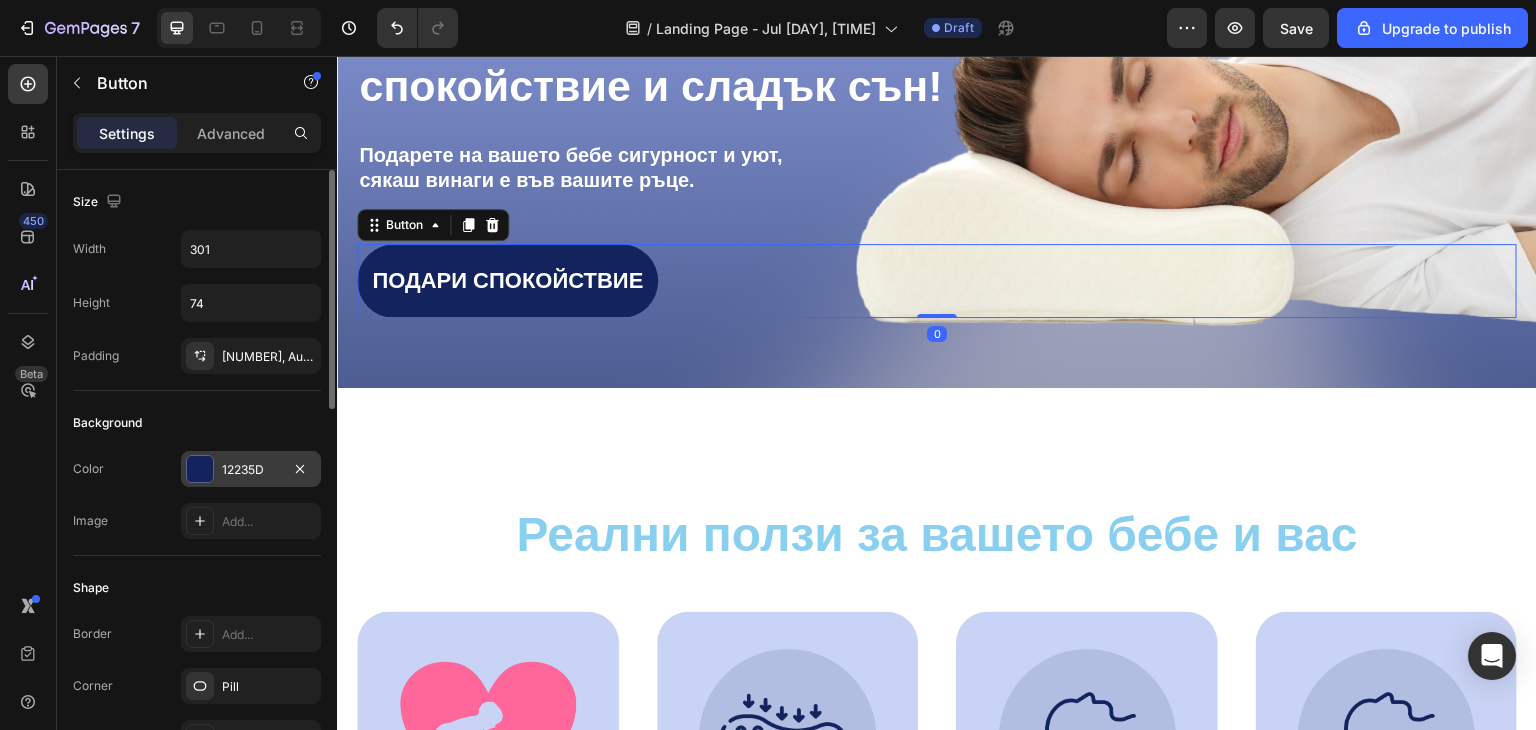 click on "12235D" at bounding box center (251, 470) 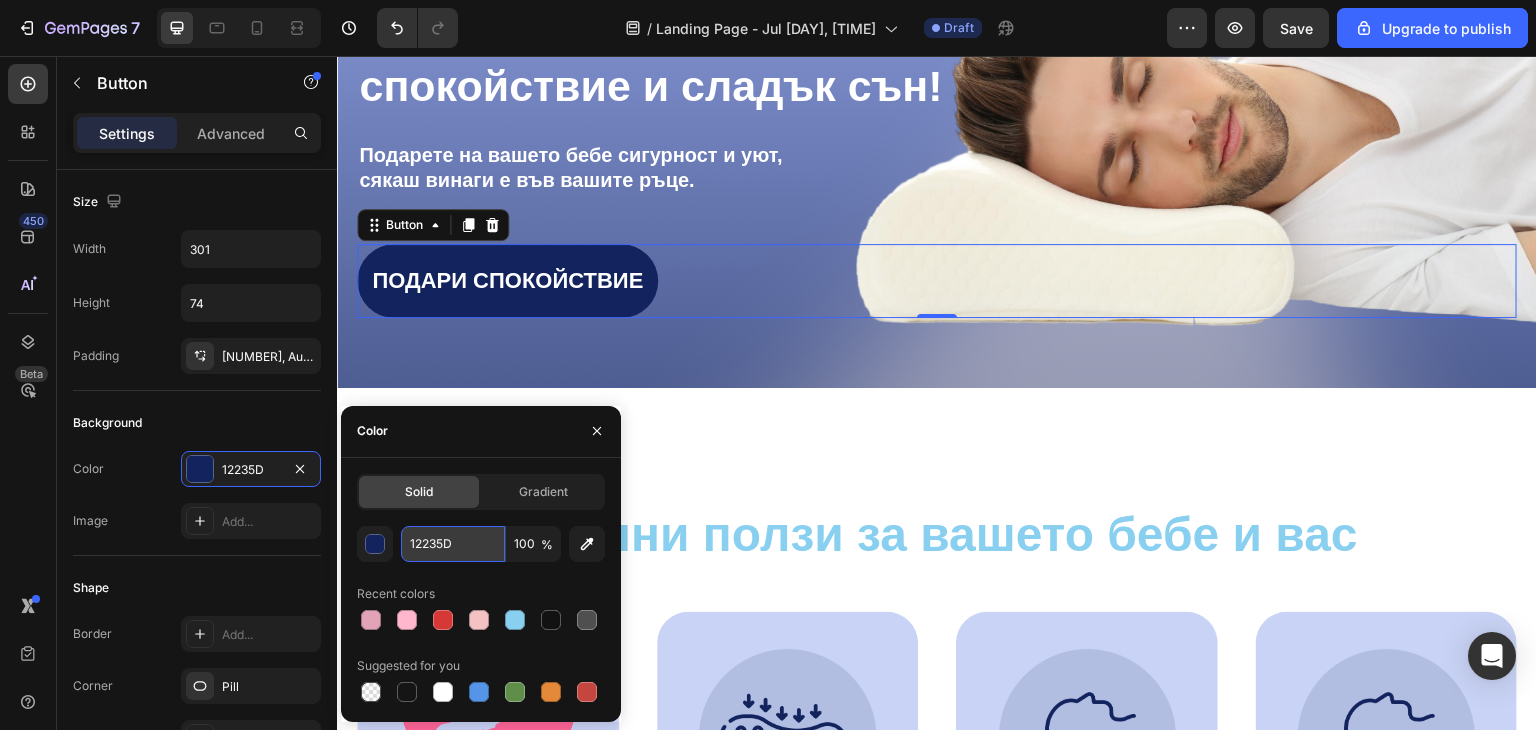 click on "12235D" at bounding box center (453, 544) 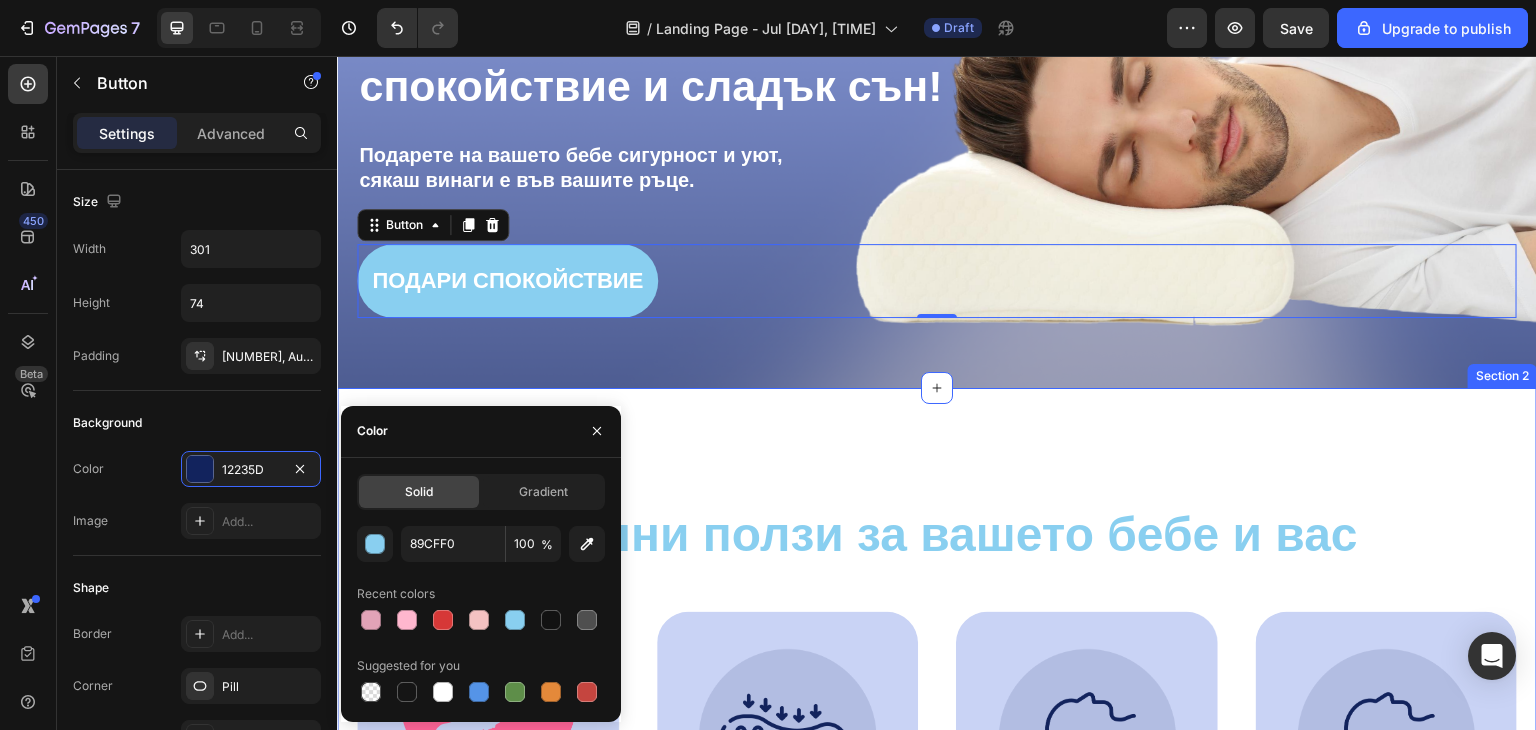 click on "⁠⁠⁠⁠⁠⁠⁠ Реални ползи за вашето бебе и вас Heading Image Усещане за сигурност ⁠⁠⁠⁠⁠⁠⁠ Text Block Ergonomically engineered for optimal spinal alignment Text Block Hero Banner Image Pressure Relief Text Block Reduces neck and shoulder discomfort Text Block Hero Banner Image Breathable Materials Text Block Ensures cool, comfortable sleep Text Block Hero Banner Image Breathable Materials Text Block Ensures cool, comfortable sleep Text Block Hero Banner Row Image Supportive Design Text Block Ergonomically engineered for optimal spinal alignment Text Block Hero Banner Image Pressure Relief Text Block Reduces neck and shoulder discomfort Text Block Hero Banner Row Image Breathable Materials Text Block Ensures cool, comfortable sleep Text Block Hero Banner Row Section 2" at bounding box center (937, 801) 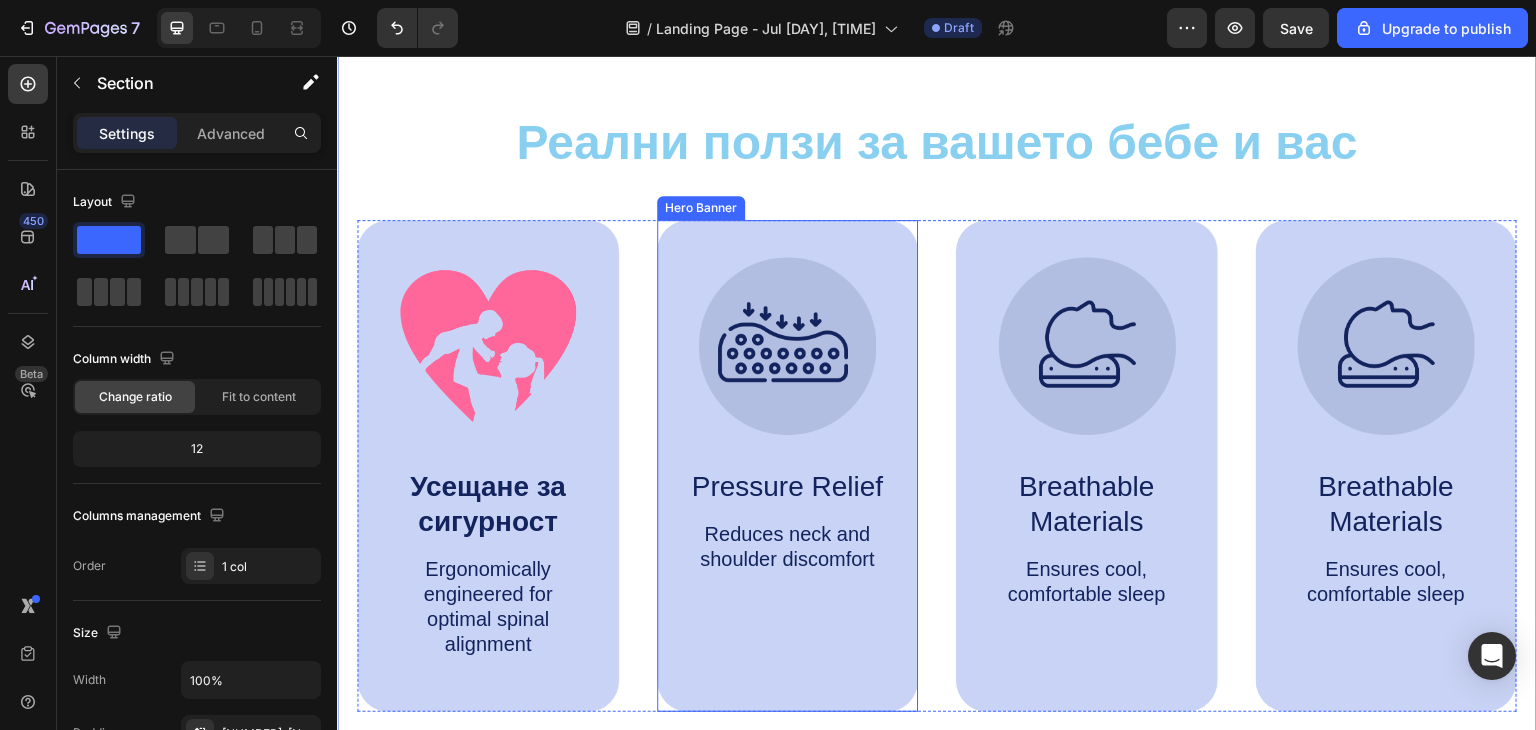 scroll, scrollTop: 600, scrollLeft: 0, axis: vertical 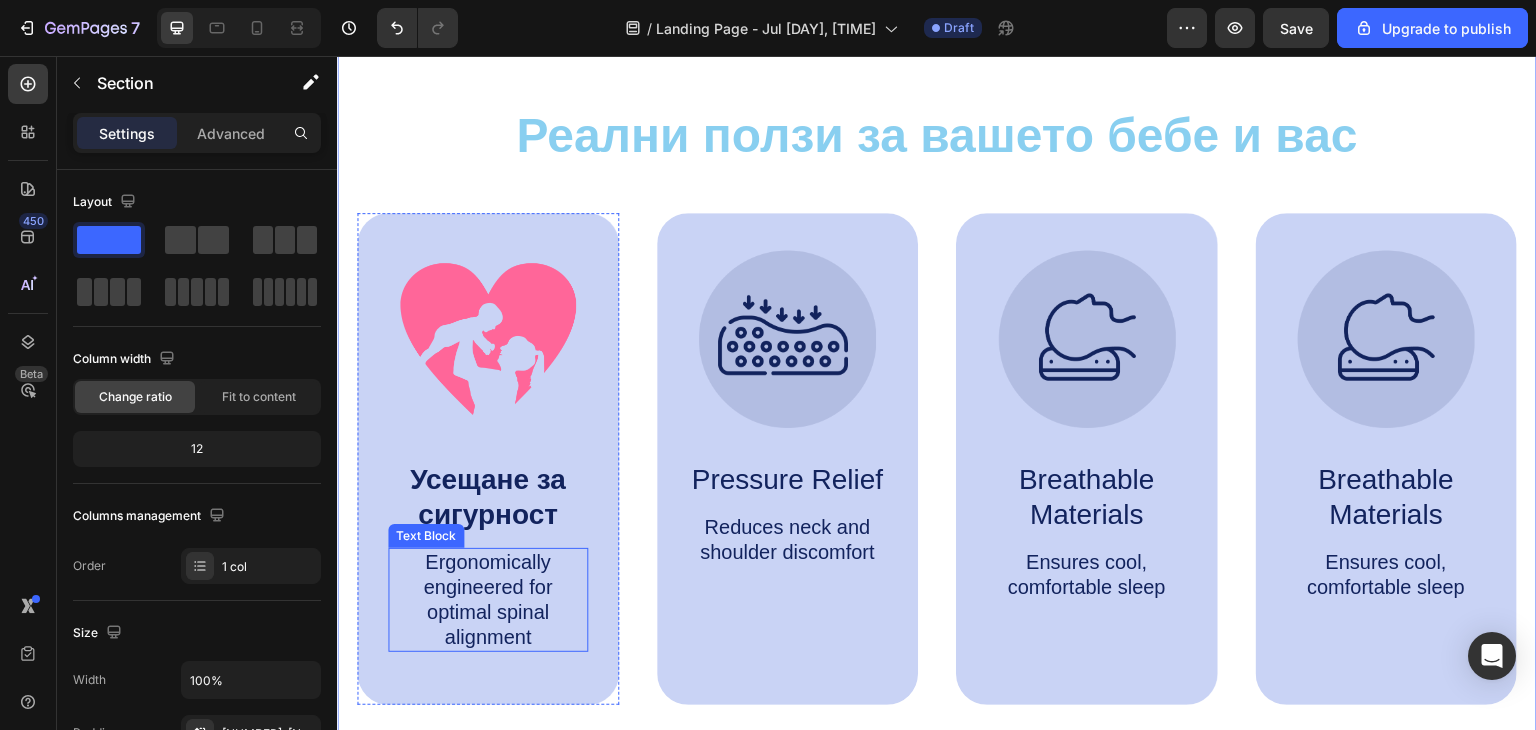 click on "Ergonomically engineered for optimal spinal alignment" at bounding box center (488, 600) 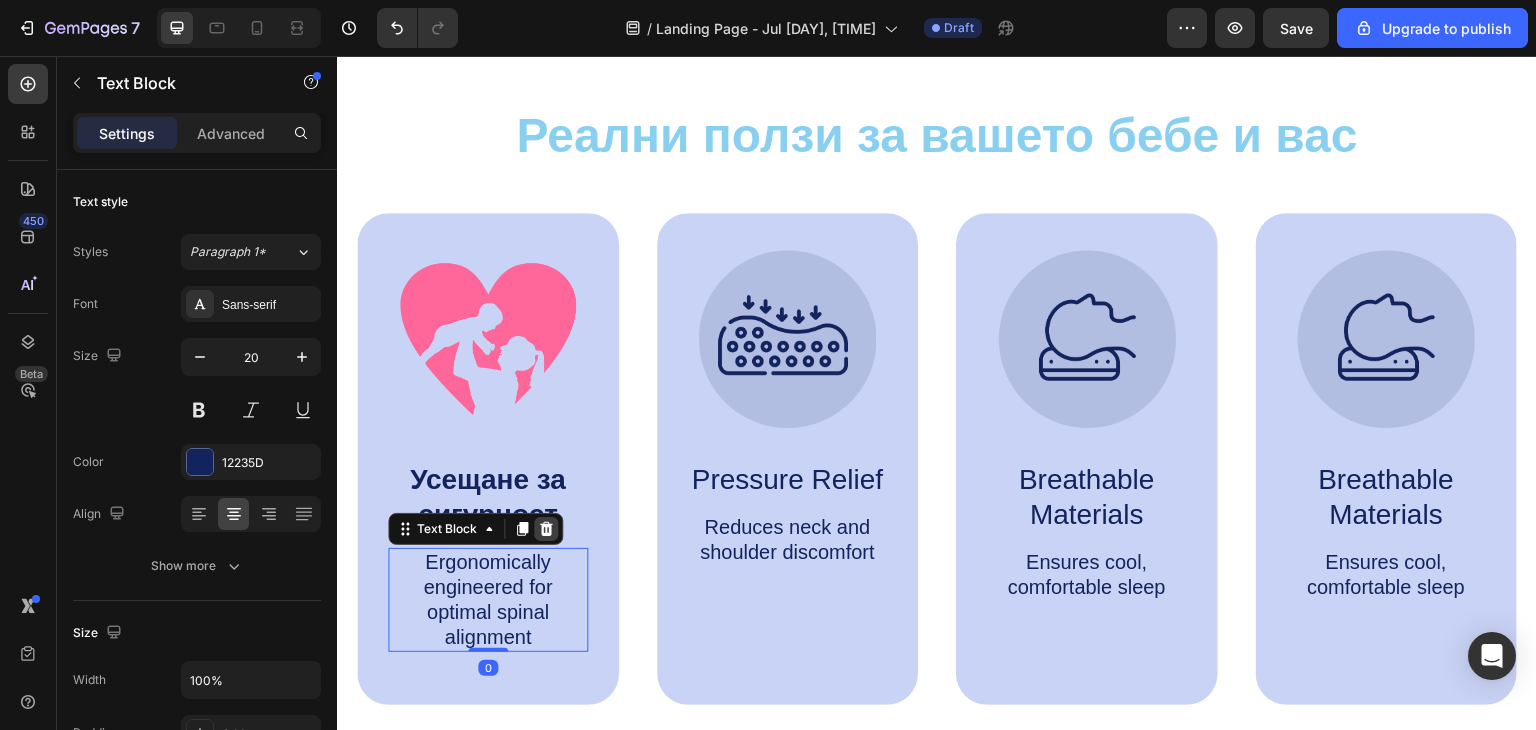 click 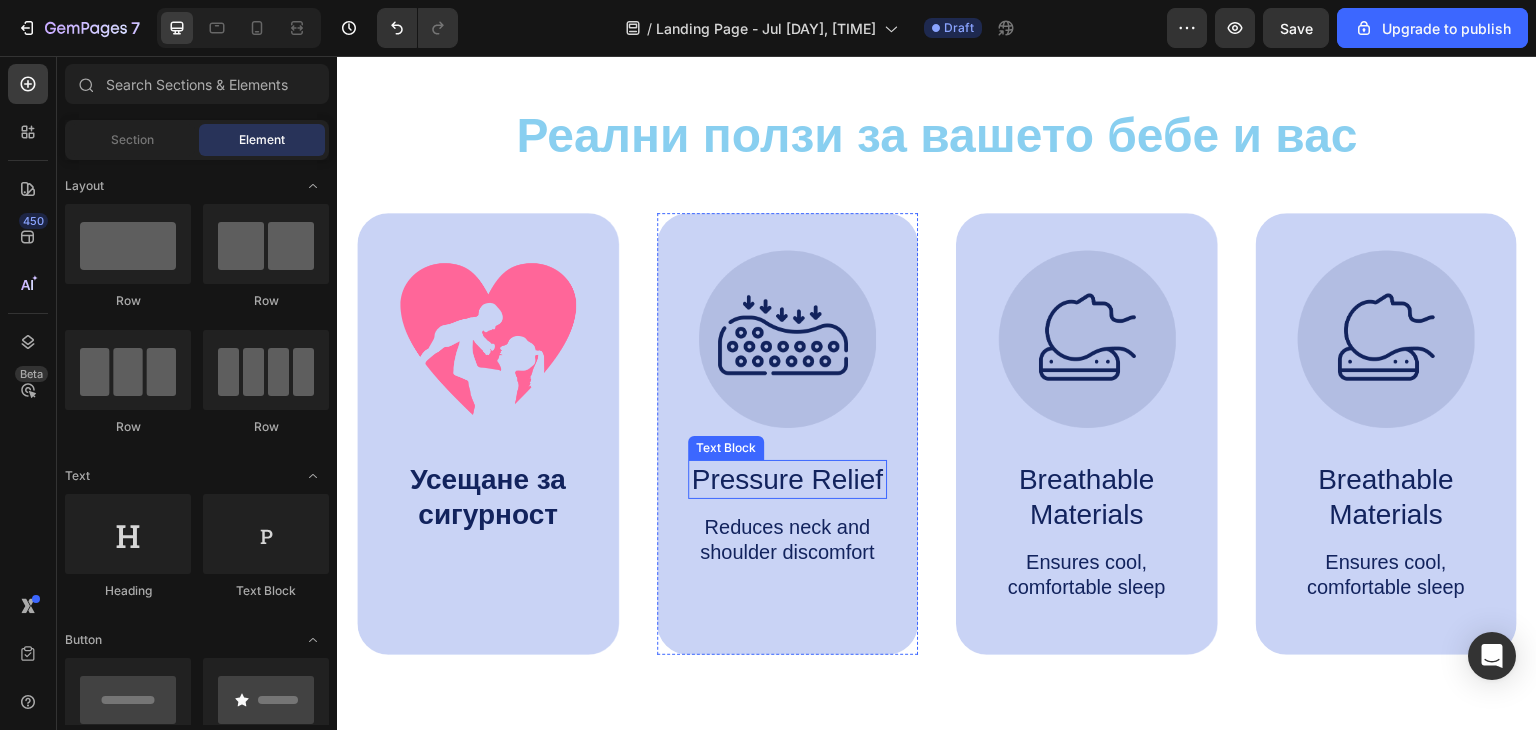 click on "Pressure Relief" at bounding box center (788, 479) 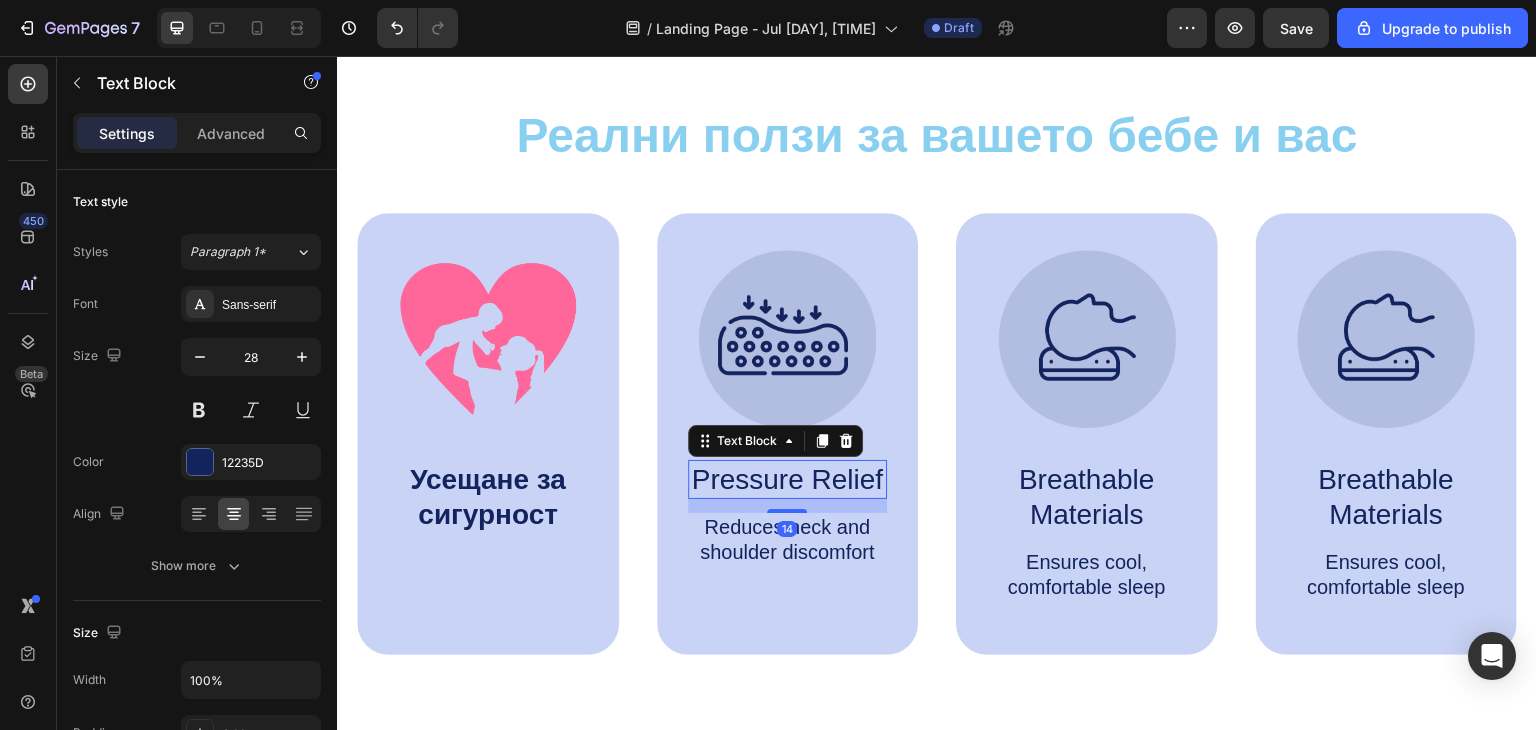 click on "Pressure Relief" at bounding box center [788, 479] 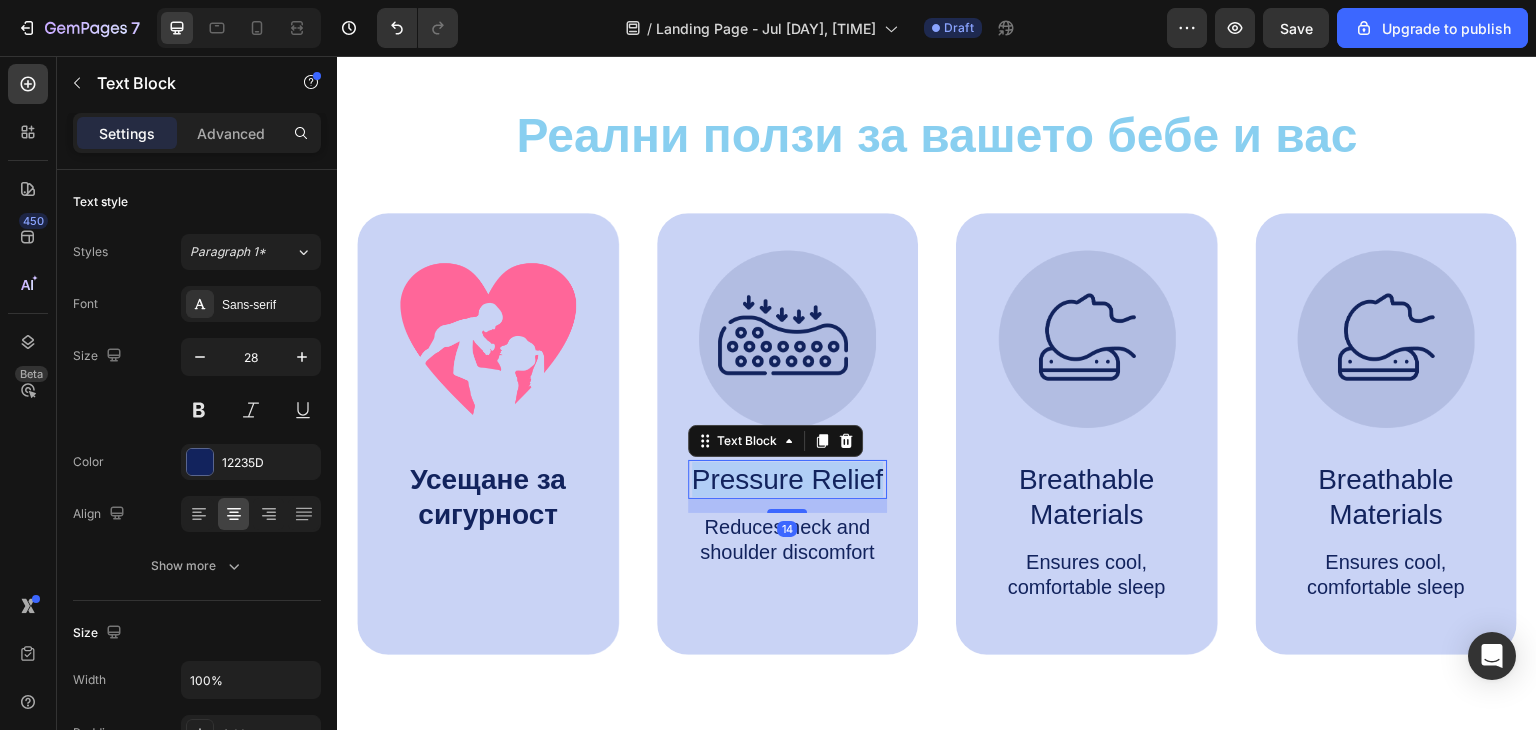 click on "Pressure Relief" at bounding box center [788, 479] 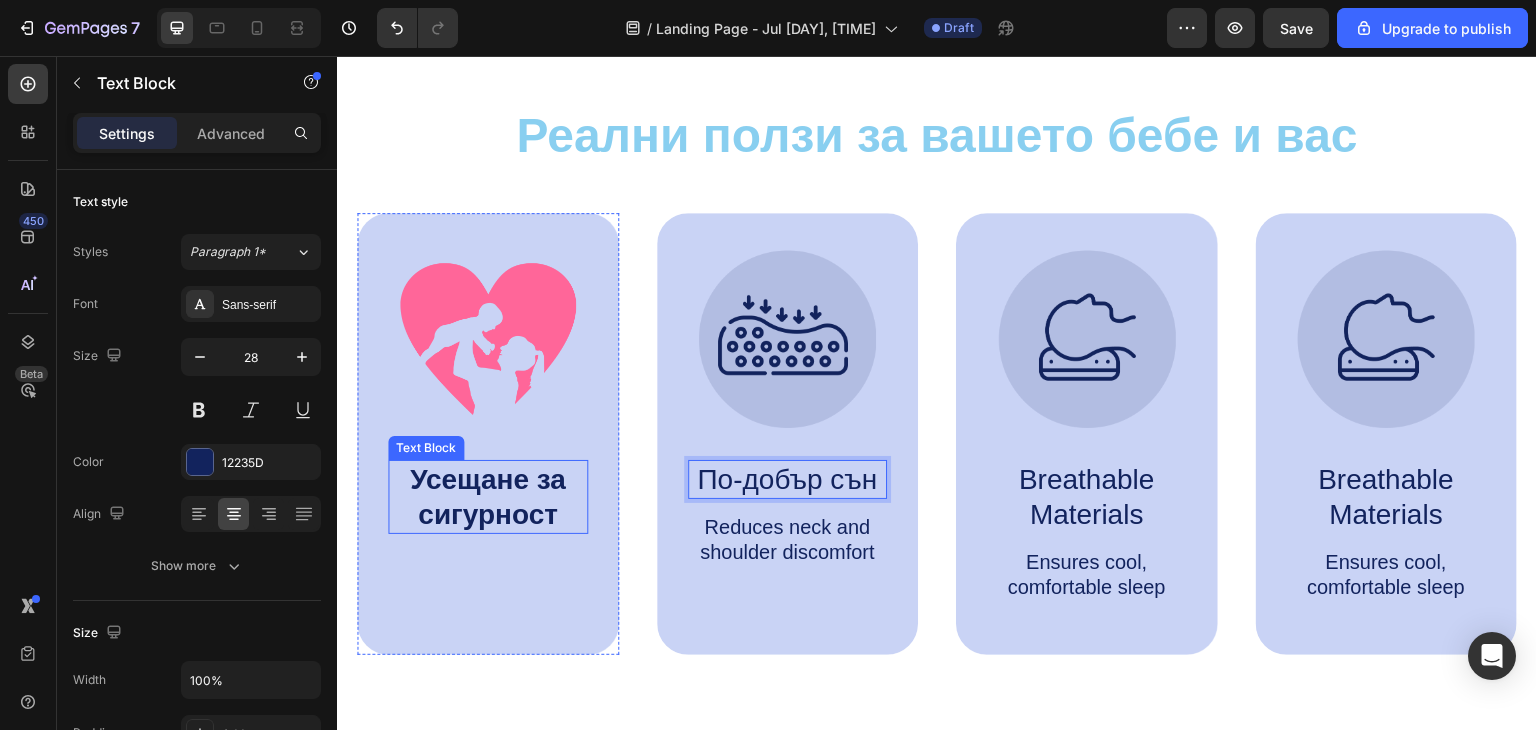 click on "Усещане за сигурност" at bounding box center [488, 497] 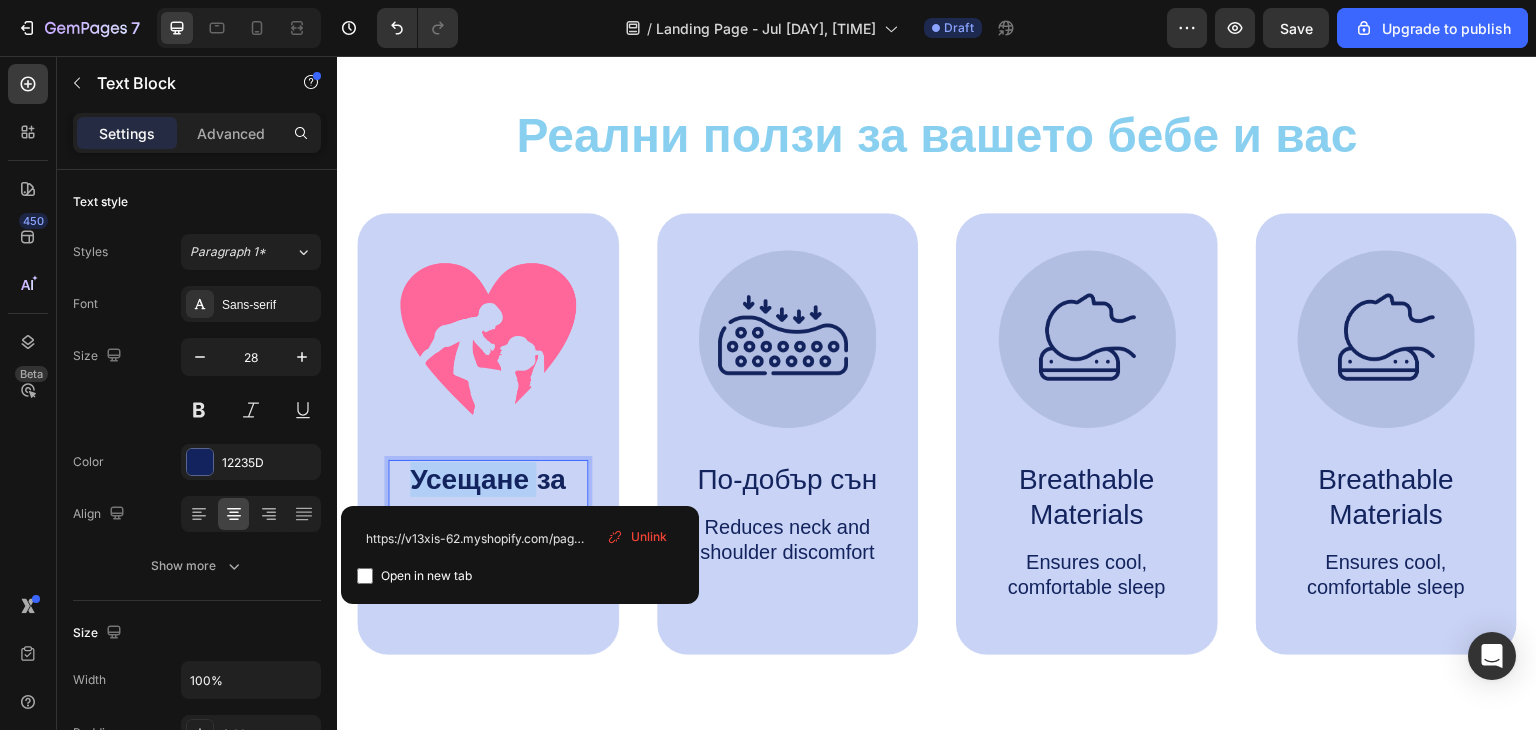 click on "Усещане за сигурност" at bounding box center [488, 497] 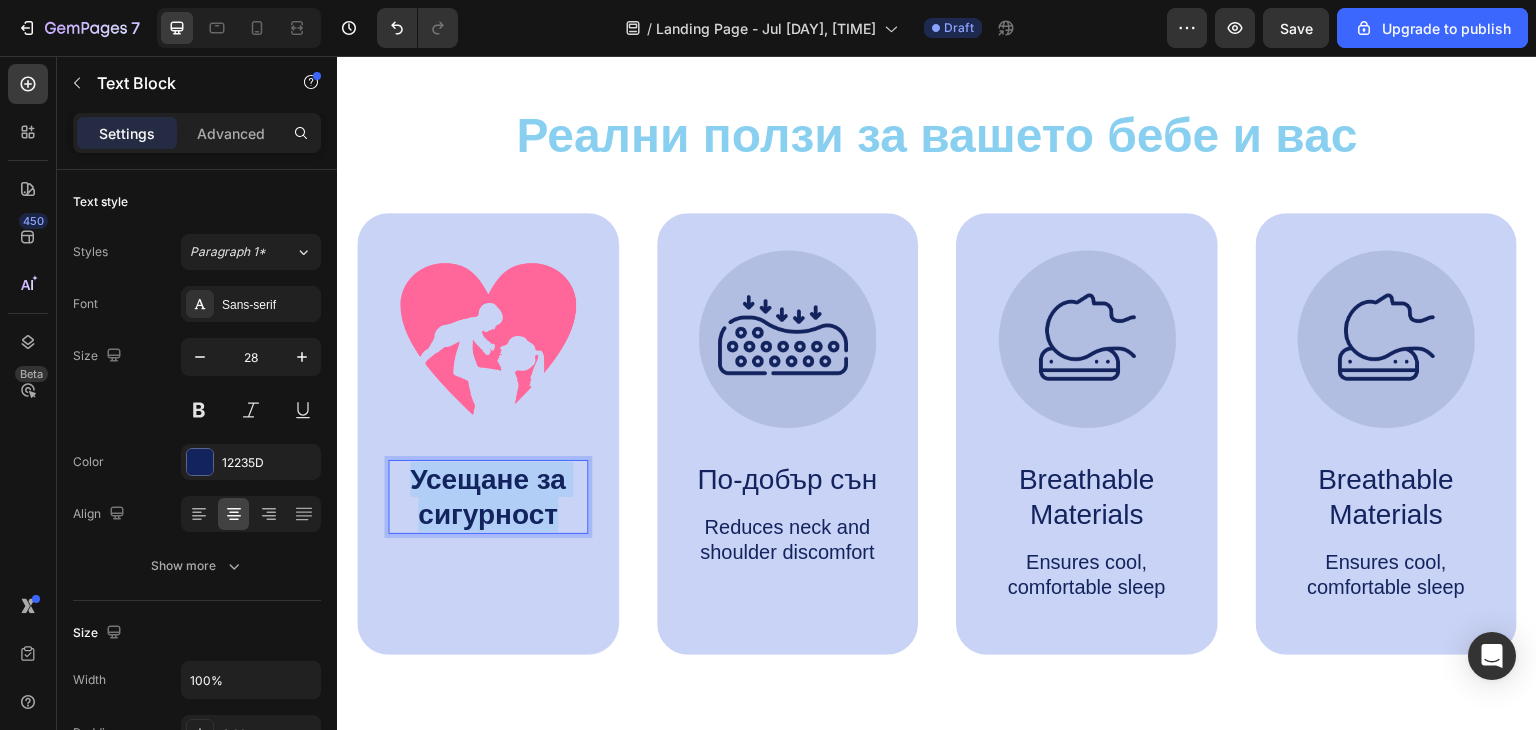 click on "Усещане за сигурност" at bounding box center [488, 497] 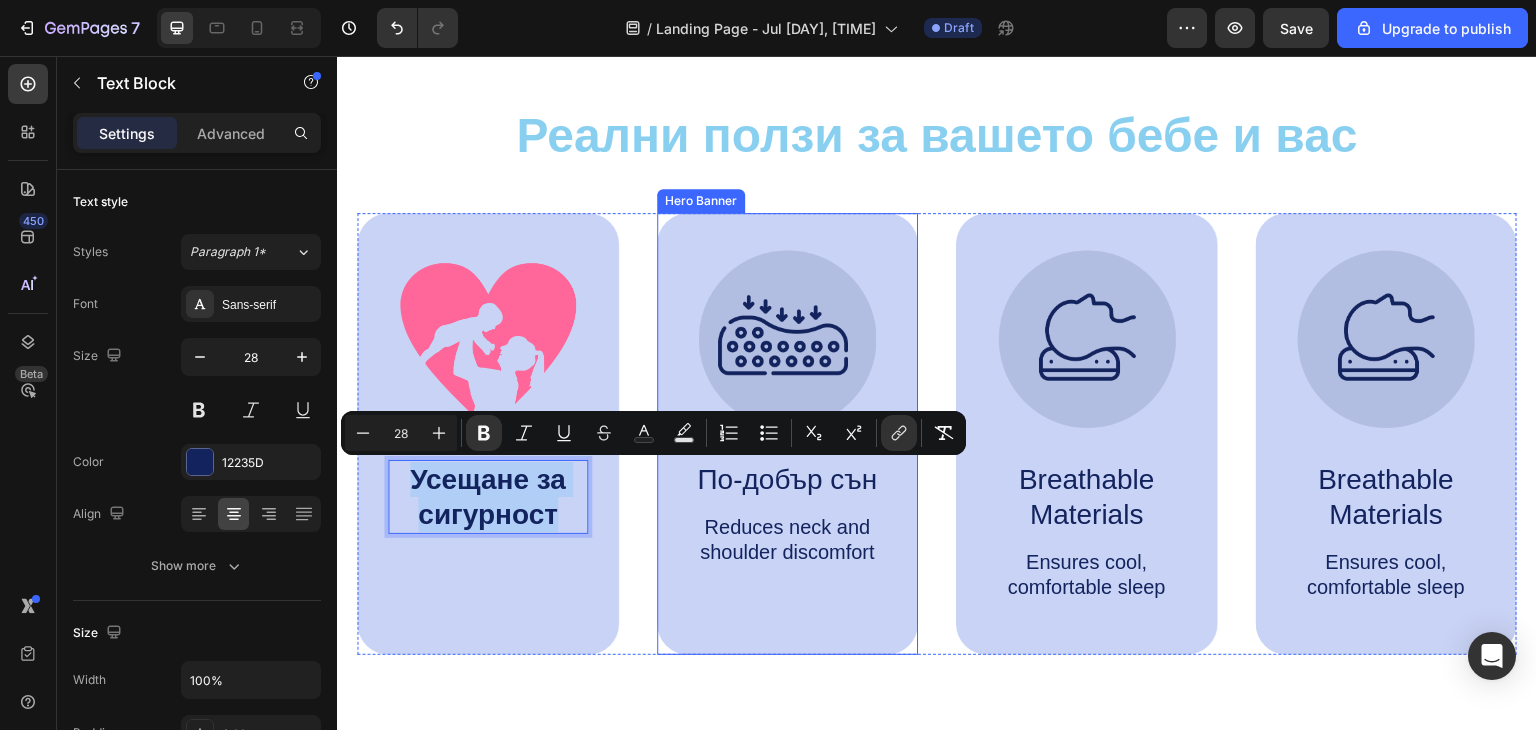 click on "По-добър сън" at bounding box center [788, 479] 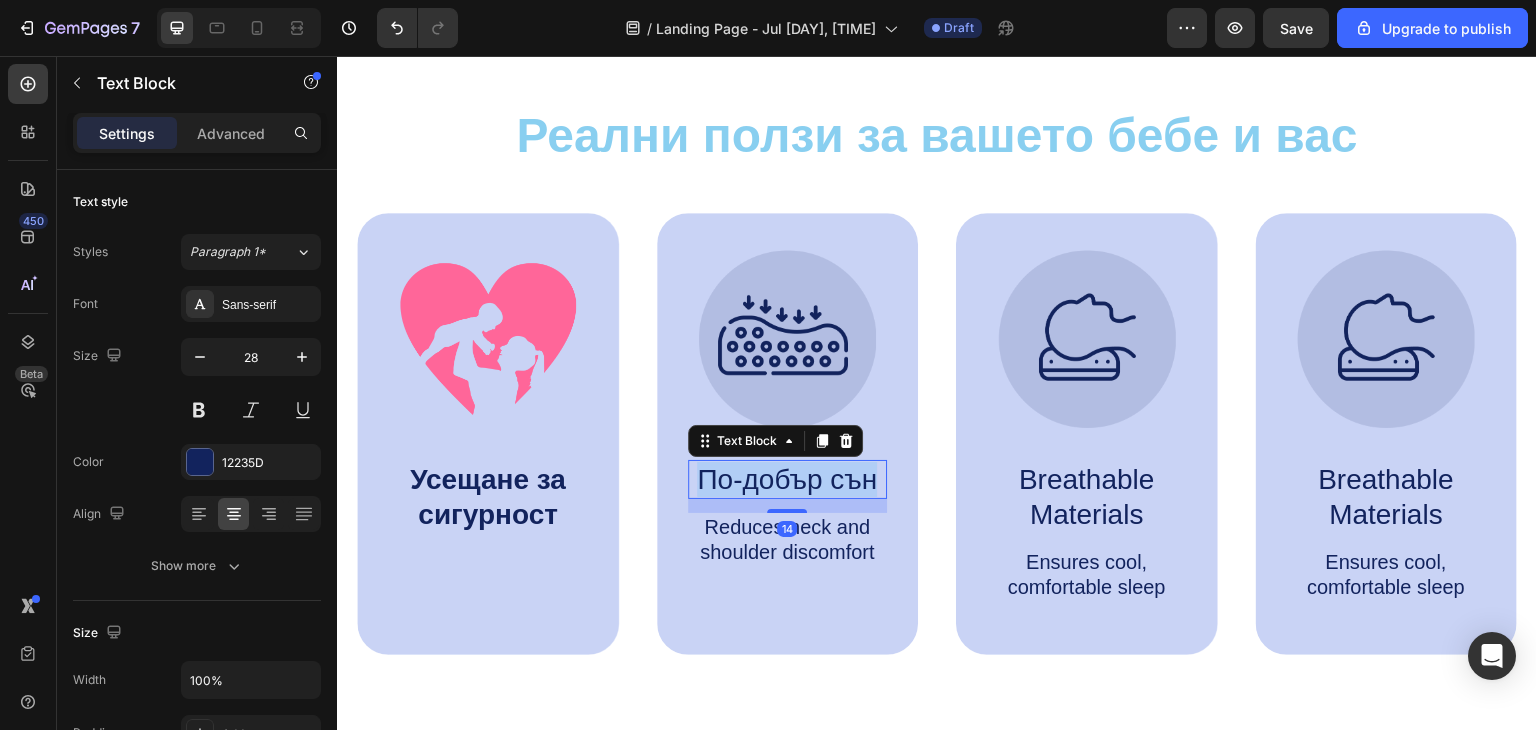 click on "По-добър сън" at bounding box center (788, 479) 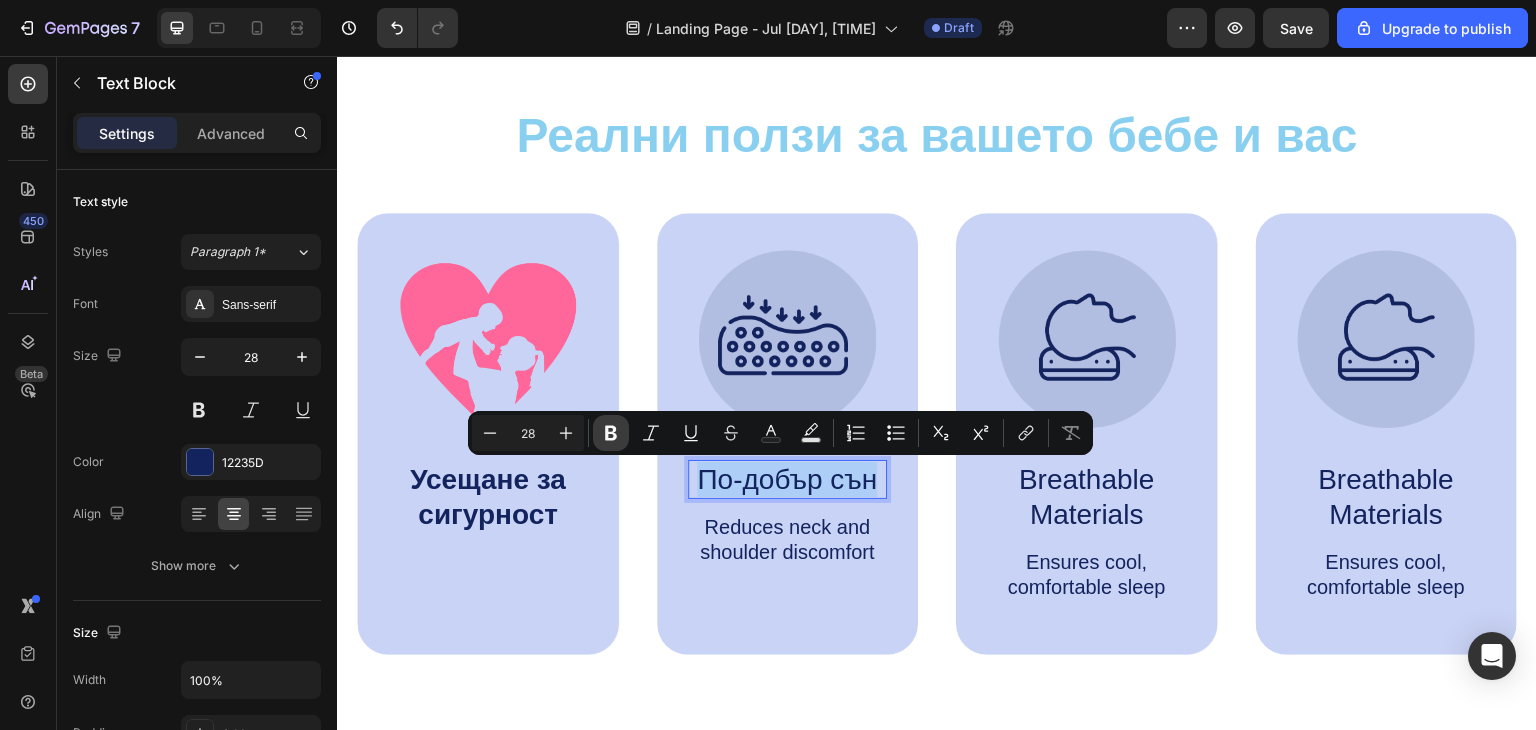 click 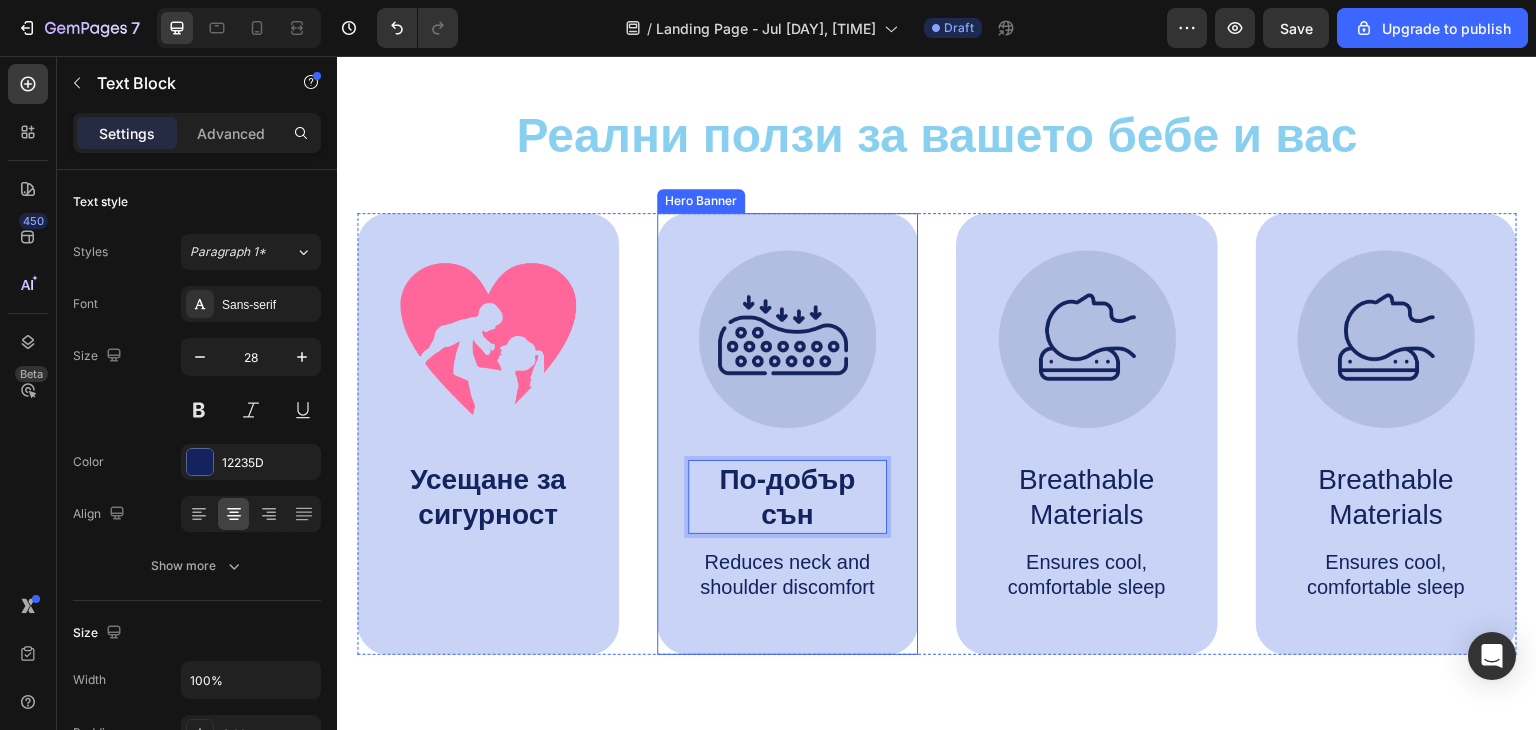click on "Reduces neck and shoulder discomfort" at bounding box center [788, 575] 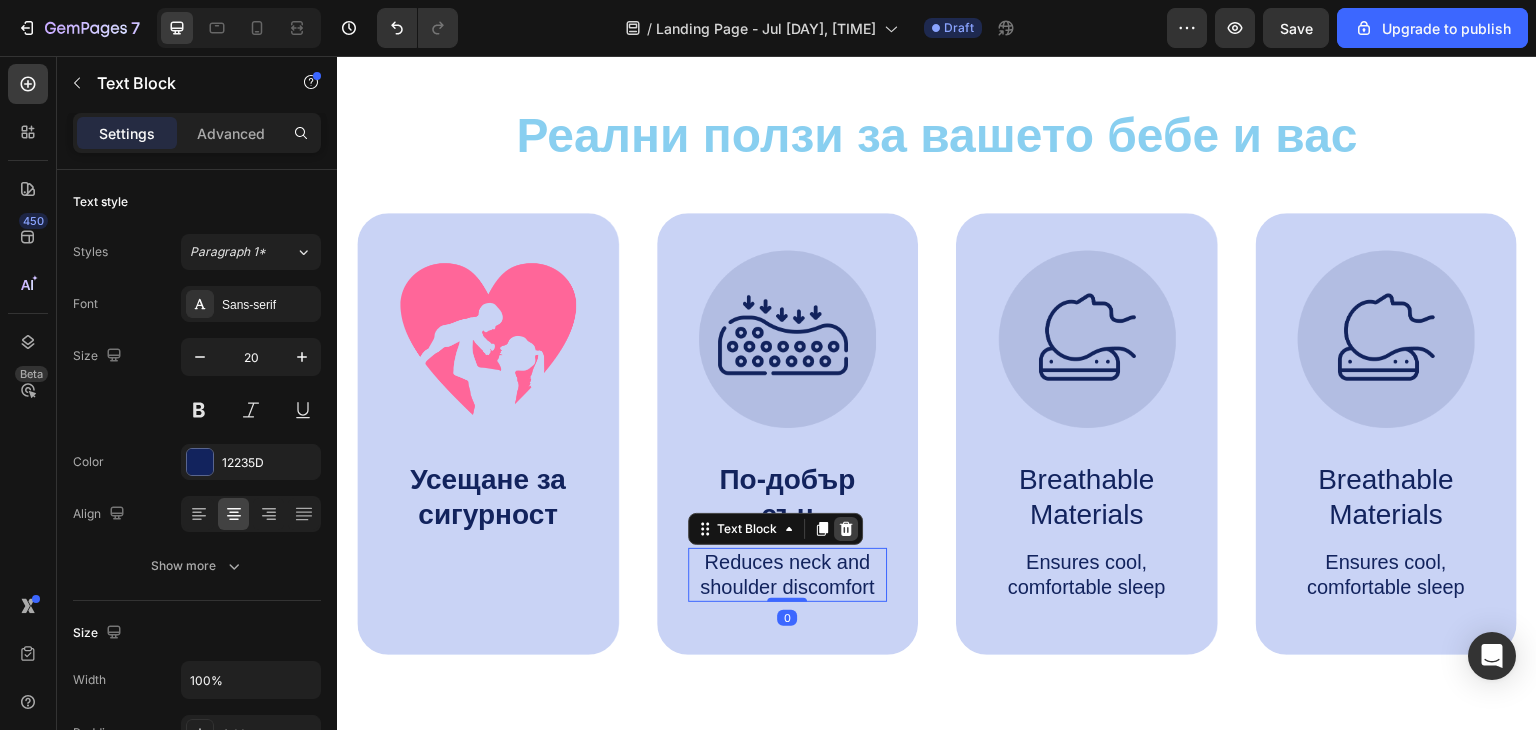 click 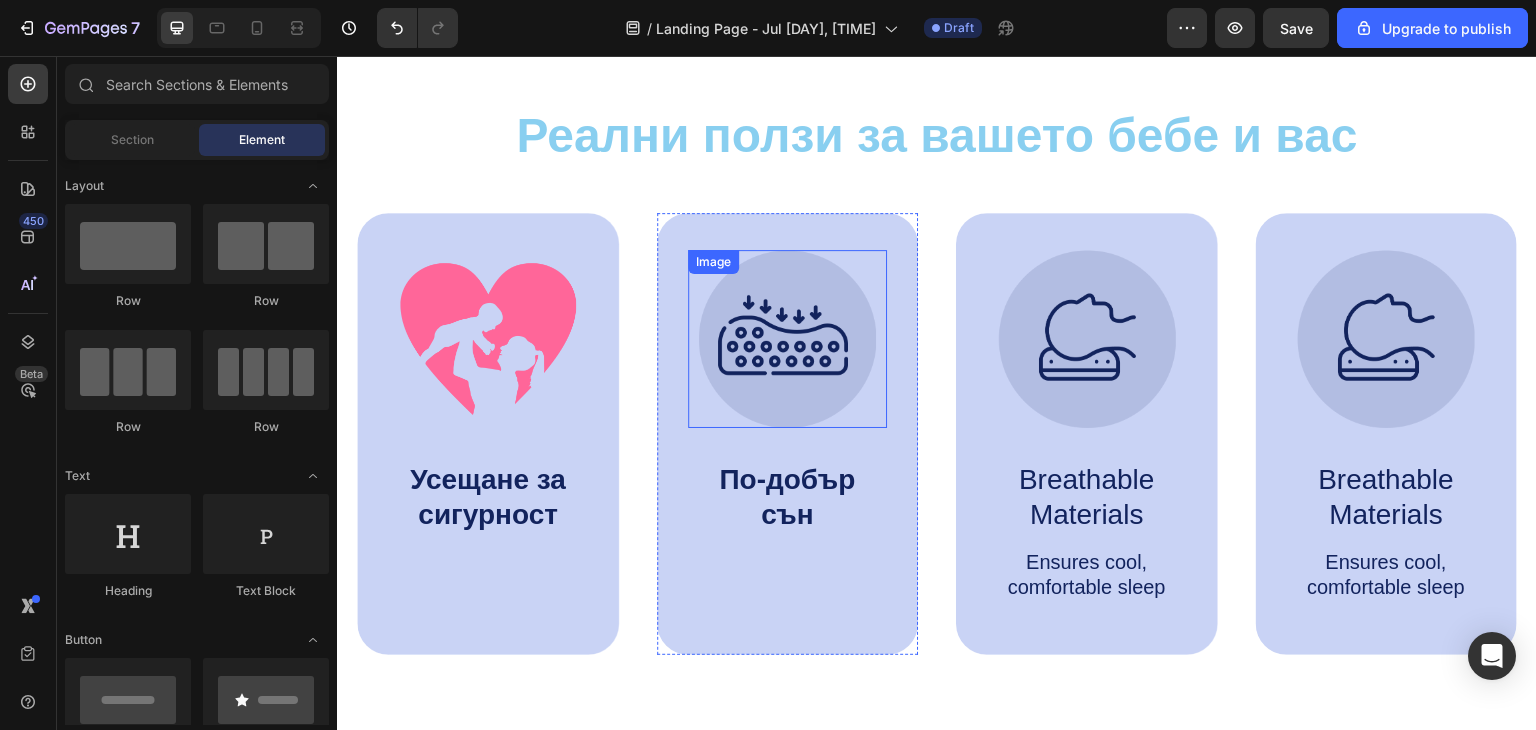 click at bounding box center (787, 339) 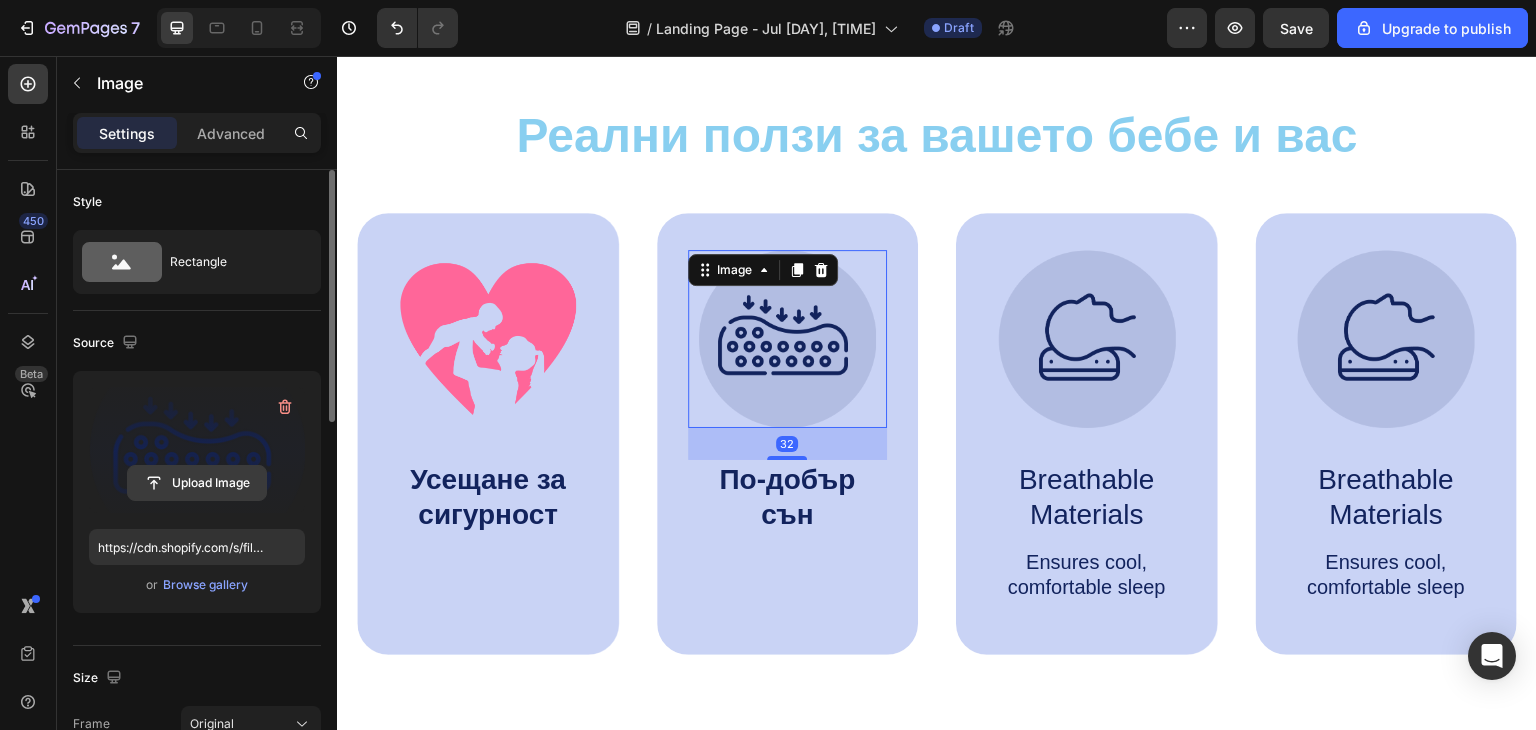 click 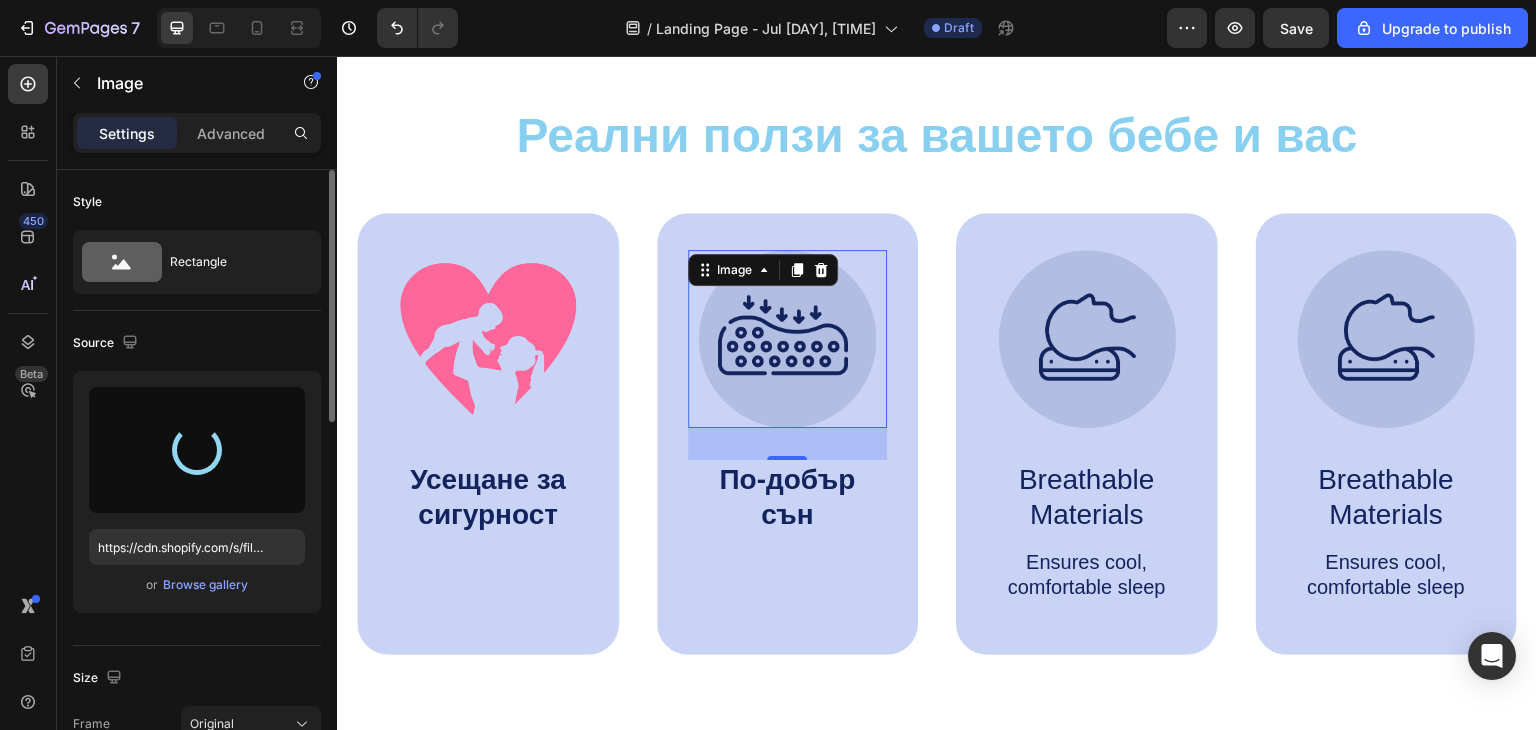 type on "https://cdn.shopify.com/s/files/1/0914/7442/8290/files/gempages_574535818257892196-96aff0e3-409e-45c5-9c30-64ba3dca4f9e.png" 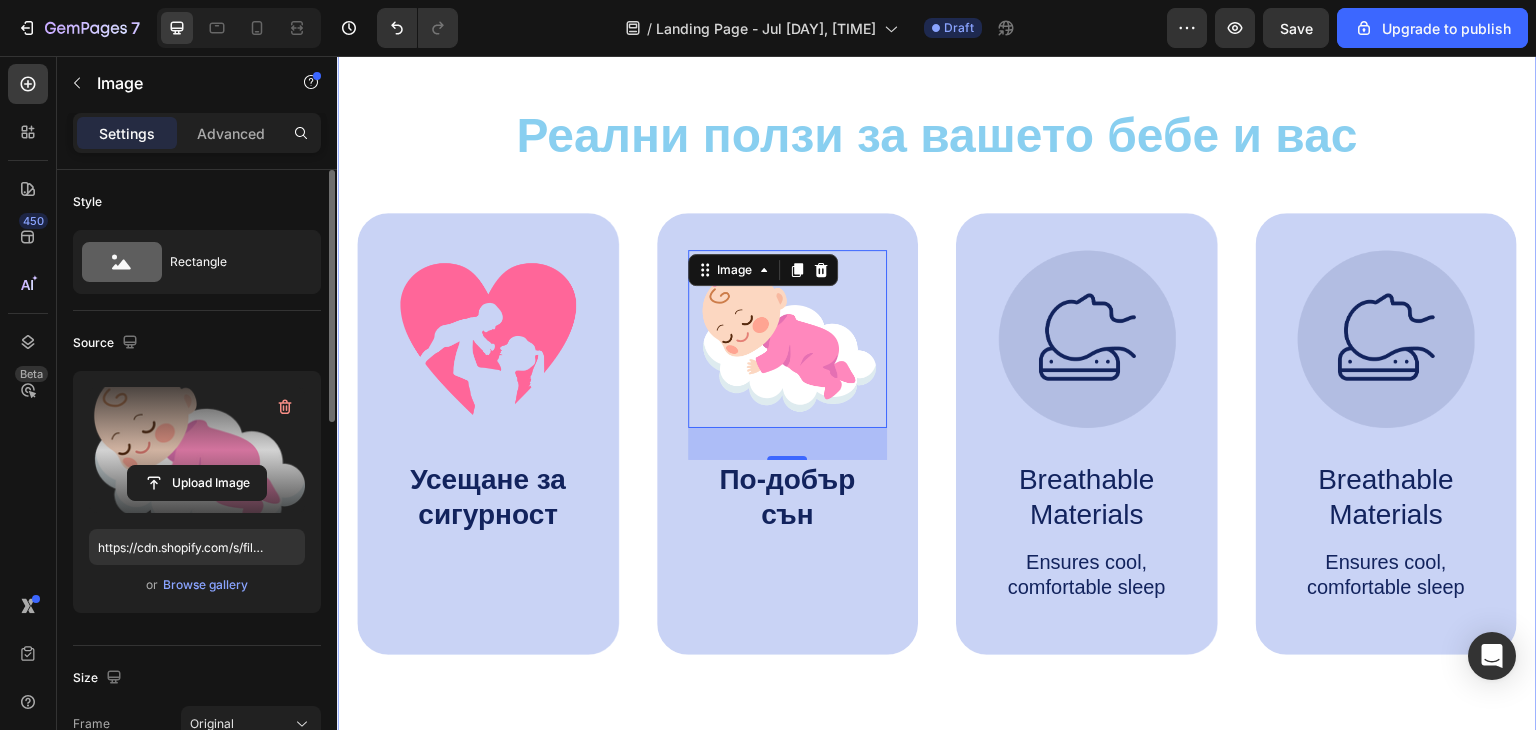click on "⁠⁠⁠⁠⁠⁠⁠ Реални ползи за вашето бебе и вас Heading Image Усещане за сигурност Text Block Hero Banner Image   32 По-добър сън Text Block Hero Banner Image Breathable Materials Text Block Ensures cool, comfortable sleep Text Block Hero Banner Image Breathable Materials Text Block Ensures cool, comfortable sleep Text Block Hero Banner Row Image Supportive Design Text Block Ergonomically engineered for optimal spinal alignment Text Block Hero Banner Image Pressure Relief Text Block Reduces neck and shoulder discomfort Text Block Hero Banner Row Image Breathable Materials Text Block Ensures cool, comfortable sleep Text Block Hero Banner Row Section 2" at bounding box center (937, 377) 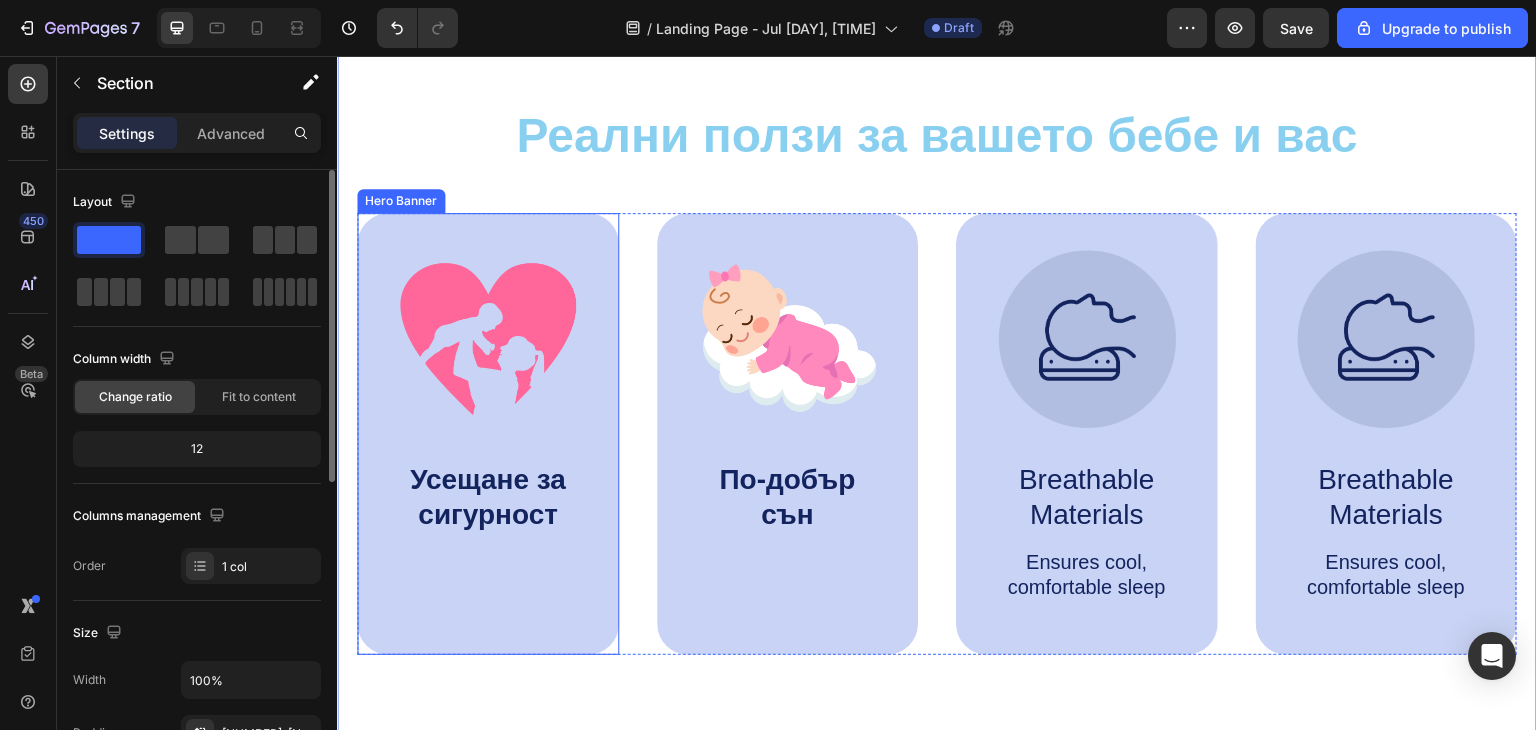 click at bounding box center (488, 434) 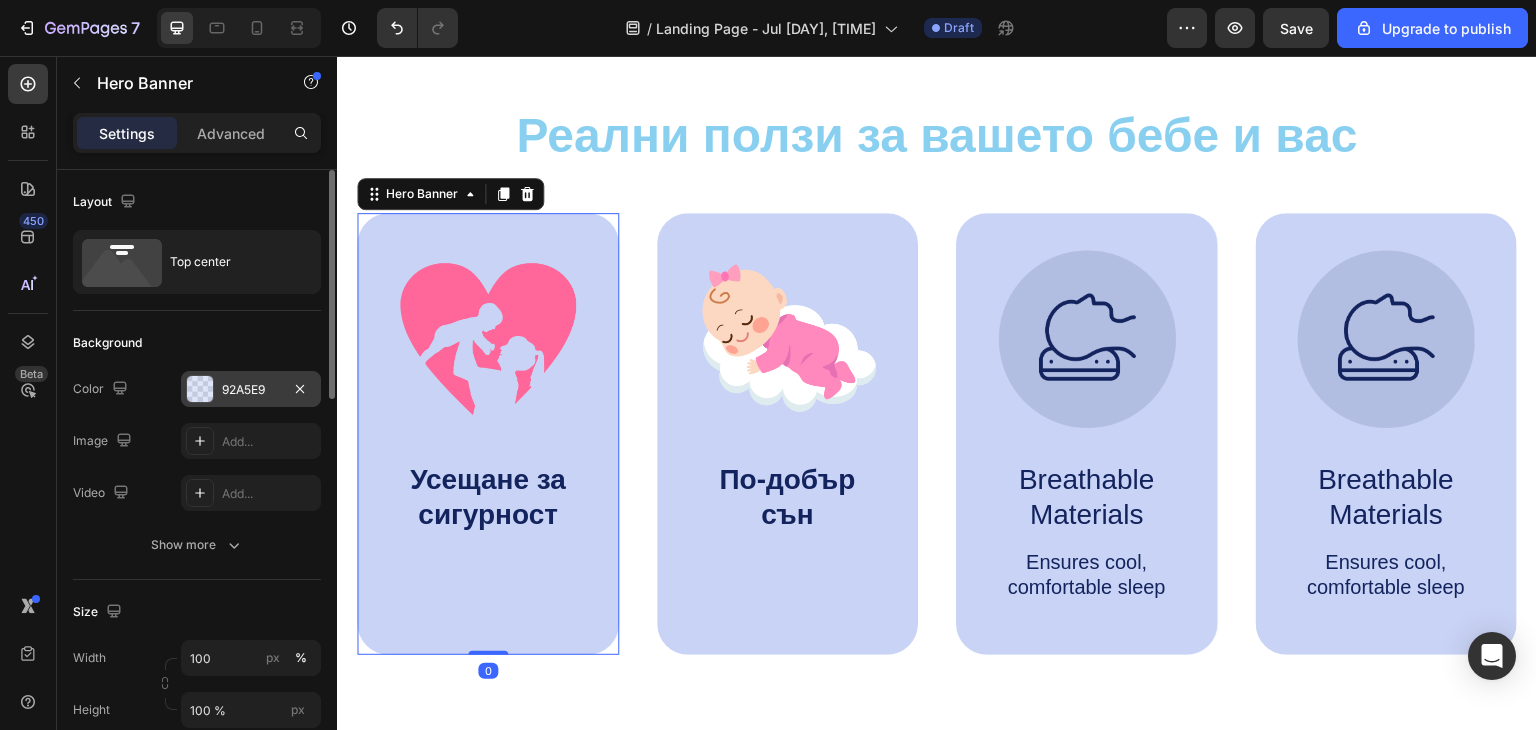 click on "92A5E9" at bounding box center [251, 390] 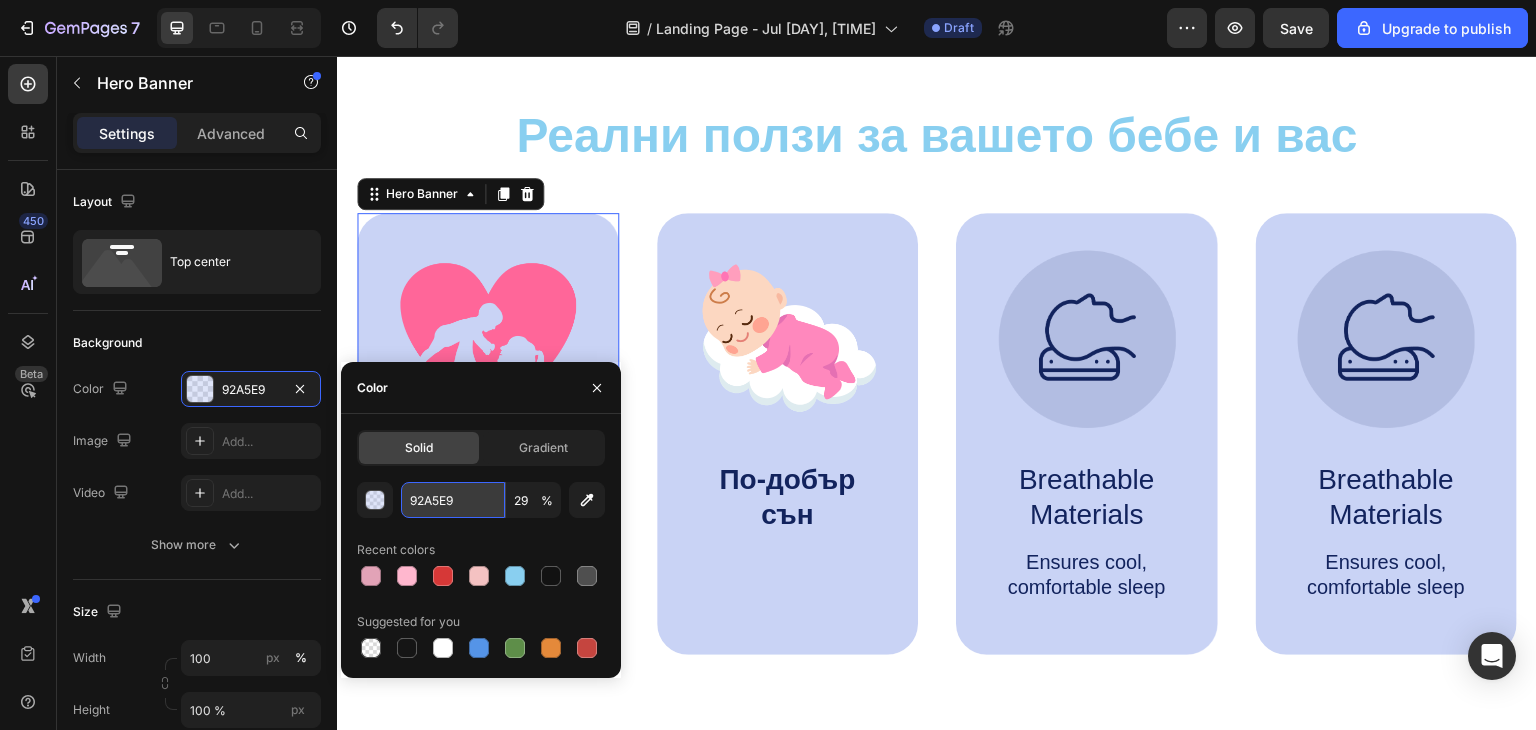 click on "92A5E9" at bounding box center (453, 500) 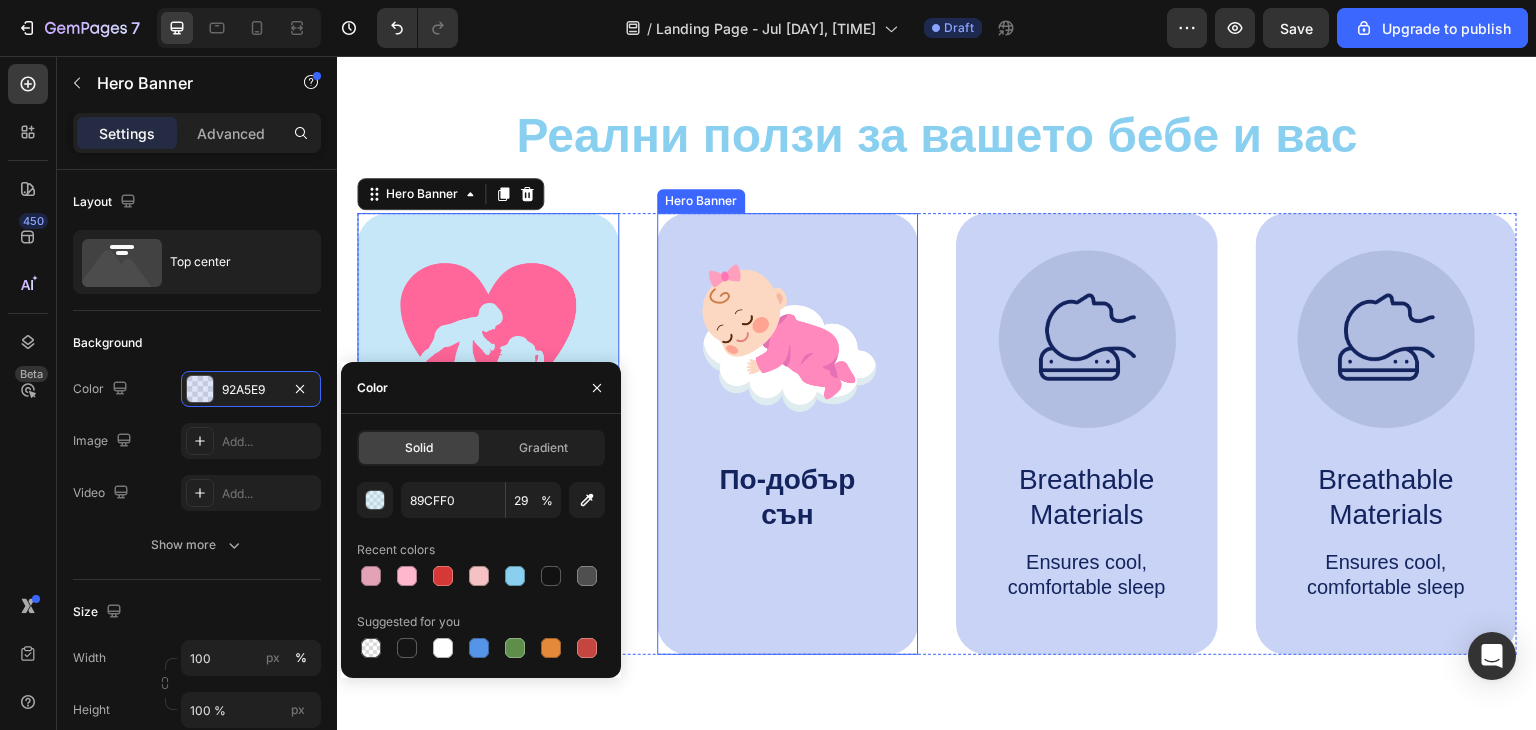 click at bounding box center [788, 434] 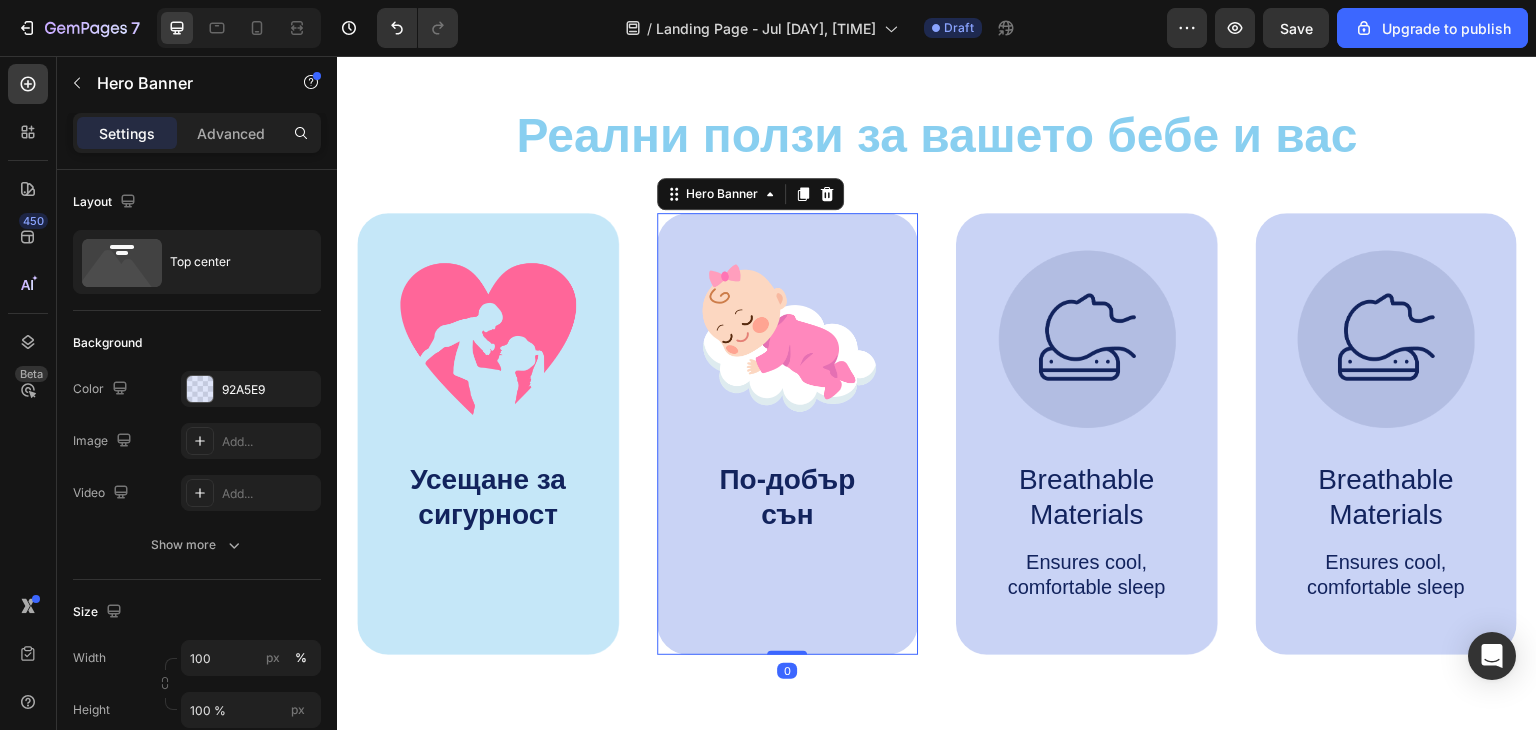 click at bounding box center (788, 434) 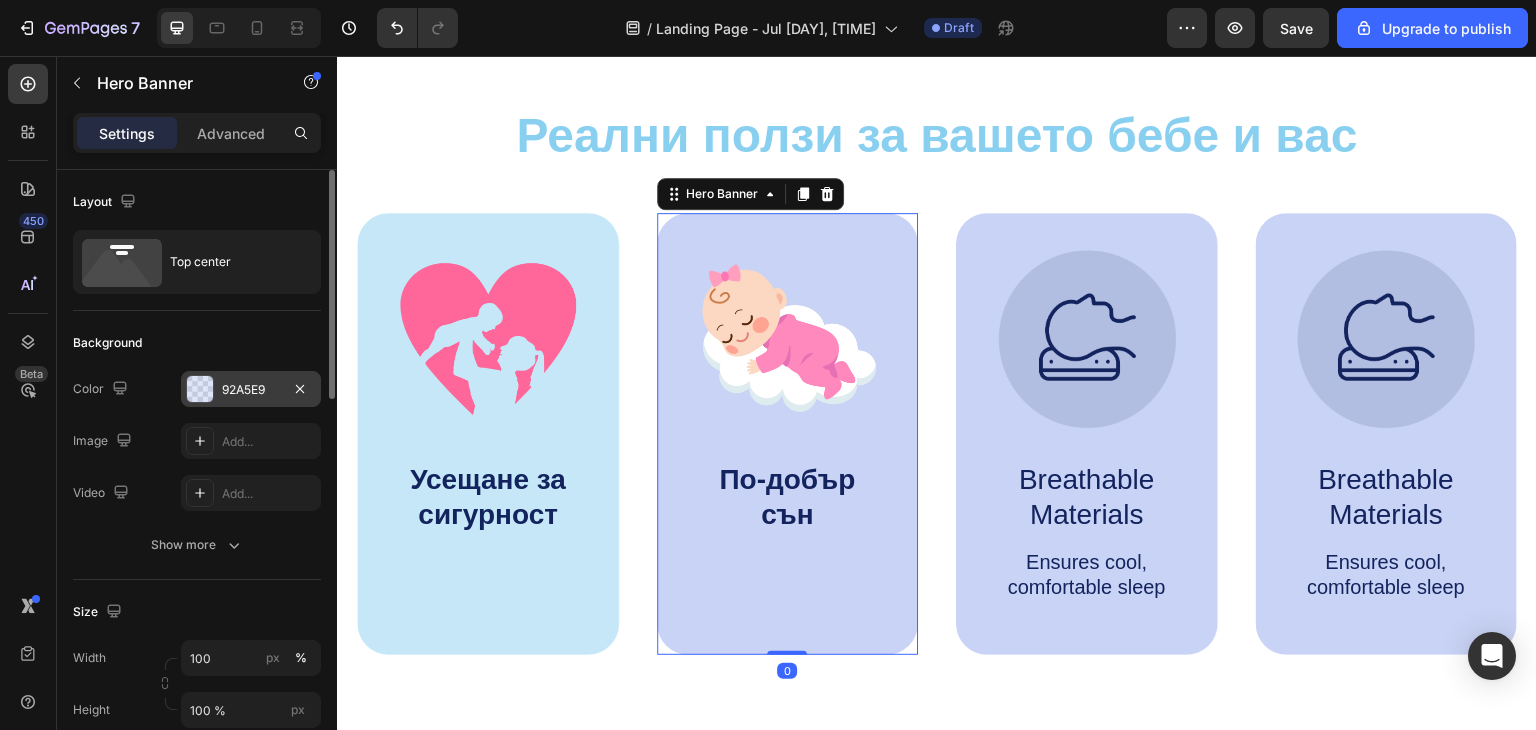 click on "92A5E9" at bounding box center (251, 390) 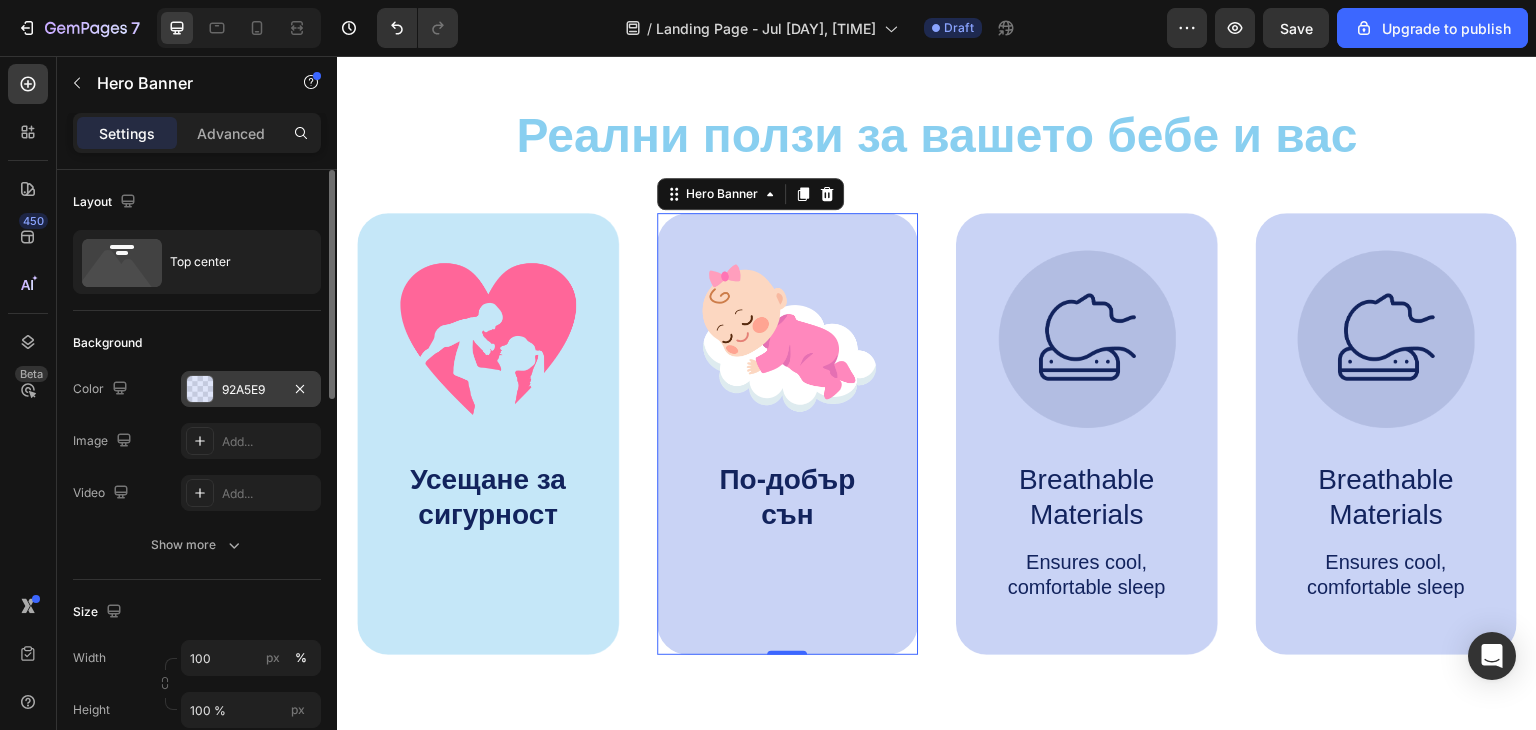 click on "92A5E9" at bounding box center [251, 390] 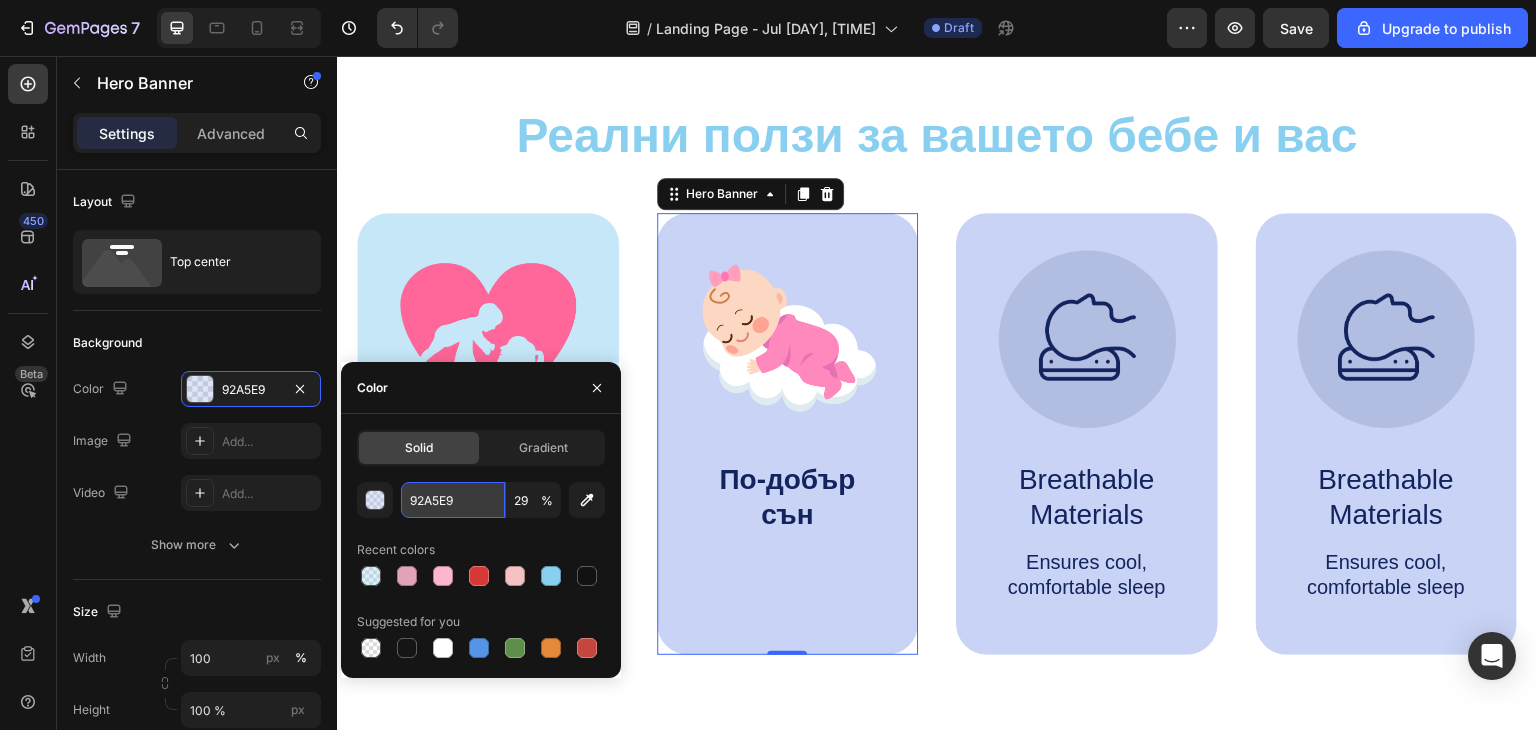 click on "92A5E9" at bounding box center (453, 500) 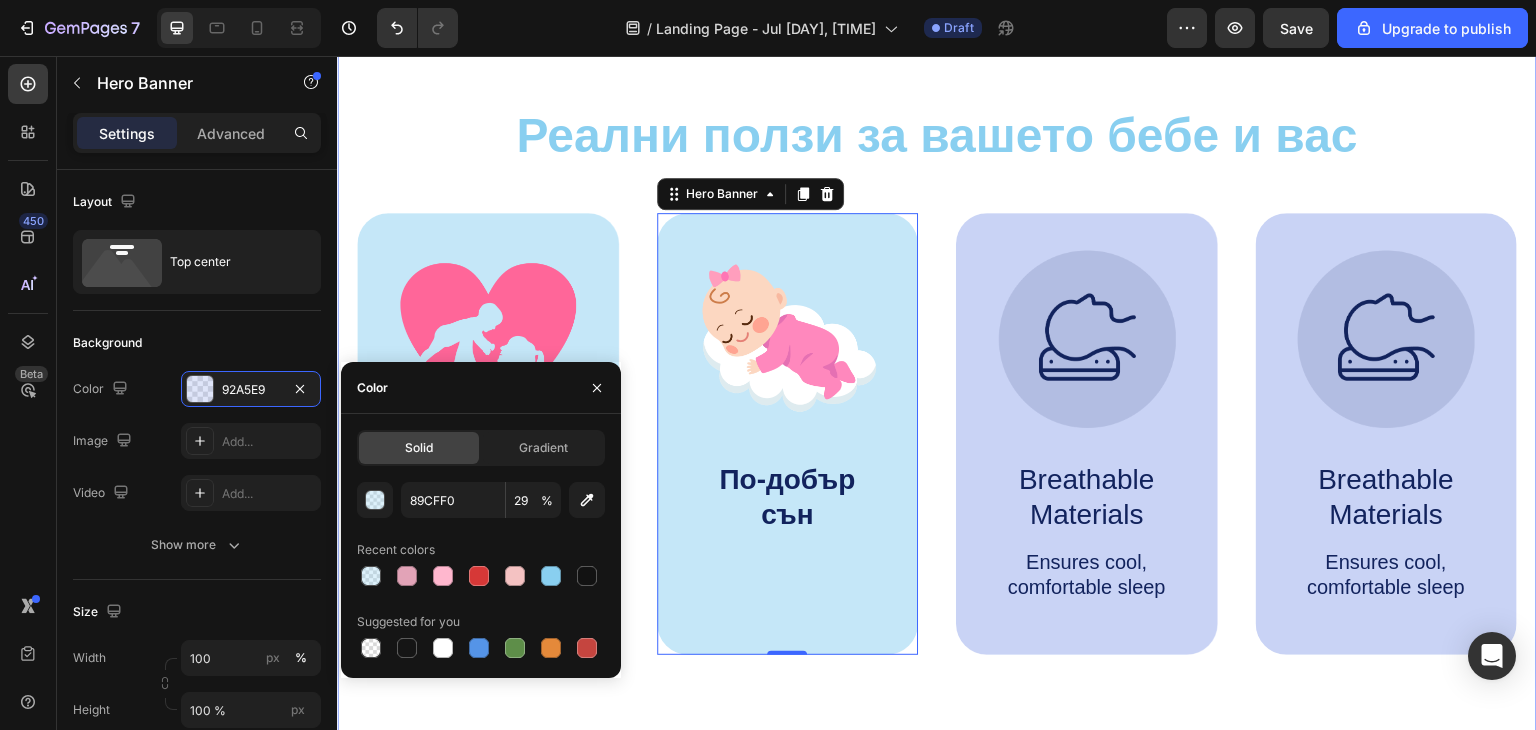 click on "⁠⁠⁠⁠⁠⁠⁠ Реални ползи за вашето бебе и вас Heading Image Усещане за сигурност Text Block Hero Banner Image По-добър сън Text Block Hero Banner   0 Image Breathable Materials Text Block Ensures cool, comfortable sleep Text Block Hero Banner Image Breathable Materials Text Block Ensures cool, comfortable sleep Text Block Hero Banner Row Image Supportive Design Text Block Ergonomically engineered for optimal spinal alignment Text Block Hero Banner Image Pressure Relief Text Block Reduces neck and shoulder discomfort Text Block Hero Banner Row Image Breathable Materials Text Block Ensures cool, comfortable sleep Text Block Hero Banner Row Section 2" at bounding box center (937, 377) 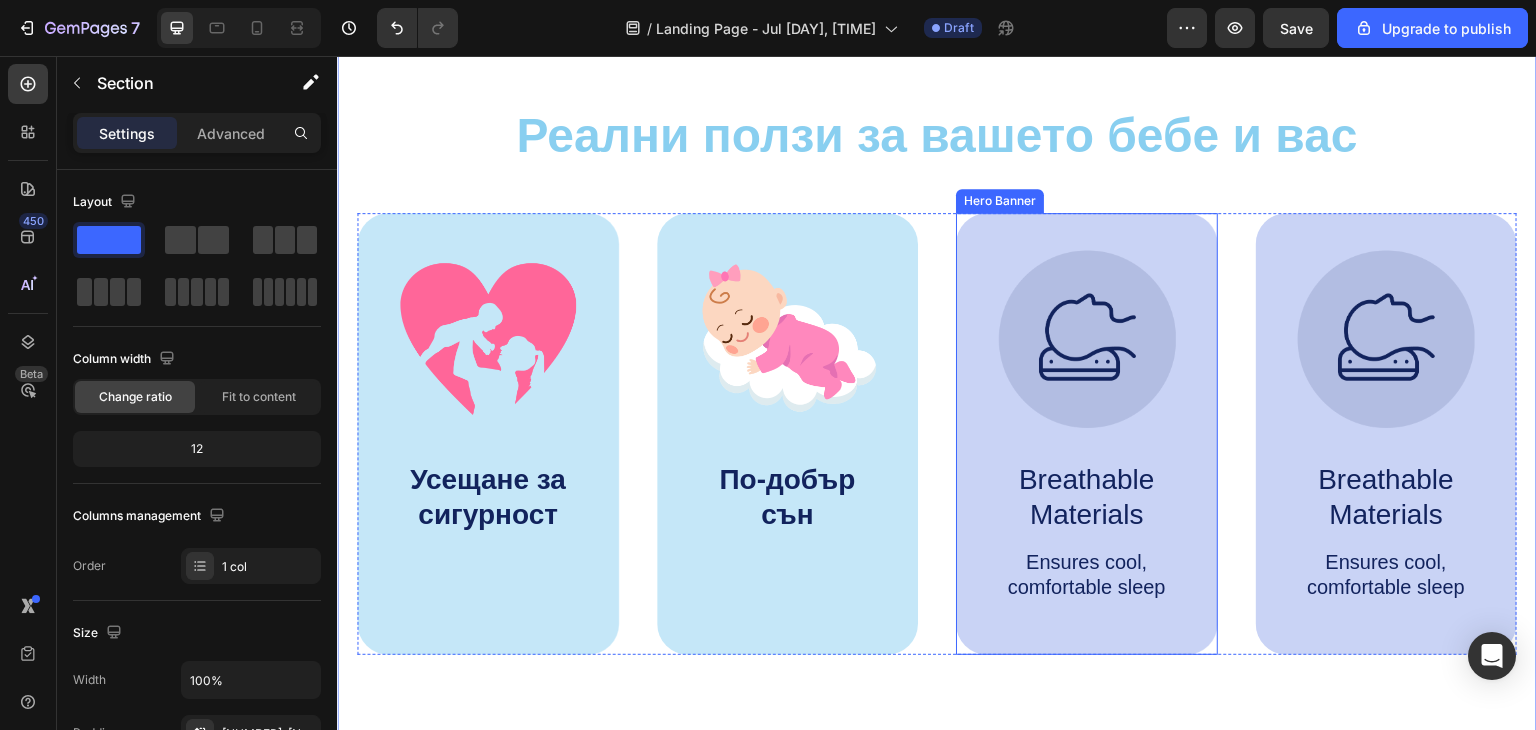 click on "Image Breathable Materials Text Block Ensures cool, comfortable sleep Text Block" at bounding box center [1087, 434] 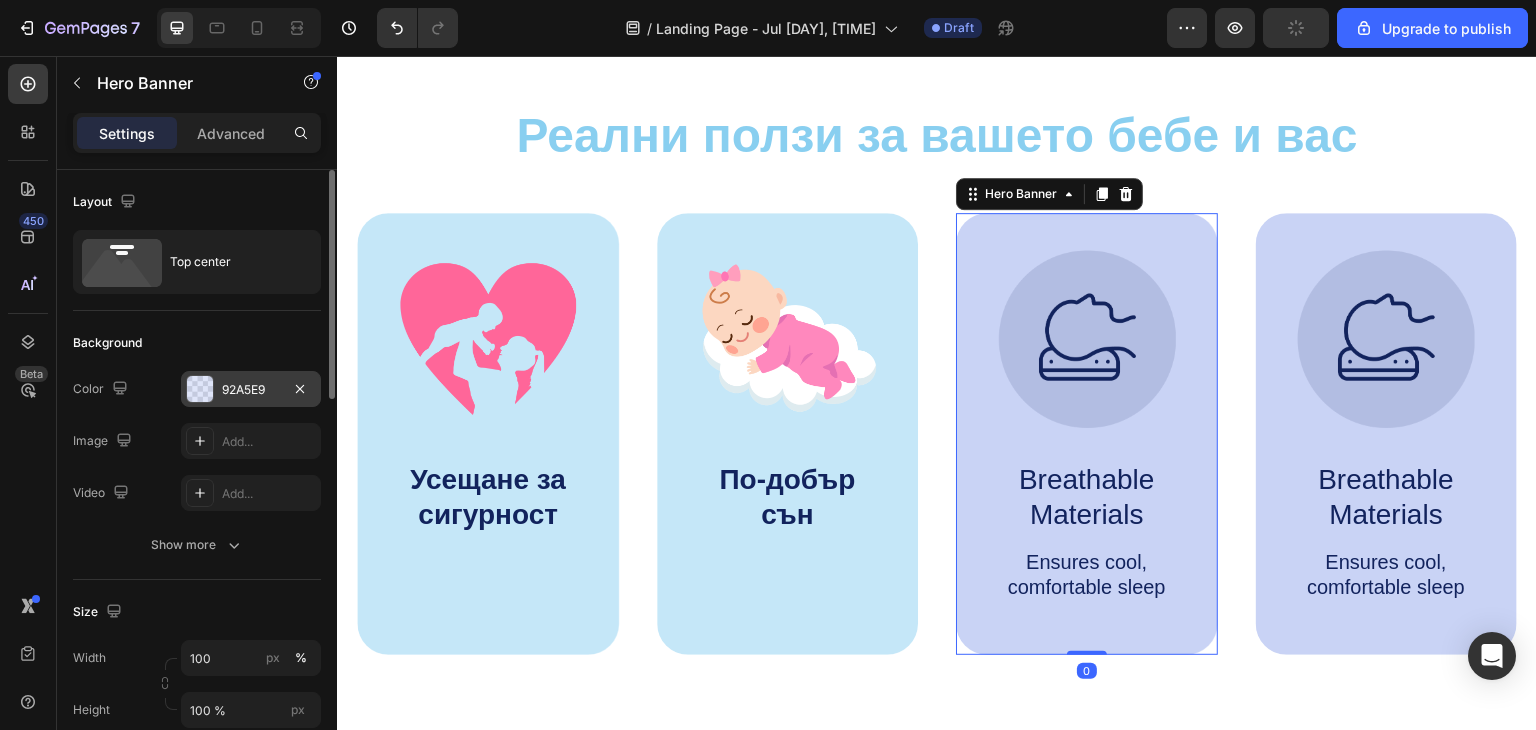 click on "92A5E9" at bounding box center [251, 390] 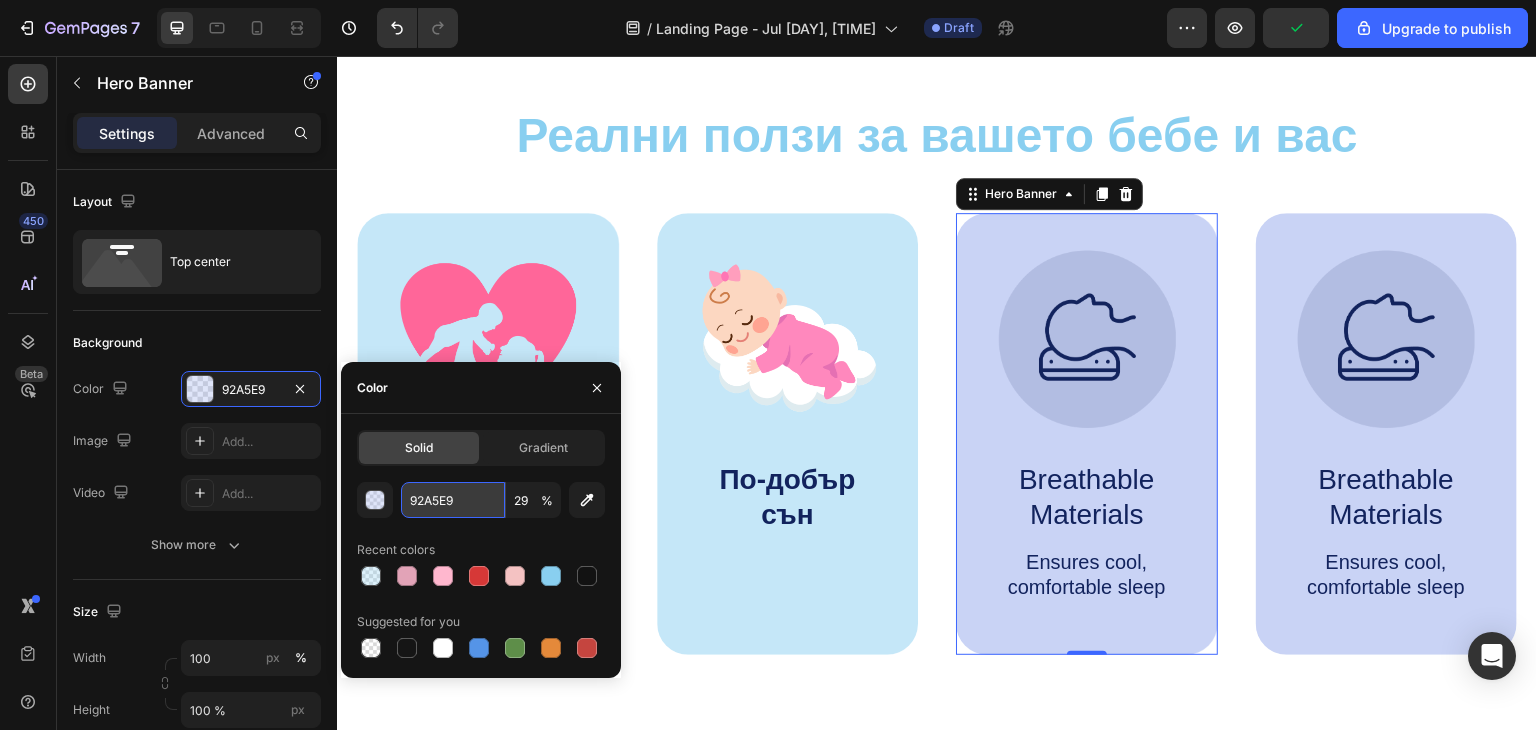 click on "92A5E9" at bounding box center (453, 500) 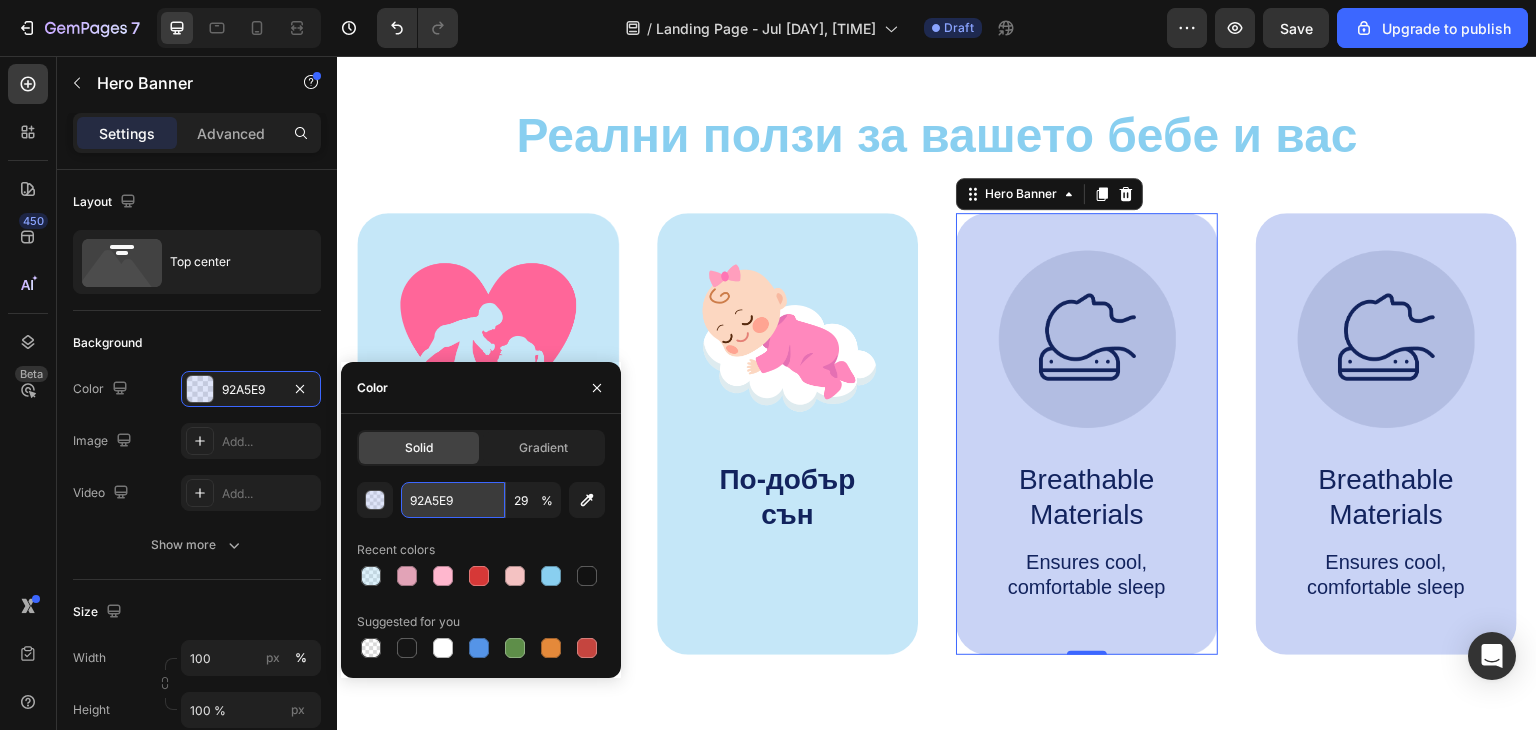 paste on "89CFF0" 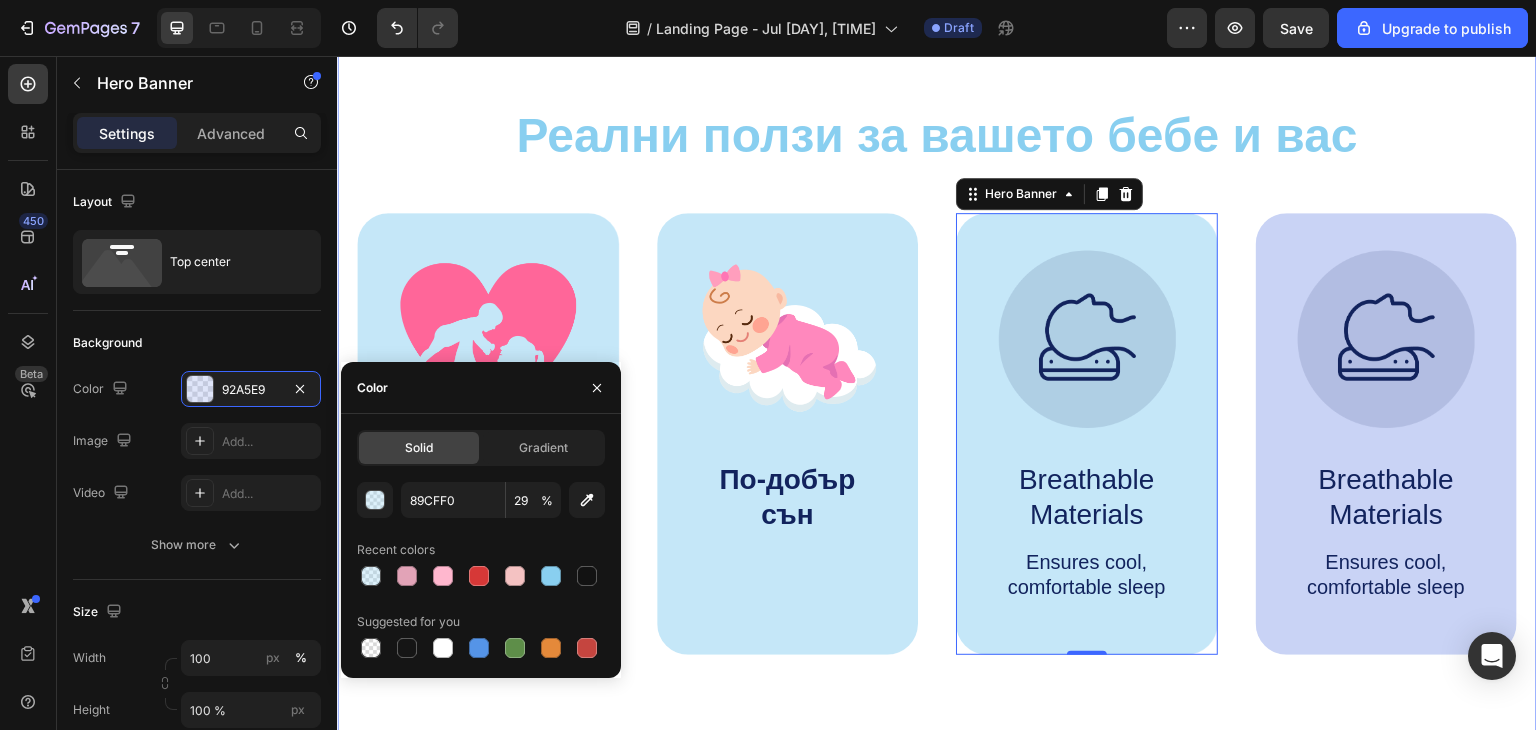 click on "⁠⁠⁠⁠⁠⁠⁠ Реални ползи за вашето бебе и вас Heading Image Усещане за сигурност Text Block Hero Banner Image По-добър сън Text Block Hero Banner Image Breathable Materials Text Block Ensures cool, comfortable sleep Text Block Hero Banner   0 Image Breathable Materials Text Block Ensures cool, comfortable sleep Text Block Hero Banner Row Image Supportive Design Text Block Ergonomically engineered for optimal spinal alignment Text Block Hero Banner Image Pressure Relief Text Block Reduces neck and shoulder discomfort Text Block Hero Banner Row Image Breathable Materials Text Block Ensures cool, comfortable sleep Text Block Hero Banner Row Section 2" at bounding box center (937, 377) 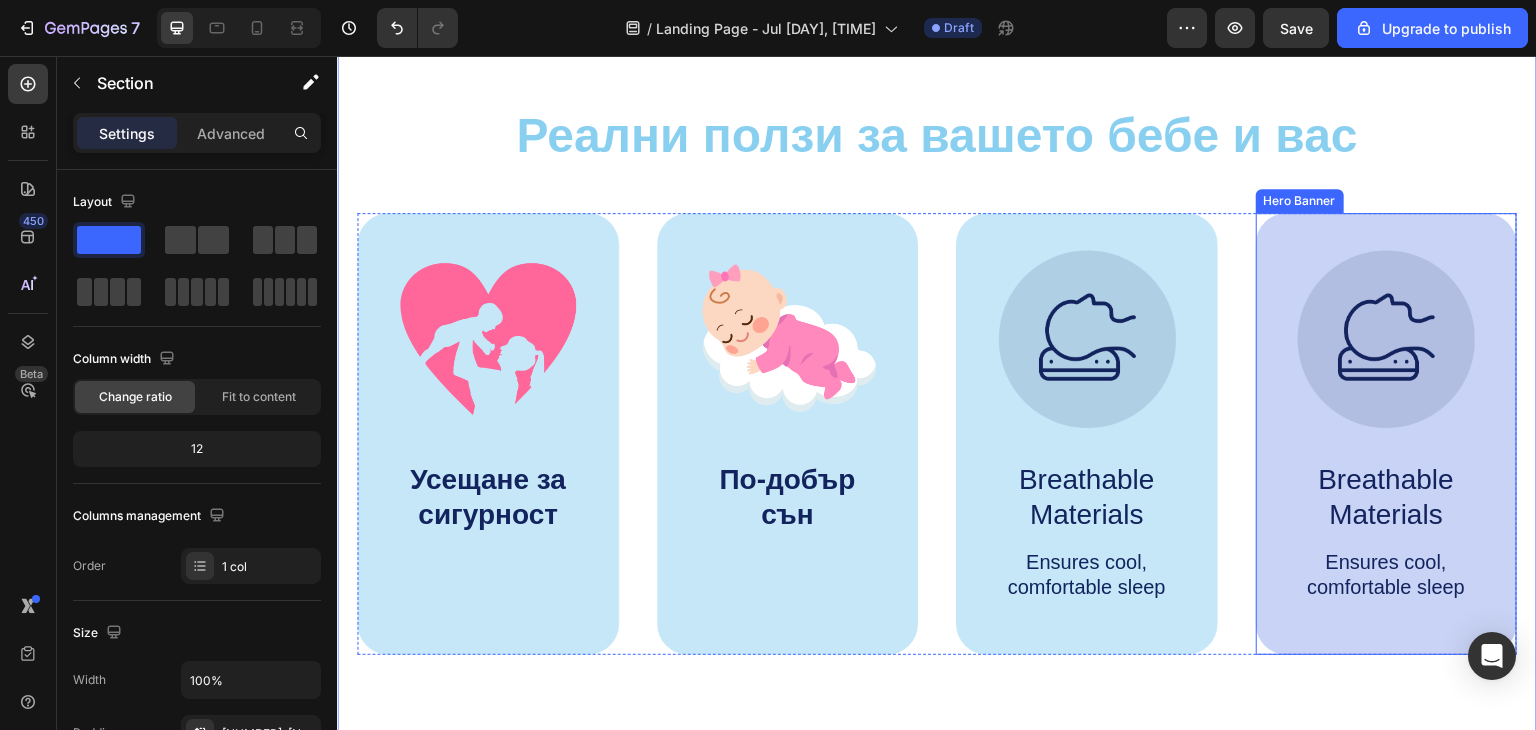 click on "Image Breathable Materials Text Block Ensures cool, comfortable sleep Text Block" at bounding box center (1387, 434) 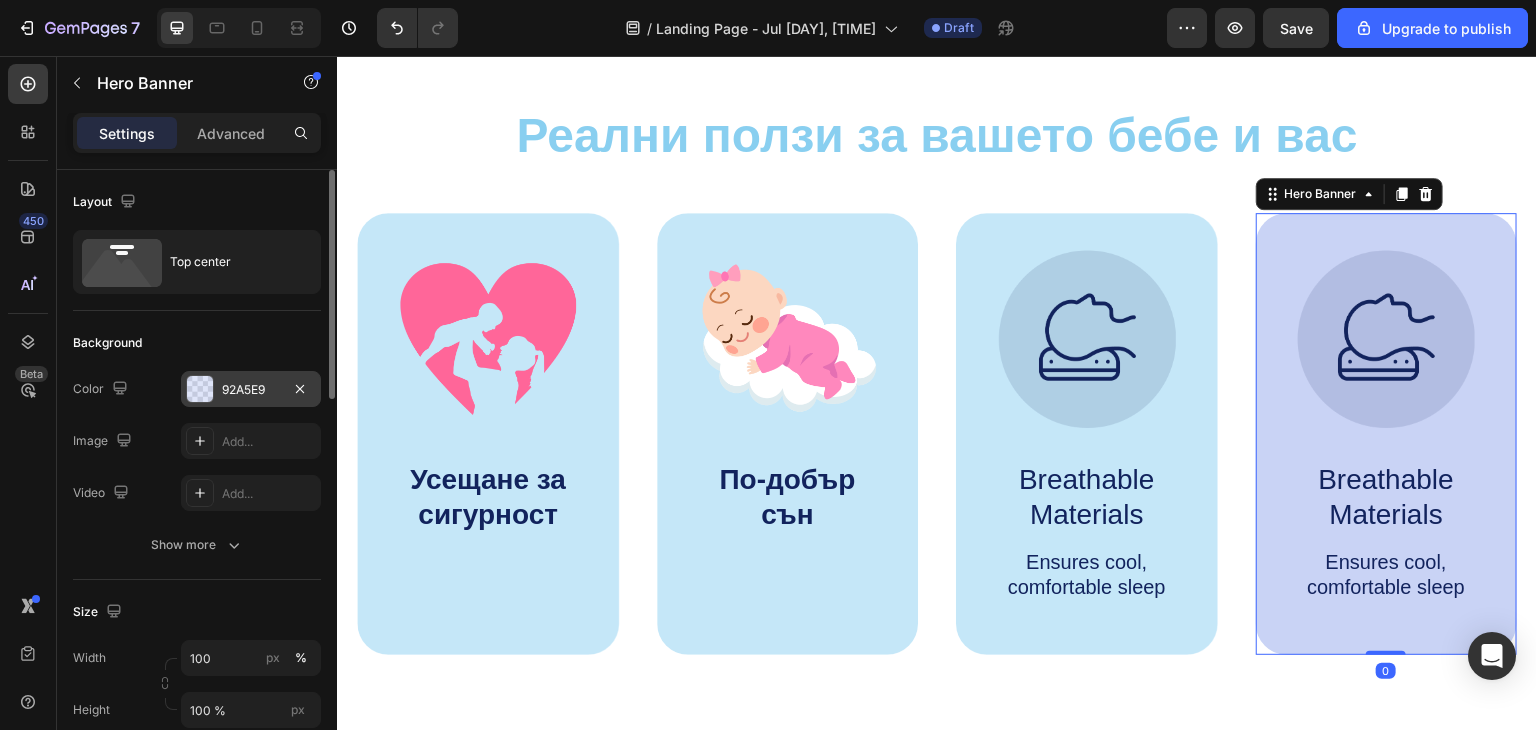 click on "92A5E9" at bounding box center [251, 390] 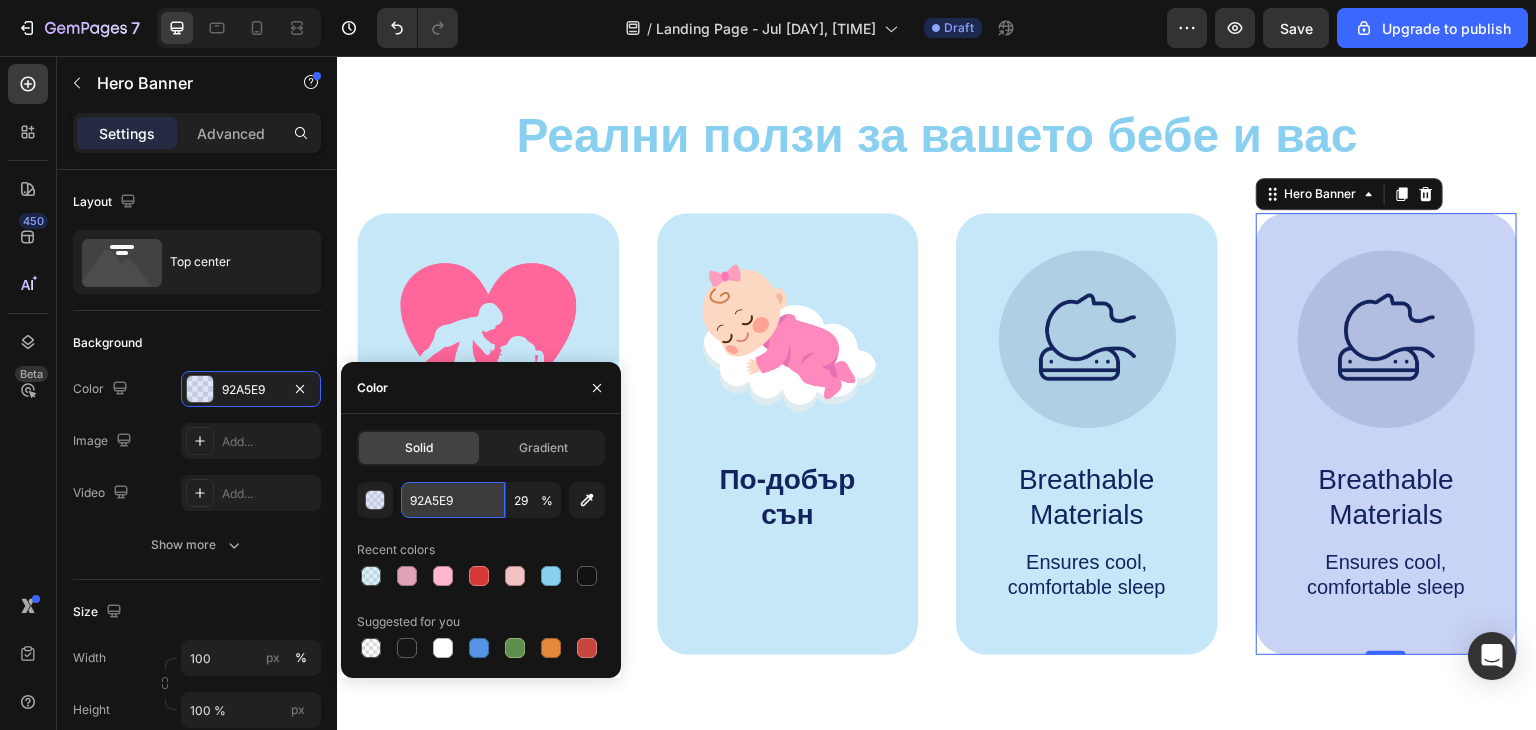 click on "92A5E9" at bounding box center (453, 500) 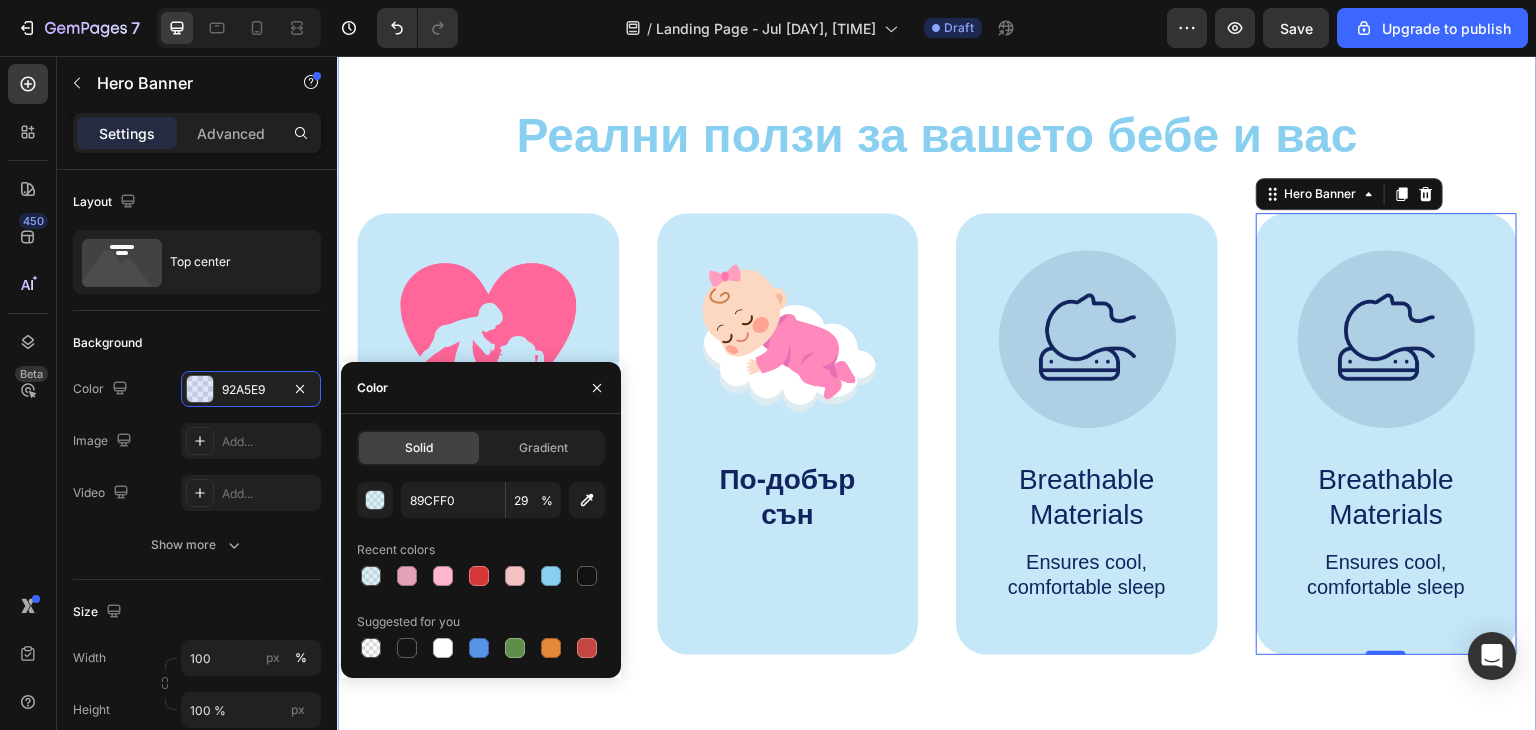 click on "⁠⁠⁠⁠⁠⁠⁠ Реални ползи за вашето бебе и вас Heading Image Усещане за сигурност Text Block Hero Banner Image По-добър сън Text Block Hero Banner Image Breathable Materials Text Block Ensures cool, comfortable sleep Text Block Hero Banner Image Breathable Materials Text Block Ensures cool, comfortable sleep Text Block Hero Banner   0 Row Image Supportive Design Text Block Ergonomically engineered for optimal spinal alignment Text Block Hero Banner Image Pressure Relief Text Block Reduces neck and shoulder discomfort Text Block Hero Banner Row Image Breathable Materials Text Block Ensures cool, comfortable sleep Text Block Hero Banner Row Section 2" at bounding box center [937, 377] 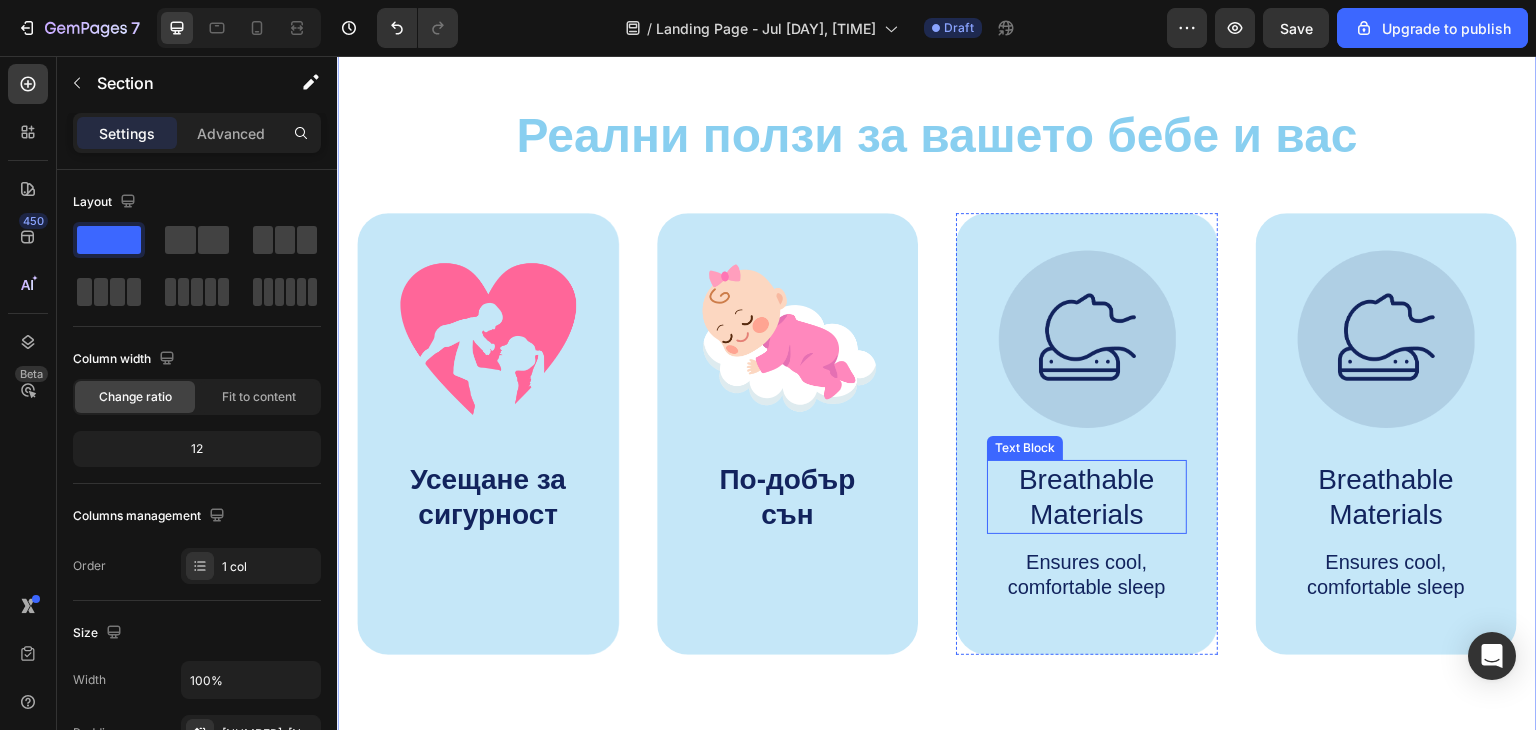 click on "Breathable Materials" at bounding box center (1087, 497) 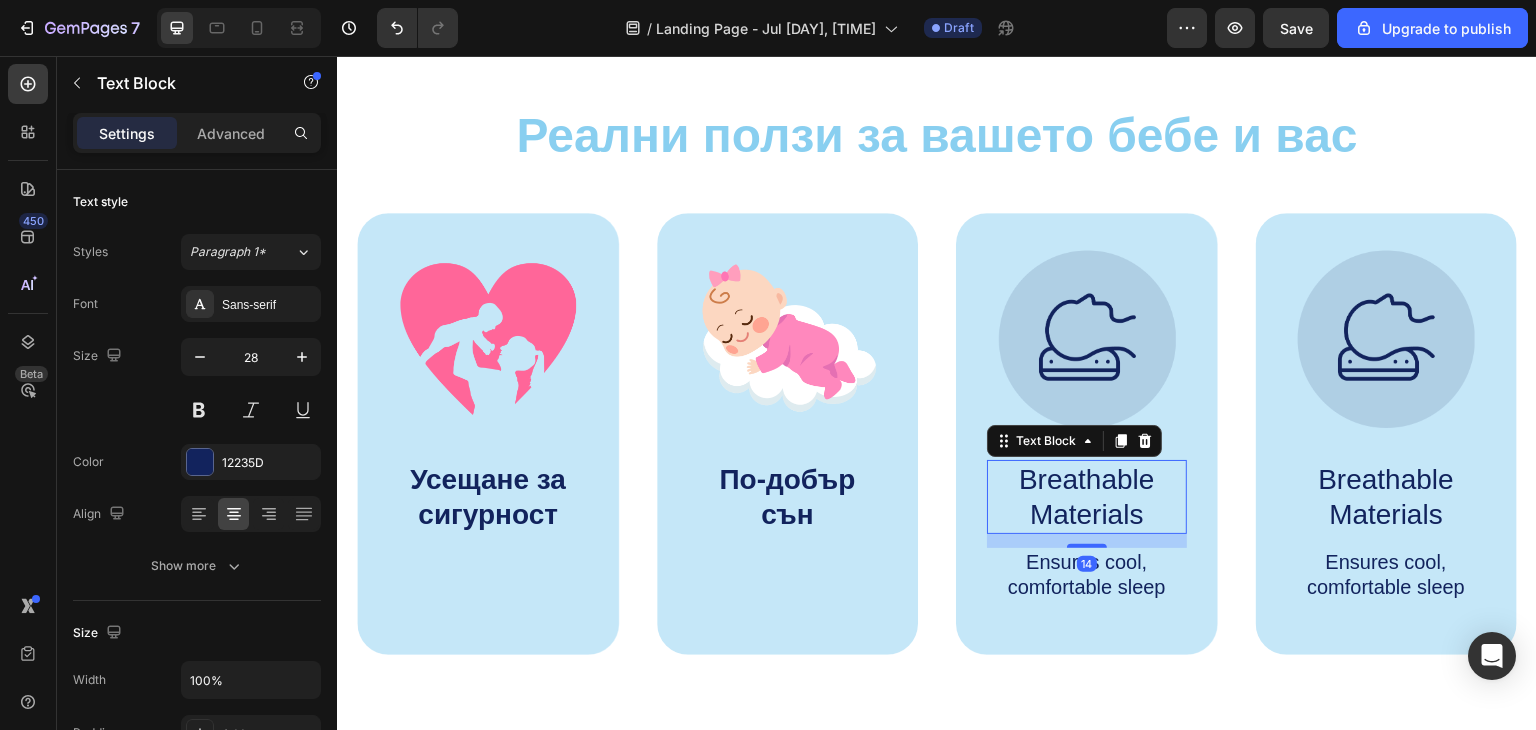 click on "Breathable Materials" at bounding box center (1087, 497) 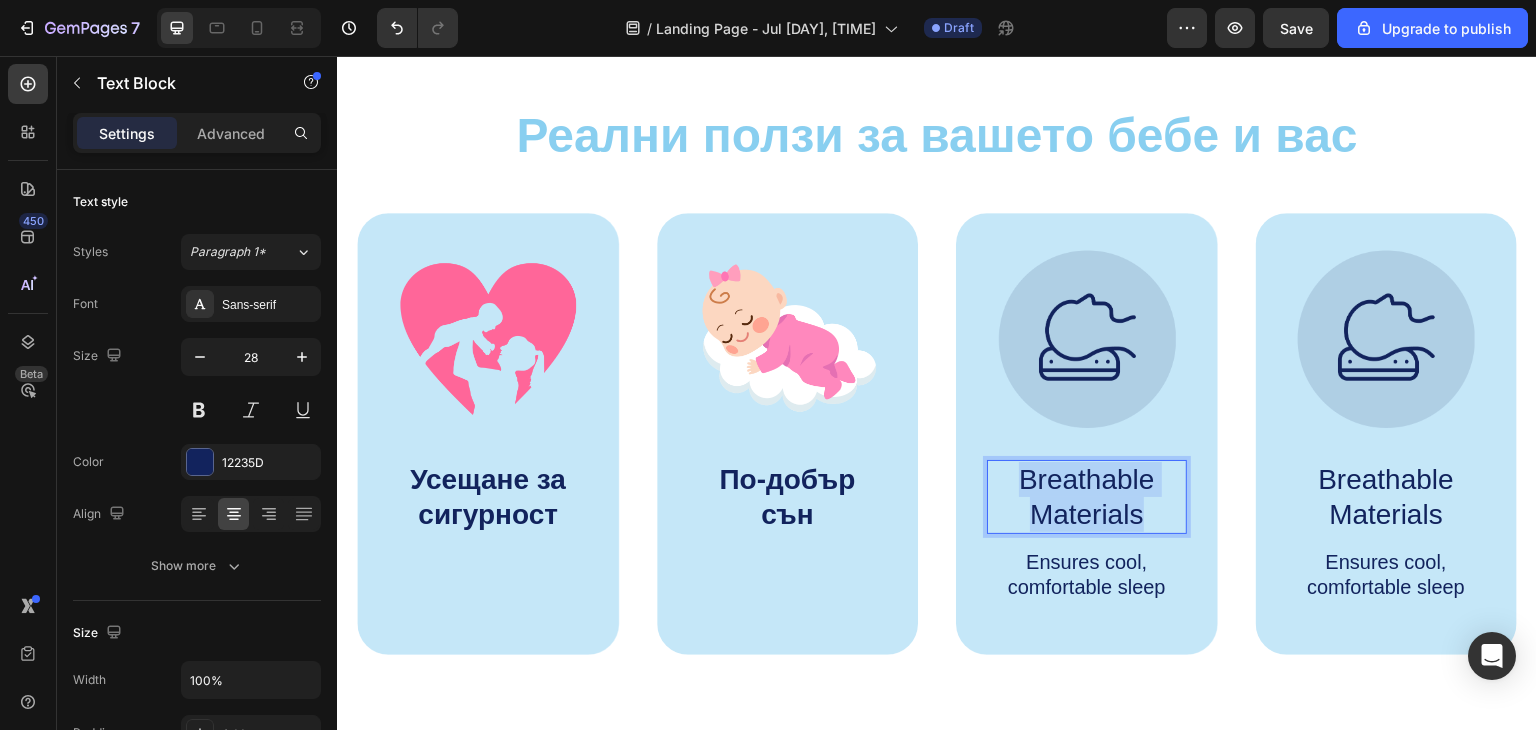 click on "Breathable Materials" at bounding box center [1087, 497] 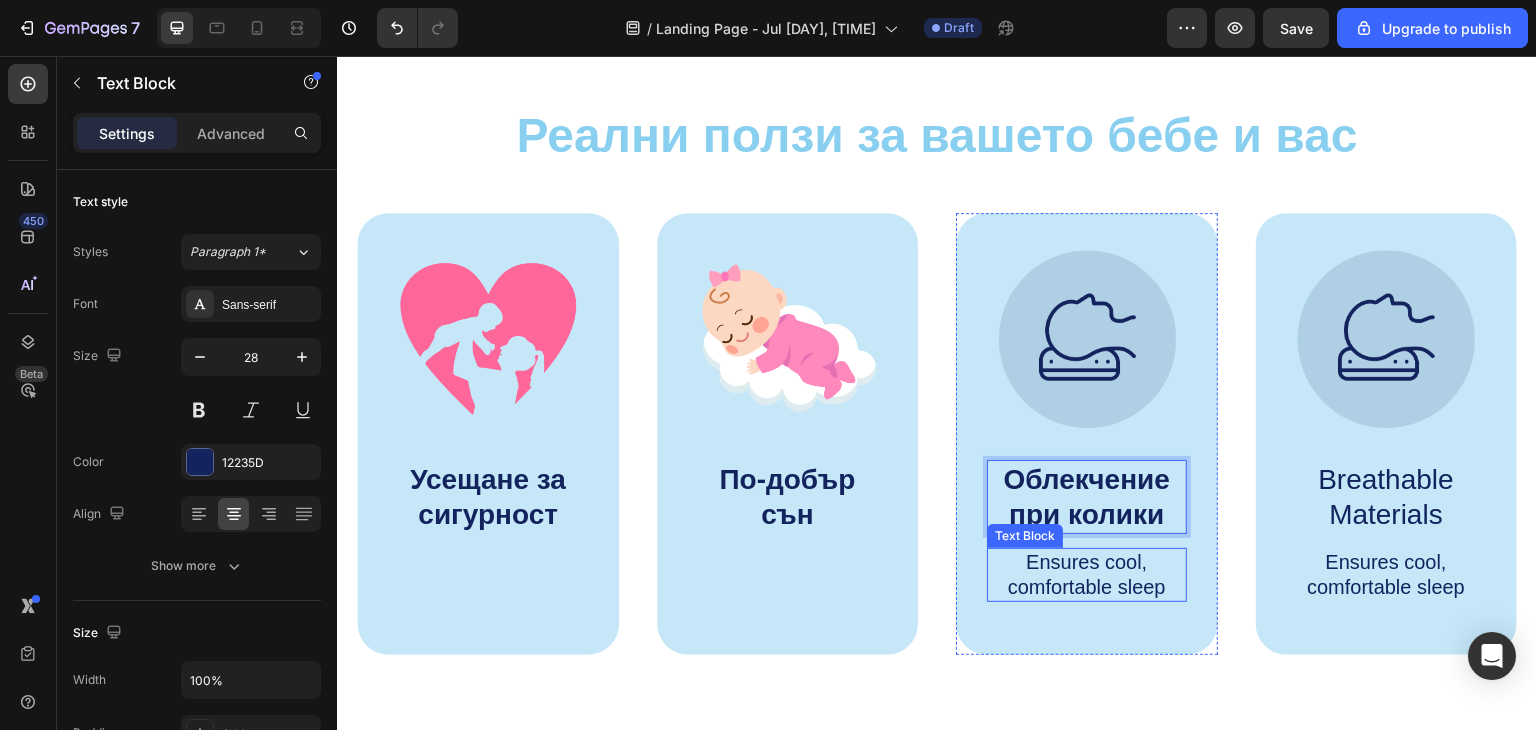 click on "Ensures cool, comfortable sleep" at bounding box center (1087, 575) 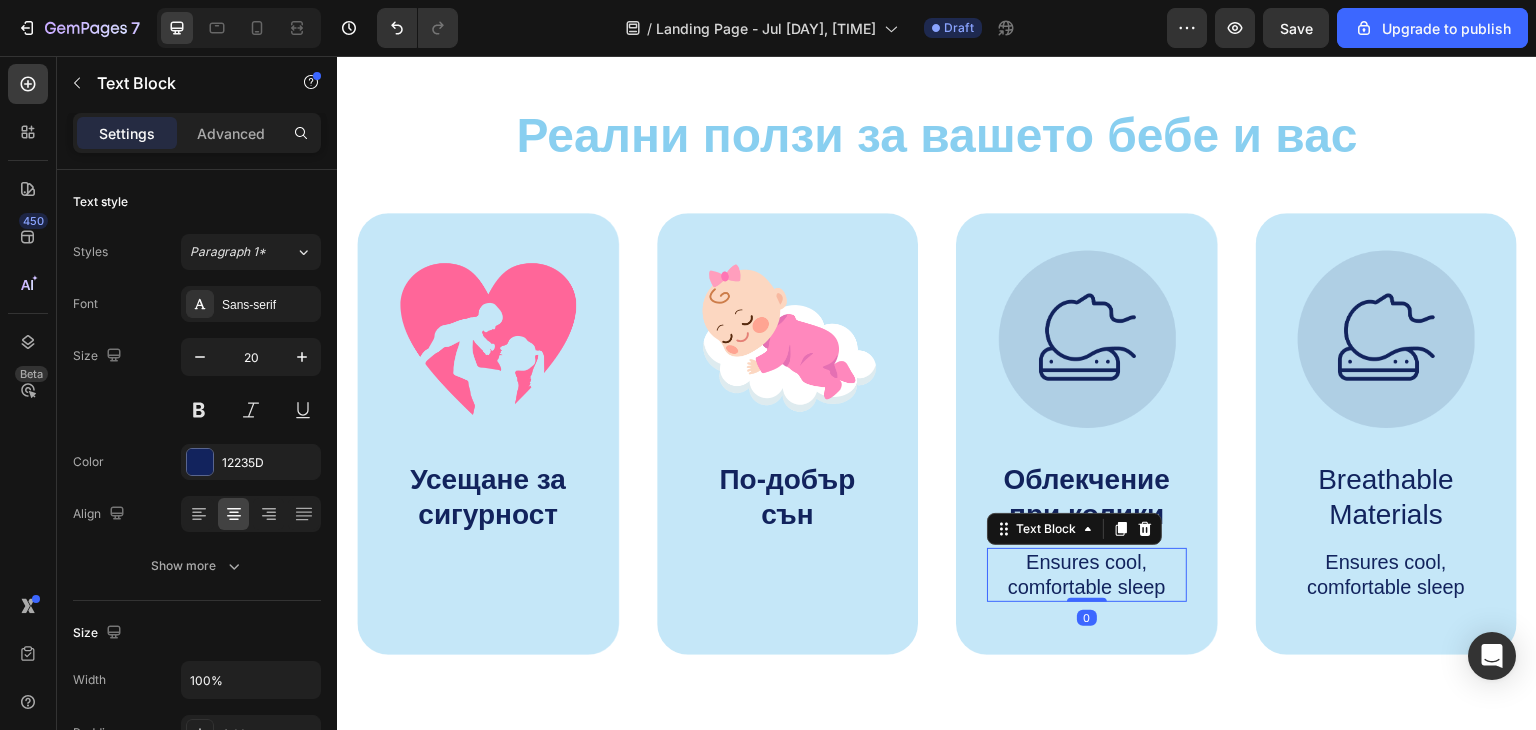 click on "Ensures cool, comfortable sleep" at bounding box center [1087, 575] 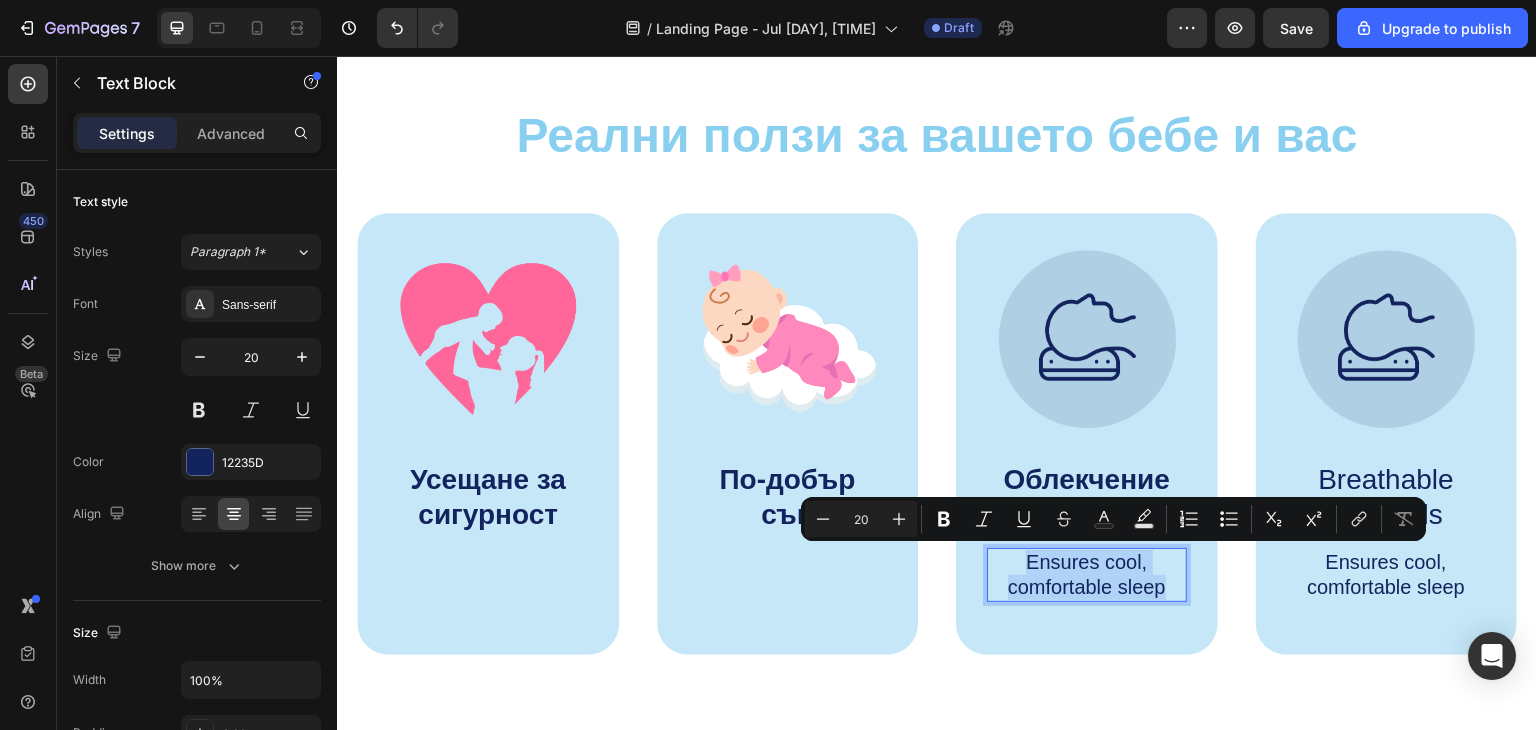 click on "Ensures cool, comfortable sleep" at bounding box center (1087, 575) 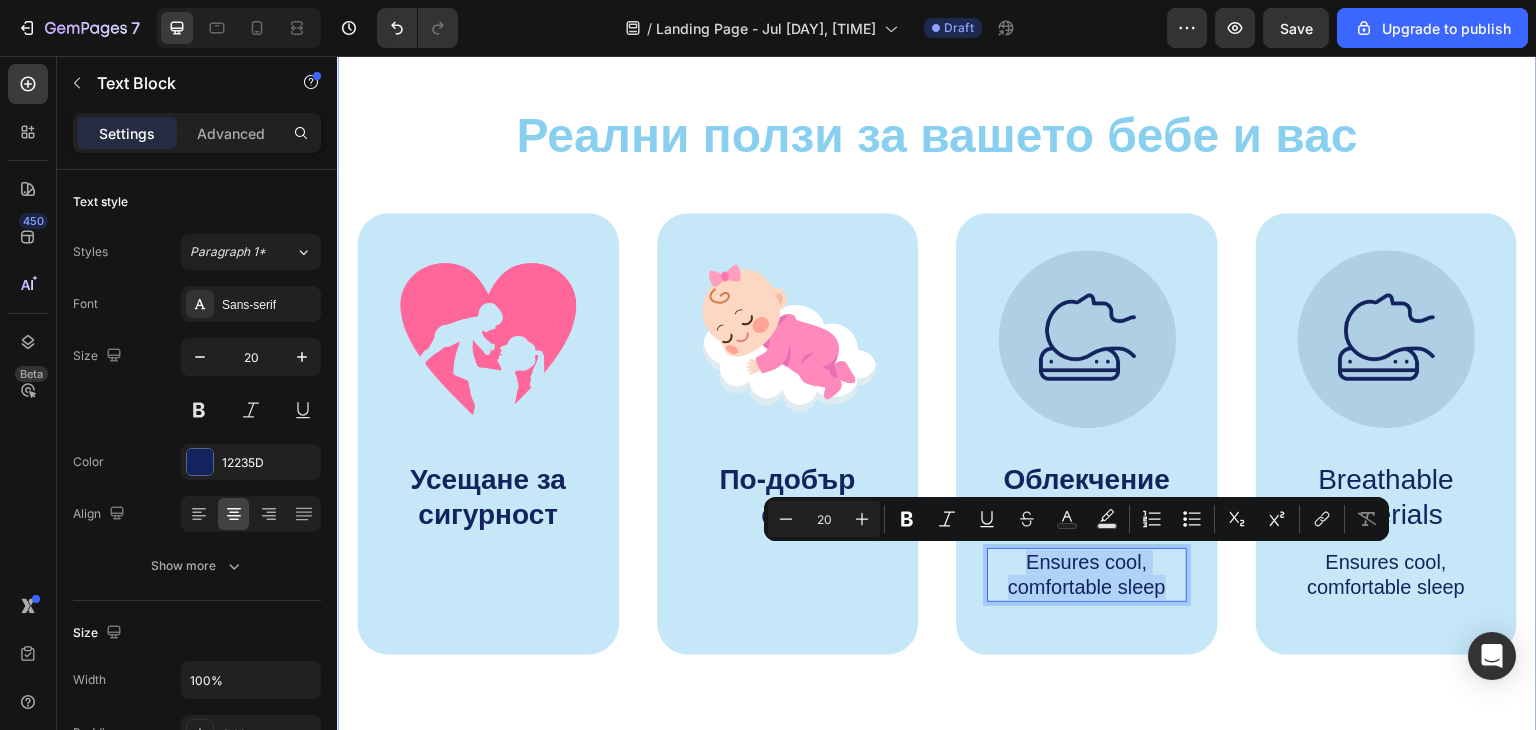 click on "⁠⁠⁠⁠⁠⁠⁠ Реални ползи за вашето бебе и вас Heading Image Усещане за сигурност Text Block Hero Banner Image По-добър сън Text Block Hero Banner Image Облекчение при колики ⁠⁠⁠⁠⁠⁠⁠ Text Block Ensures cool, comfortable sleep Text Block   0 Hero Banner Image Breathable Materials Text Block Ensures cool, comfortable sleep Text Block Hero Banner Row Image Supportive Design Text Block Ergonomically engineered for optimal spinal alignment Text Block Hero Banner Image Pressure Relief Text Block Reduces neck and shoulder discomfort Text Block Hero Banner Row Image Breathable Materials Text Block Ensures cool, comfortable sleep Text Block Hero Banner Row Section 2" at bounding box center (937, 377) 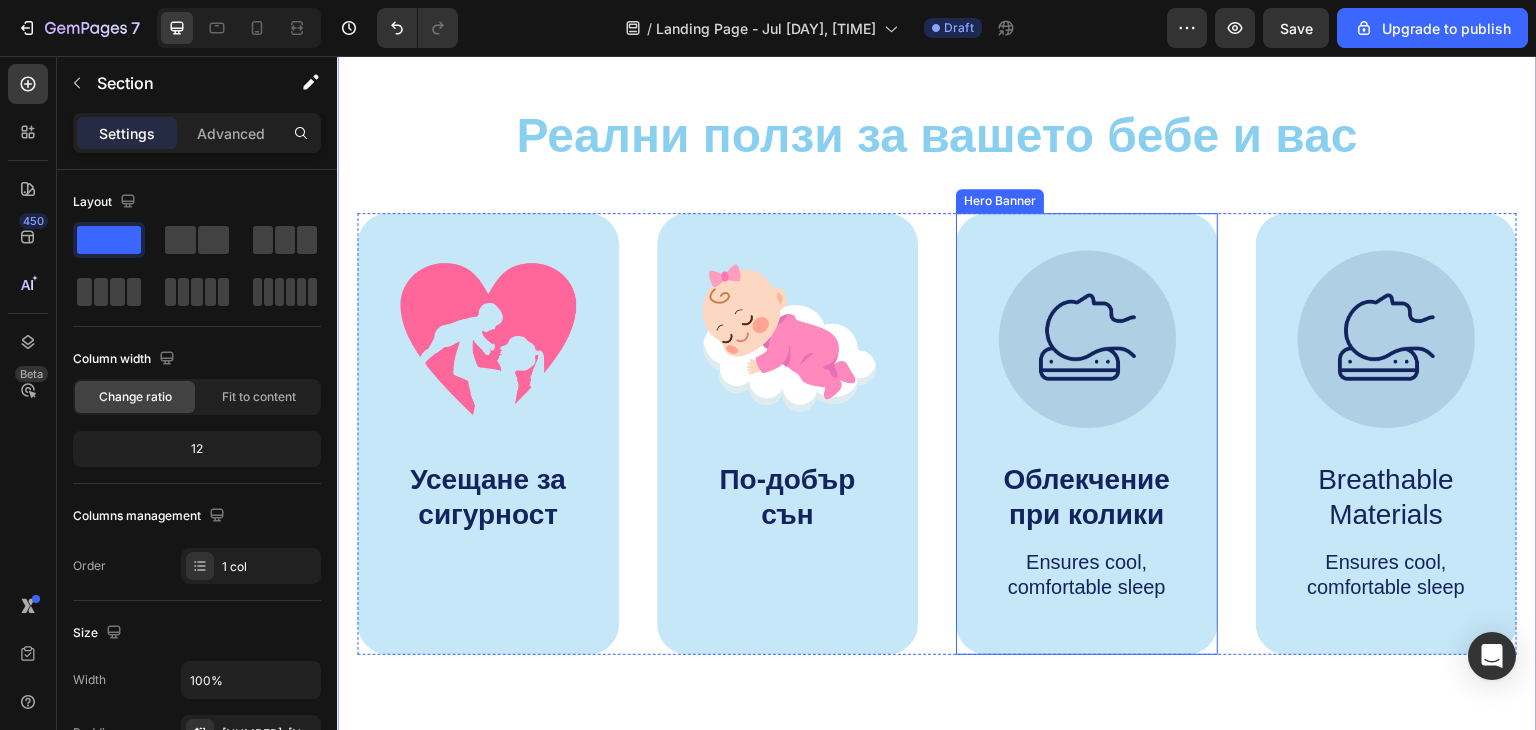 click on "Ensures cool, comfortable sleep" at bounding box center (1087, 575) 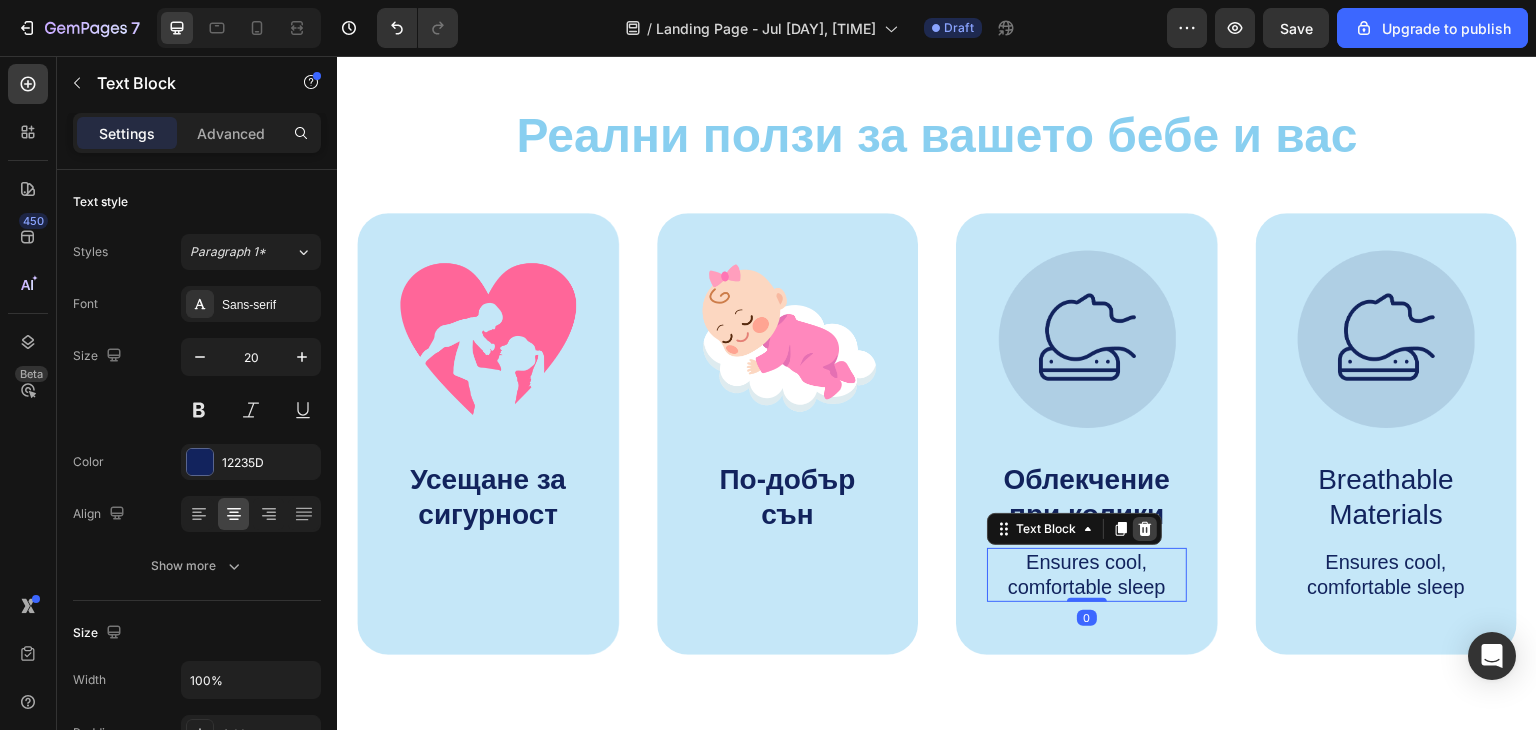 click at bounding box center [1145, 529] 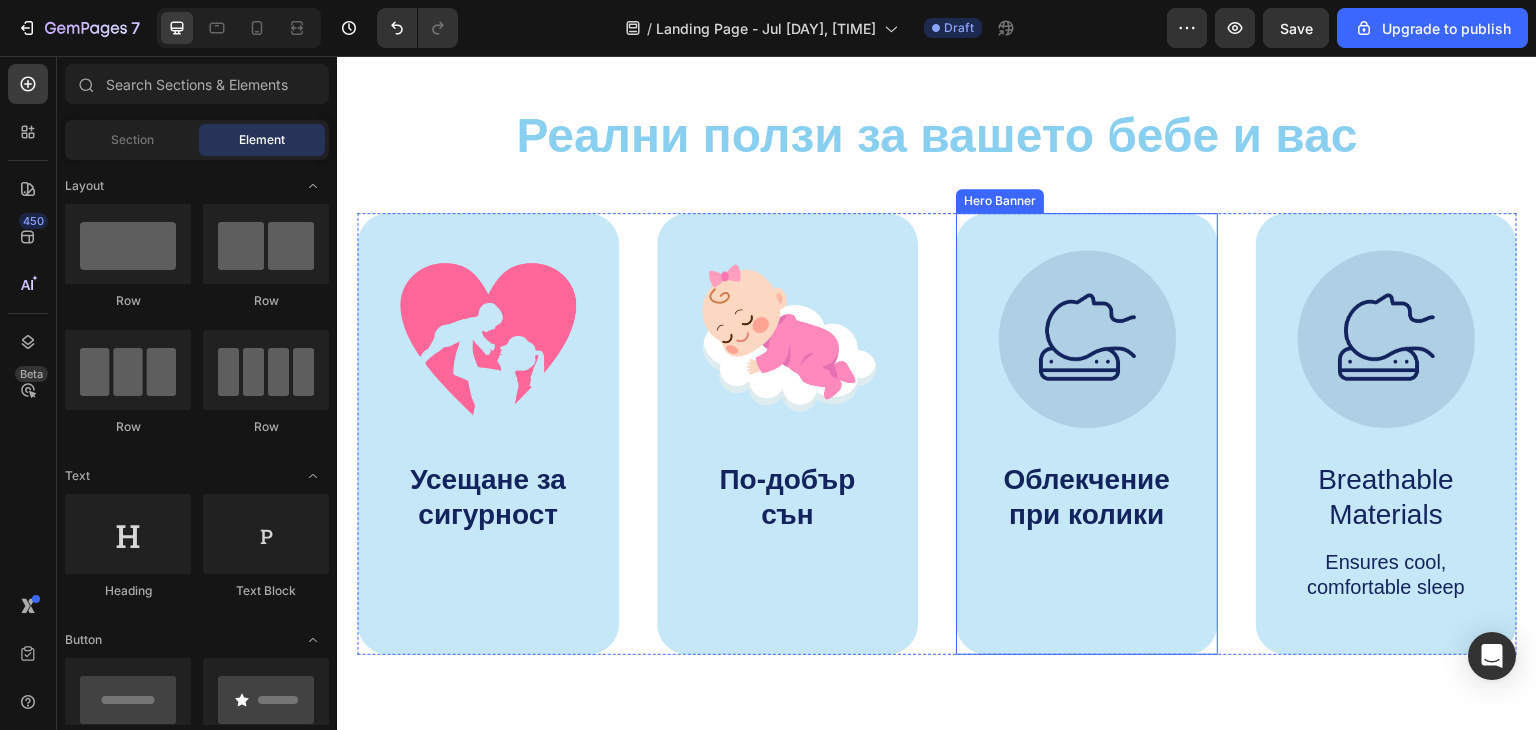 click at bounding box center (1087, 434) 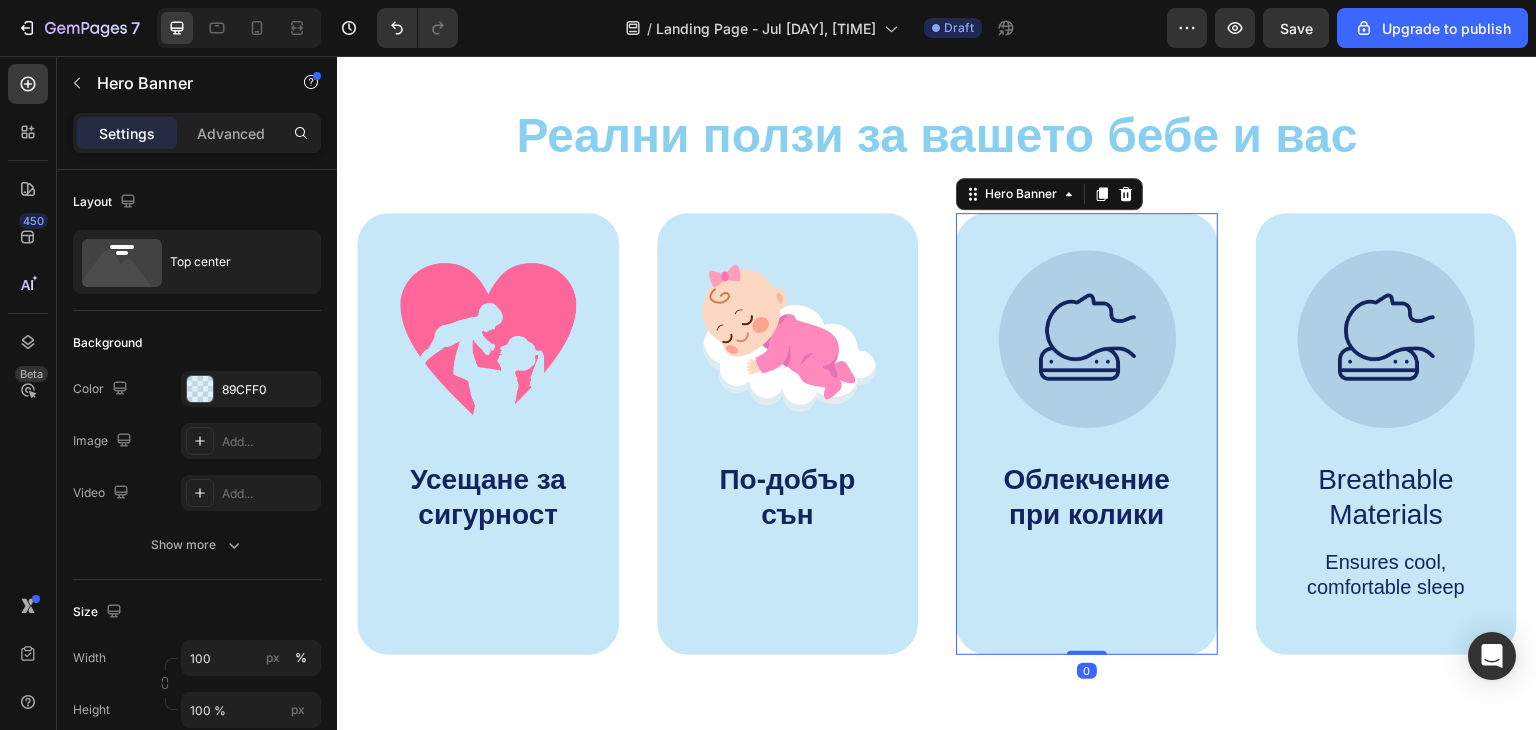 drag, startPoint x: 1089, startPoint y: 652, endPoint x: 1086, endPoint y: 596, distance: 56.0803 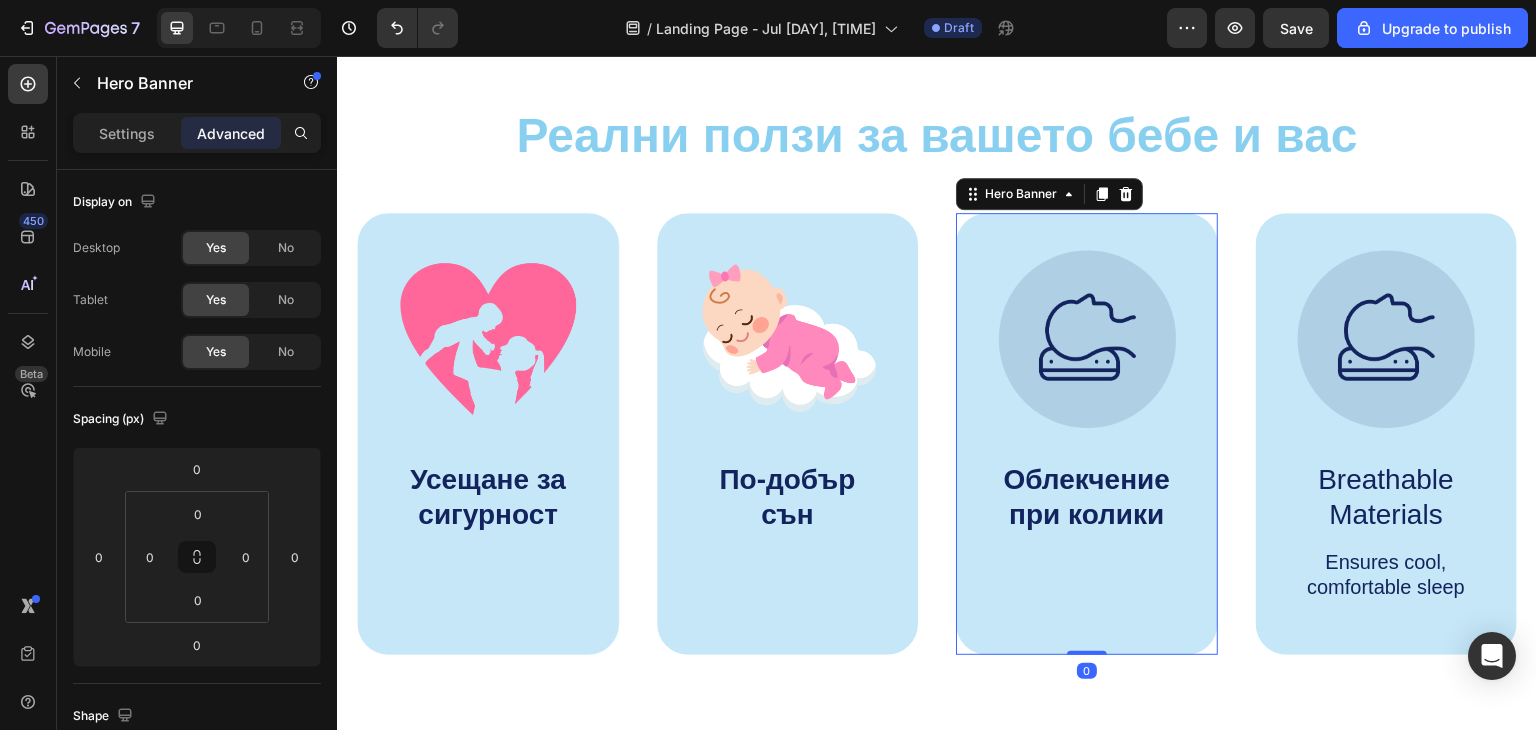 drag, startPoint x: 1072, startPoint y: 652, endPoint x: 1076, endPoint y: 595, distance: 57.14018 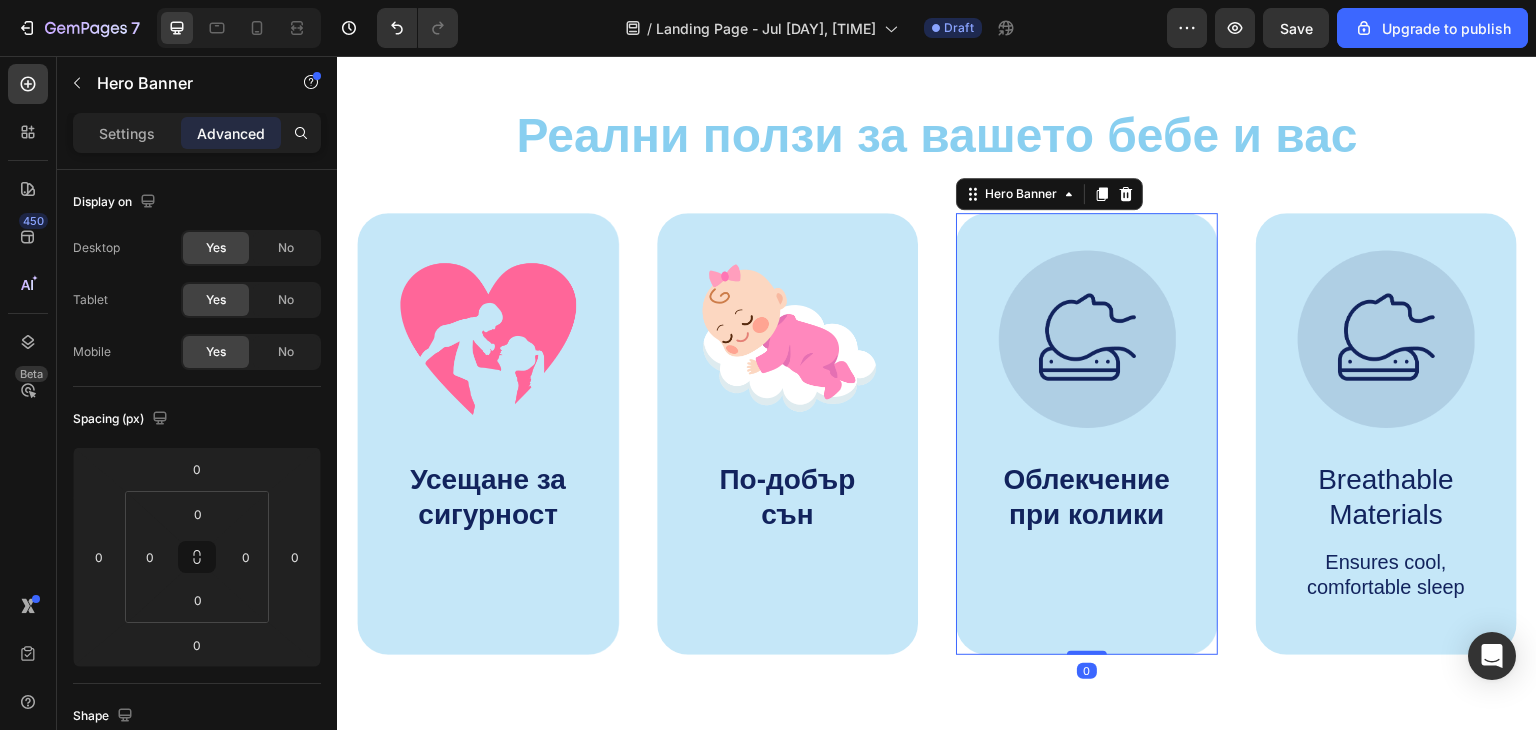 click on "Image Облекчение при колики ⁠⁠⁠⁠⁠⁠⁠ Text Block Hero Banner   0" at bounding box center [1087, 434] 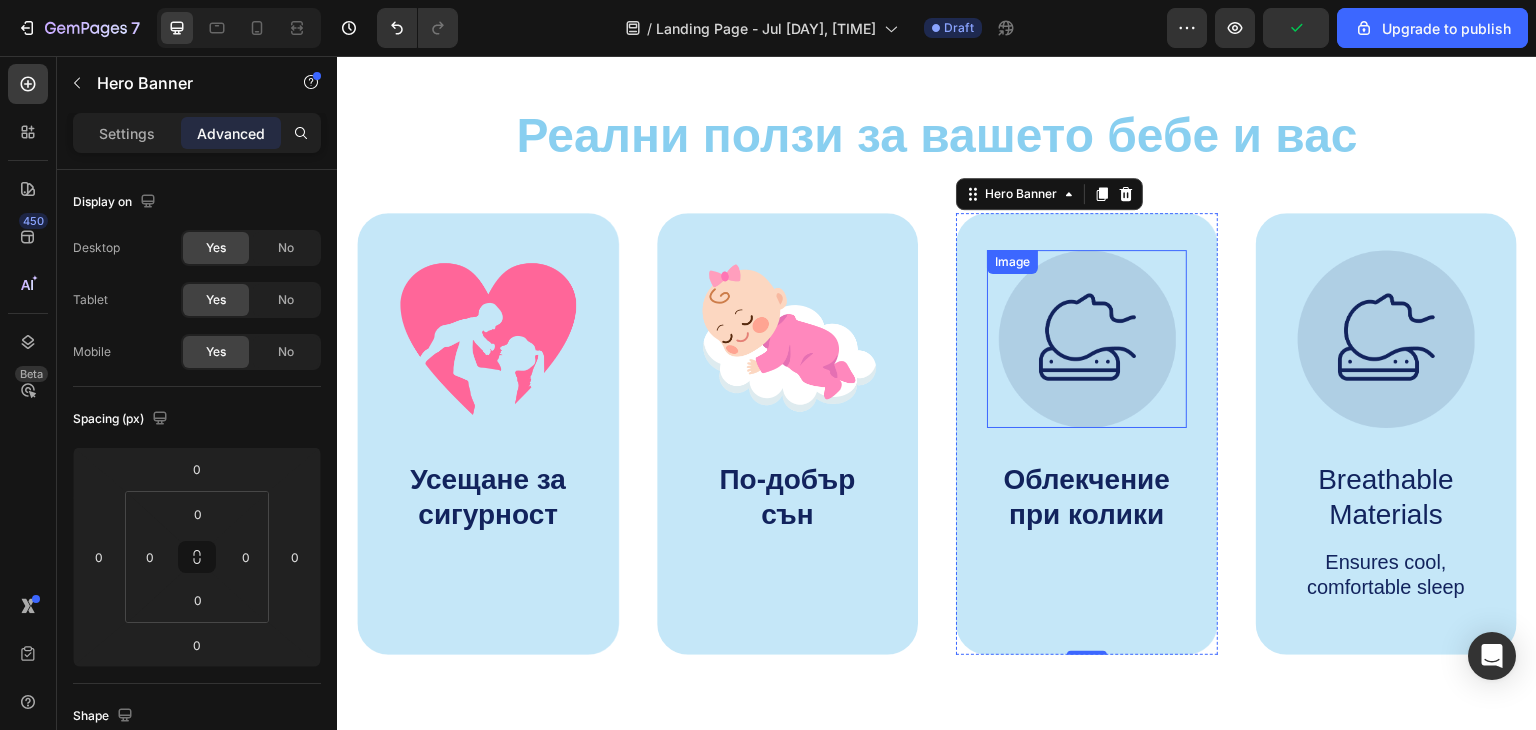 click at bounding box center (1087, 339) 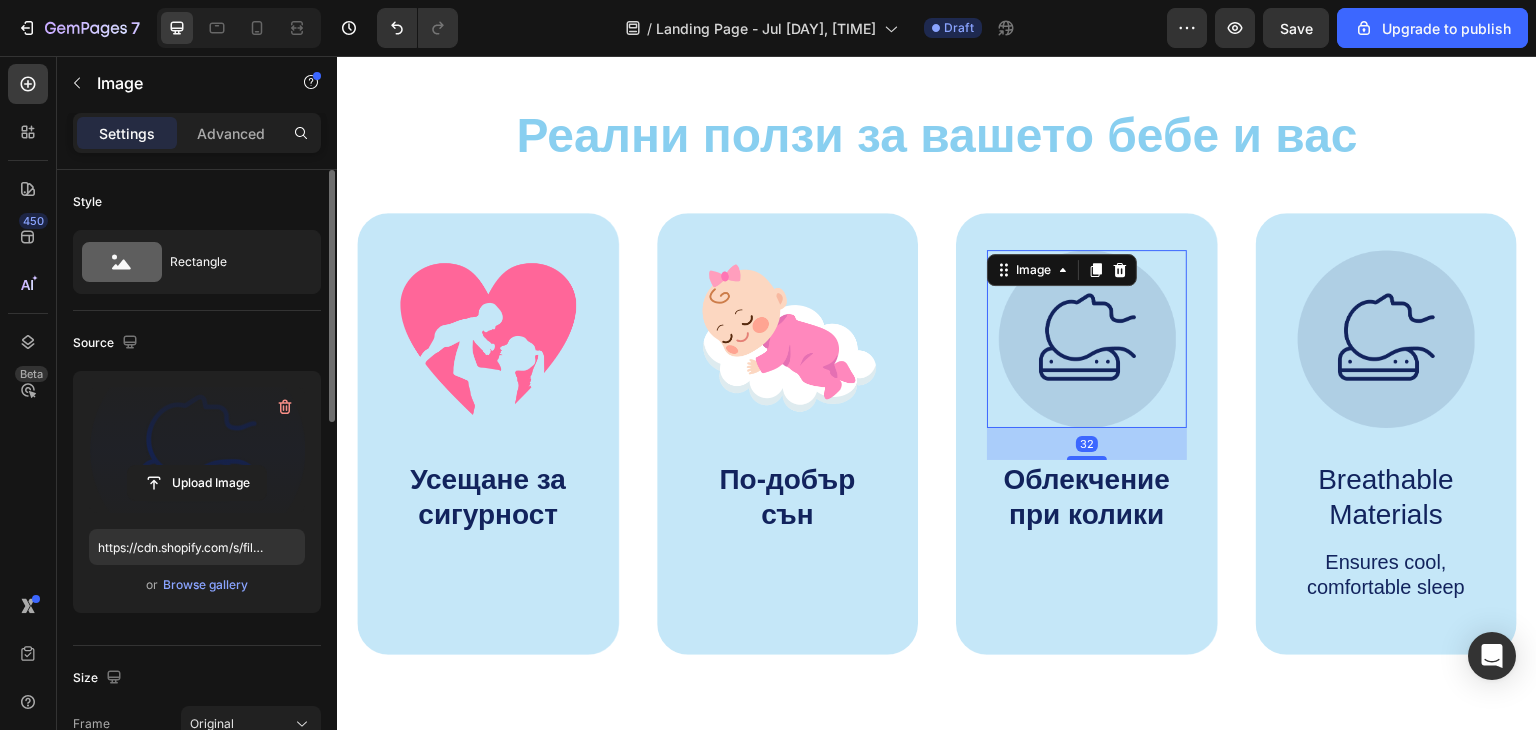 click at bounding box center (197, 450) 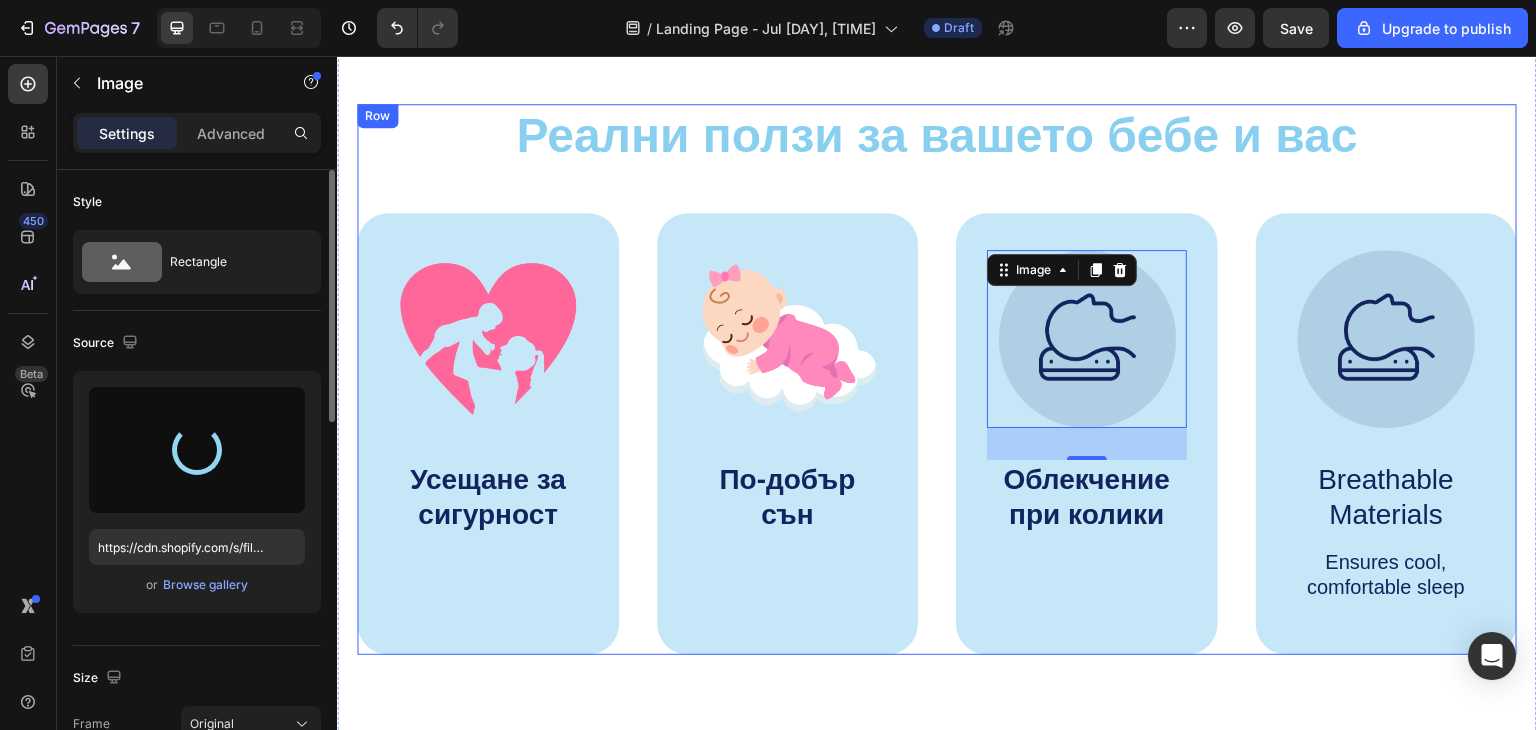 type on "https://cdn.shopify.com/s/files/1/0914/7442/8290/files/gempages_574535818257892196-cbd4dbd9-5a4c-4e29-bab2-68f0c04cc3a2.png" 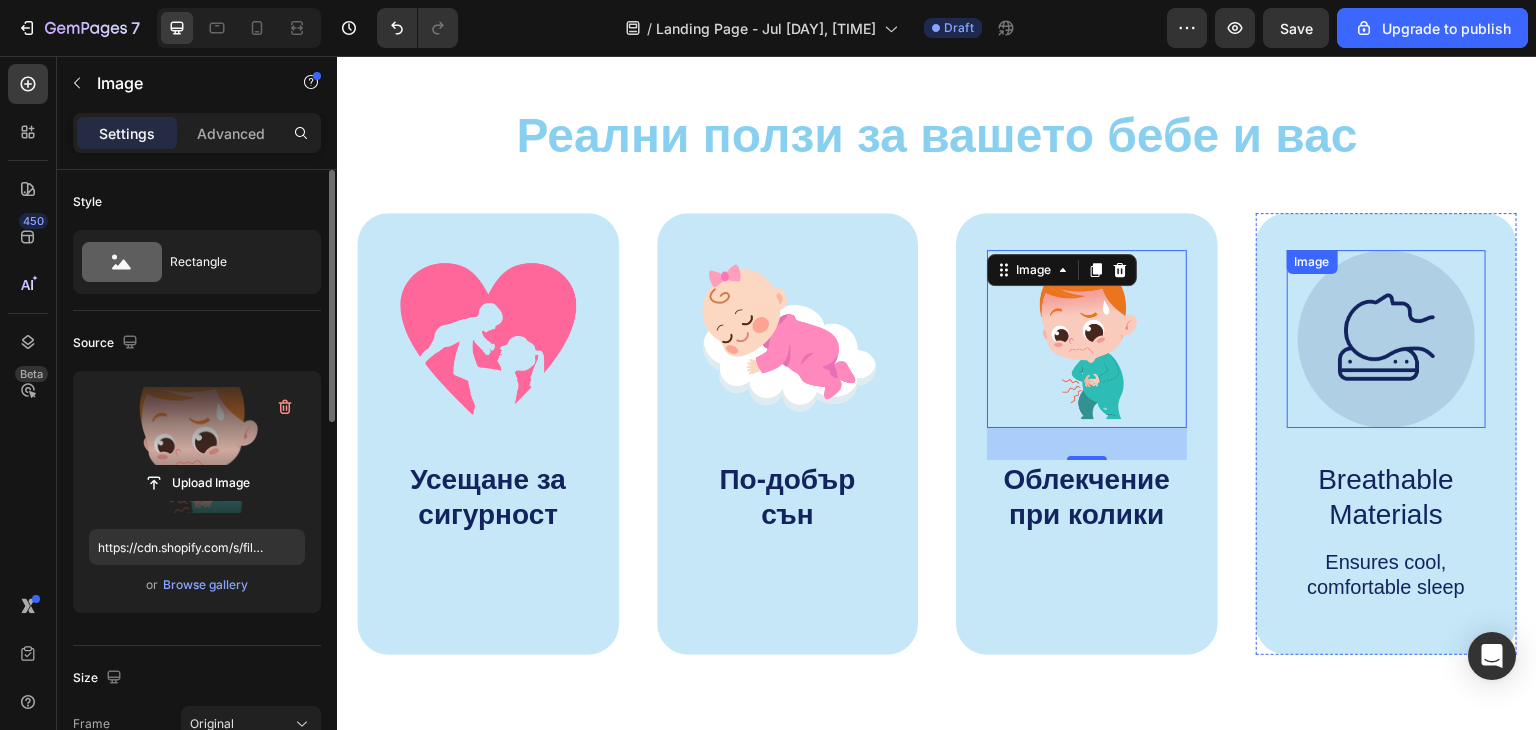 click at bounding box center [1386, 339] 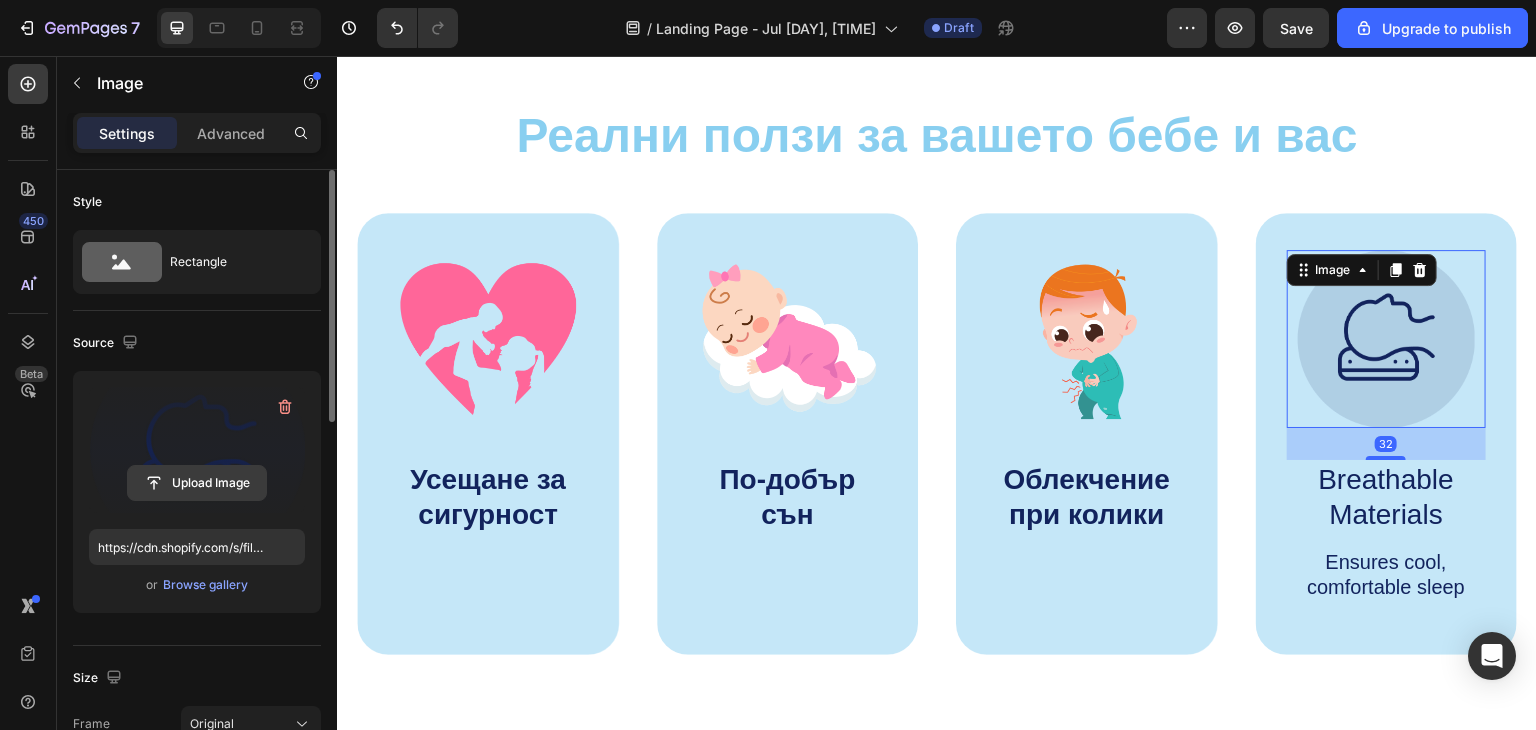 click 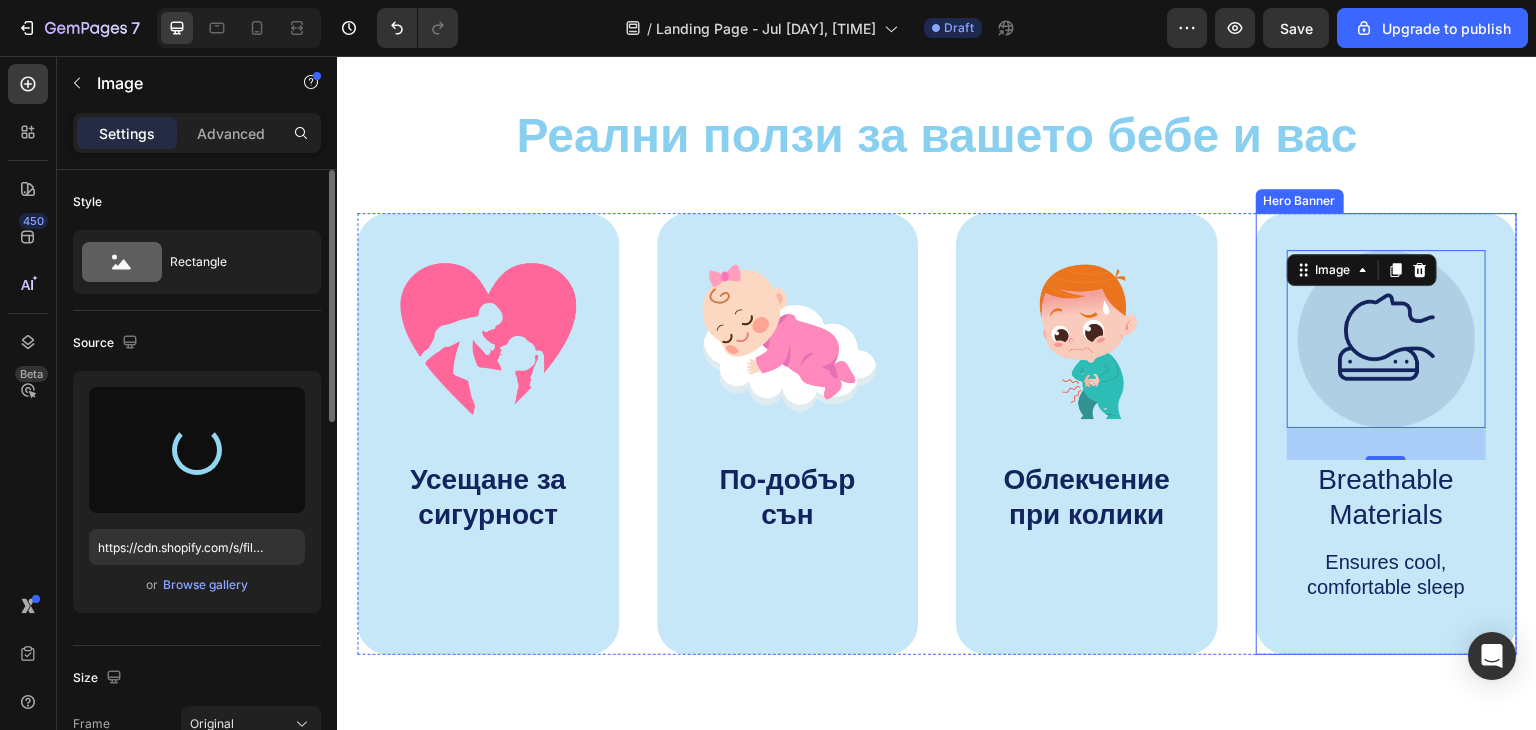 click on "Image   32 Breathable Materials Text Block Ensures cool, comfortable sleep Text Block" at bounding box center (1387, 426) 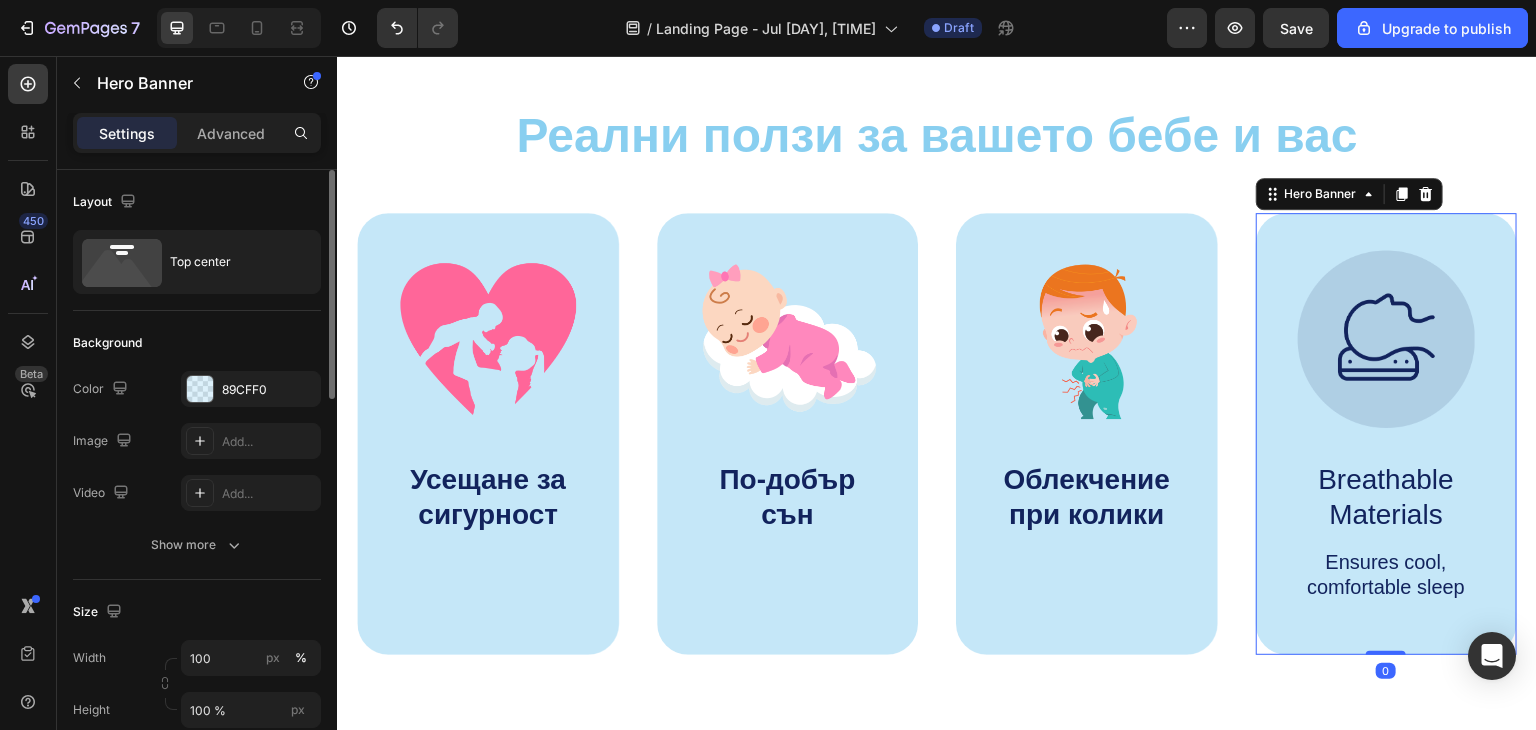 click on "Breathable Materials" at bounding box center (1387, 497) 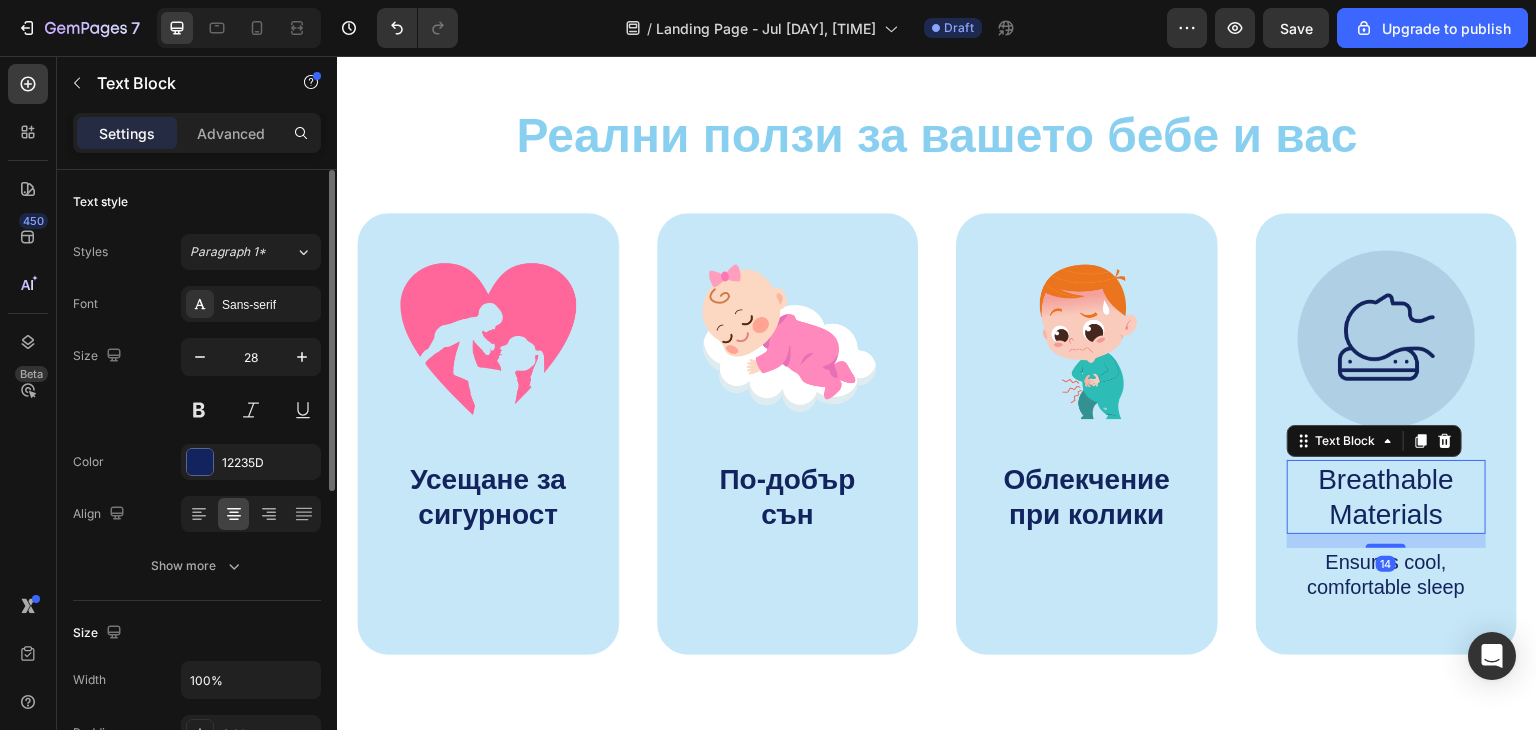 click on "Breathable Materials" at bounding box center (1387, 497) 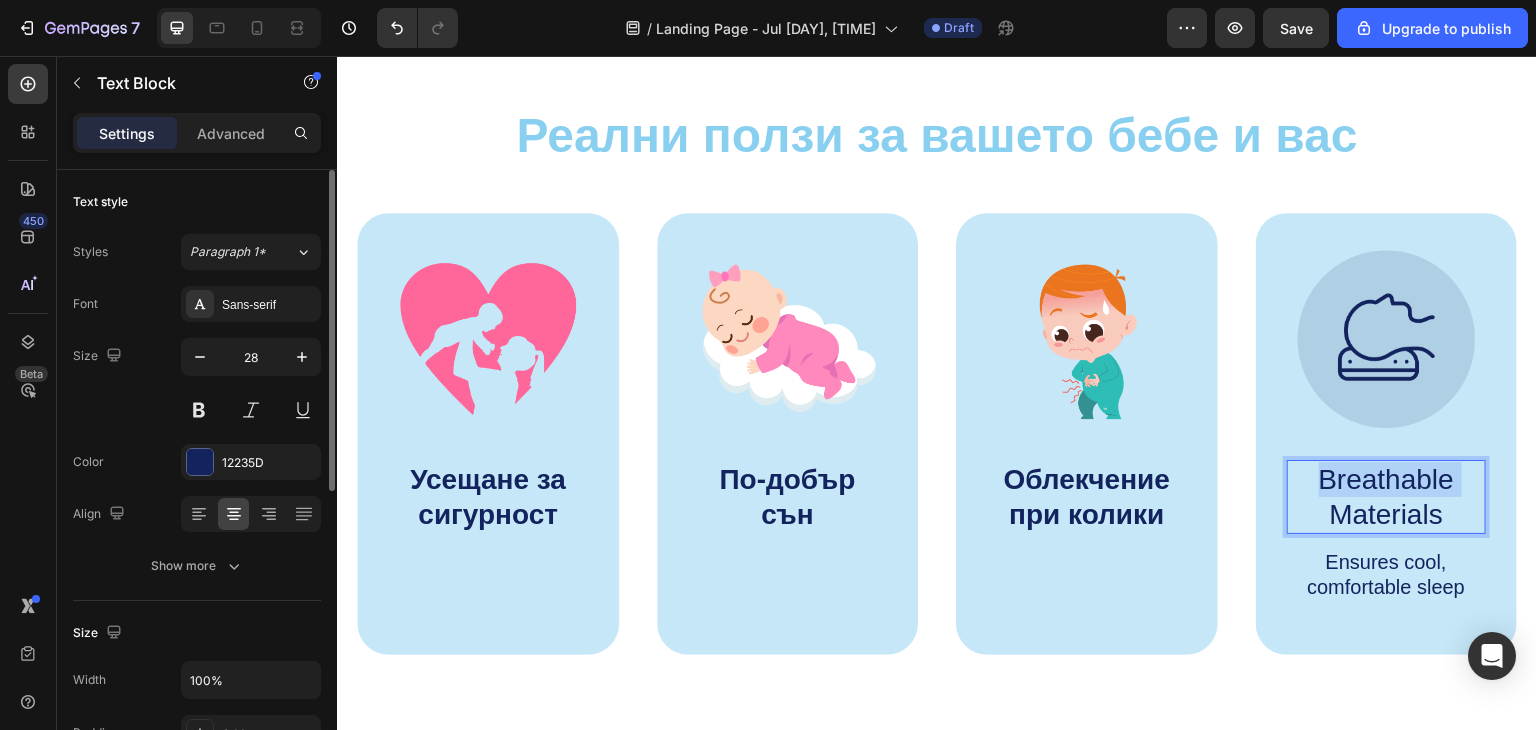 click on "Breathable Materials" at bounding box center (1387, 497) 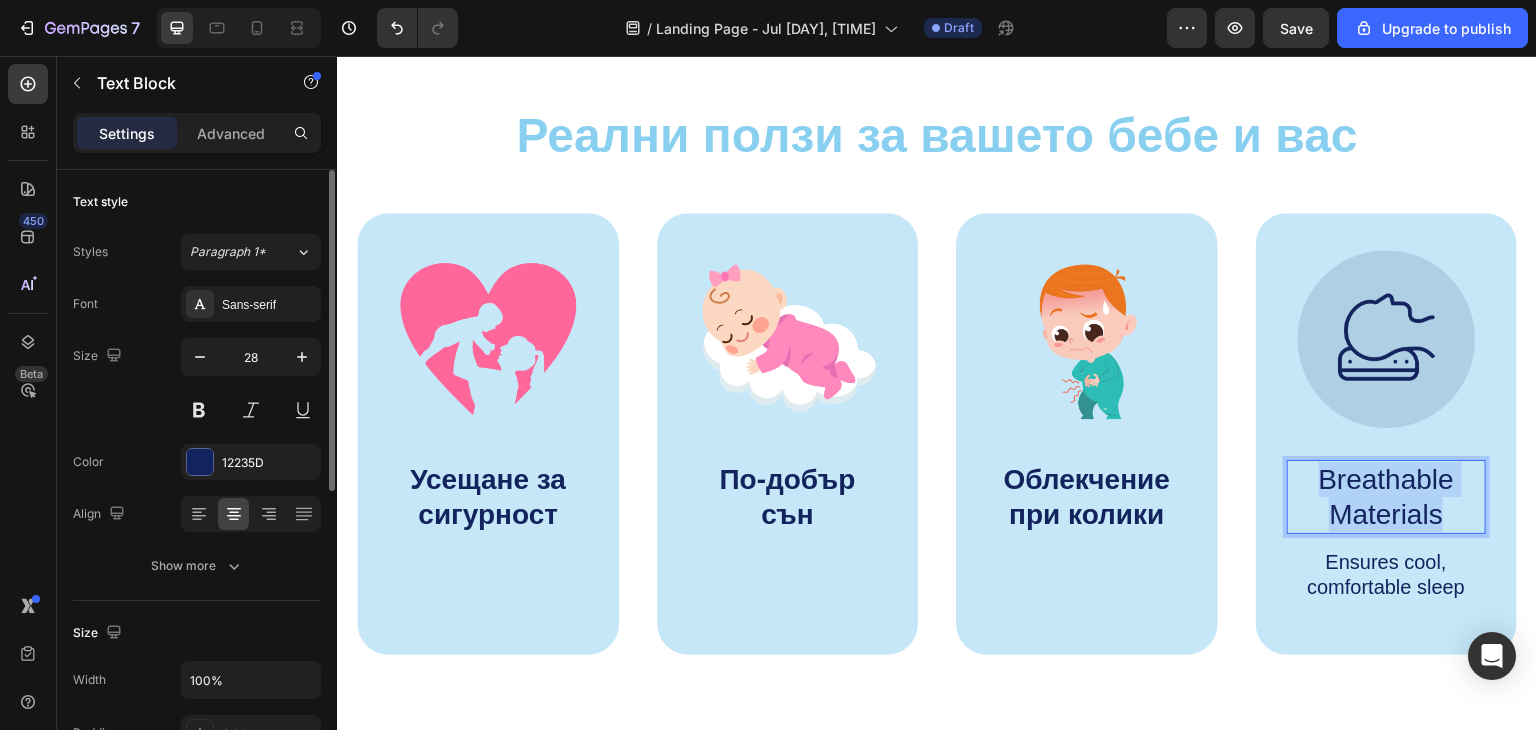 click on "Breathable Materials" at bounding box center (1387, 497) 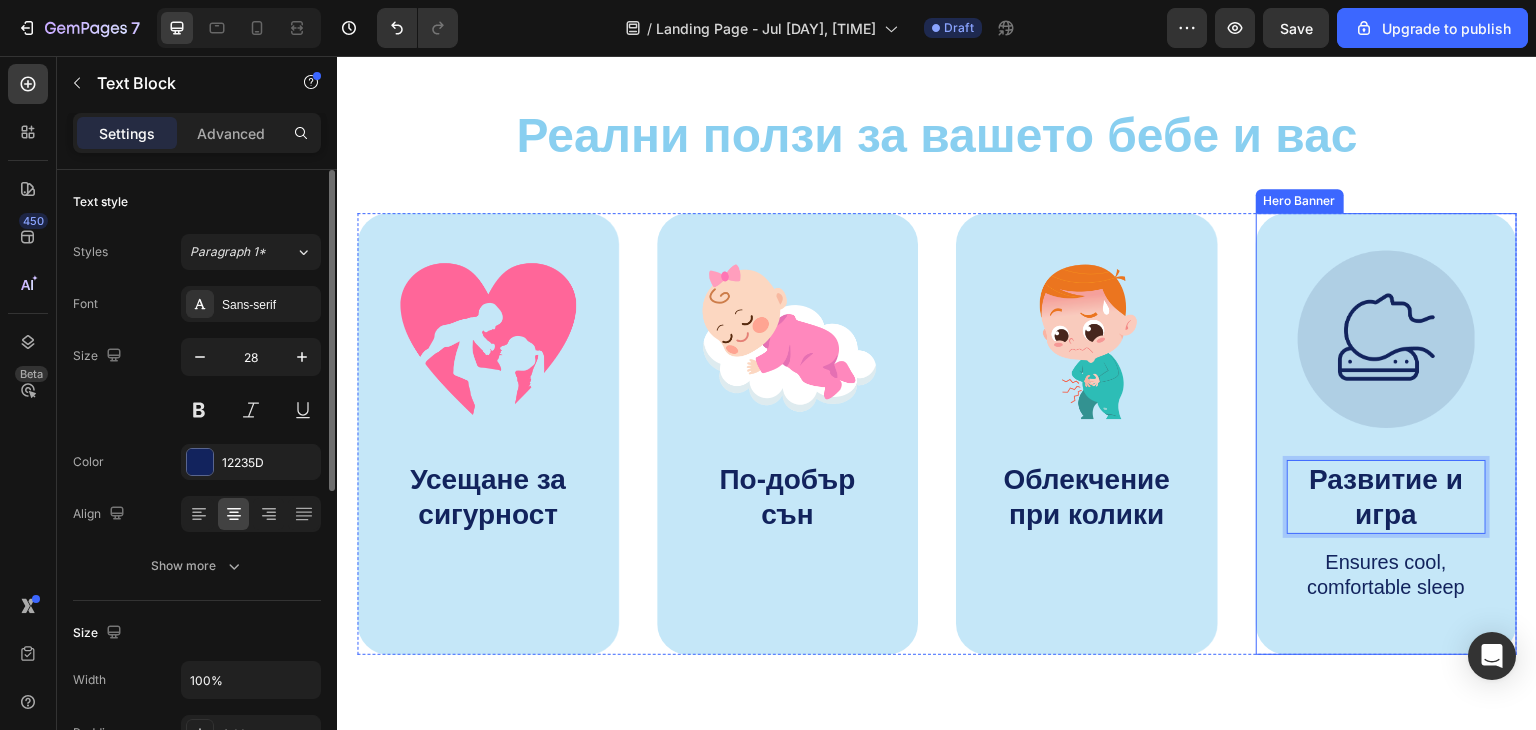click on "Ensures cool, comfortable sleep" at bounding box center (1387, 575) 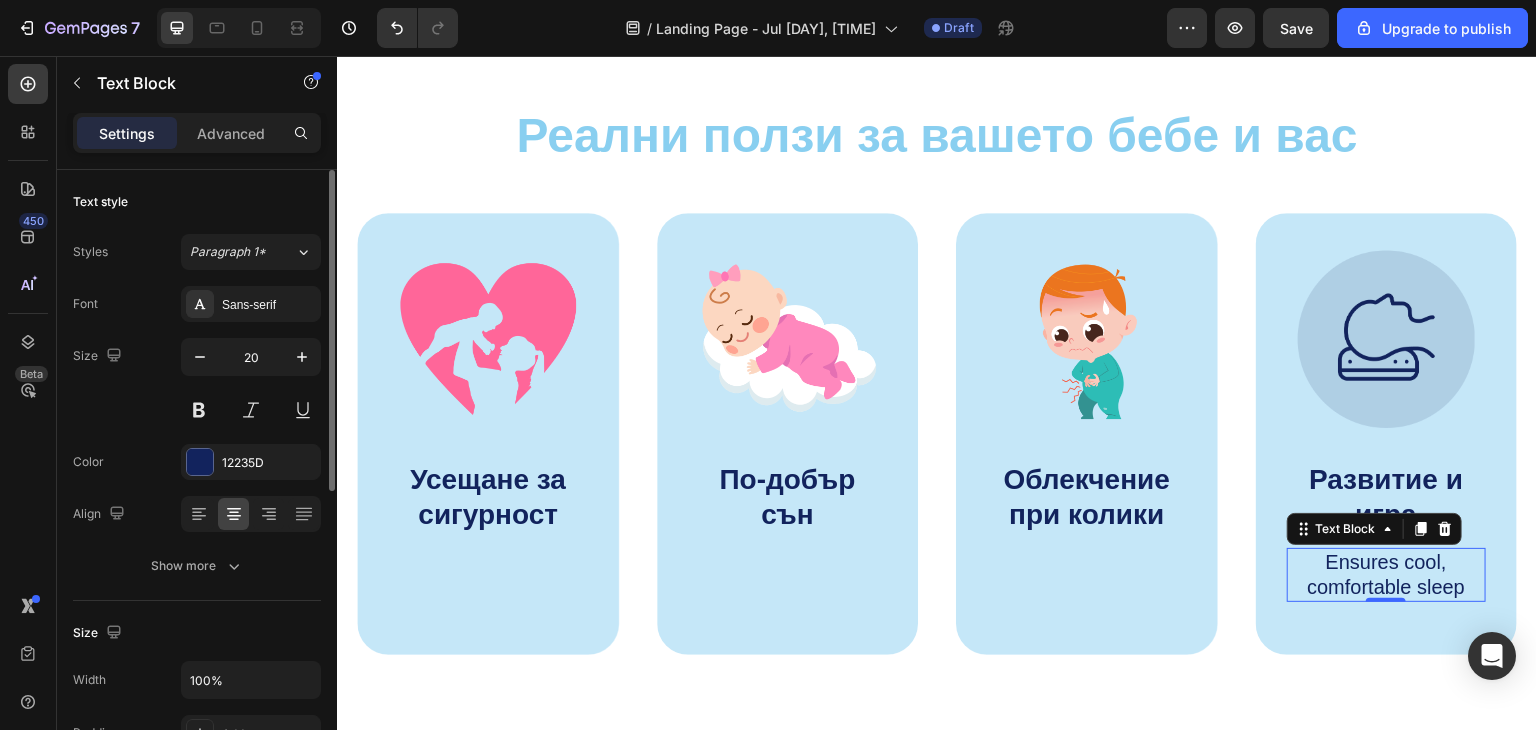 click on "Ensures cool, comfortable sleep" at bounding box center [1387, 575] 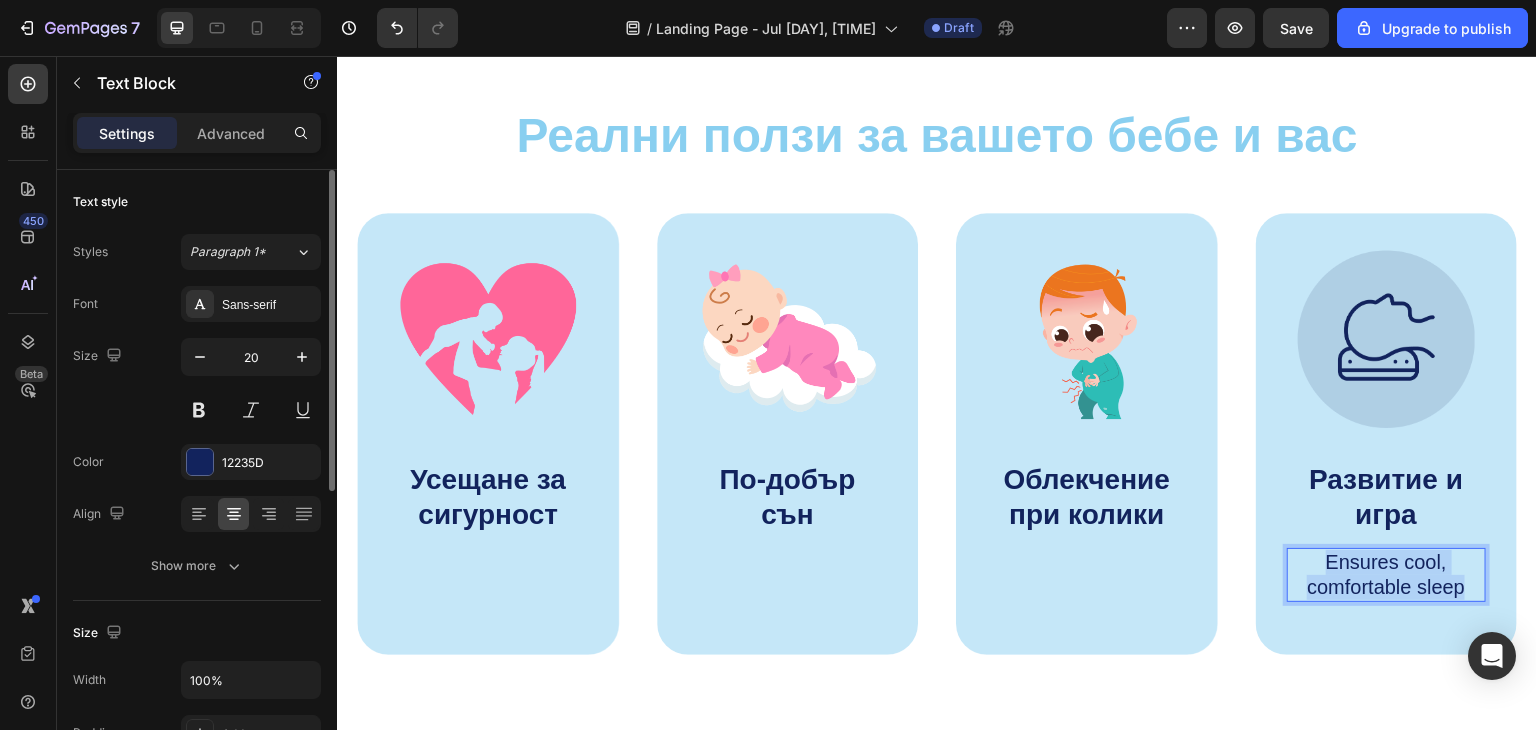 click on "Ensures cool, comfortable sleep" at bounding box center (1387, 575) 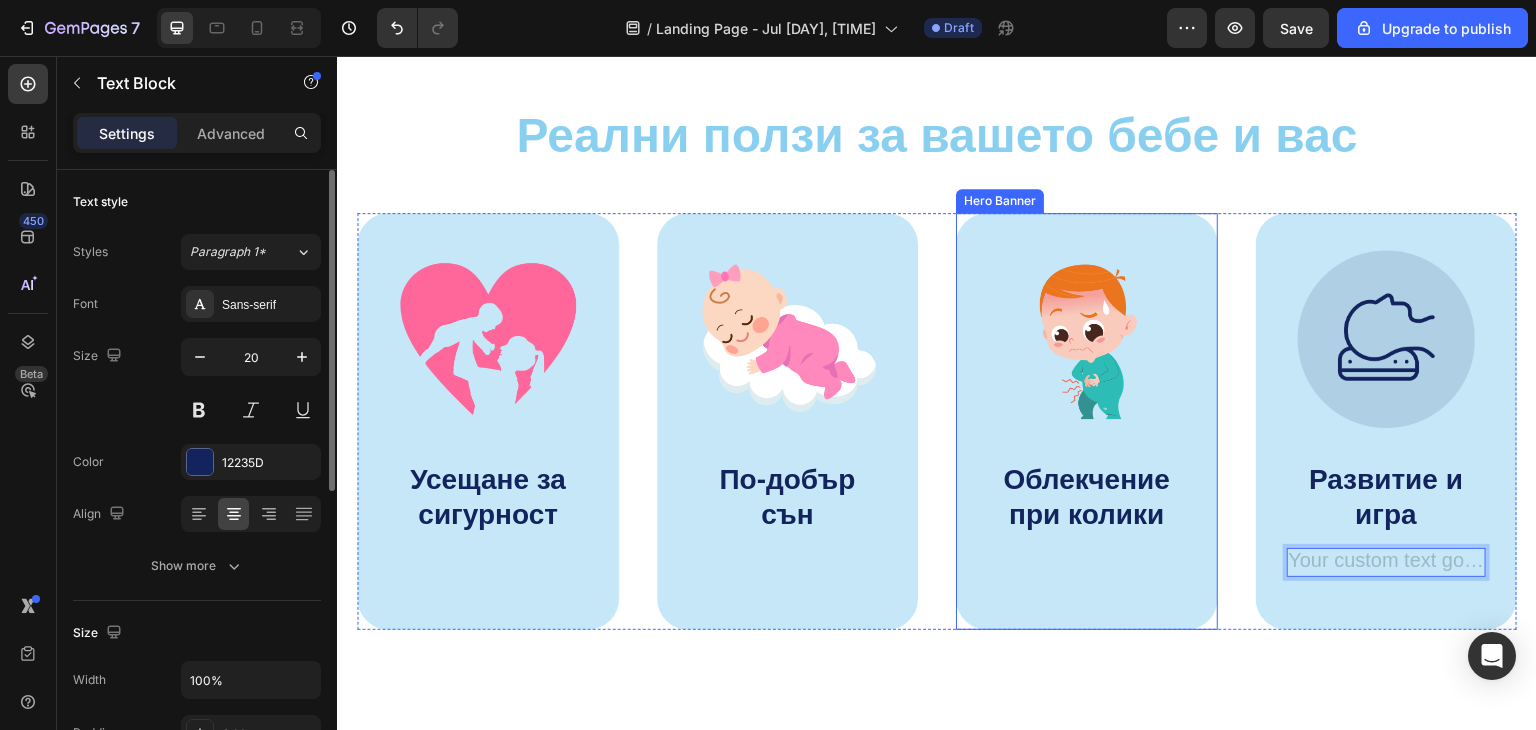 click on "Image Облекчение при колики ⁠⁠⁠⁠⁠⁠⁠ Text Block Hero Banner" at bounding box center (1087, 421) 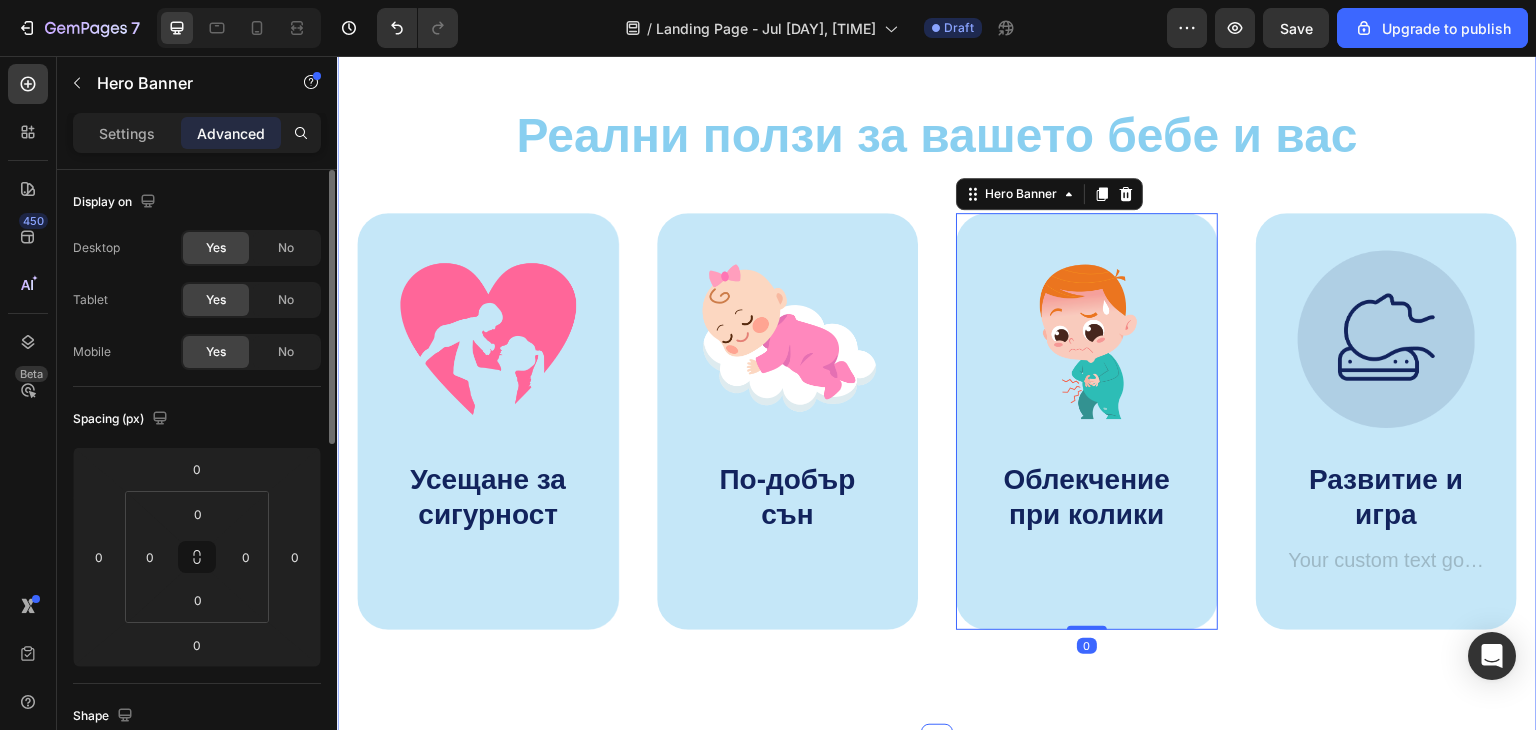 click on "⁠⁠⁠⁠⁠⁠⁠ Реални ползи за вашето бебе и вас Heading Image Усещане за сигурност Text Block Hero Banner Image По-добър сън Text Block Hero Banner Image Облекчение при колики ⁠⁠⁠⁠⁠⁠⁠ Text Block Hero Banner   0 Image Развитие и игра ⁠⁠⁠⁠⁠⁠⁠ Text Block Text Block Hero Banner Row Image Supportive Design Text Block Ergonomically engineered for optimal spinal alignment Text Block Hero Banner Image Pressure Relief Text Block Reduces neck and shoulder discomfort Text Block Hero Banner Row Image Breathable Materials Text Block Ensures cool, comfortable sleep Text Block Hero Banner Row Section 2" at bounding box center (937, 364) 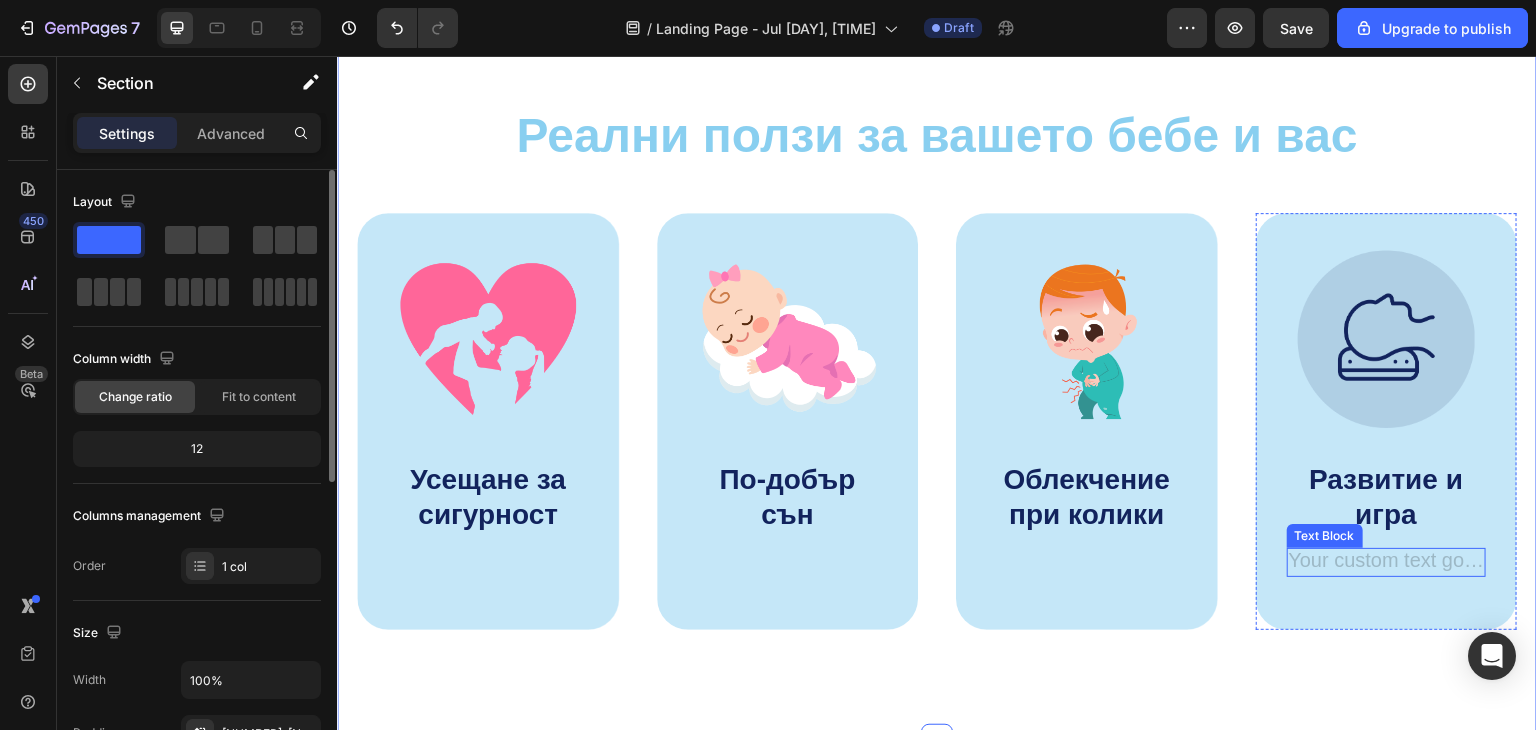 click at bounding box center (1387, 562) 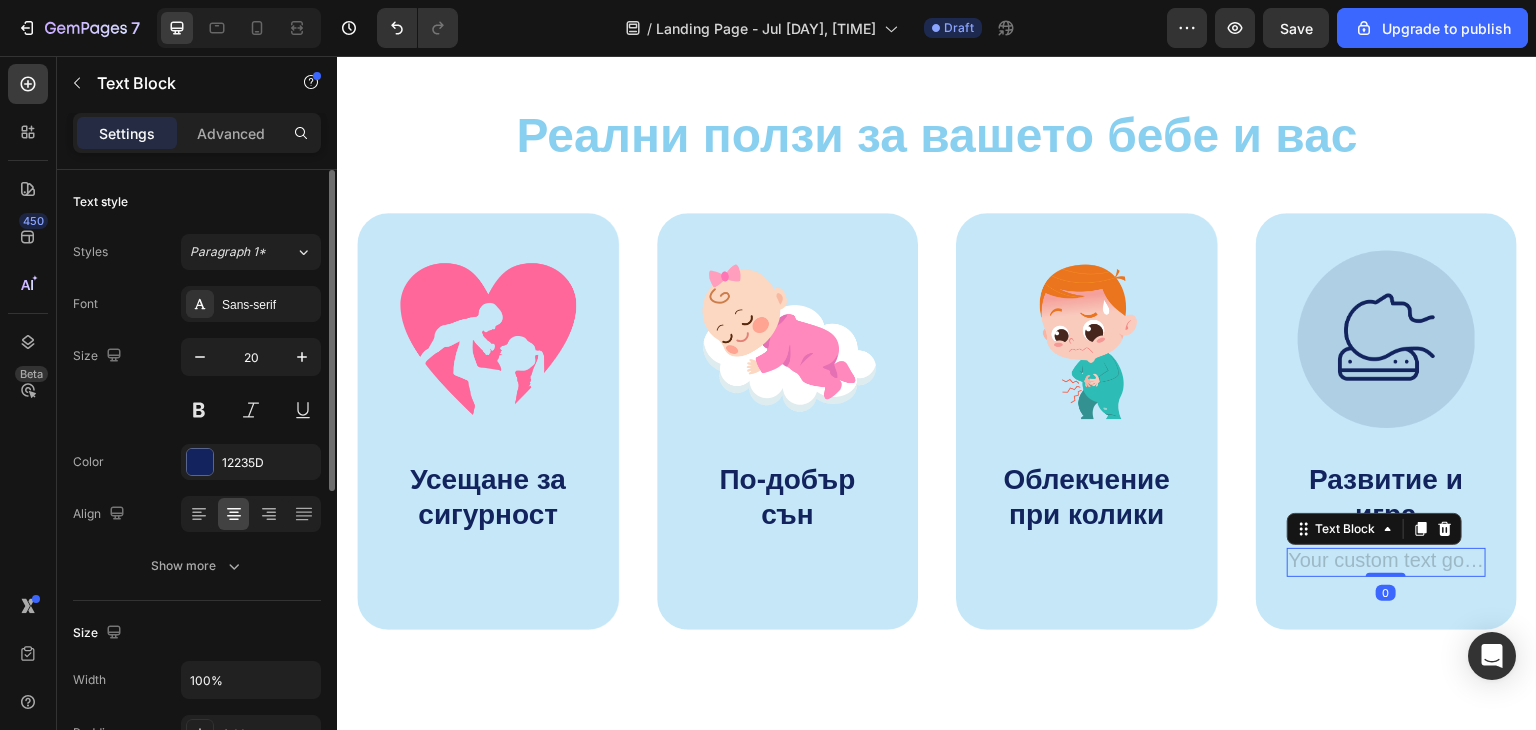 click at bounding box center [1445, 529] 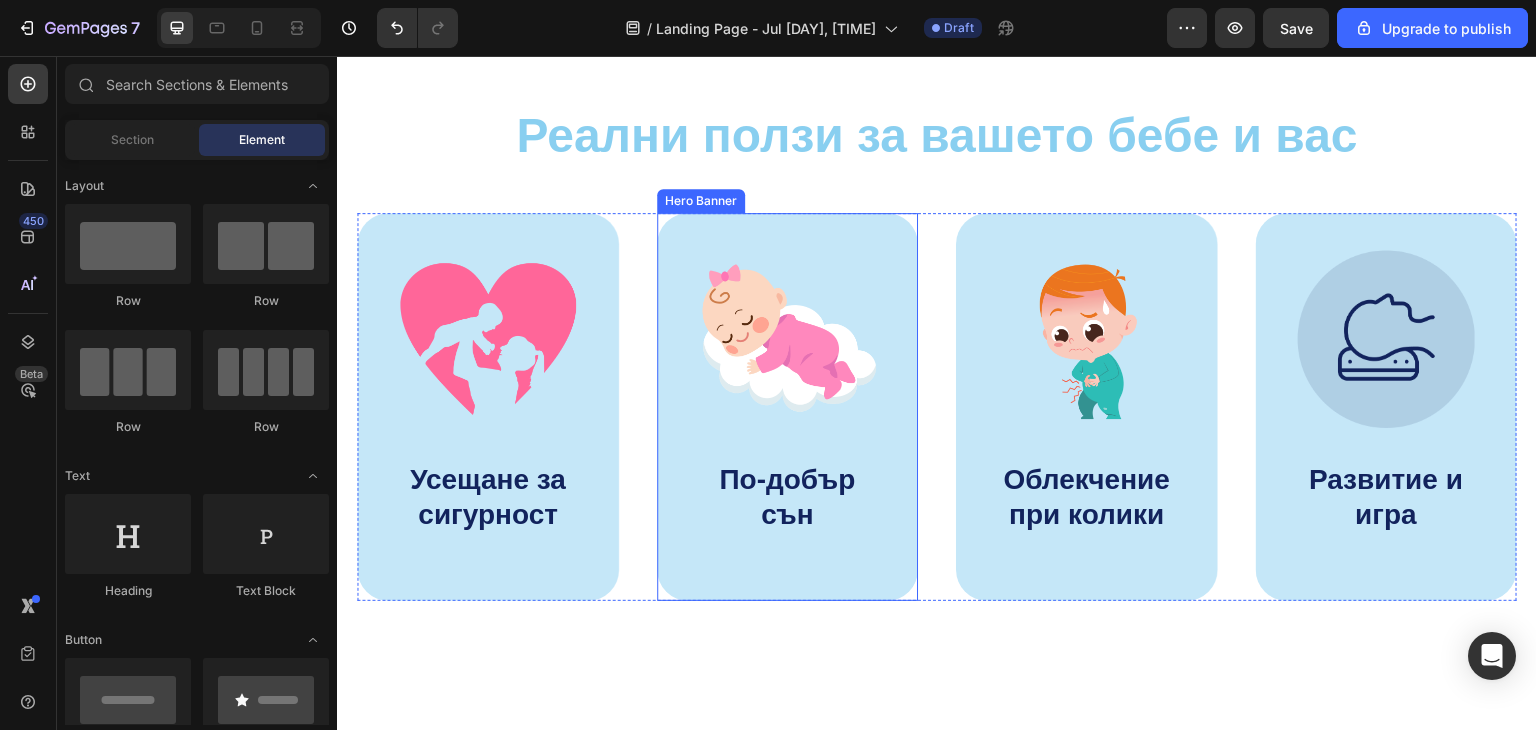 drag, startPoint x: 745, startPoint y: 578, endPoint x: 725, endPoint y: 575, distance: 20.22375 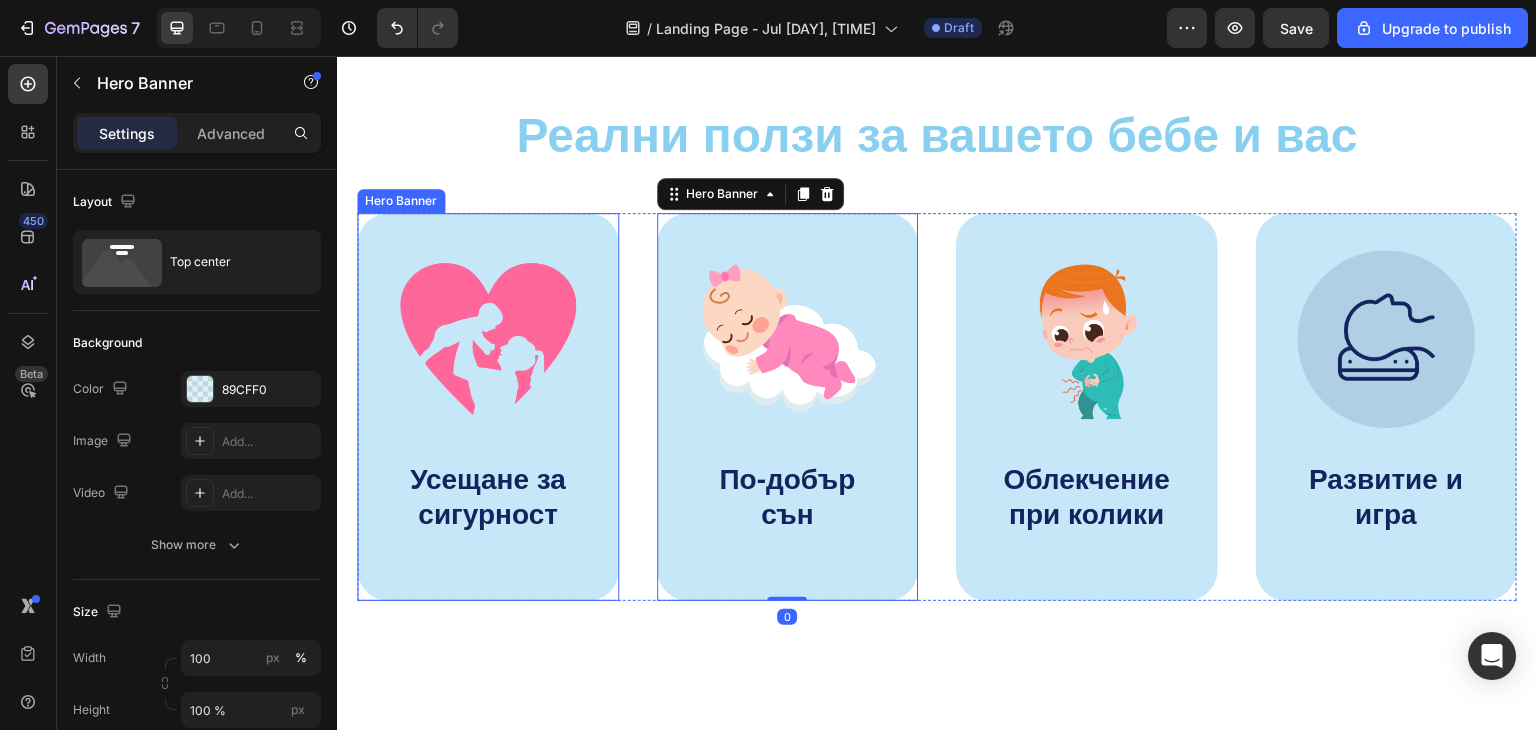 drag, startPoint x: 587, startPoint y: 575, endPoint x: 549, endPoint y: 575, distance: 38 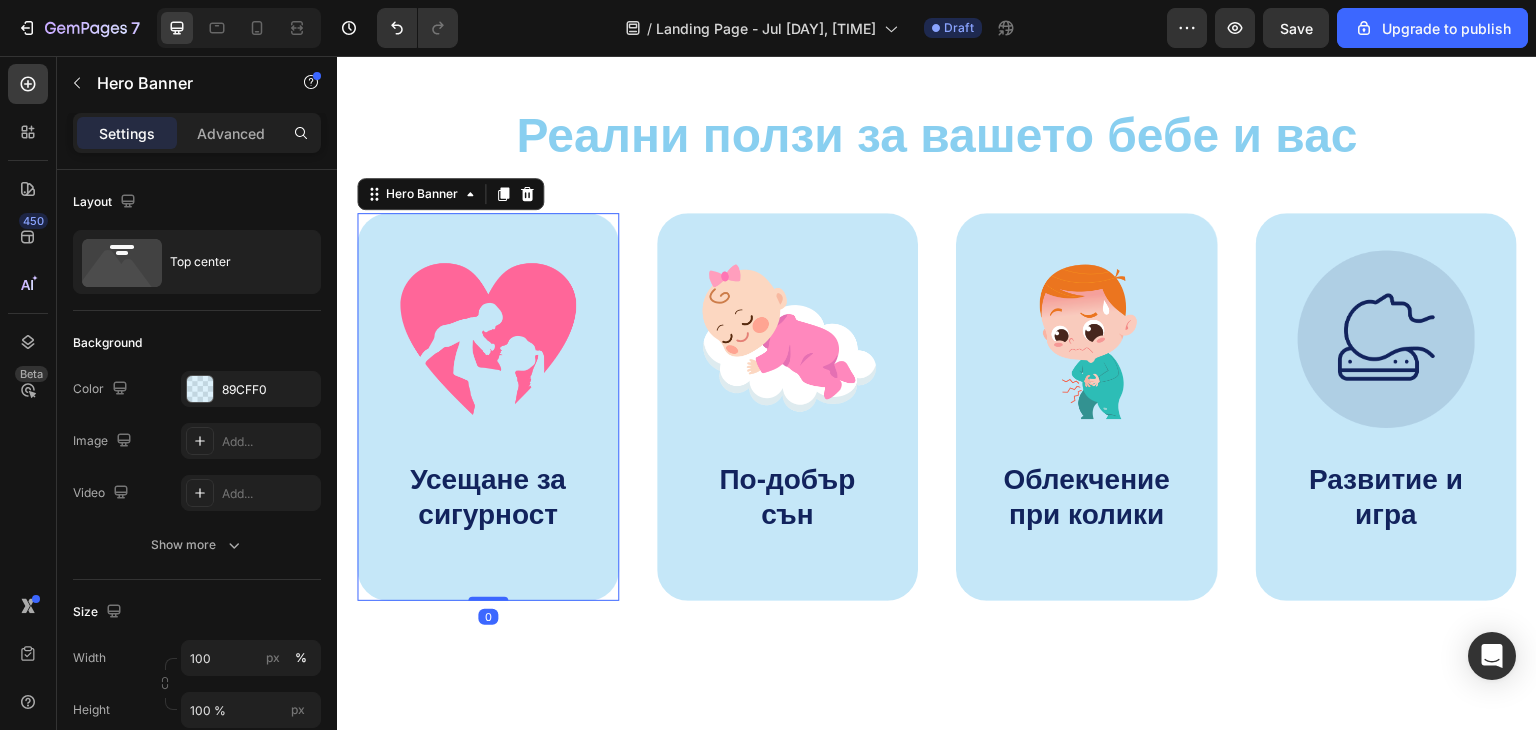 click on "Image Усещане за сигурност Text Block" at bounding box center (488, 407) 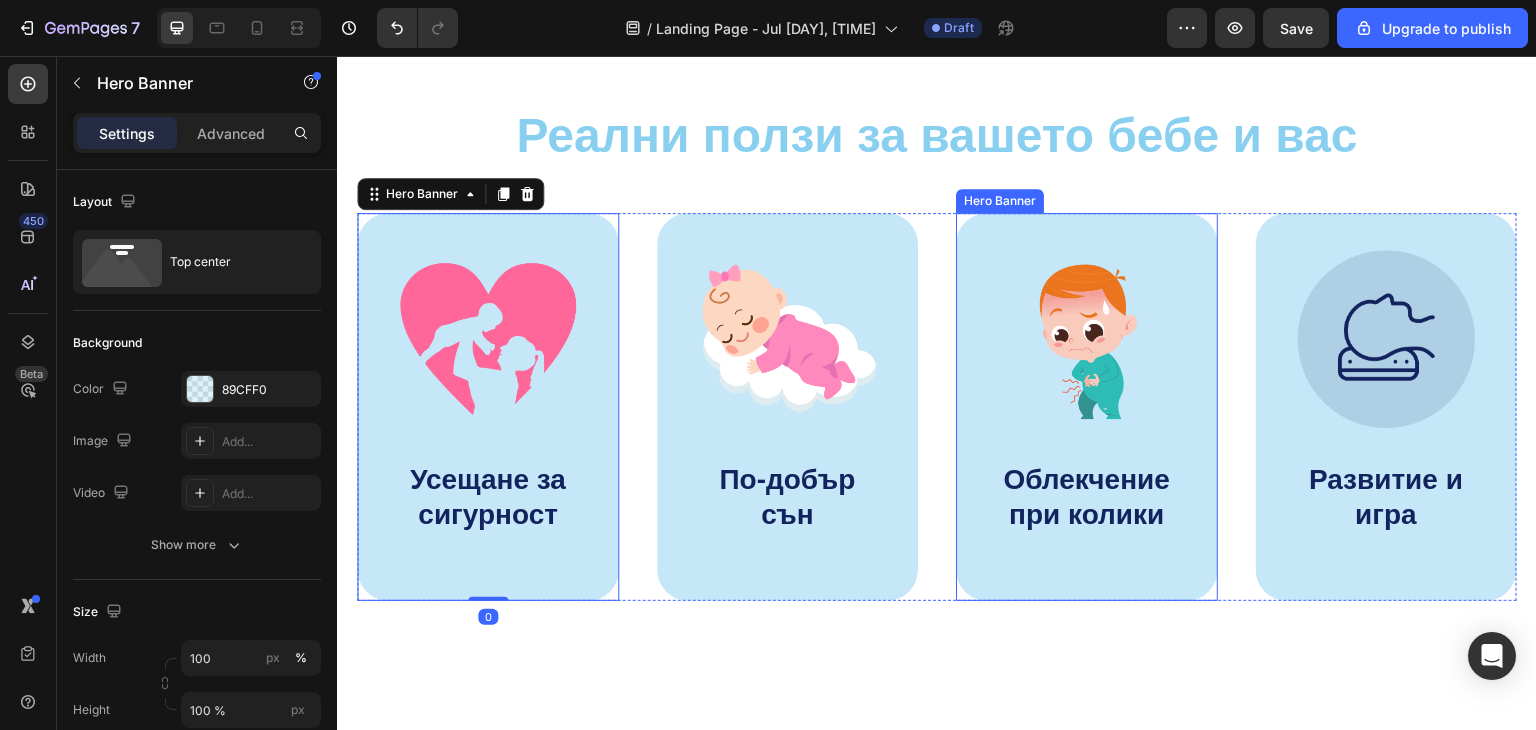 click on "Image Облекчение при колики ⁠⁠⁠⁠⁠⁠⁠ Text Block" at bounding box center [1087, 407] 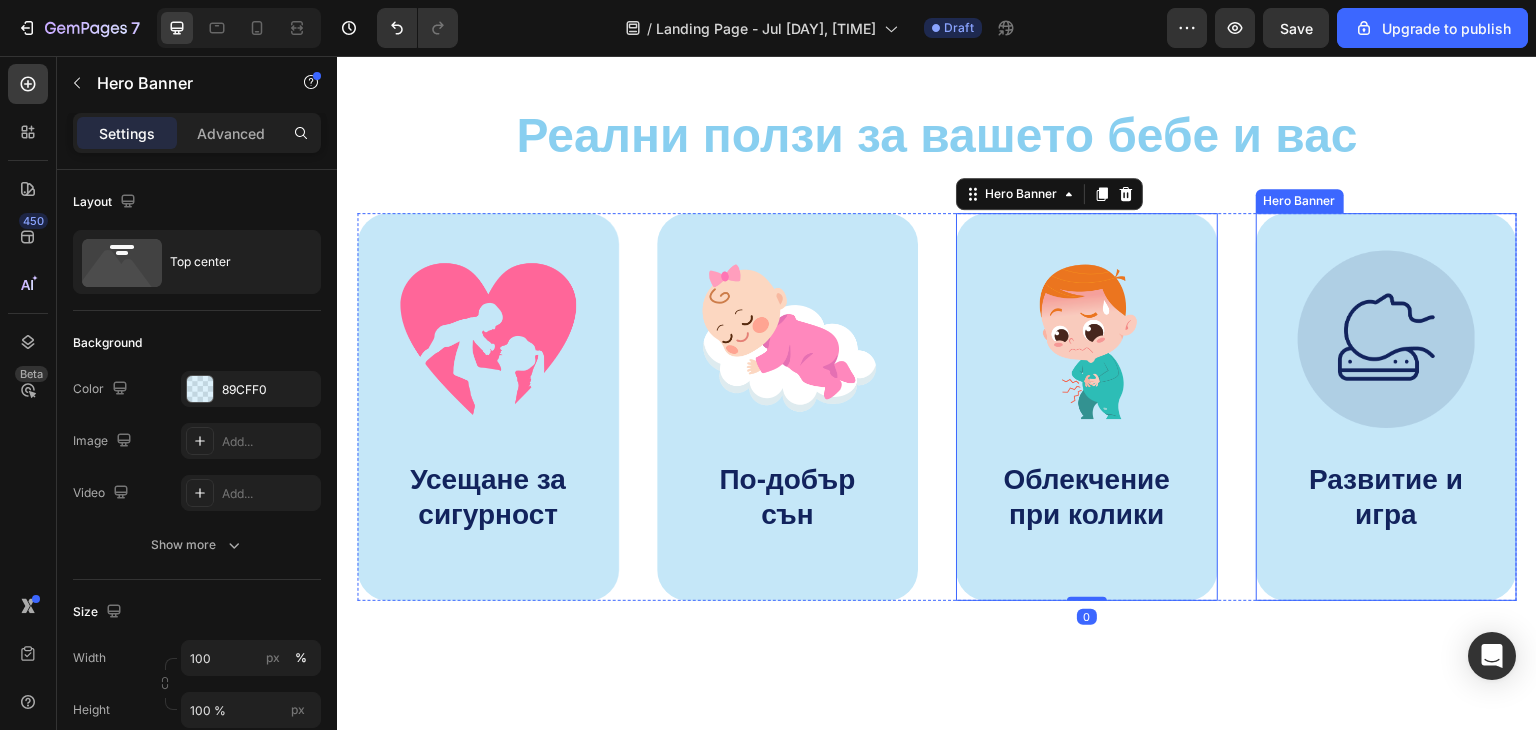 click on "Image Развитие и игра ⁠⁠⁠⁠⁠⁠⁠ Text Block" at bounding box center (1387, 407) 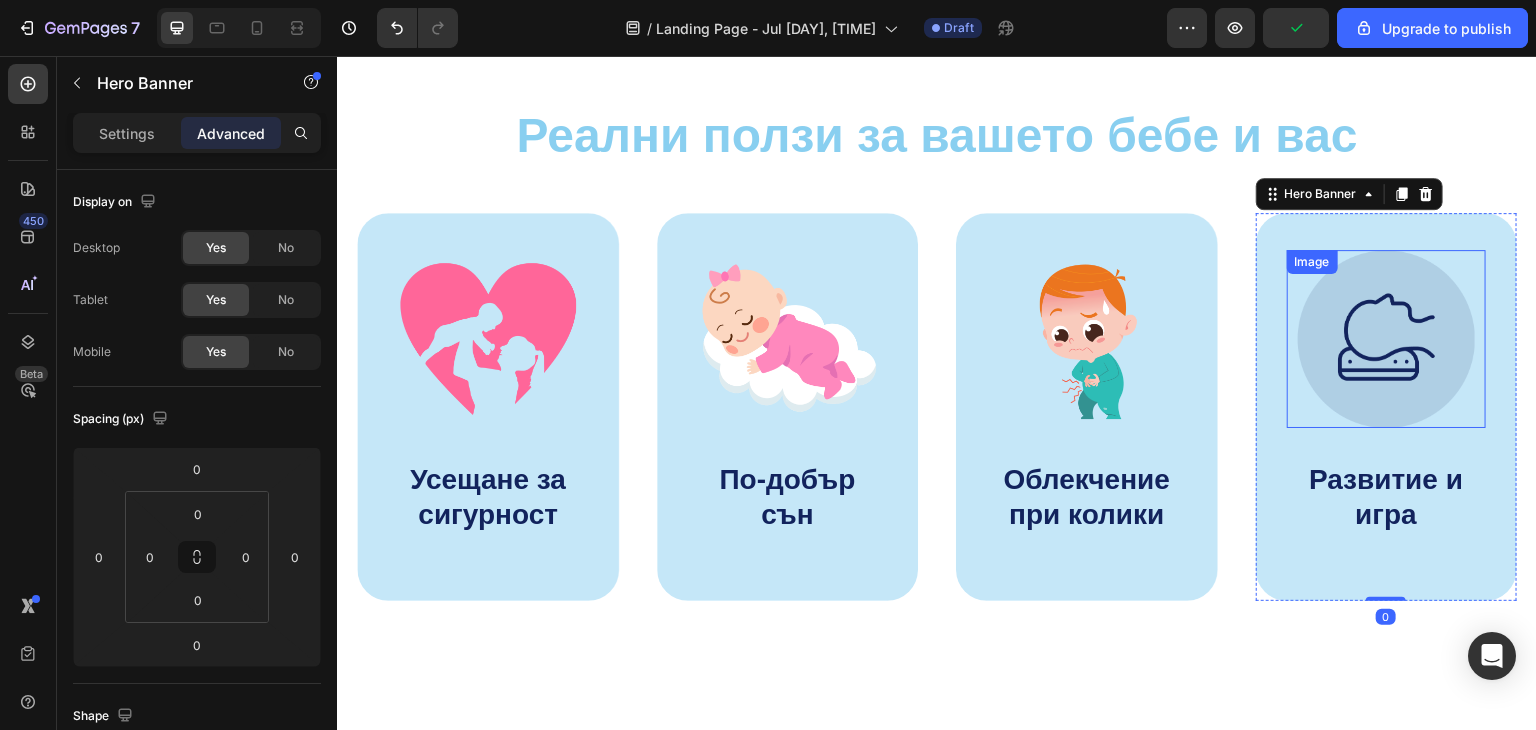 click at bounding box center [1386, 339] 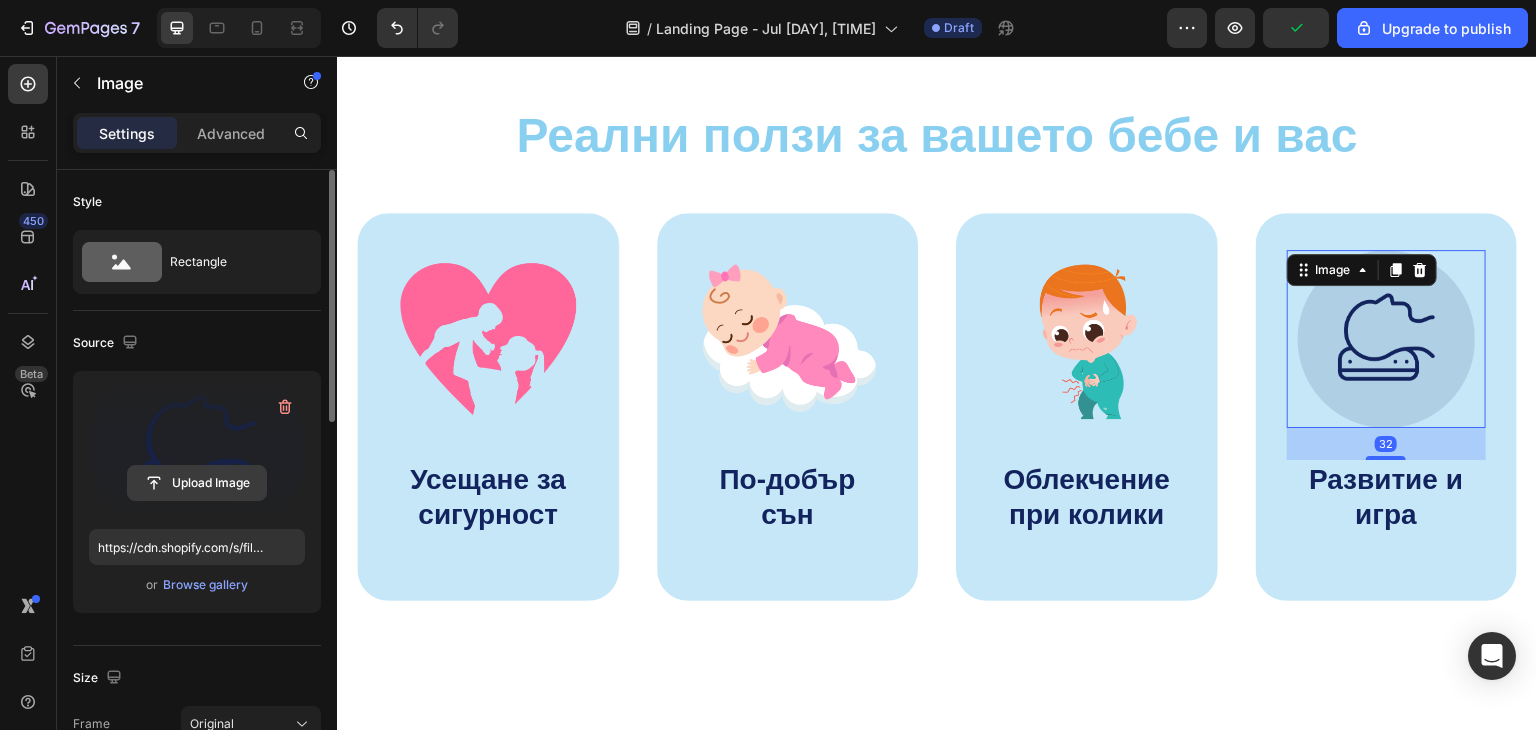 click 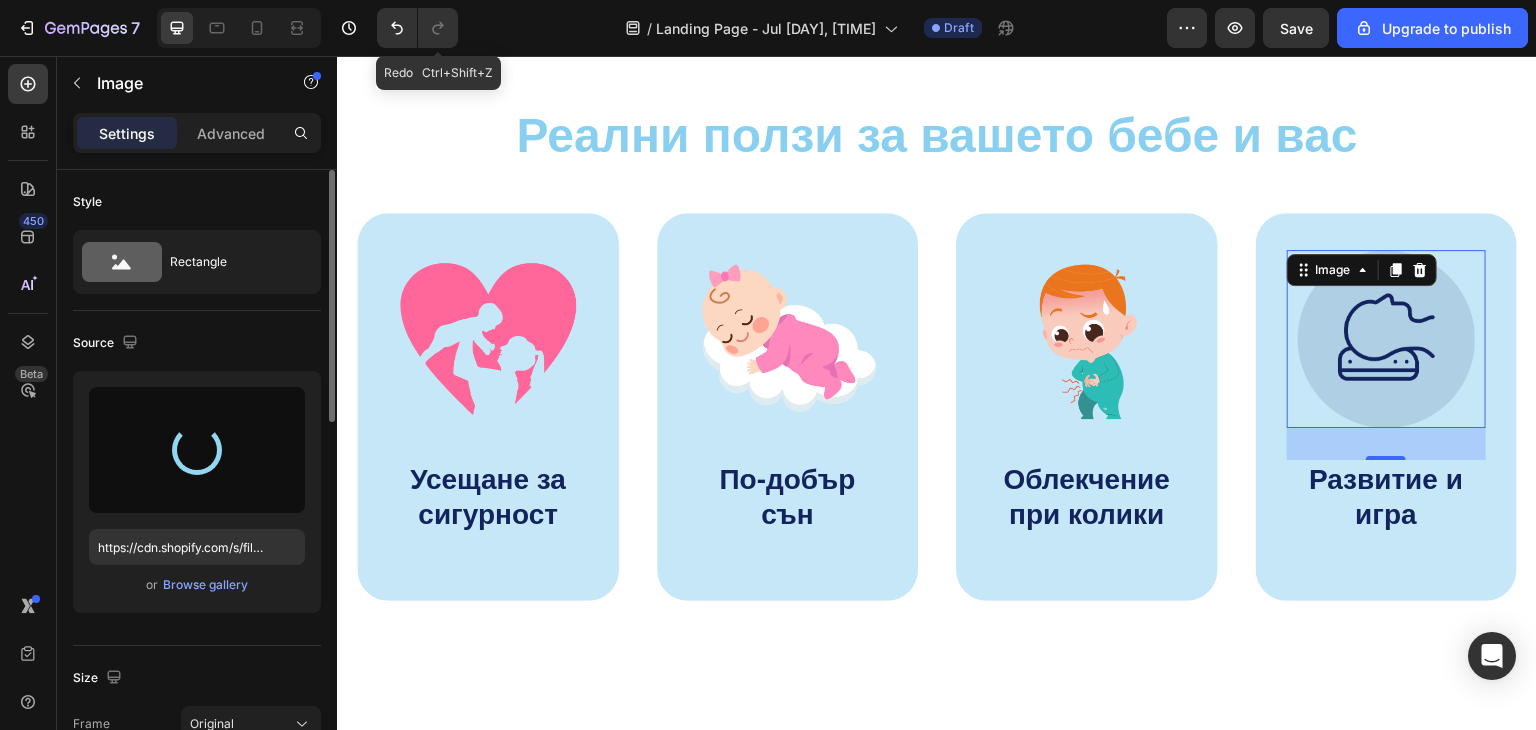 type on "https://cdn.shopify.com/s/files/1/0914/7442/8290/files/gempages_574535818257892196-538de6b2-9a8c-4b52-95f5-d9656d5cc35f.png" 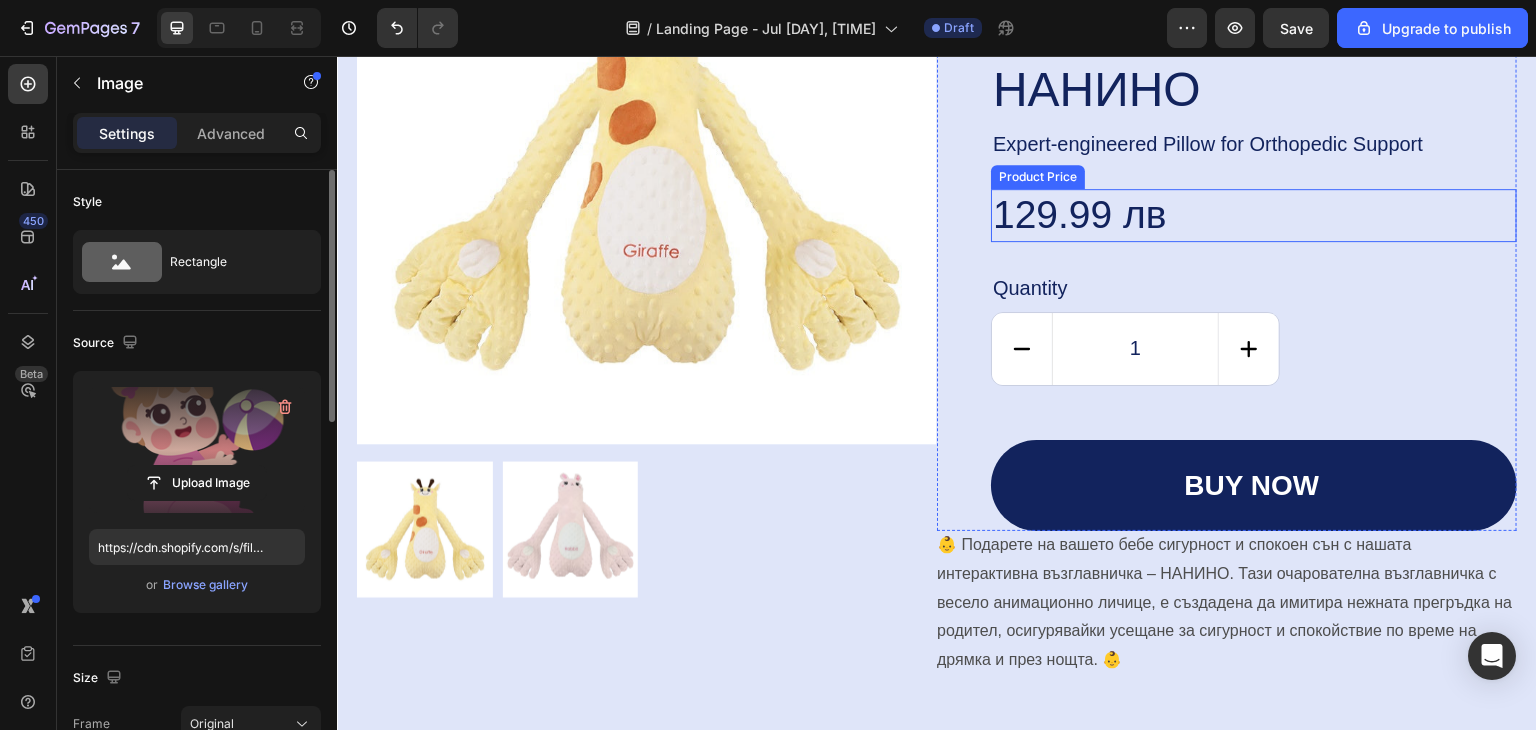 scroll, scrollTop: 5100, scrollLeft: 0, axis: vertical 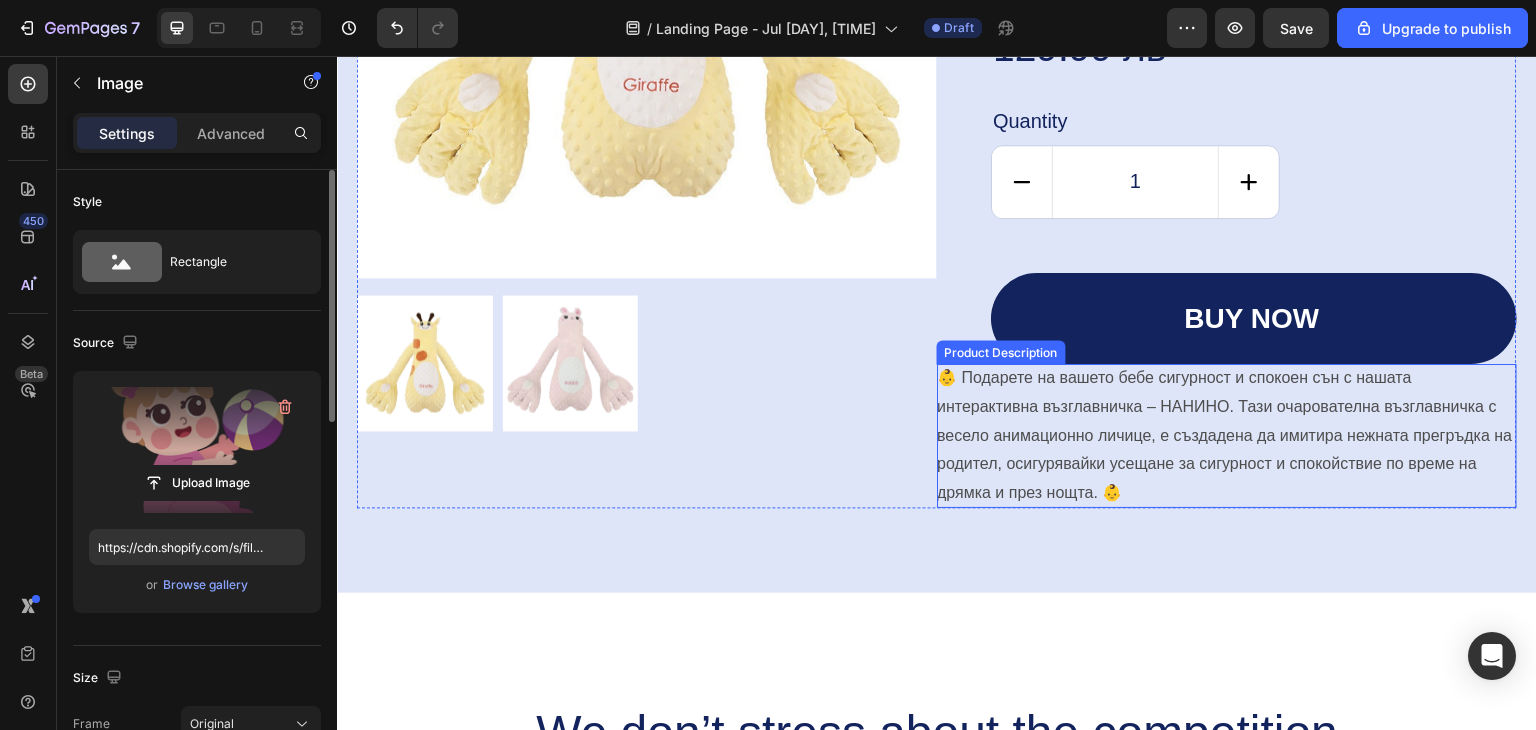 click on "👶 Подарете на вашето бебе сигурност и спокоен сън с нашата интерактивна възглавничка – НАНИНО. Тази очарователна възглавничка с весело анимационно личице, е създадена да имитира нежната прегръдка на родител, осигурявайки усещане за сигурност и спокойствие по време на дрямка и през нощта. 👶" at bounding box center [1227, 436] 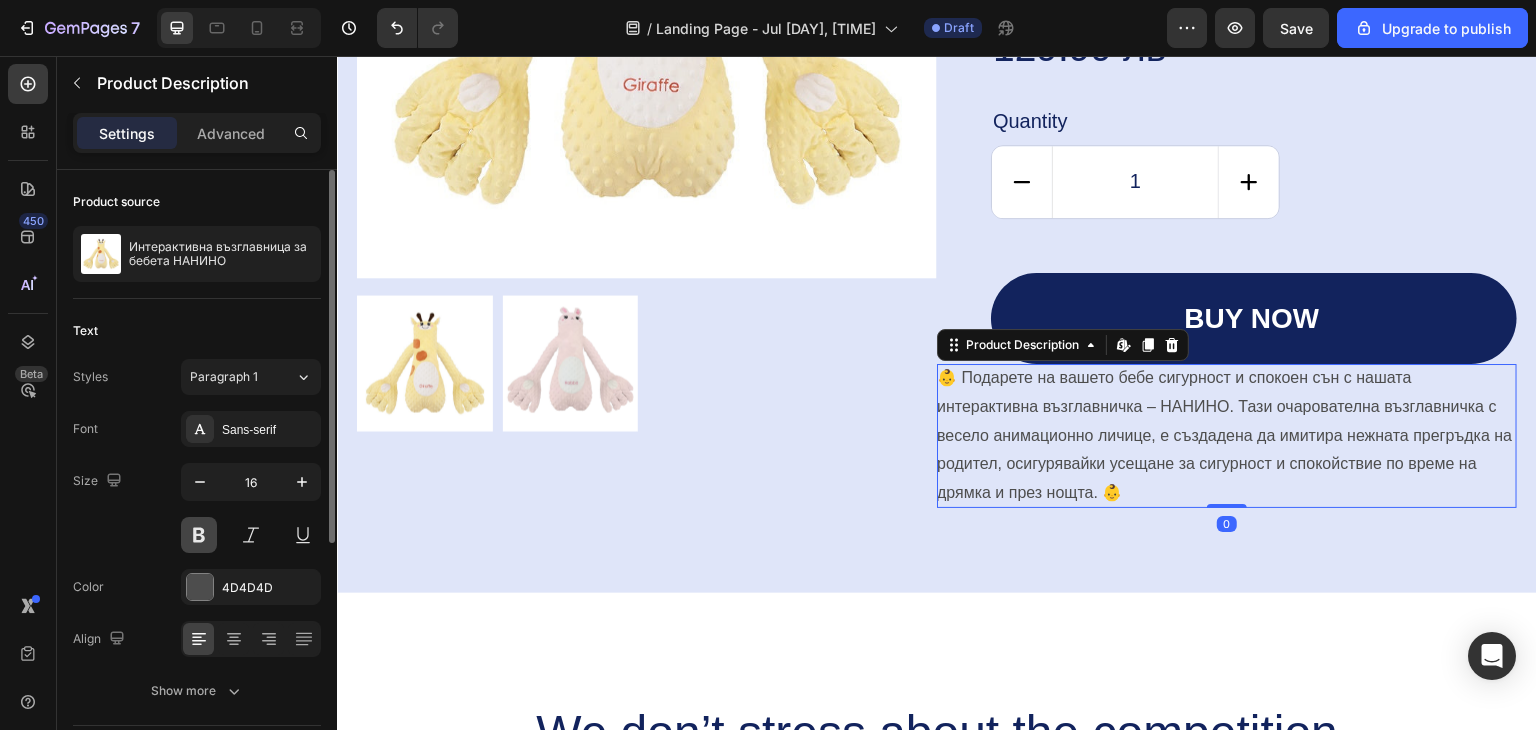 click at bounding box center (199, 535) 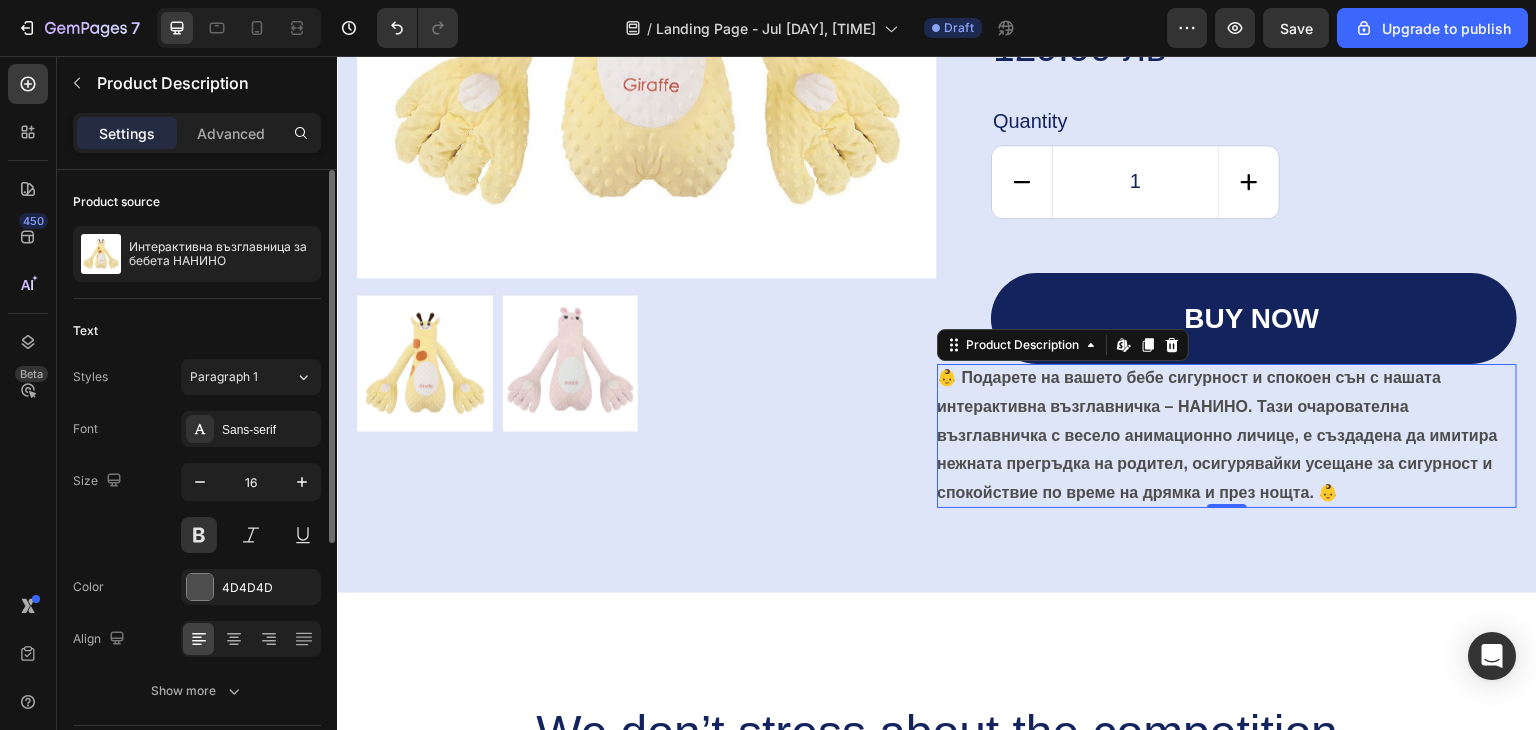 scroll, scrollTop: 200, scrollLeft: 0, axis: vertical 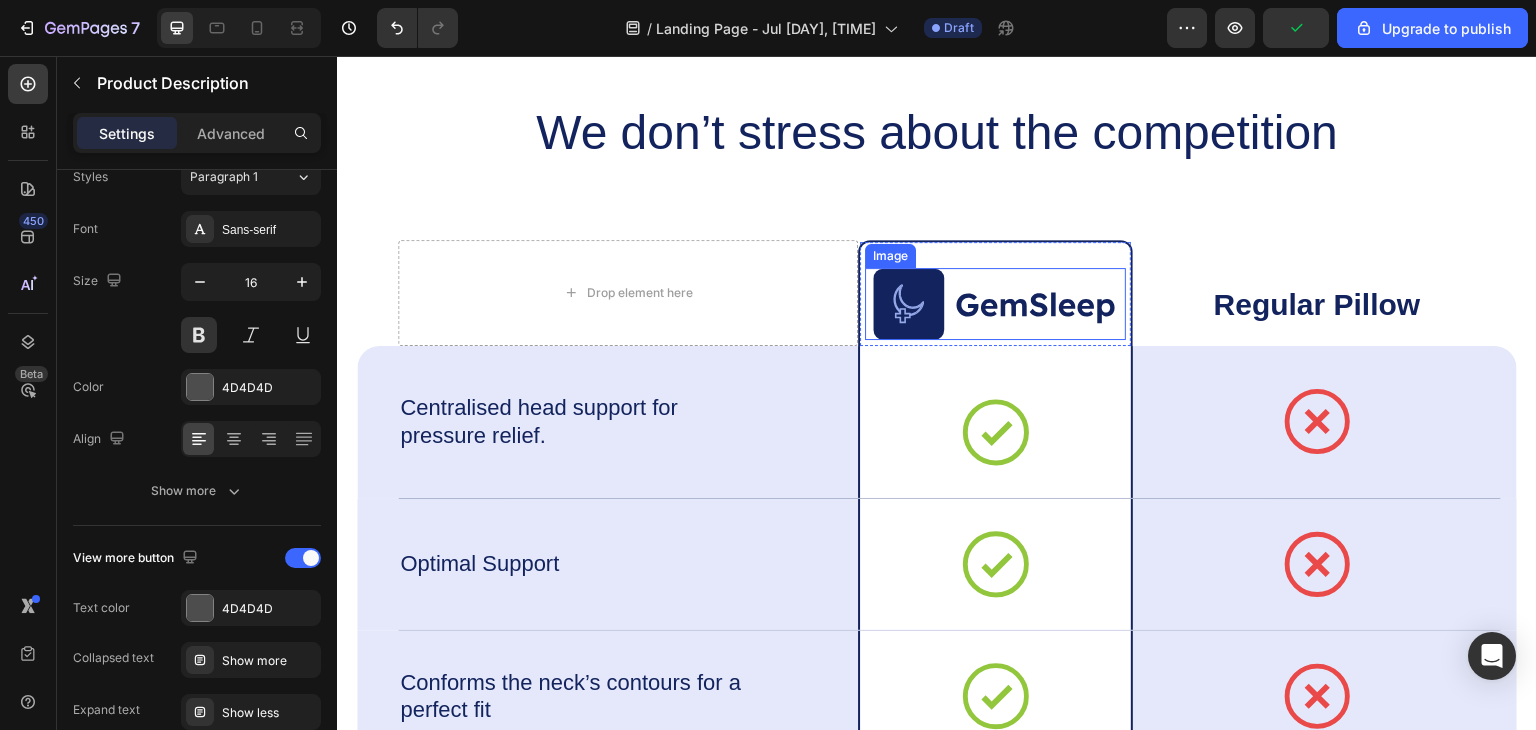 click at bounding box center (995, 304) 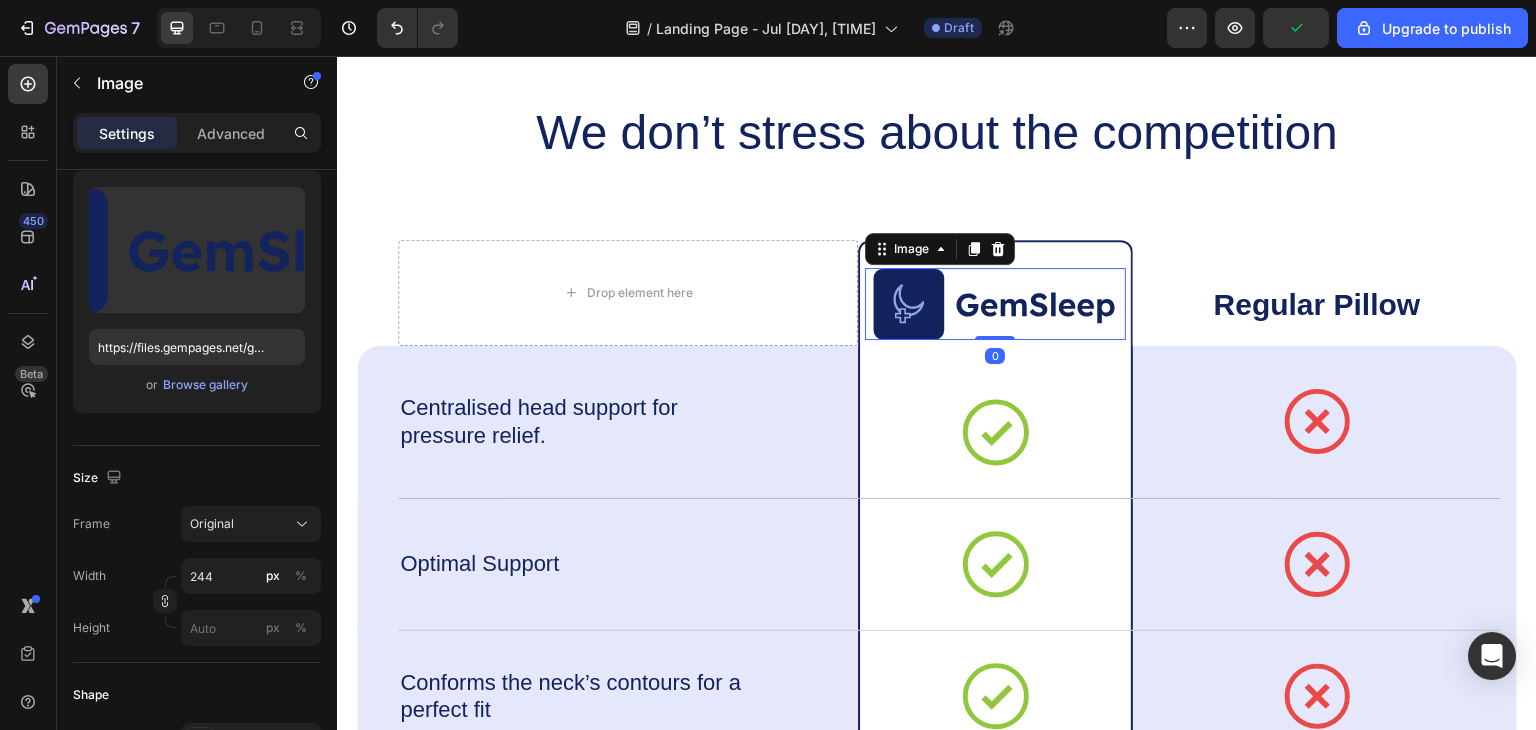 scroll, scrollTop: 0, scrollLeft: 0, axis: both 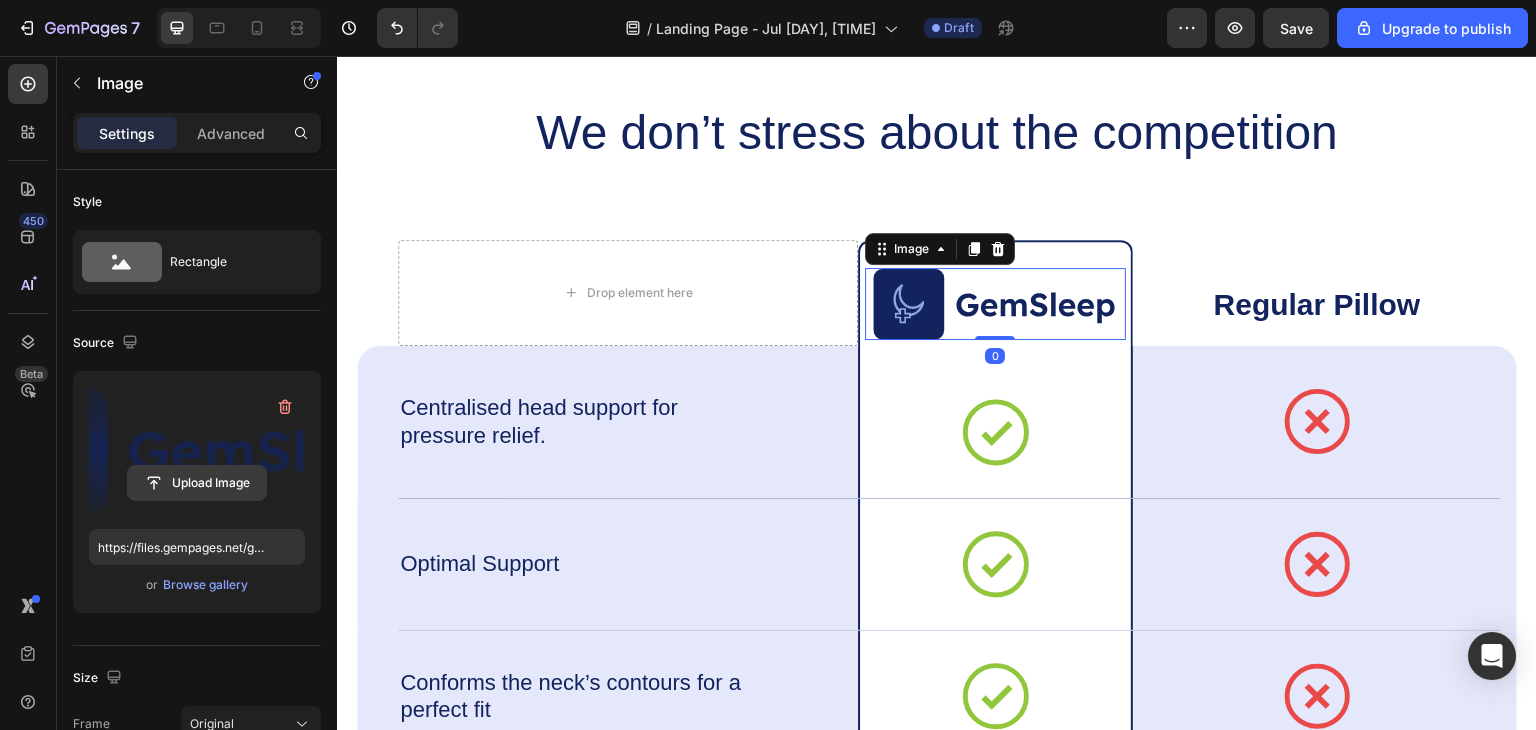 click 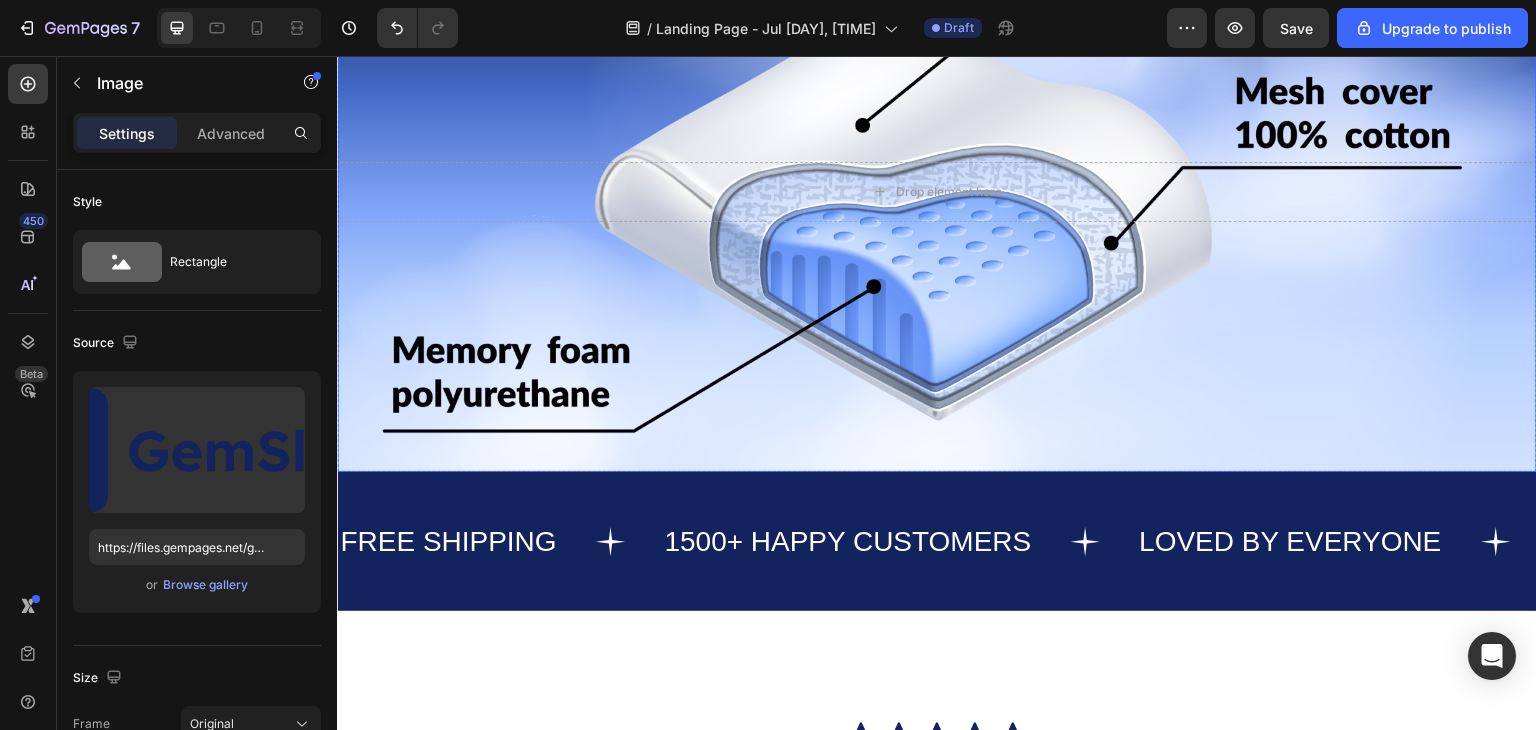 scroll, scrollTop: 1700, scrollLeft: 0, axis: vertical 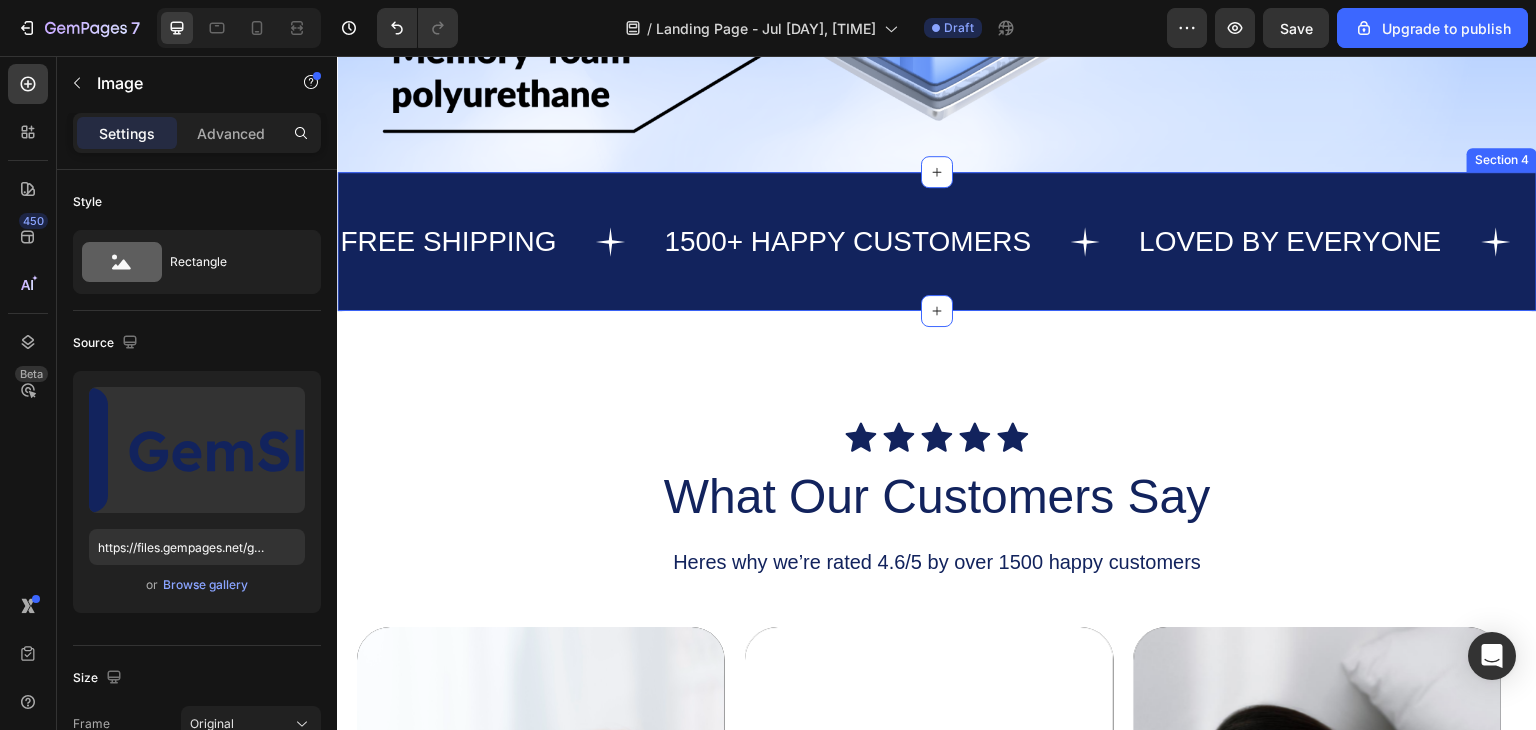 click on "FREE SHIPPING Text
1500+ HAPPY CUSTOMERS Text
LOVED BY EVERYONE Text
FREE SHIPPING Text
1500+ HAPPY CUSTOMERS Text
LOVED BY EVERYONE Text
Marquee Section 4" at bounding box center [937, 241] 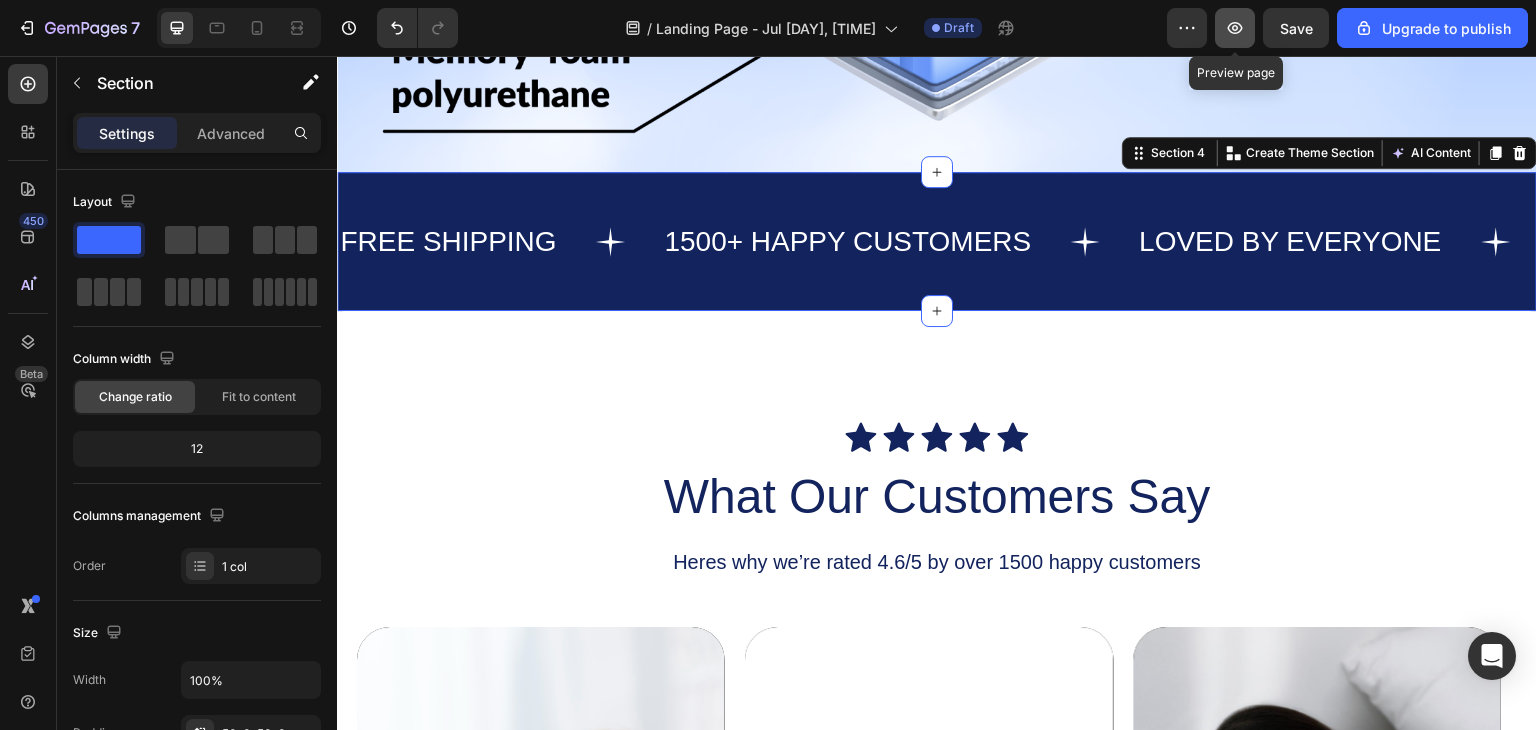 click 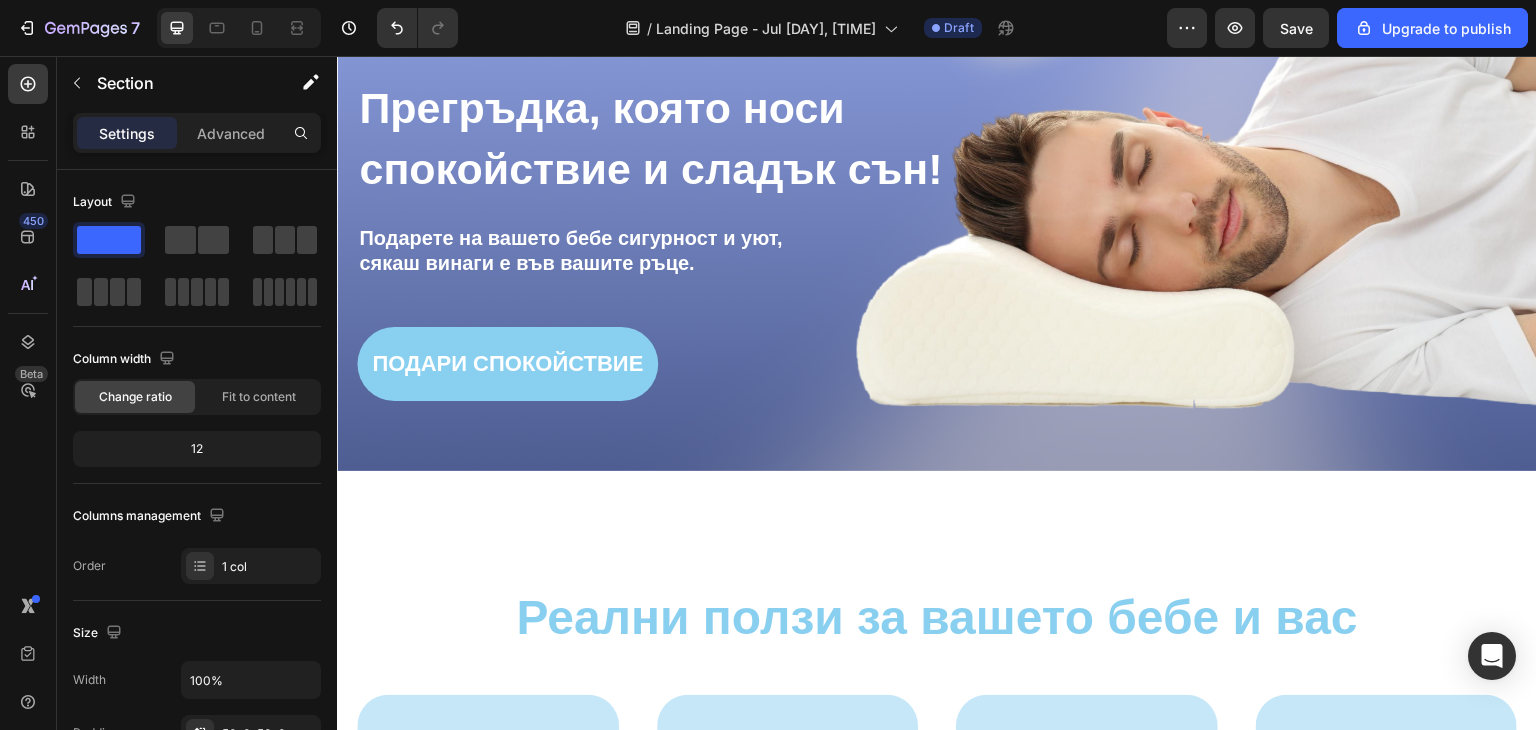 scroll, scrollTop: 0, scrollLeft: 0, axis: both 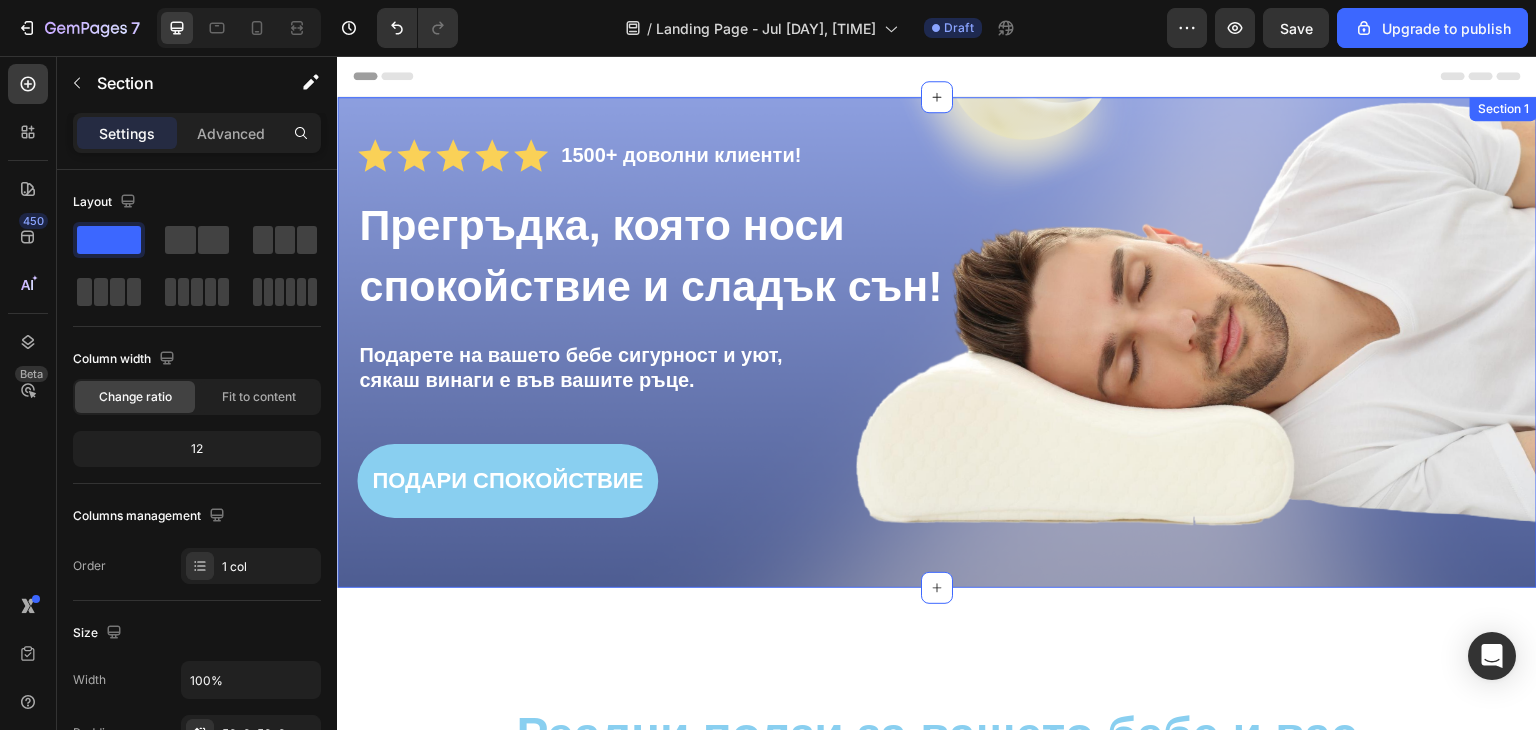 click on "Icon
Icon
Icon
Icon
Icon Icon List 1500+ доволни клиенти! Text Block Row Прегръдка, която носи спокойствие и сладък сън! Heading Подарете на вашето бебе сигурност и уют, сякаш винаги е във вашите ръце. Text Block ПОДАРИ СПОКОЙСТВИЕ Button Row Section 1" at bounding box center [937, 342] 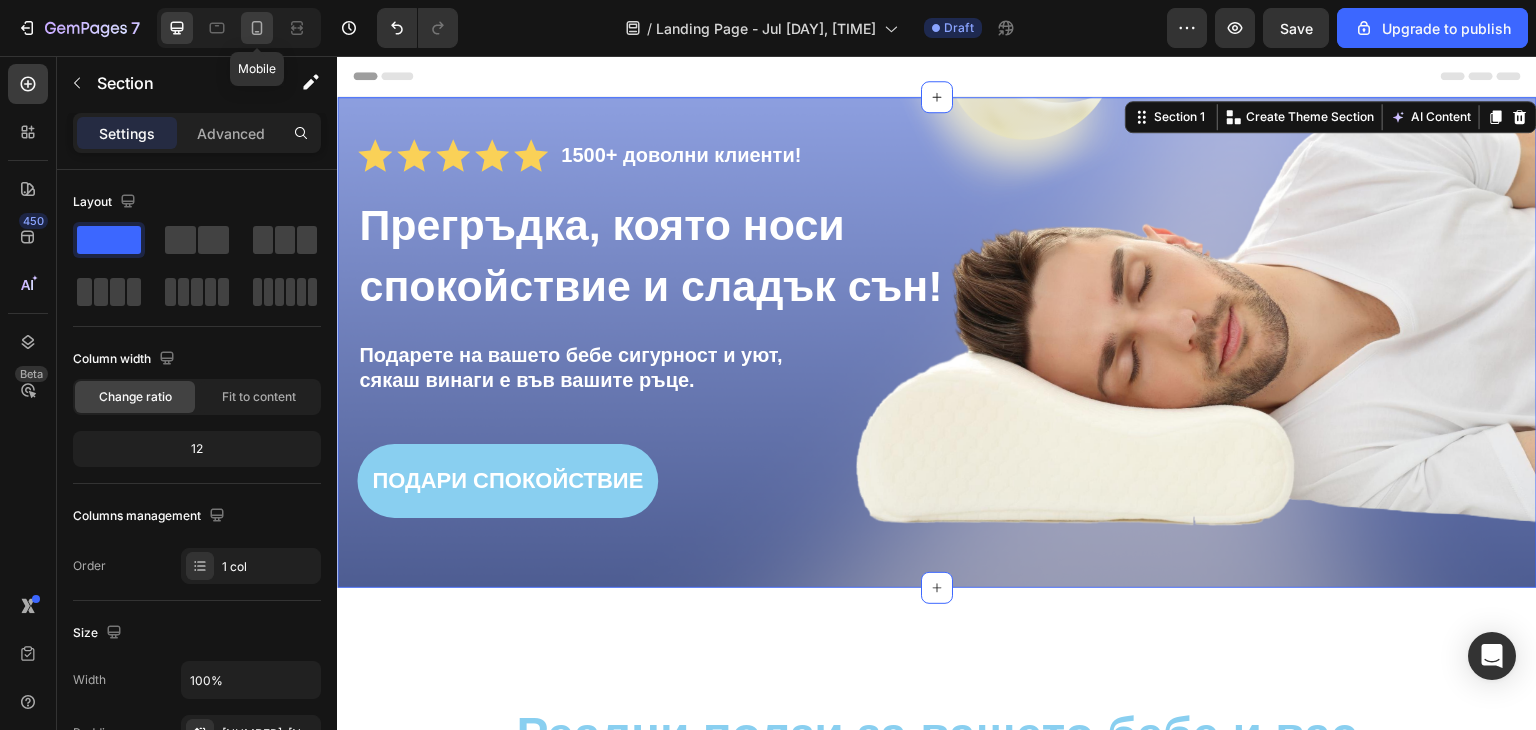 click 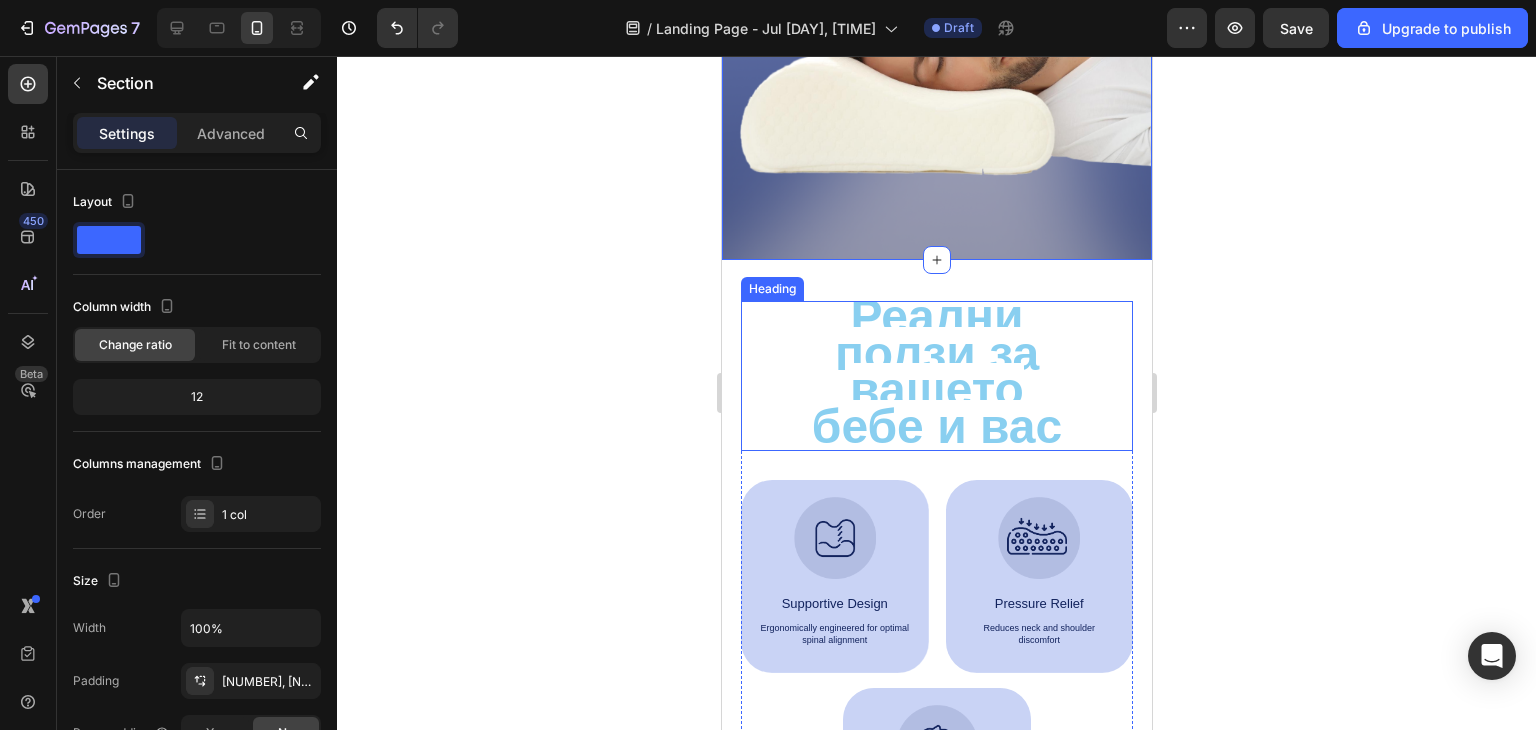 scroll, scrollTop: 800, scrollLeft: 0, axis: vertical 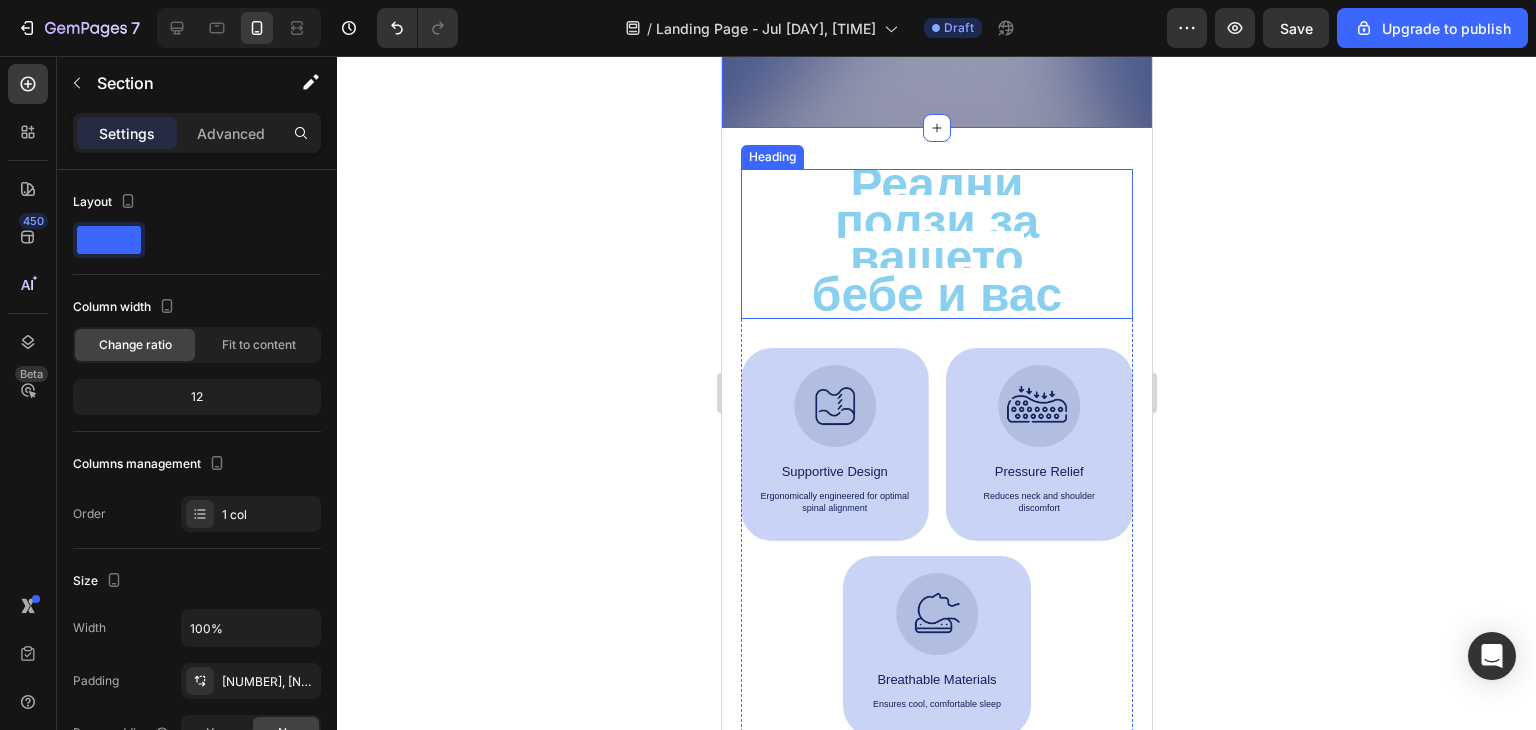click on "Реални ползи за вашето бебе и вас" at bounding box center [936, 239] 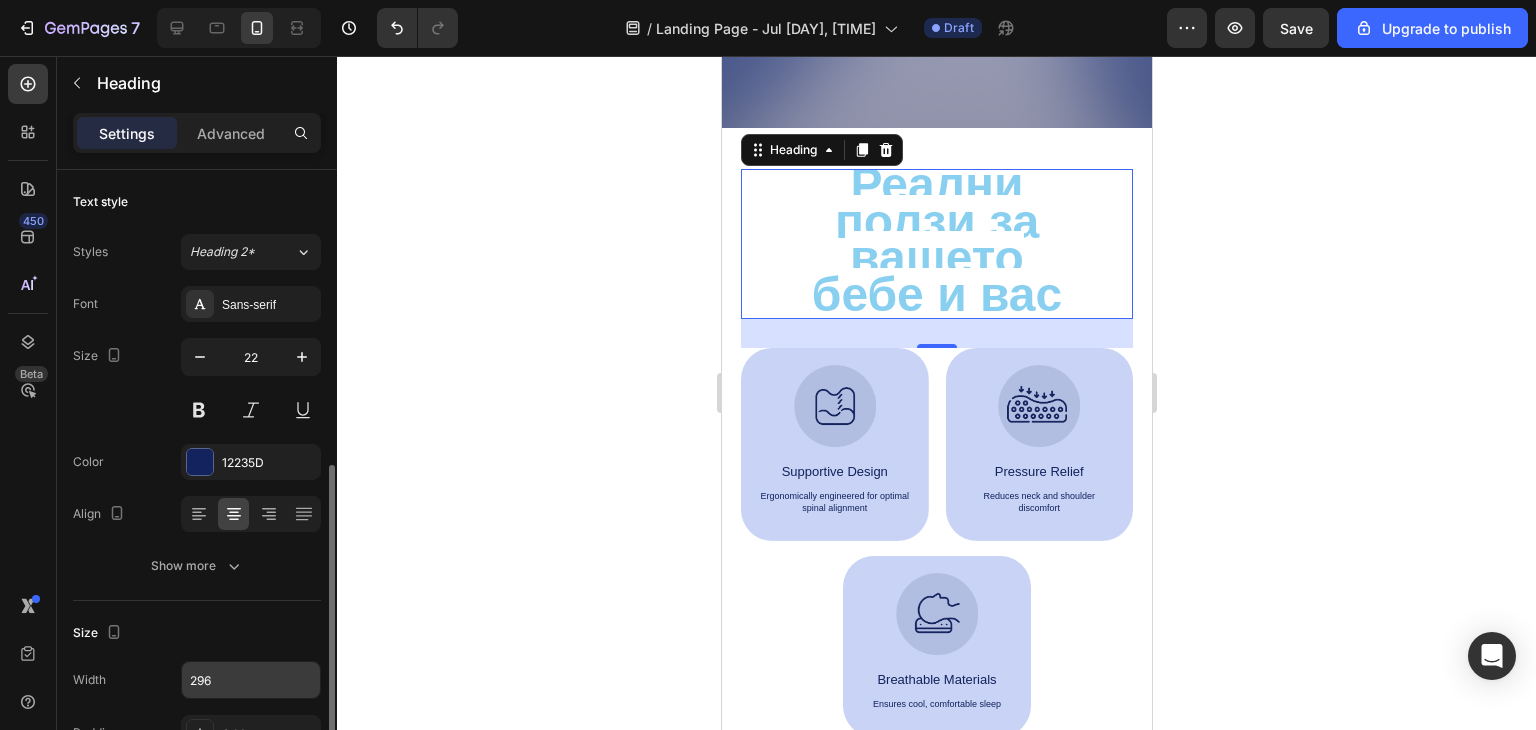 scroll, scrollTop: 200, scrollLeft: 0, axis: vertical 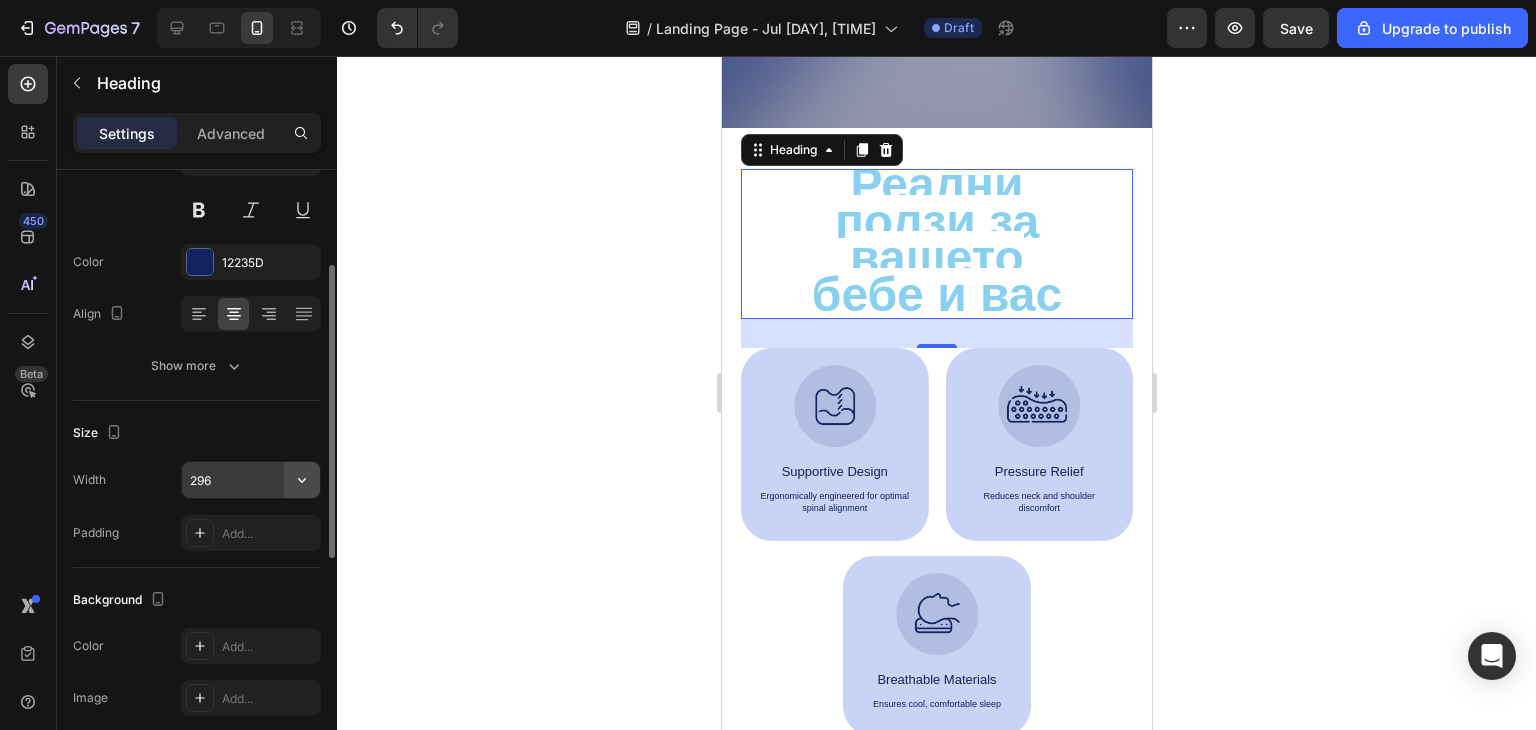 click 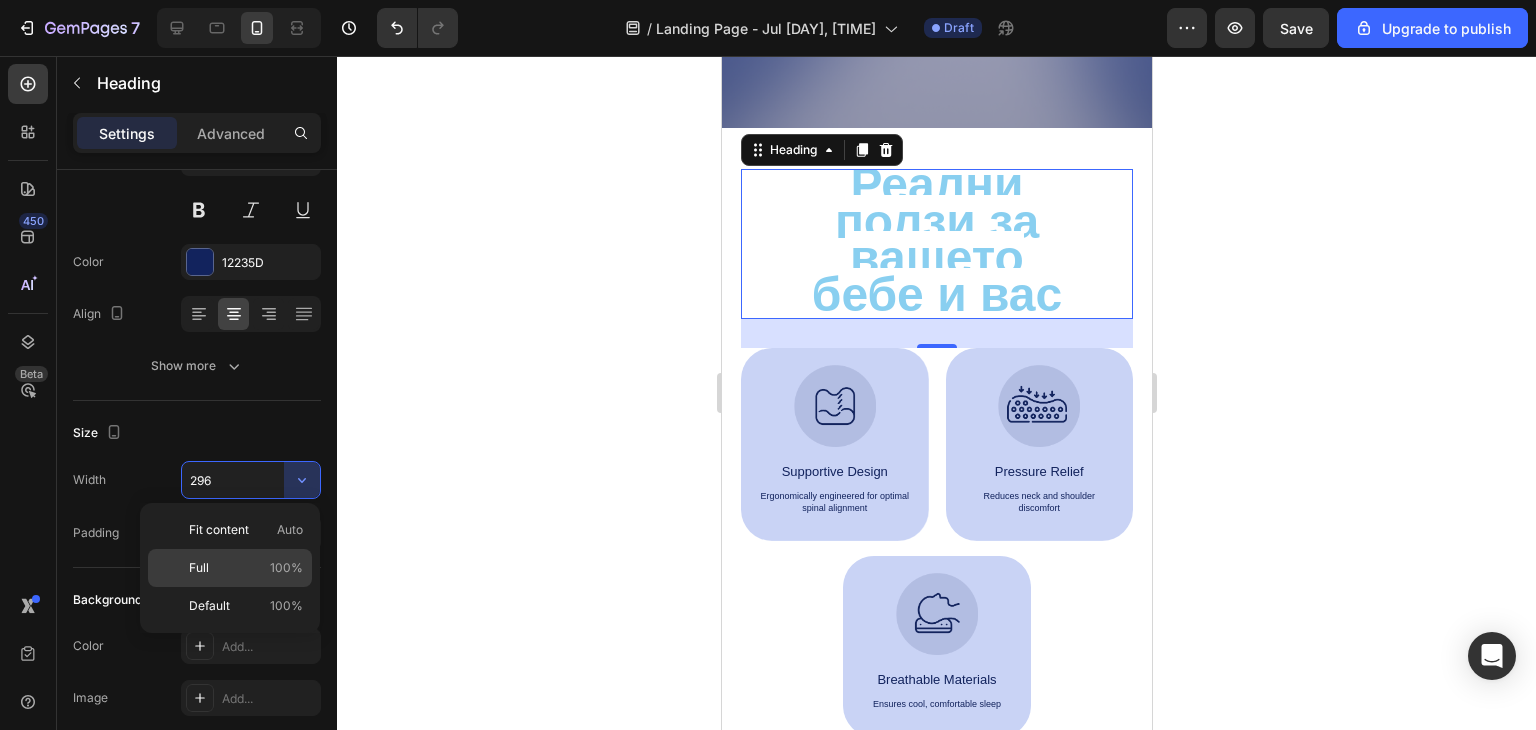 click on "Full 100%" at bounding box center [246, 568] 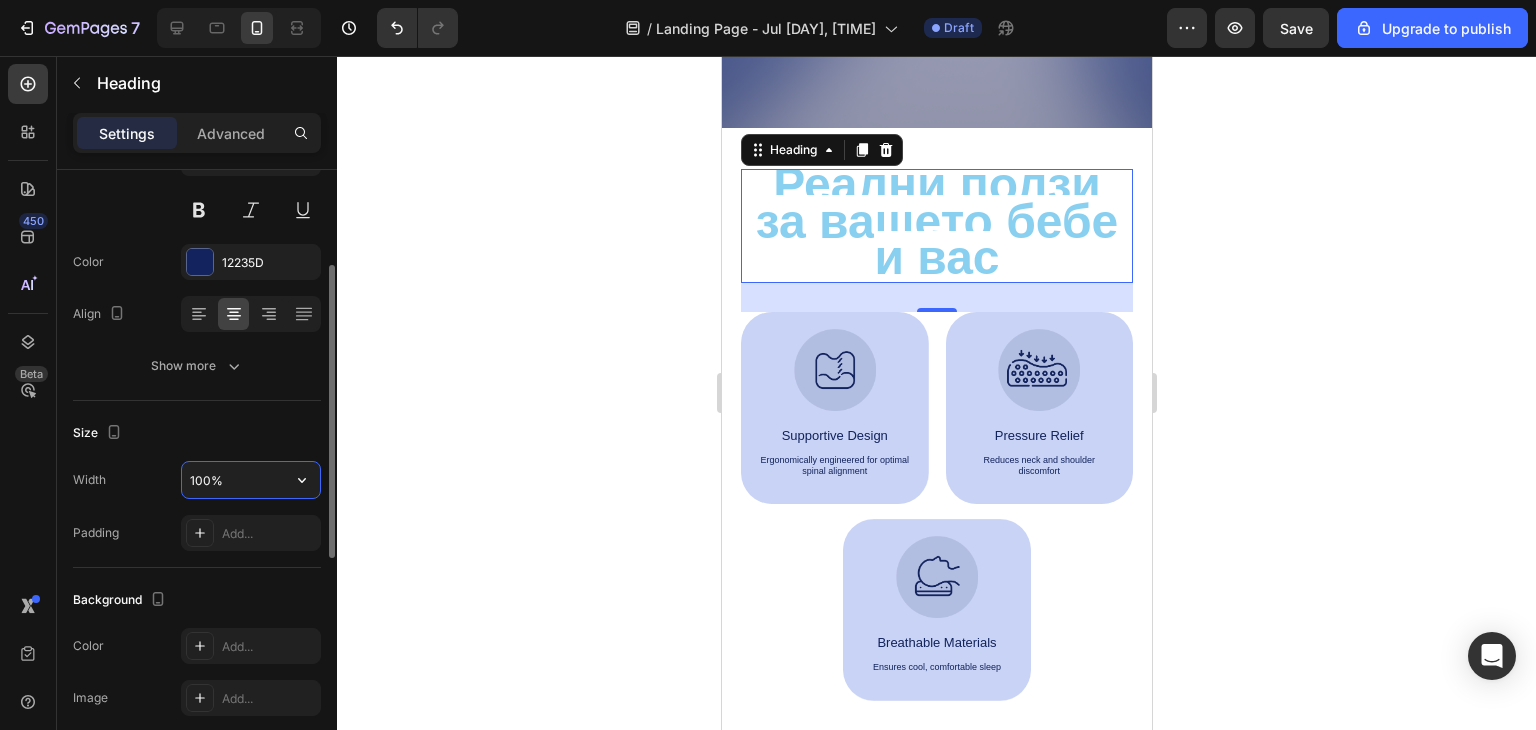 click on "100%" at bounding box center (251, 480) 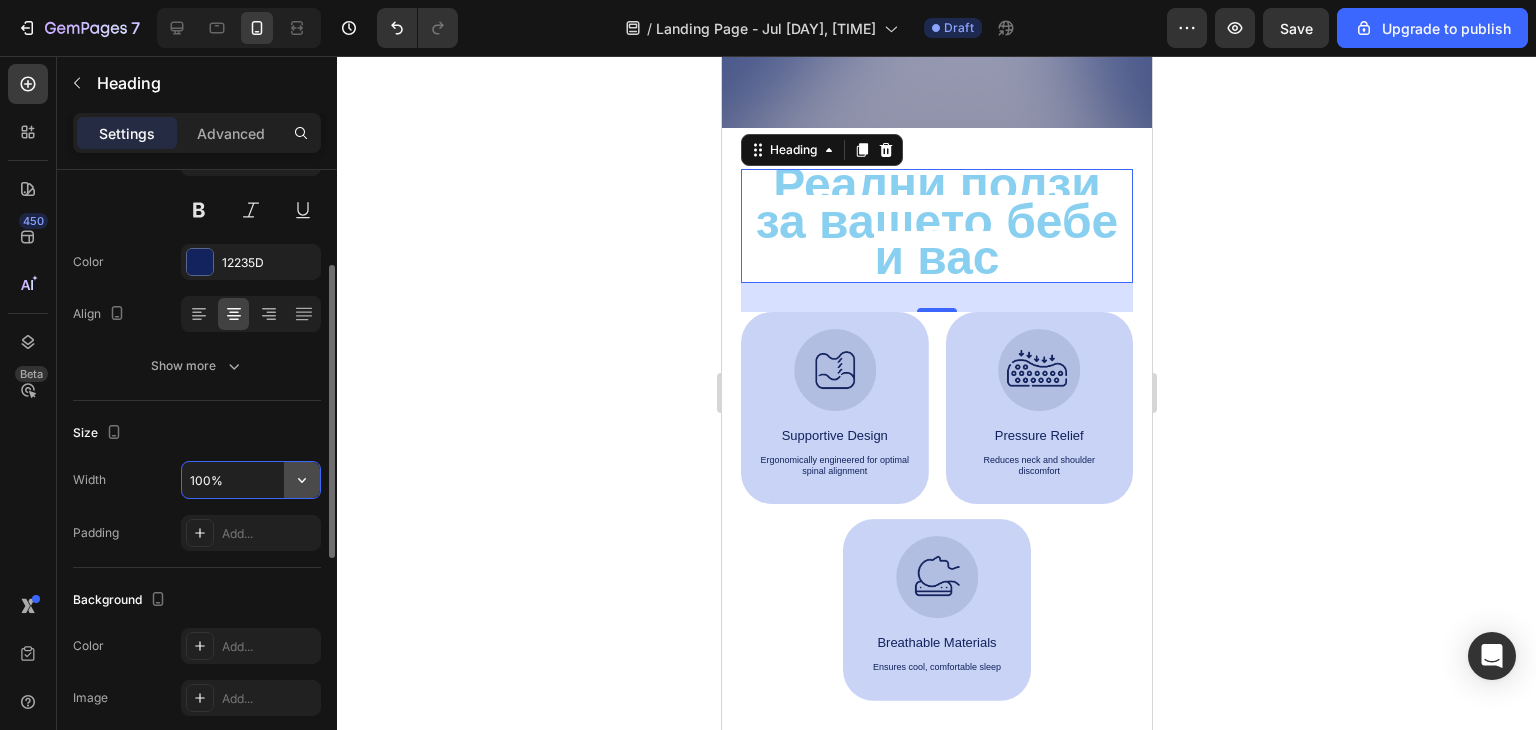 click 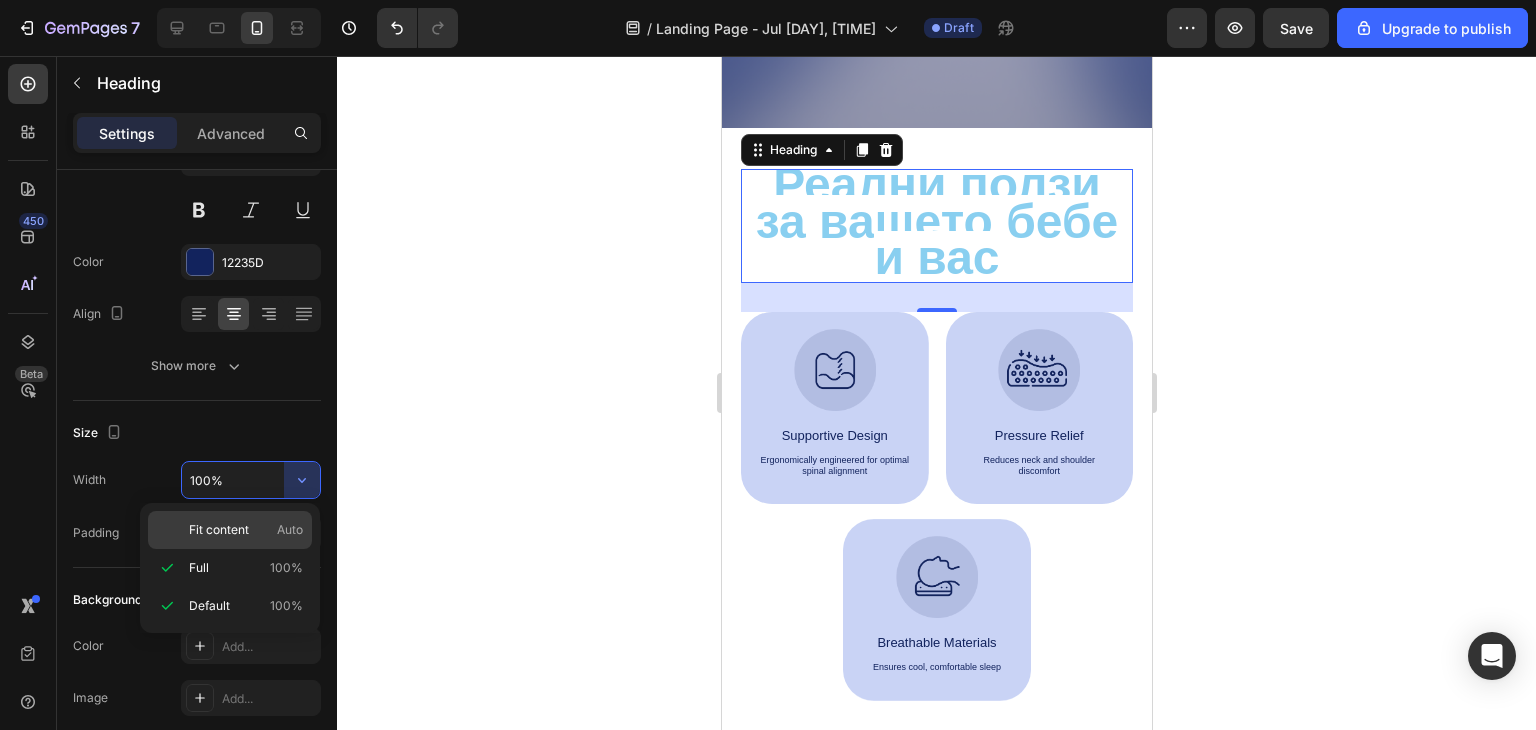 click on "Fit content Auto" at bounding box center (246, 530) 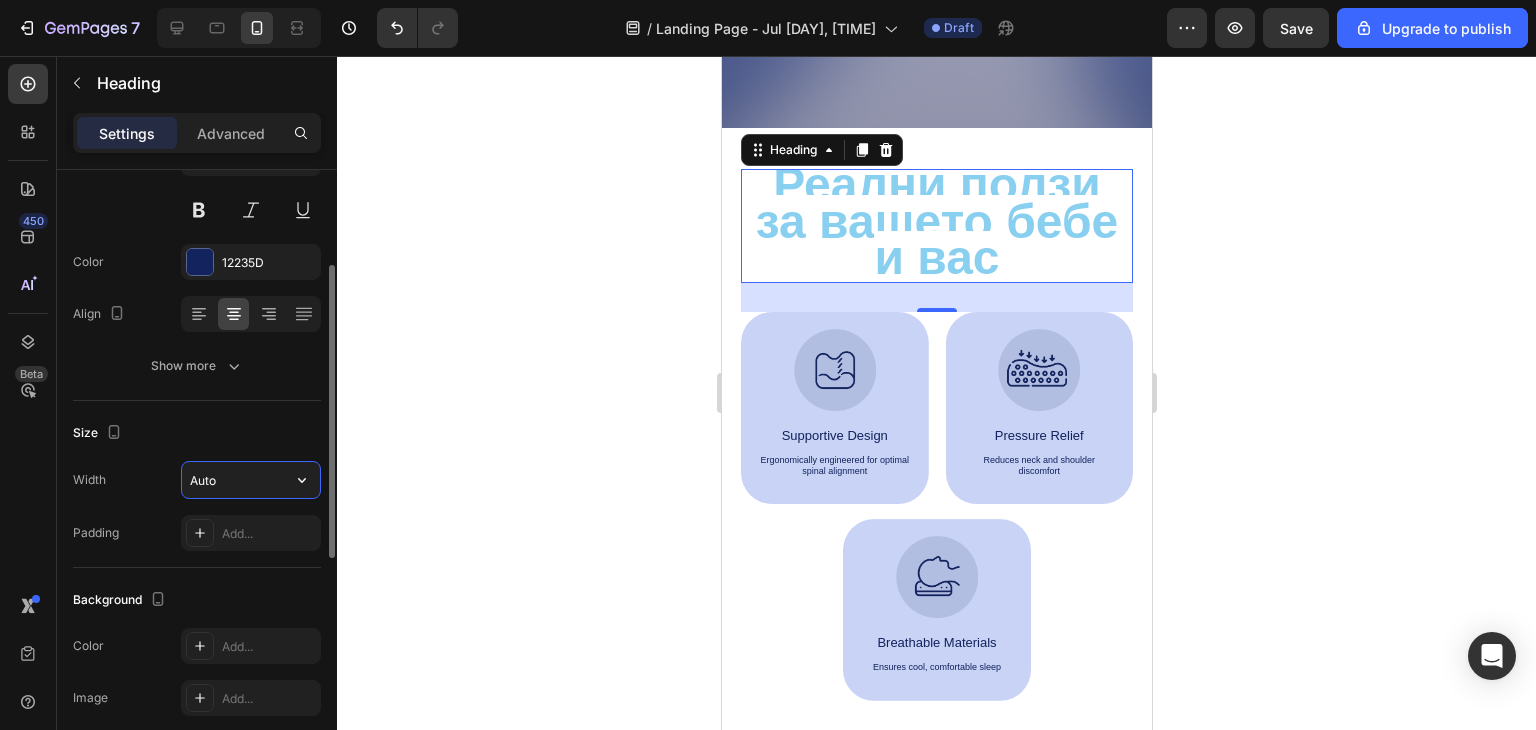 click on "Auto" at bounding box center (251, 480) 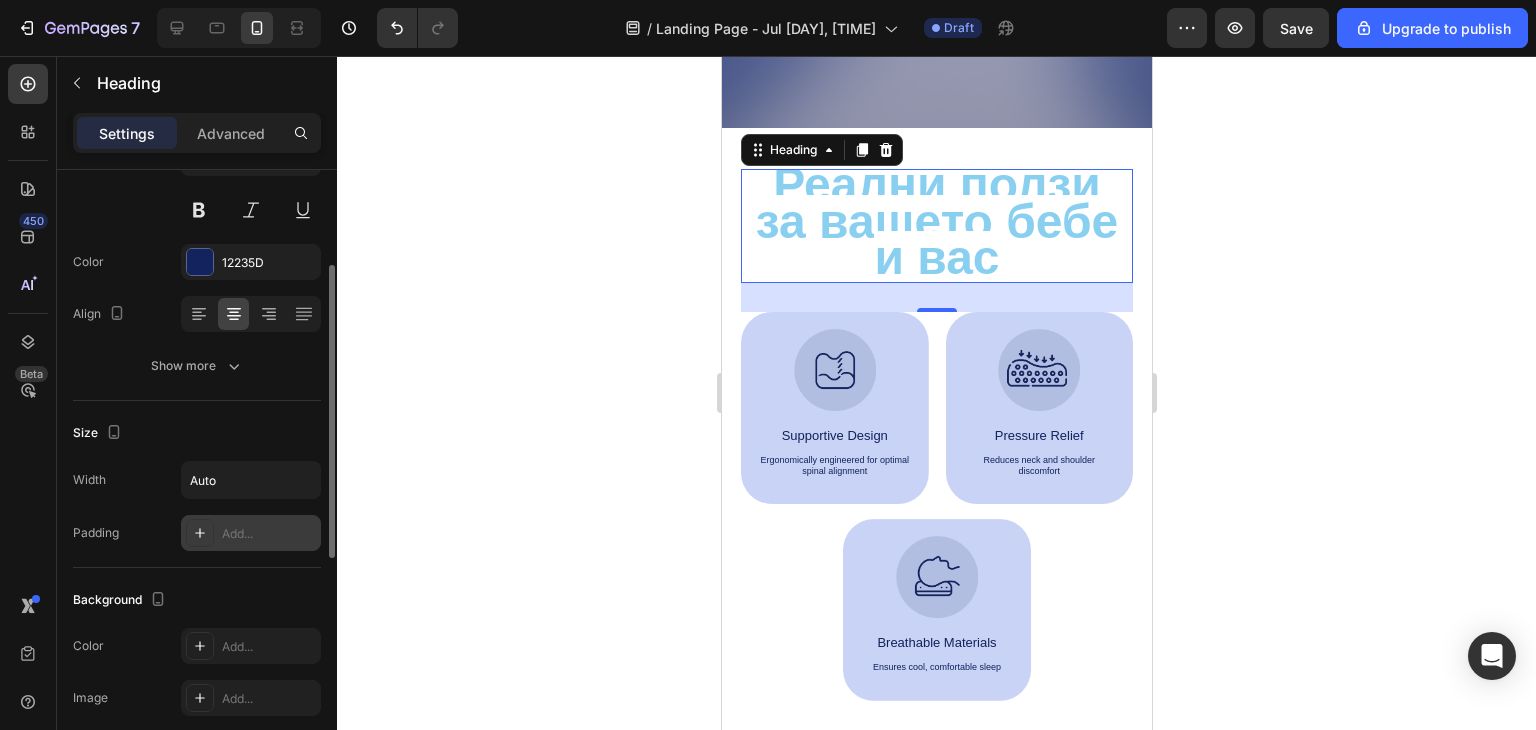 scroll, scrollTop: 400, scrollLeft: 0, axis: vertical 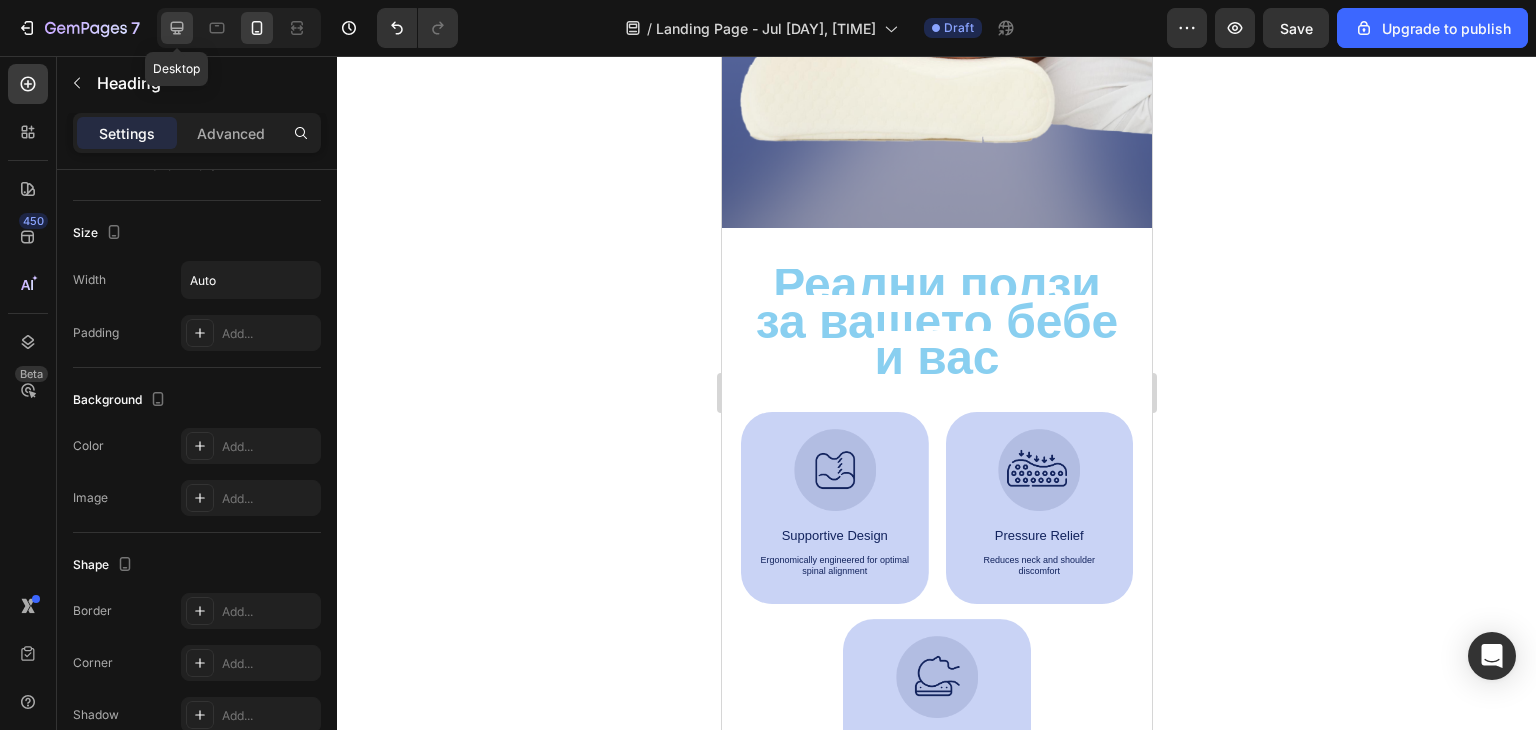 click 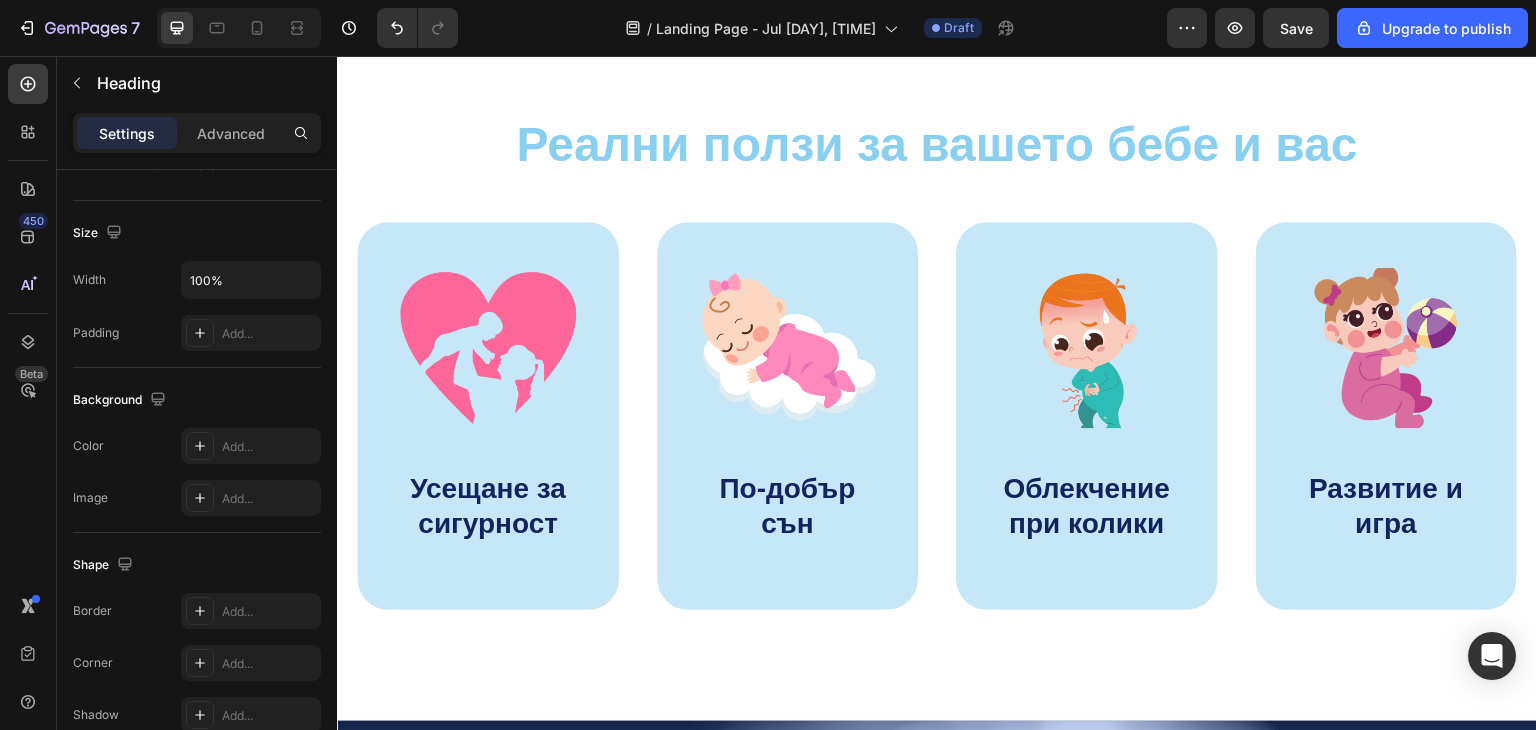 scroll, scrollTop: 578, scrollLeft: 0, axis: vertical 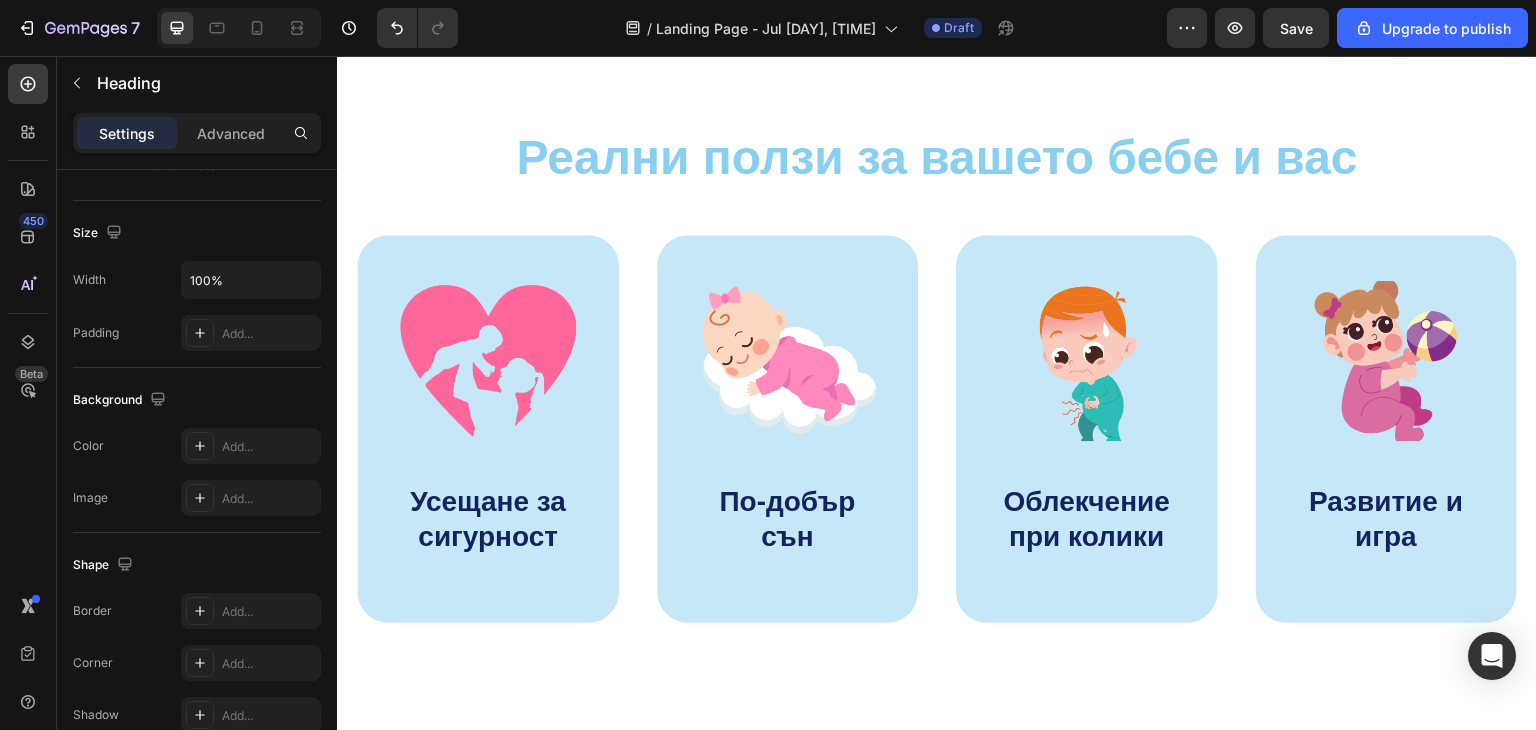click on "Реални ползи за вашето бебе и вас" at bounding box center (937, 158) 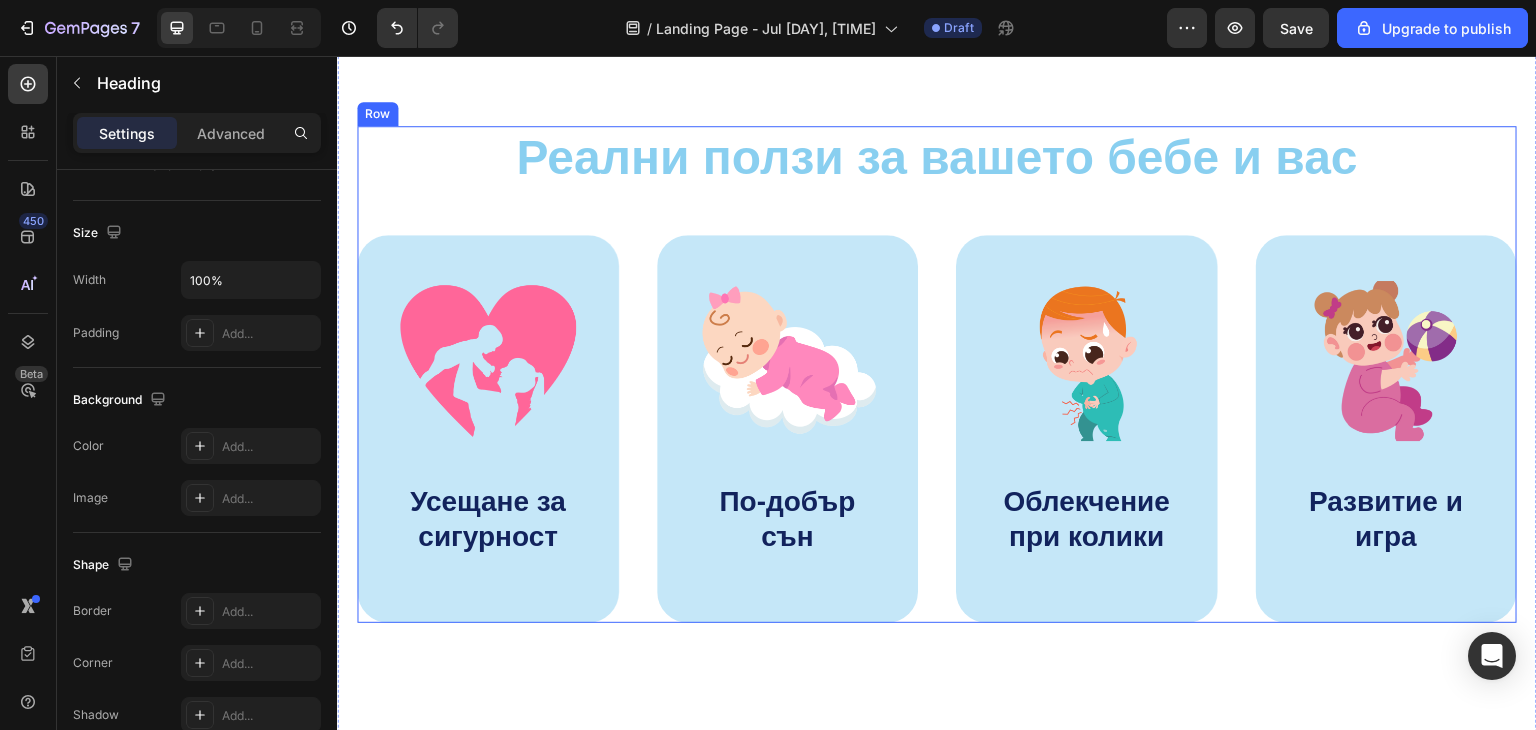 click on "Реални ползи за вашето бебе и вас Heading Image Усещане за сигурност Text Block Hero Banner Image По-добър сън Text Block Hero Banner Image Облекчение при колики Text Block Hero Banner Image Развитие и игра Text Block Hero Banner Row Image Supportive Design Text Block Ergonomically engineered for optimal spinal alignment Text Block Hero Banner Image Pressure Relief Text Block Reduces neck and shoulder discomfort Text Block Hero Banner Row Image Breathable Materials Text Block Ensures cool, comfortable sleep Text Block Hero Banner" at bounding box center [937, 374] 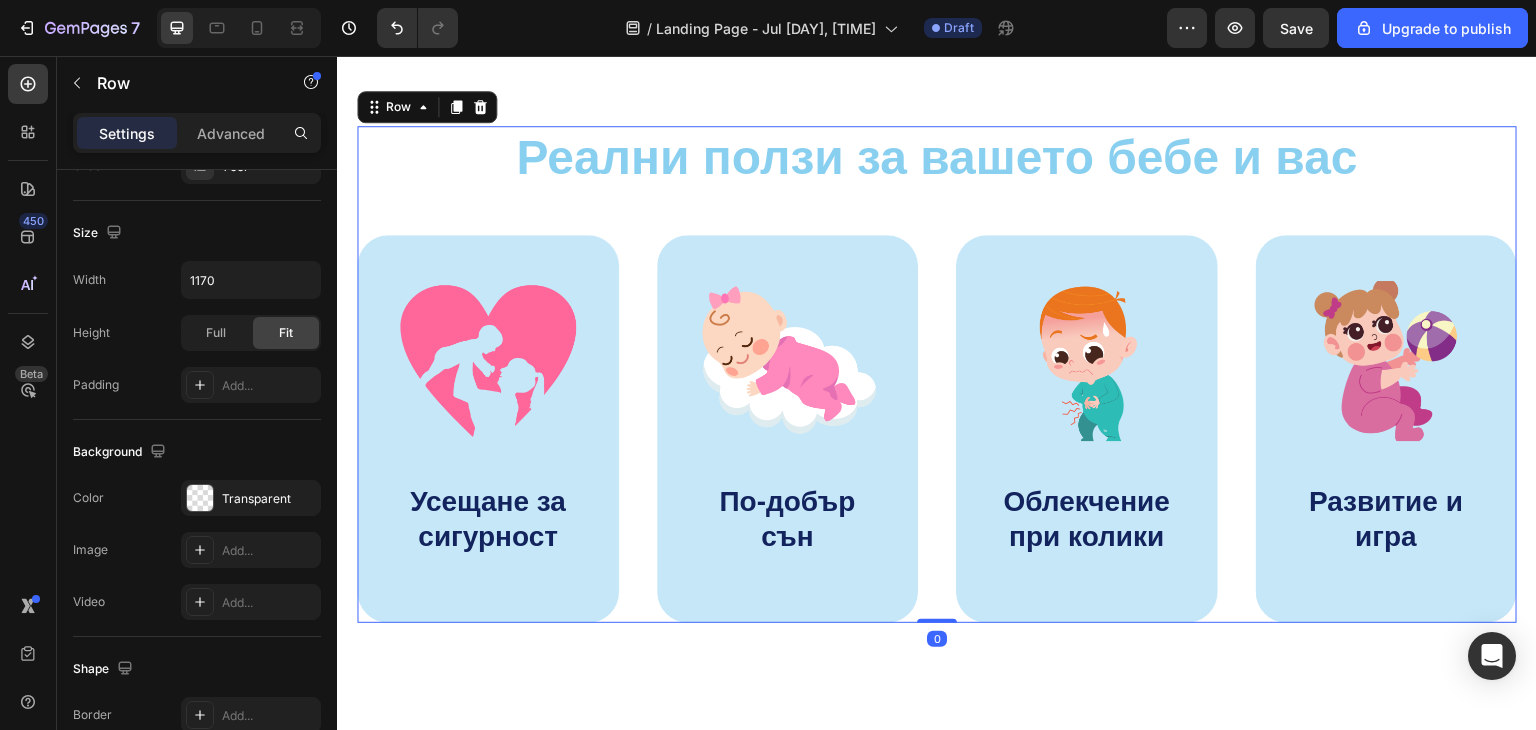 scroll, scrollTop: 0, scrollLeft: 0, axis: both 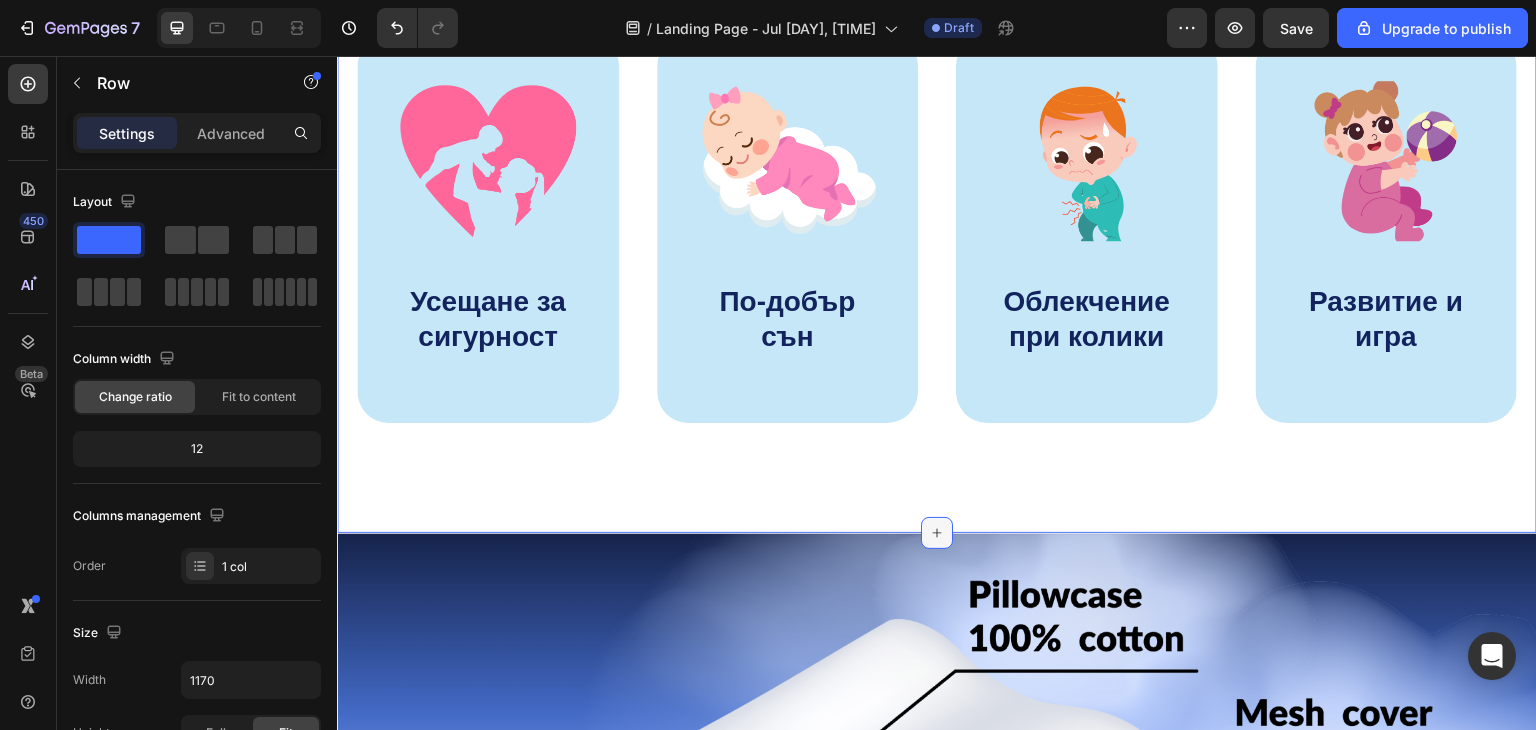 click 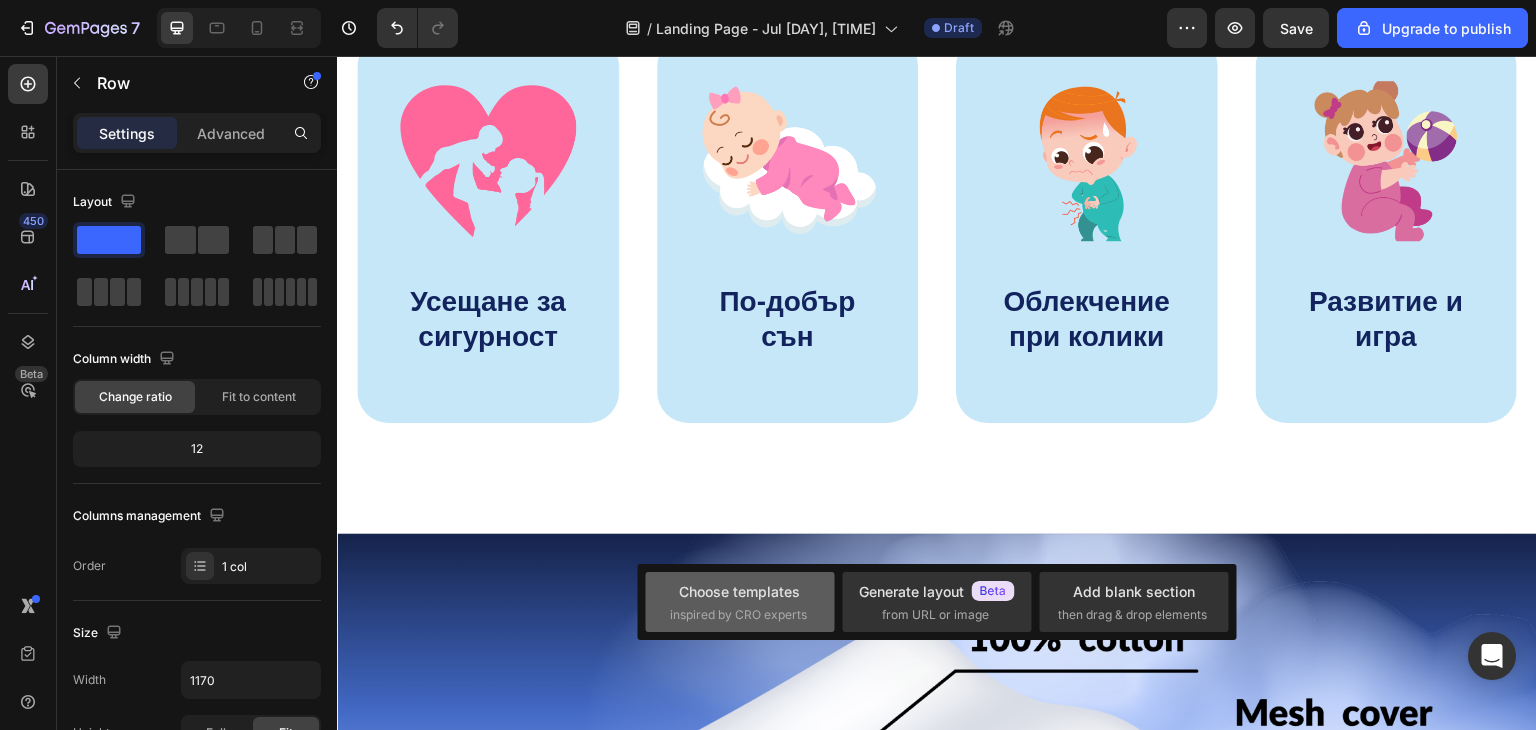 click on "Choose templates" at bounding box center [739, 591] 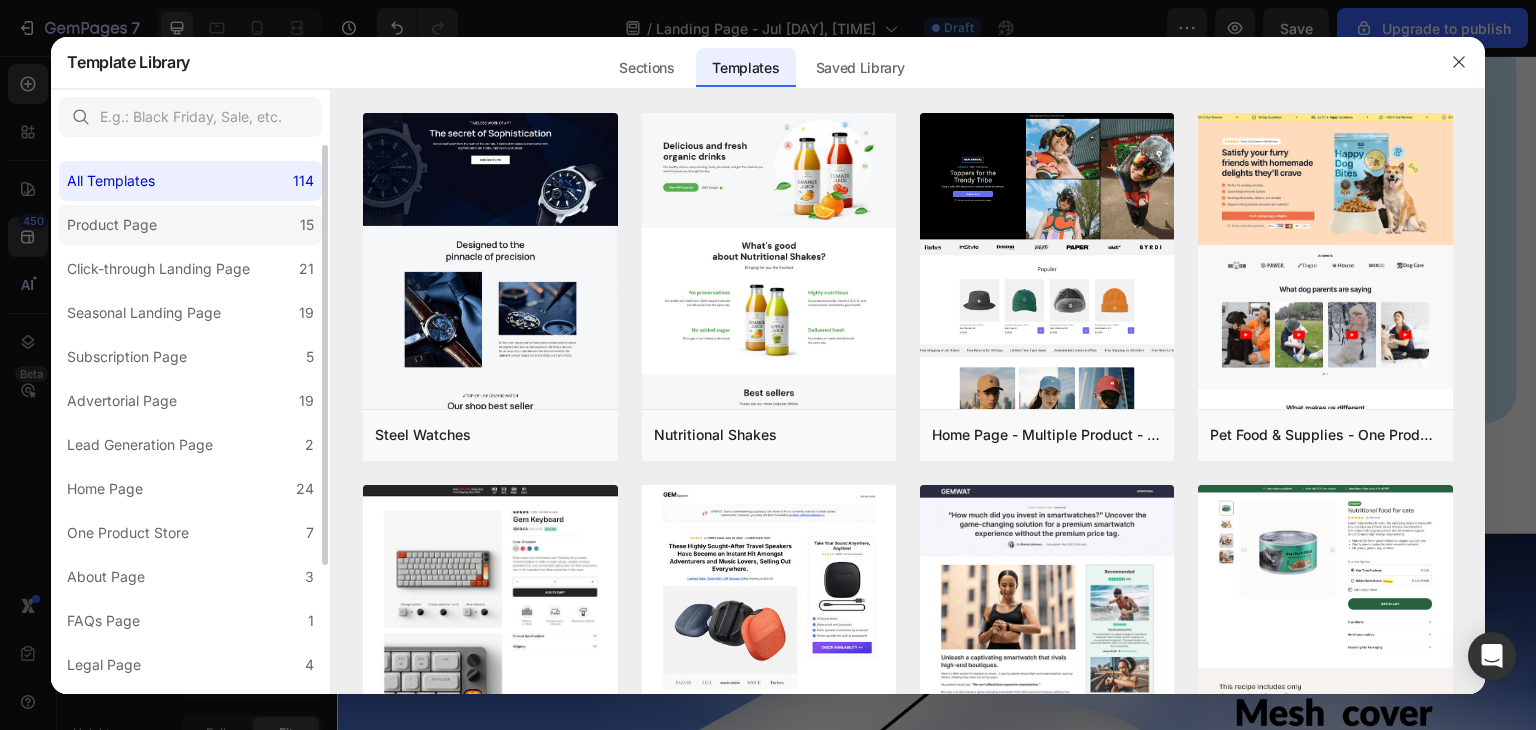 click on "Product Page 15" 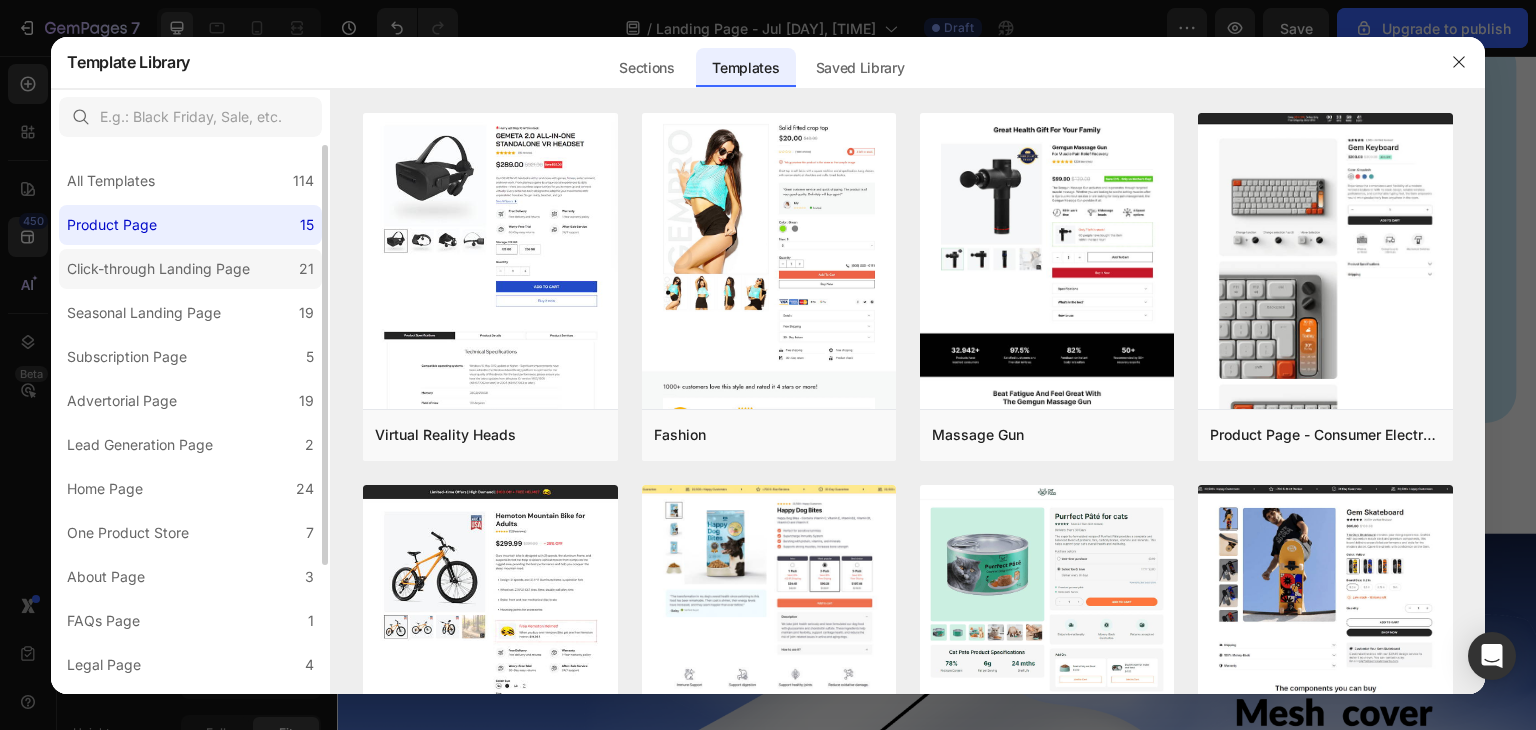 click on "Click-through Landing Page" at bounding box center [158, 269] 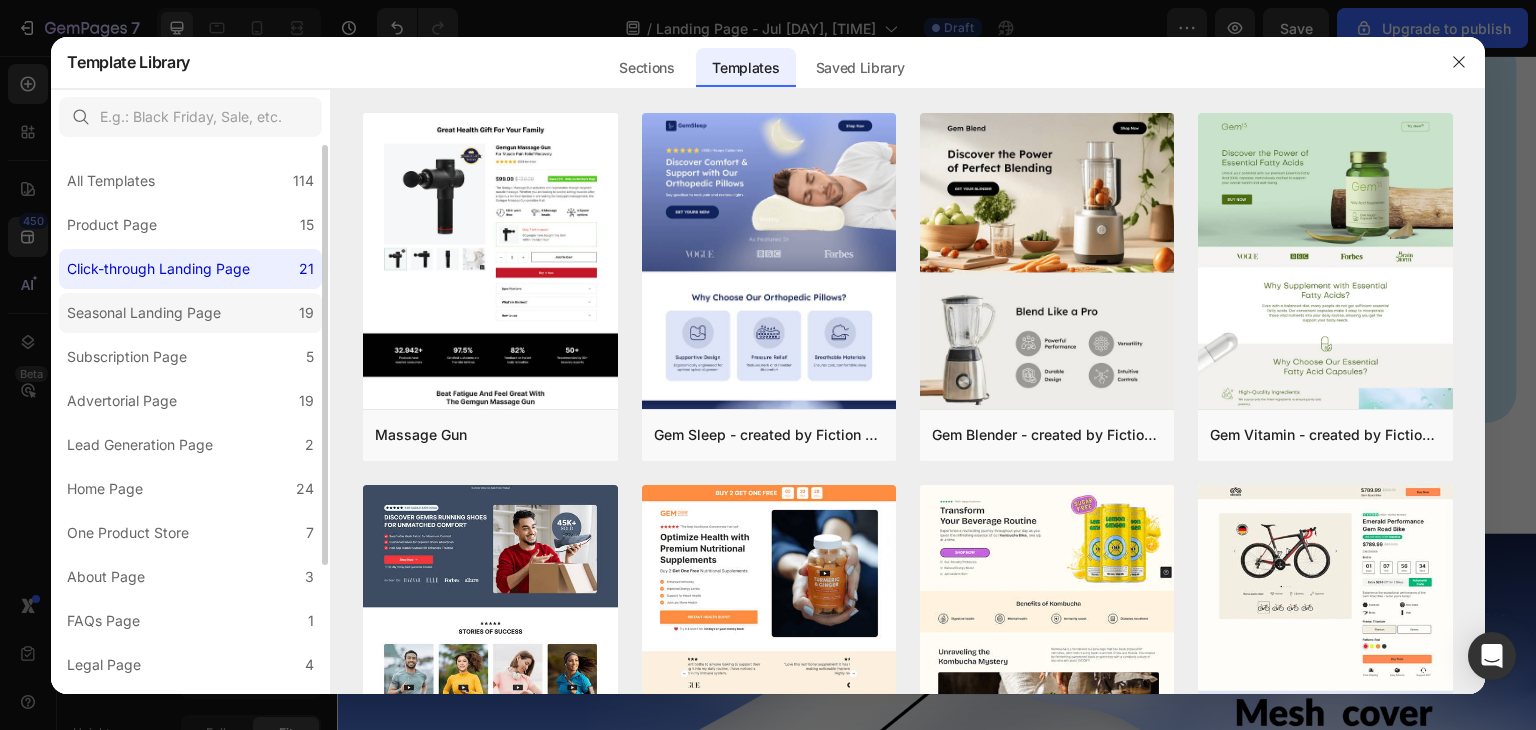 click on "Seasonal Landing Page" at bounding box center [144, 313] 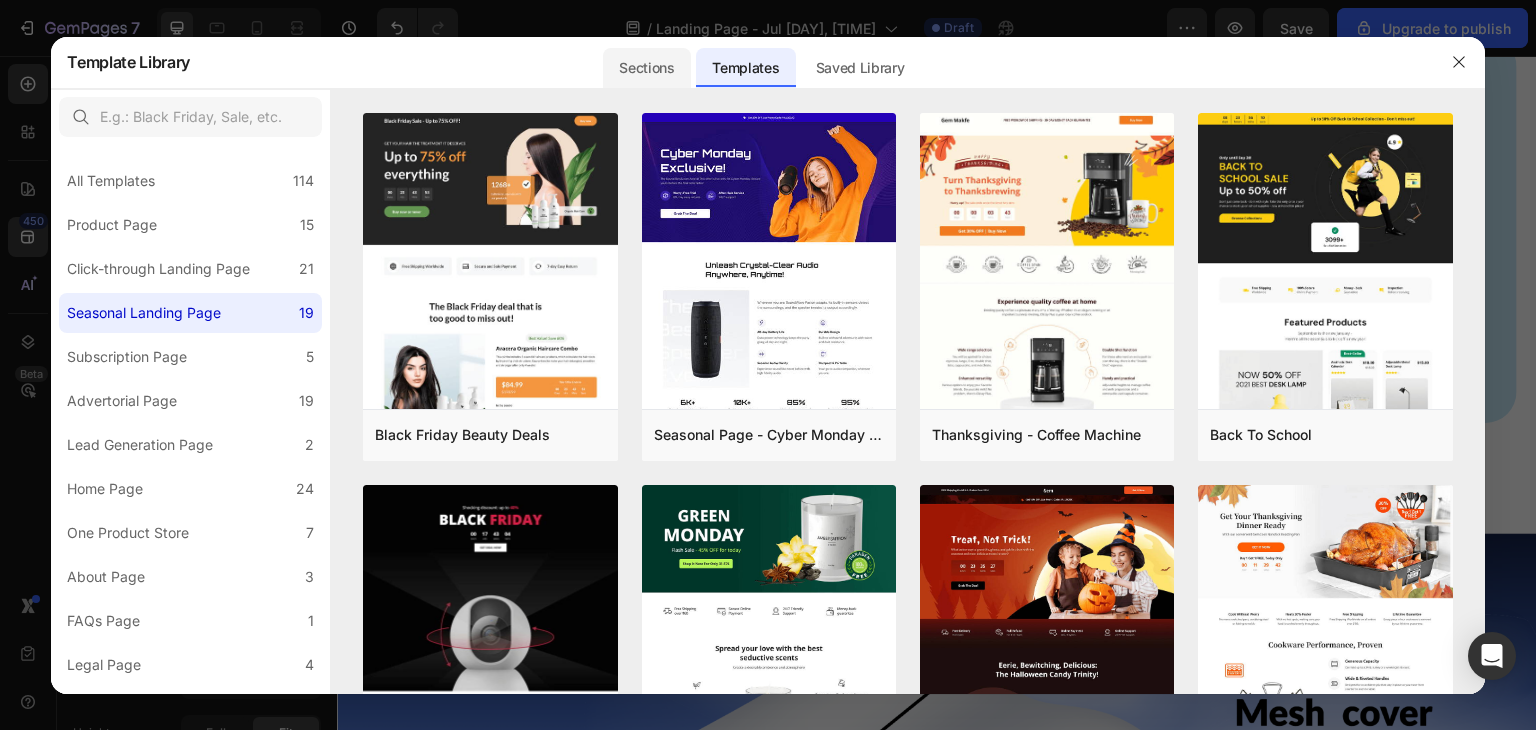 click on "Sections" 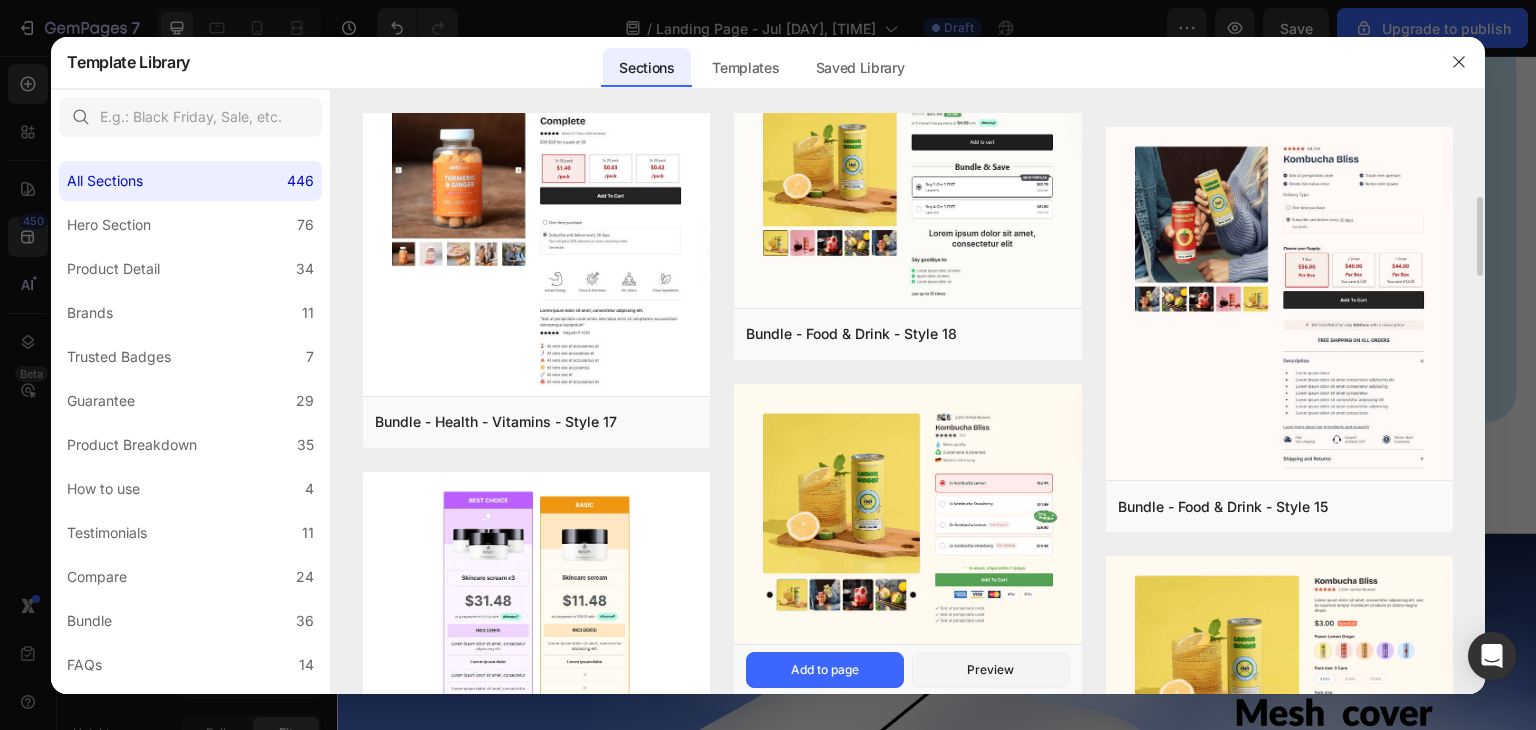scroll, scrollTop: 2385, scrollLeft: 0, axis: vertical 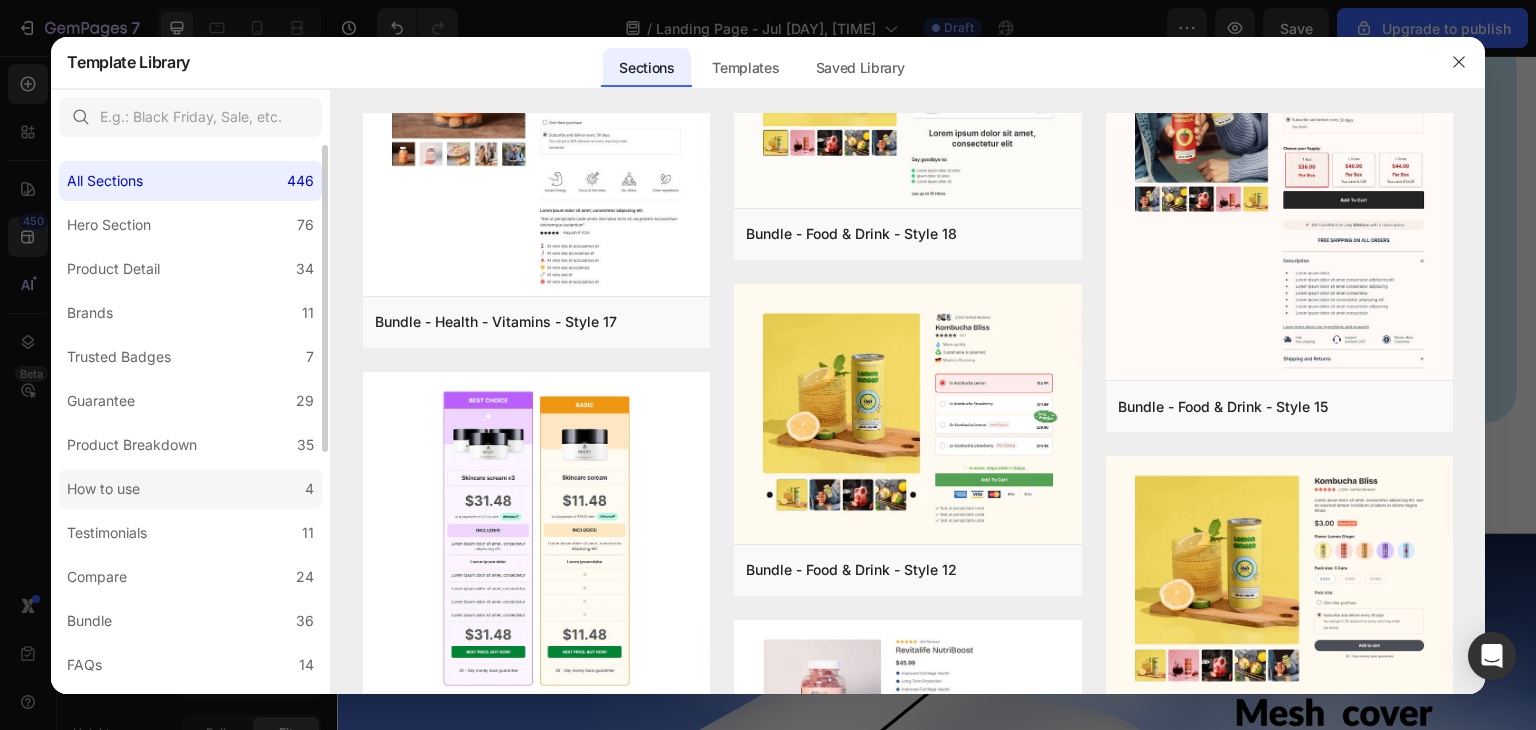 click on "How to use 4" 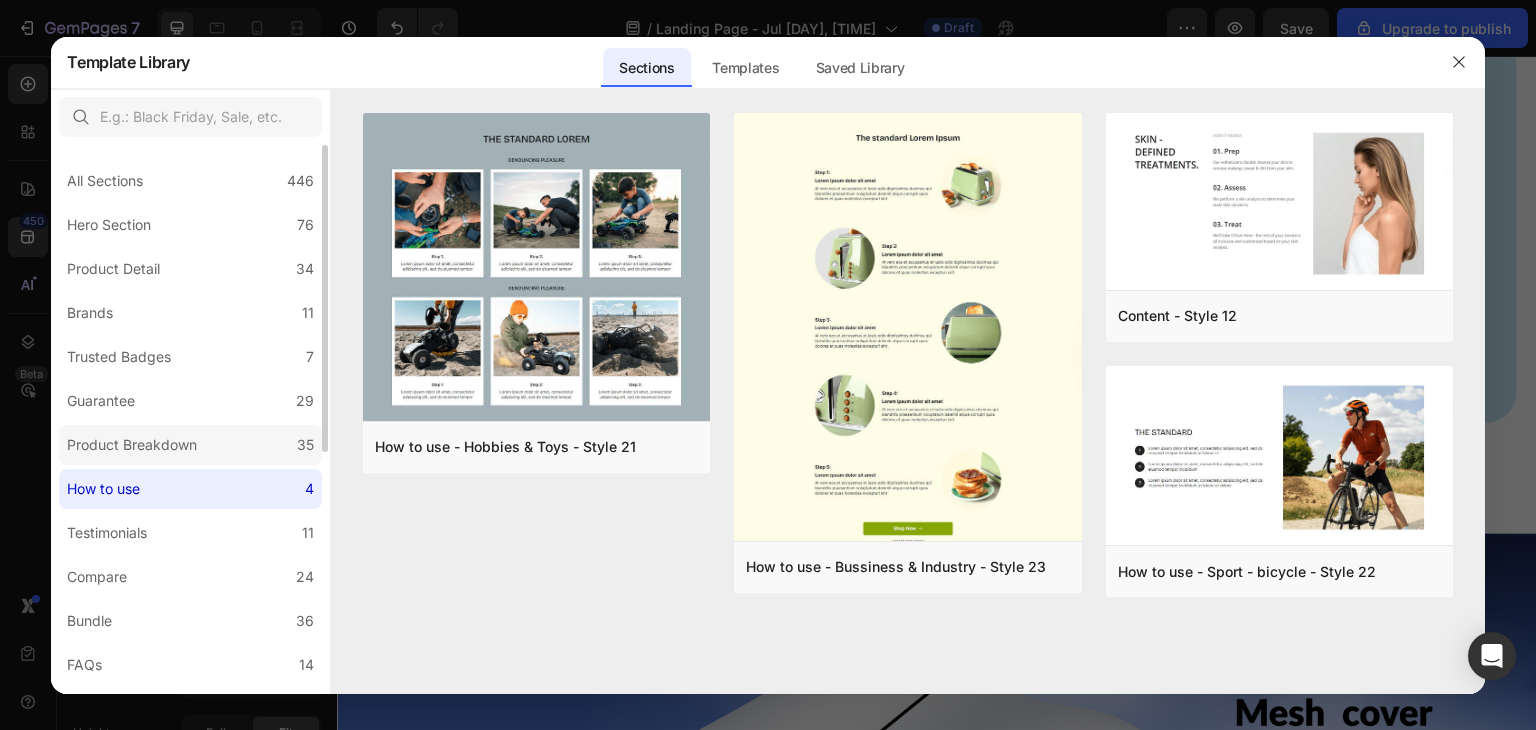 click on "Product Breakdown" at bounding box center (132, 445) 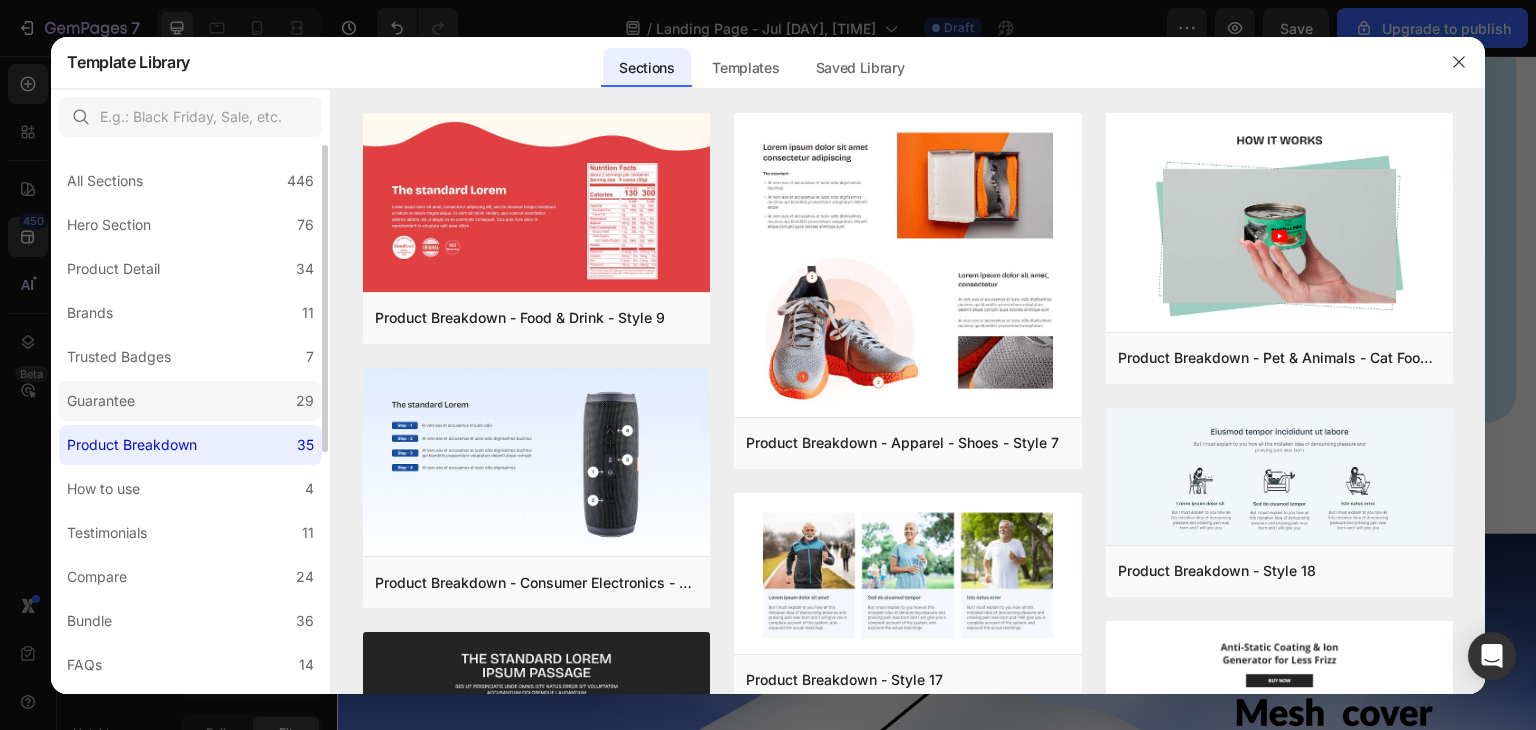 click on "Guarantee" at bounding box center (105, 401) 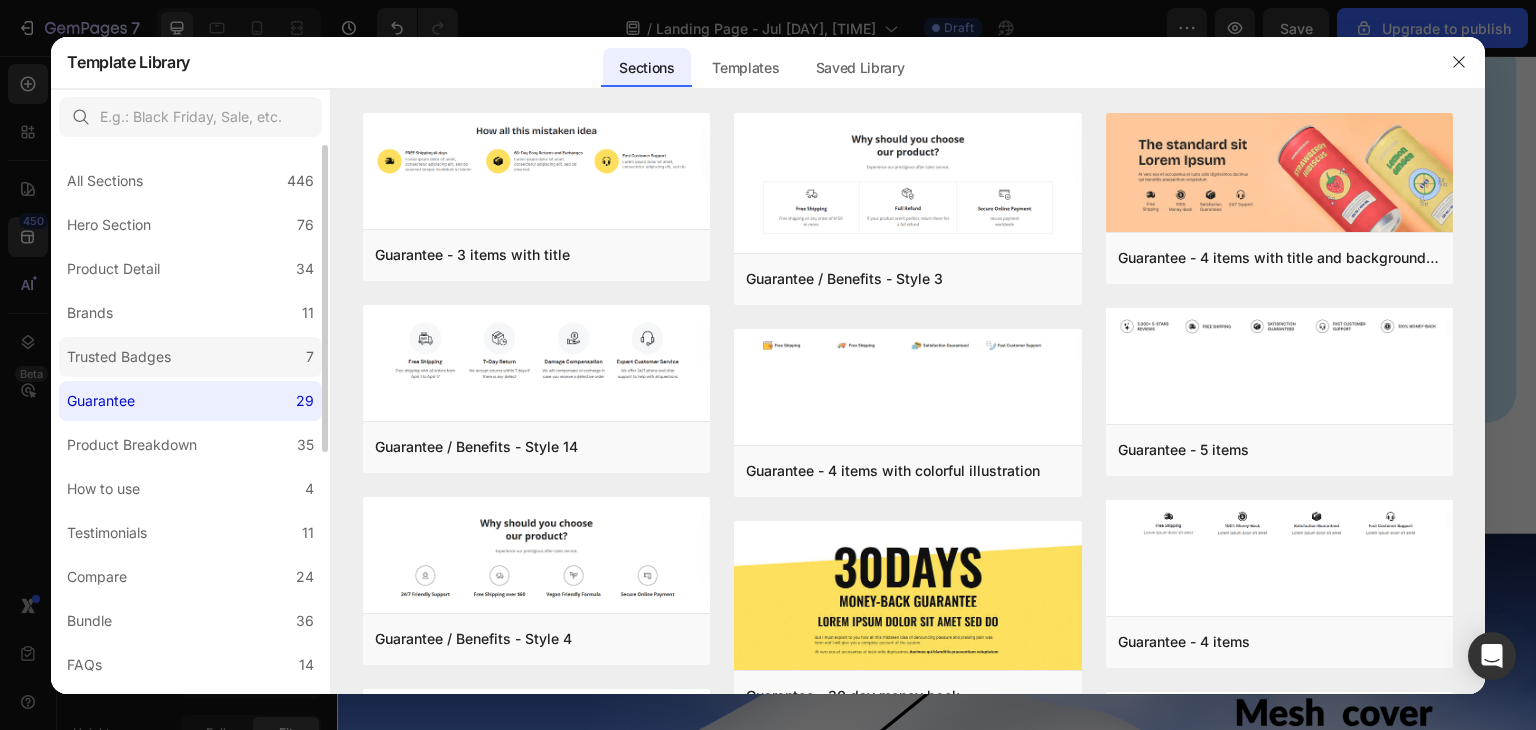 click on "Trusted Badges" at bounding box center [119, 357] 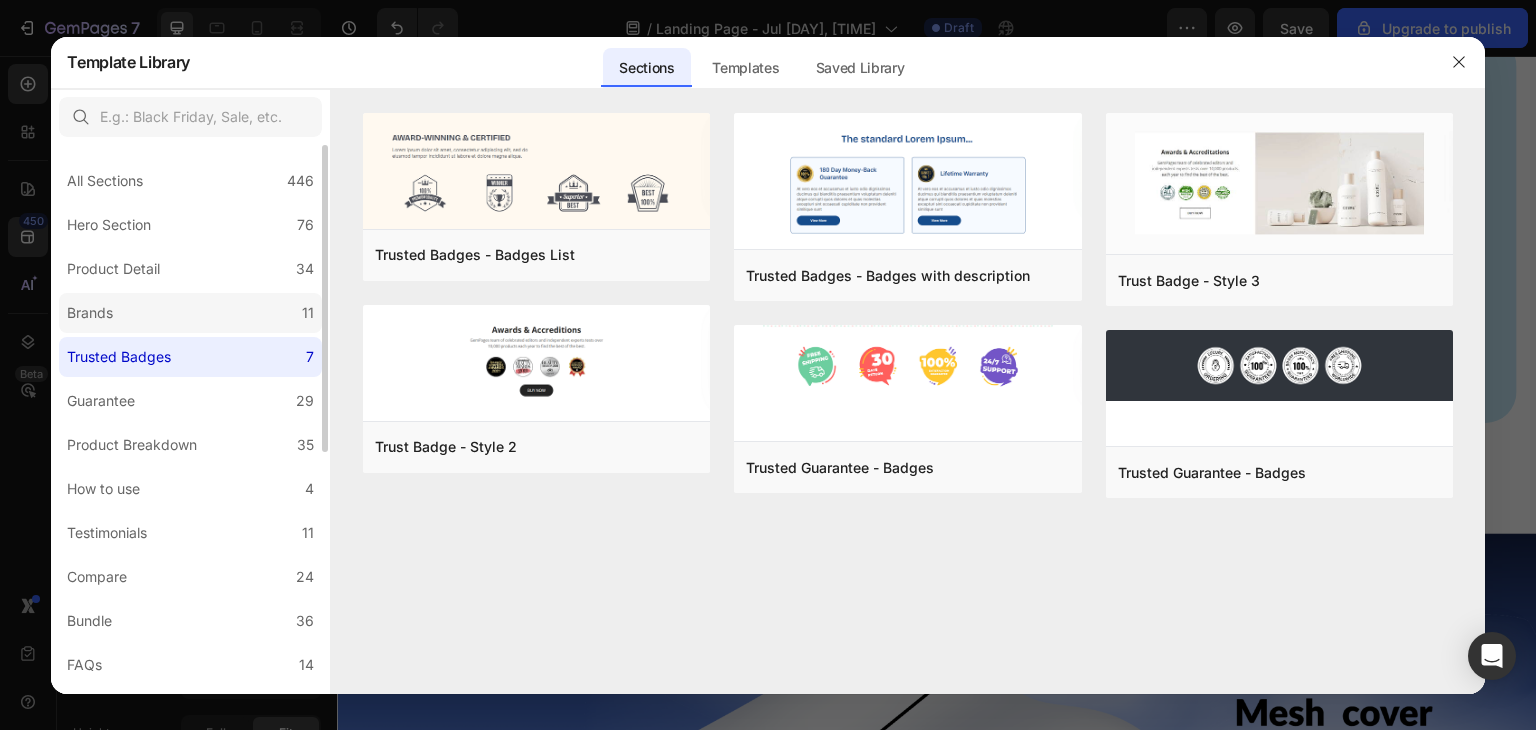 click on "Brands 11" 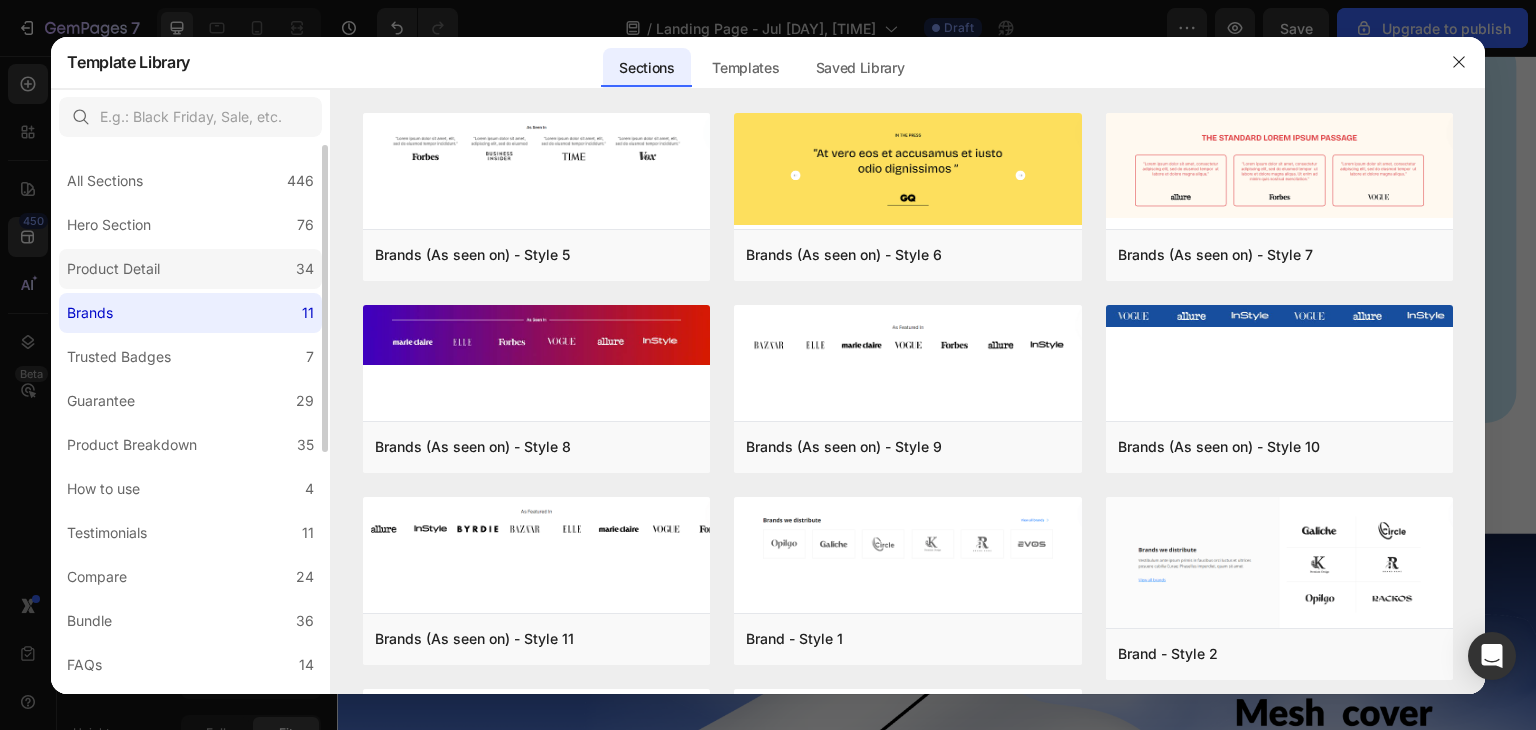 click on "Product Detail" at bounding box center (113, 269) 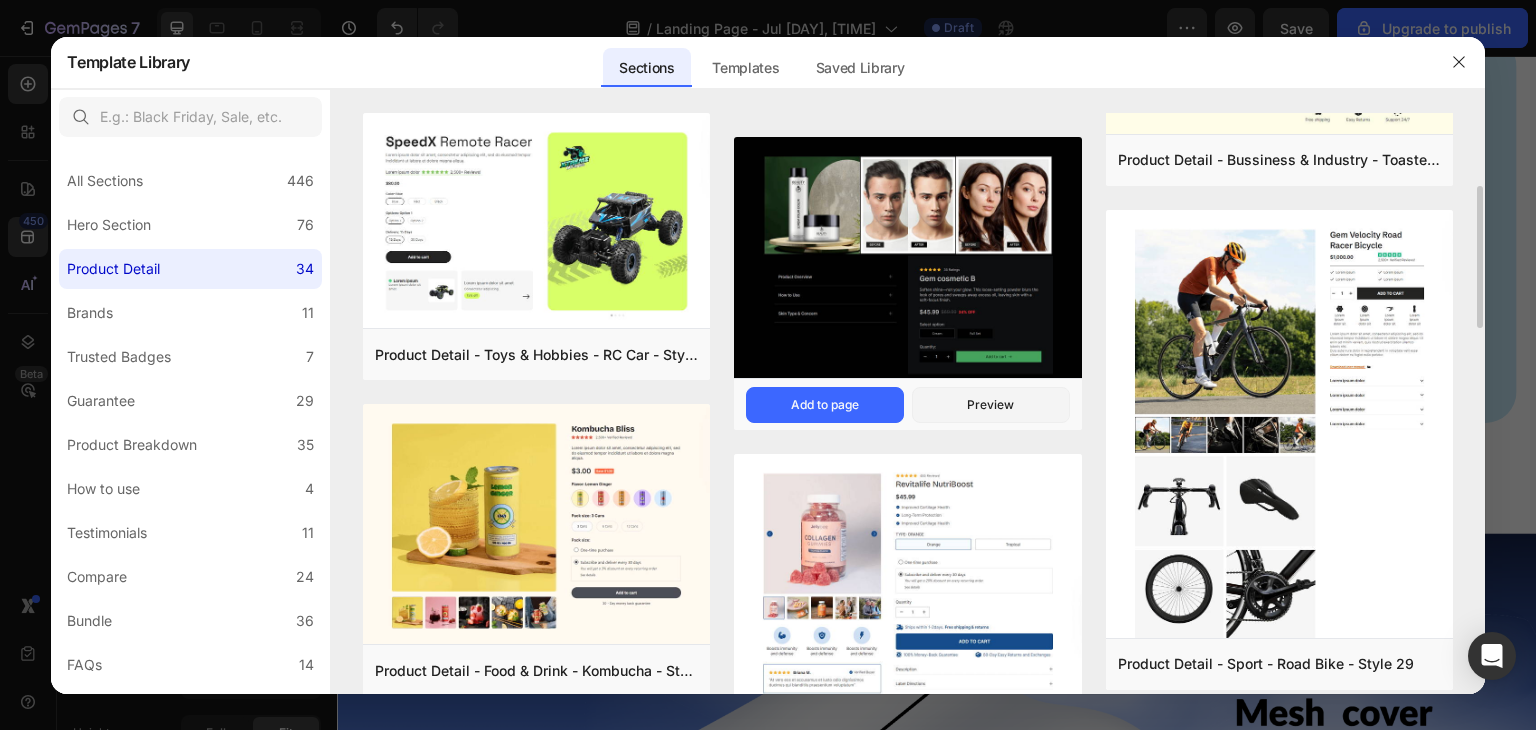 scroll, scrollTop: 500, scrollLeft: 0, axis: vertical 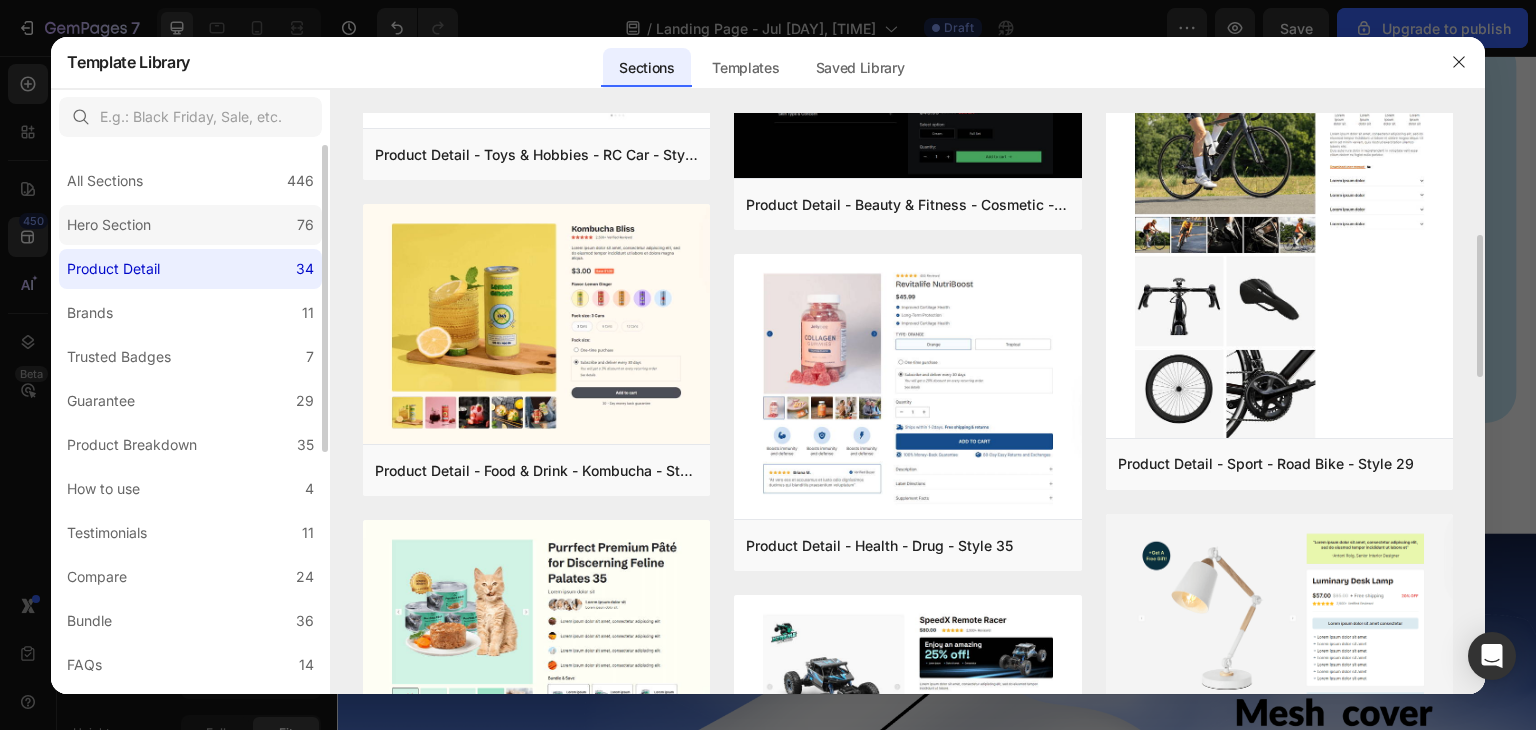 click on "Hero Section" at bounding box center (109, 225) 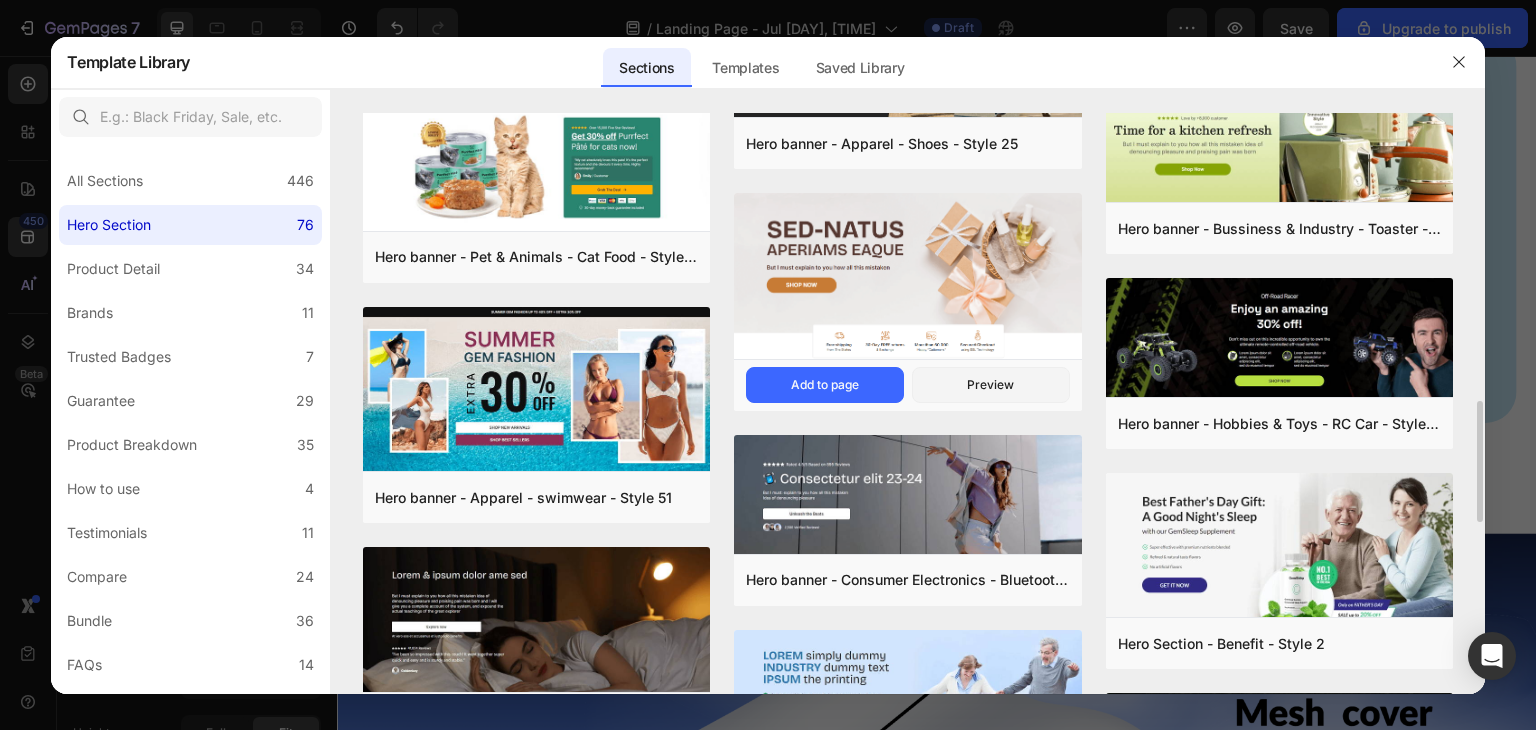 scroll, scrollTop: 1674, scrollLeft: 0, axis: vertical 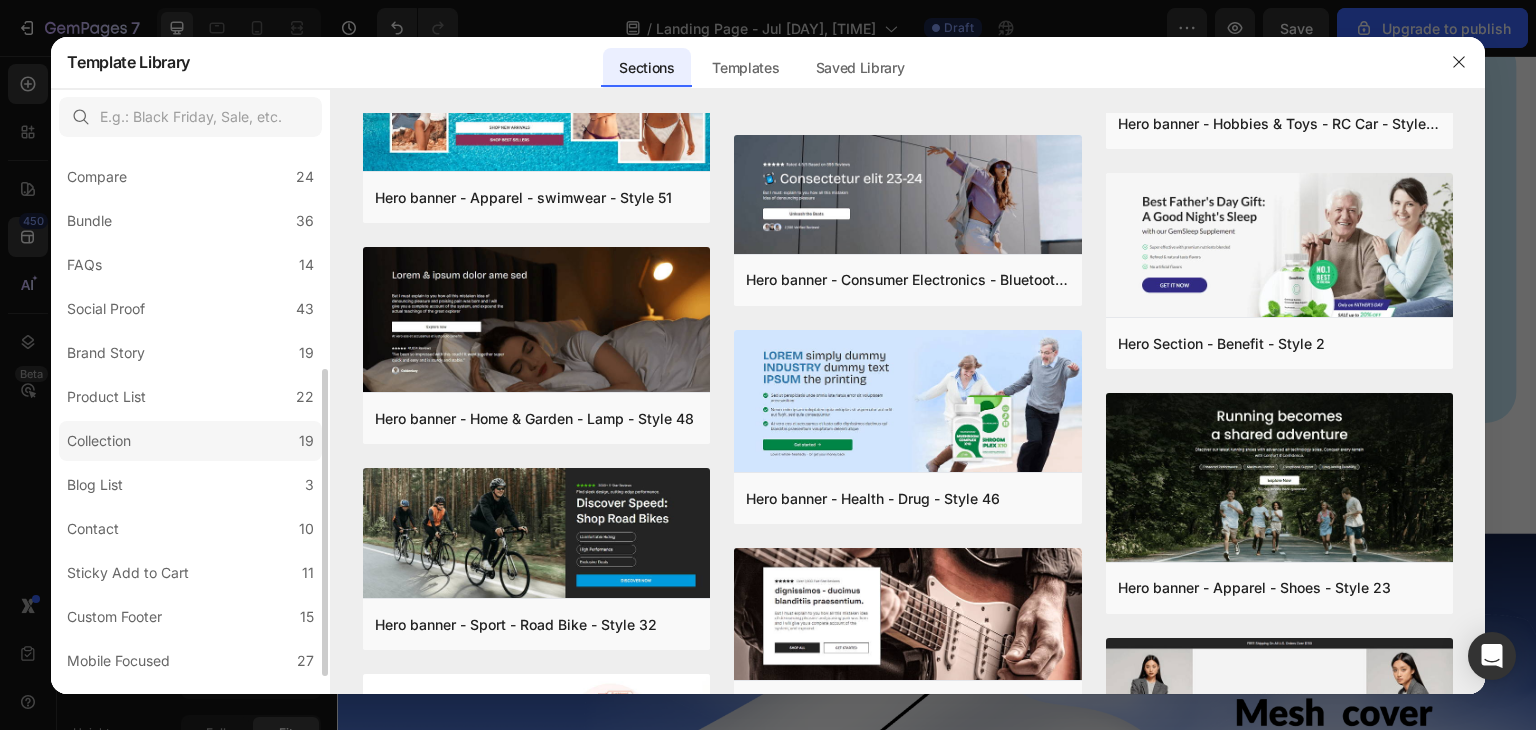 click on "Collection 19" 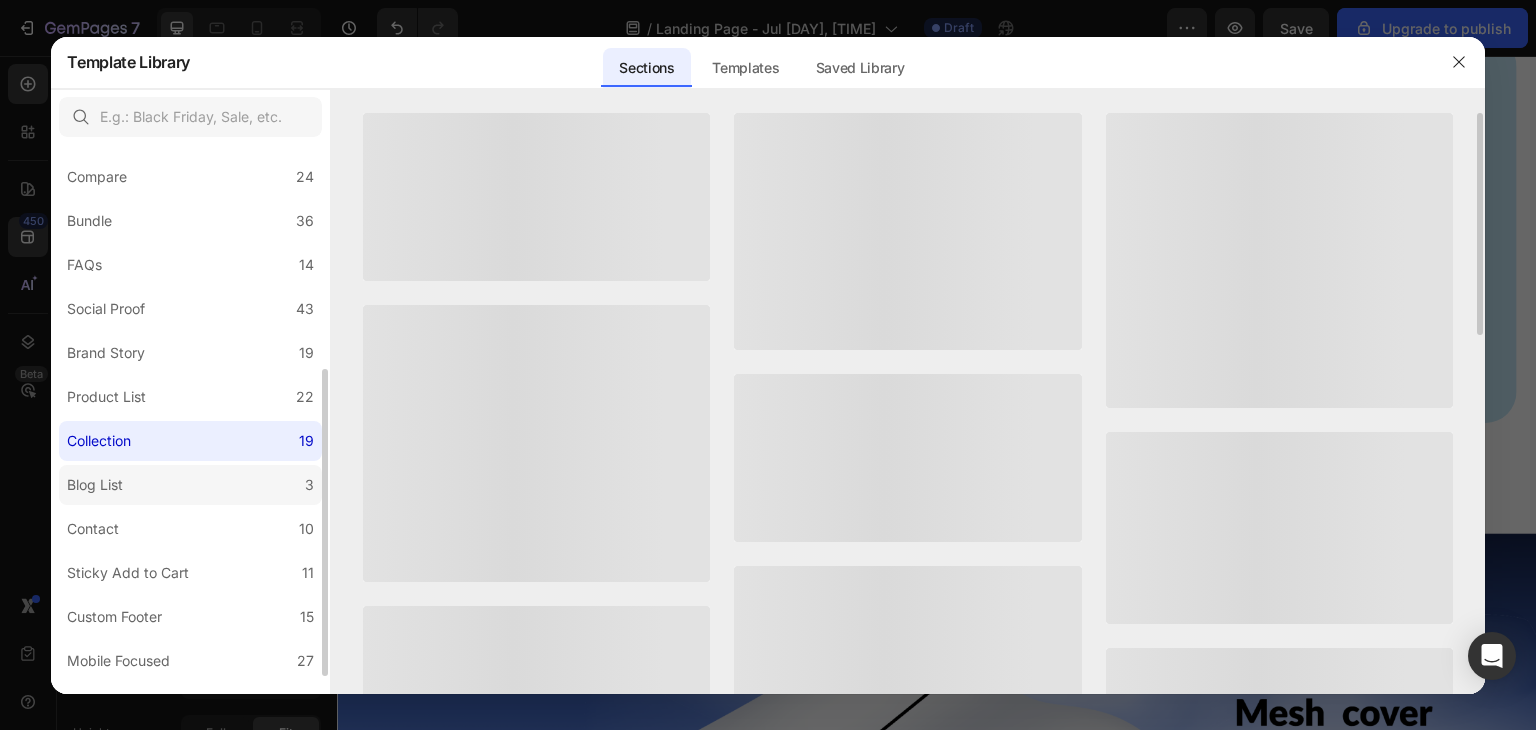 click on "Blog List 3" 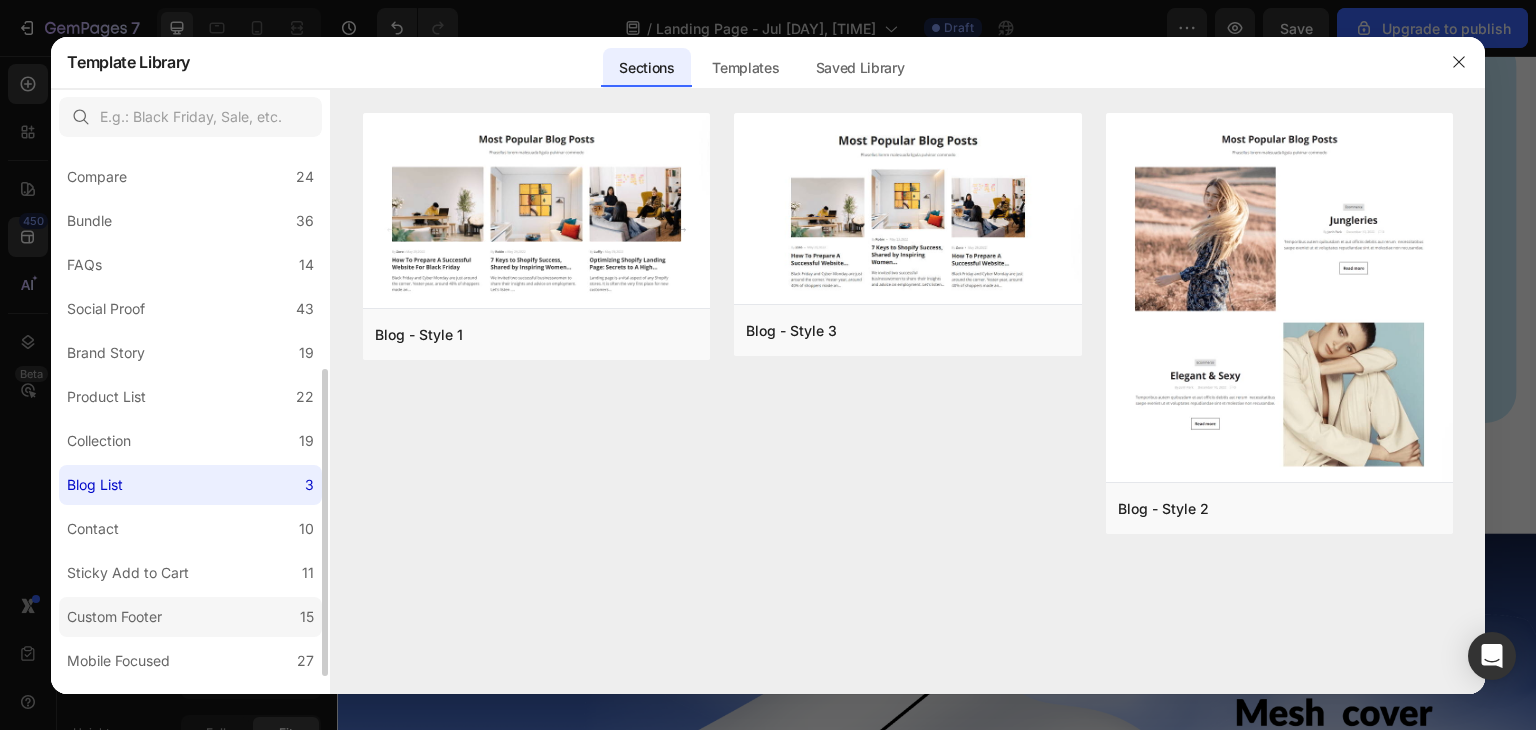 click on "Custom Footer 15" 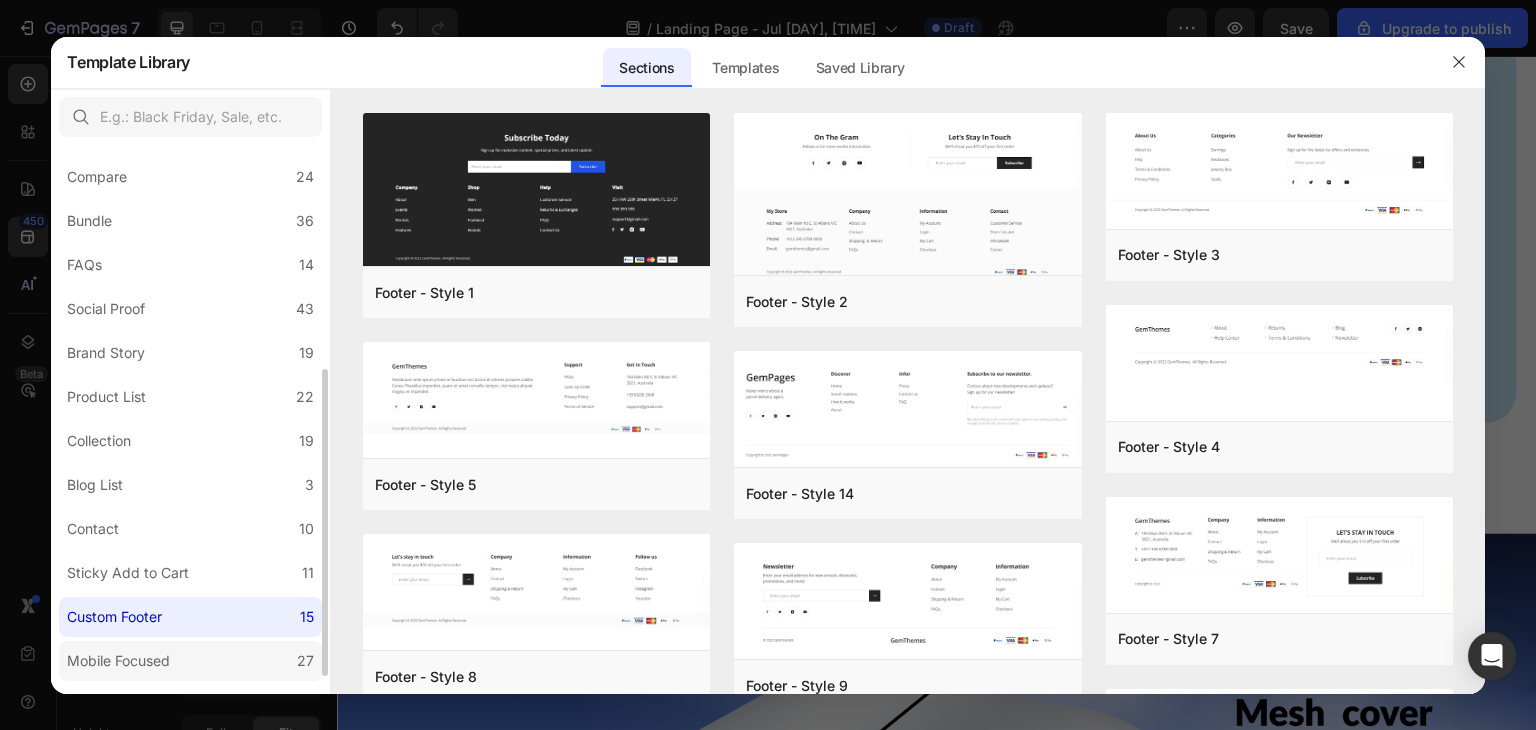 click on "Mobile Focused" at bounding box center [118, 661] 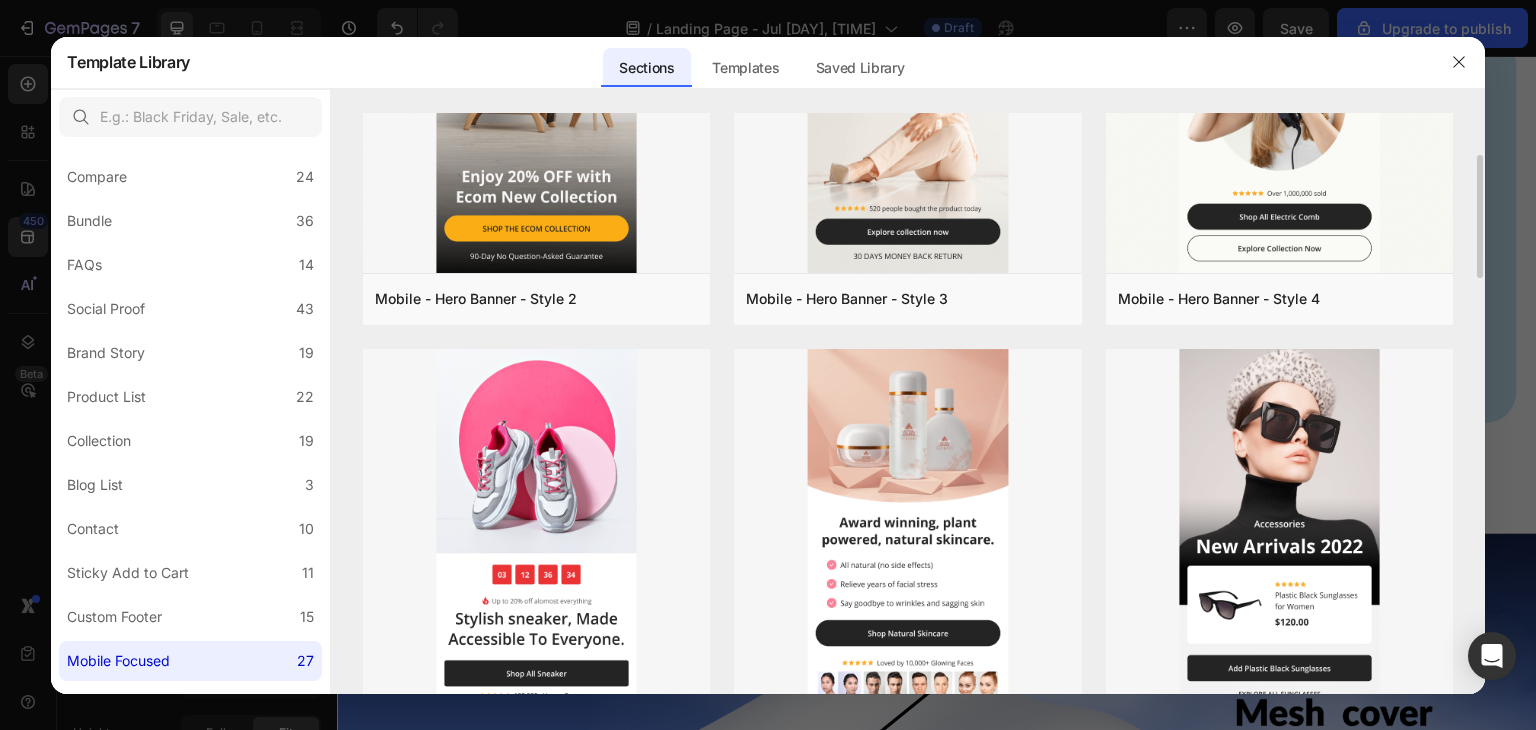 scroll, scrollTop: 0, scrollLeft: 0, axis: both 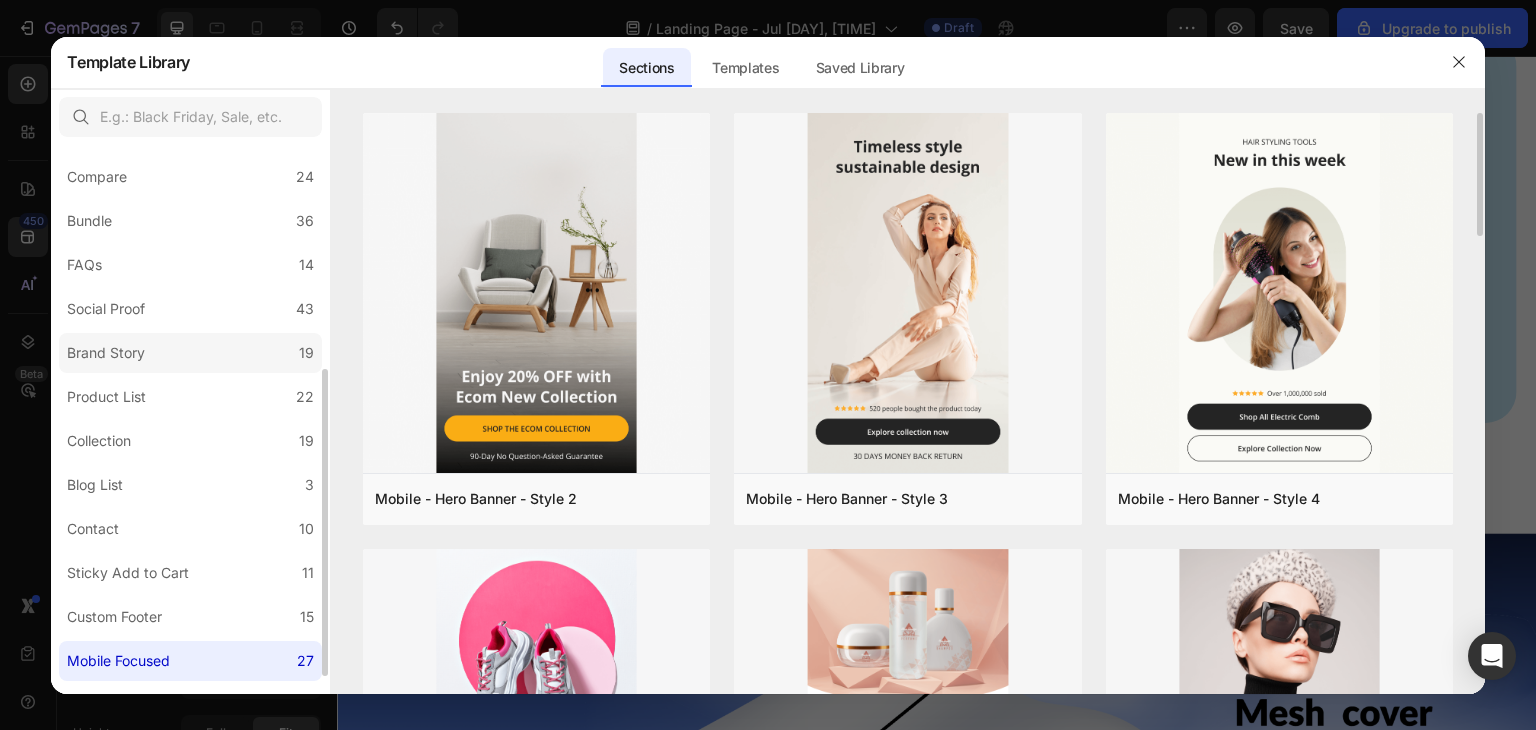 click on "Brand Story" at bounding box center [106, 353] 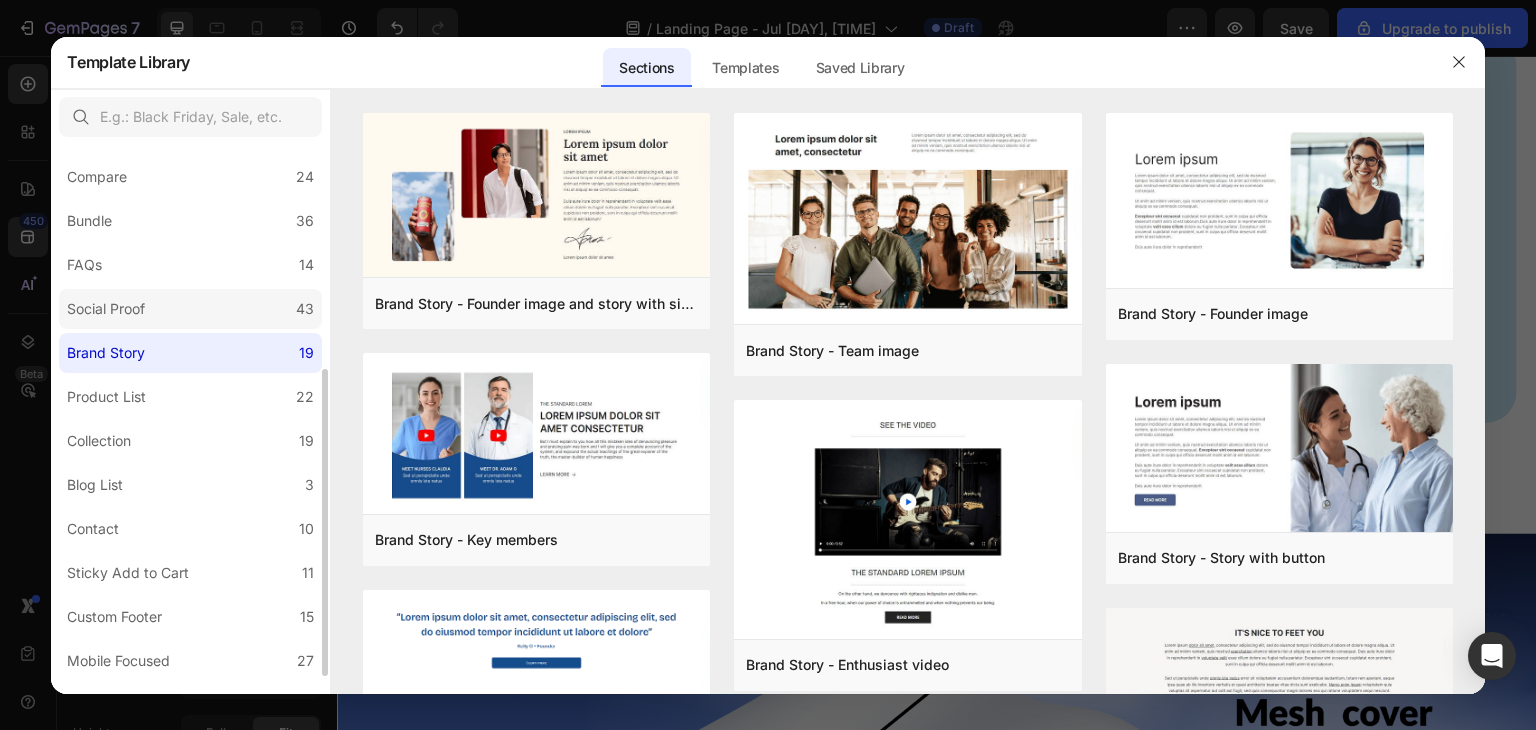 click on "Social Proof" at bounding box center [106, 309] 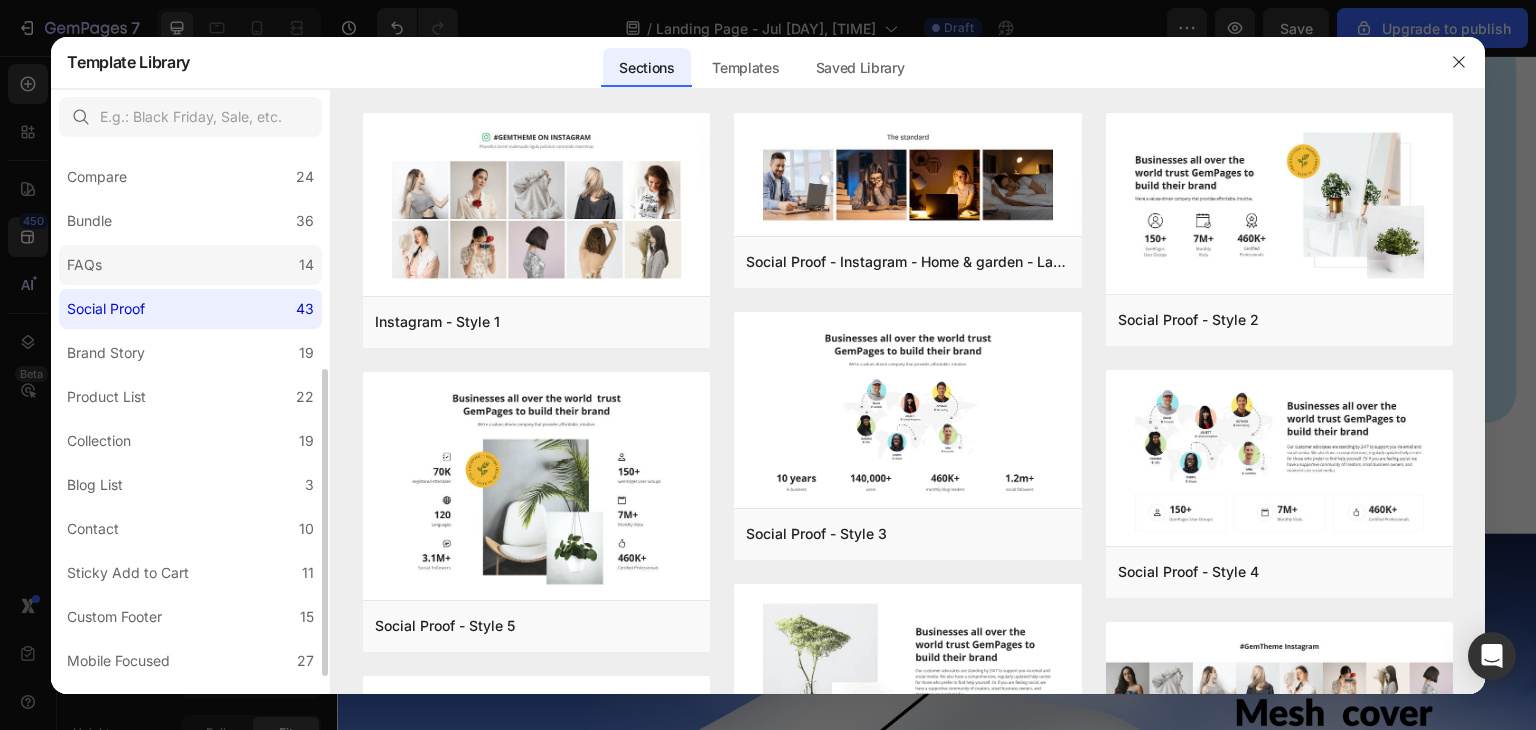click on "FAQs 14" 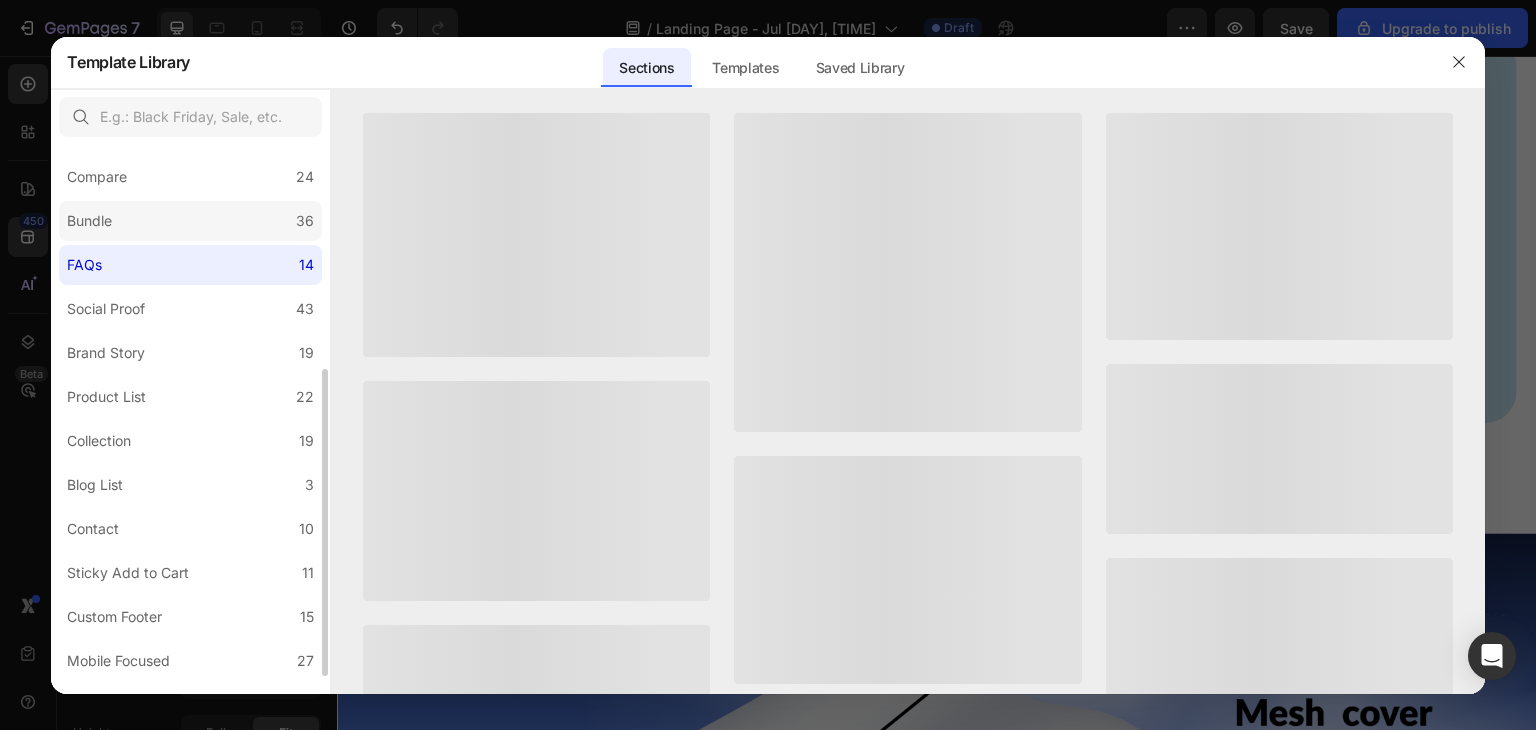 click on "Bundle 36" 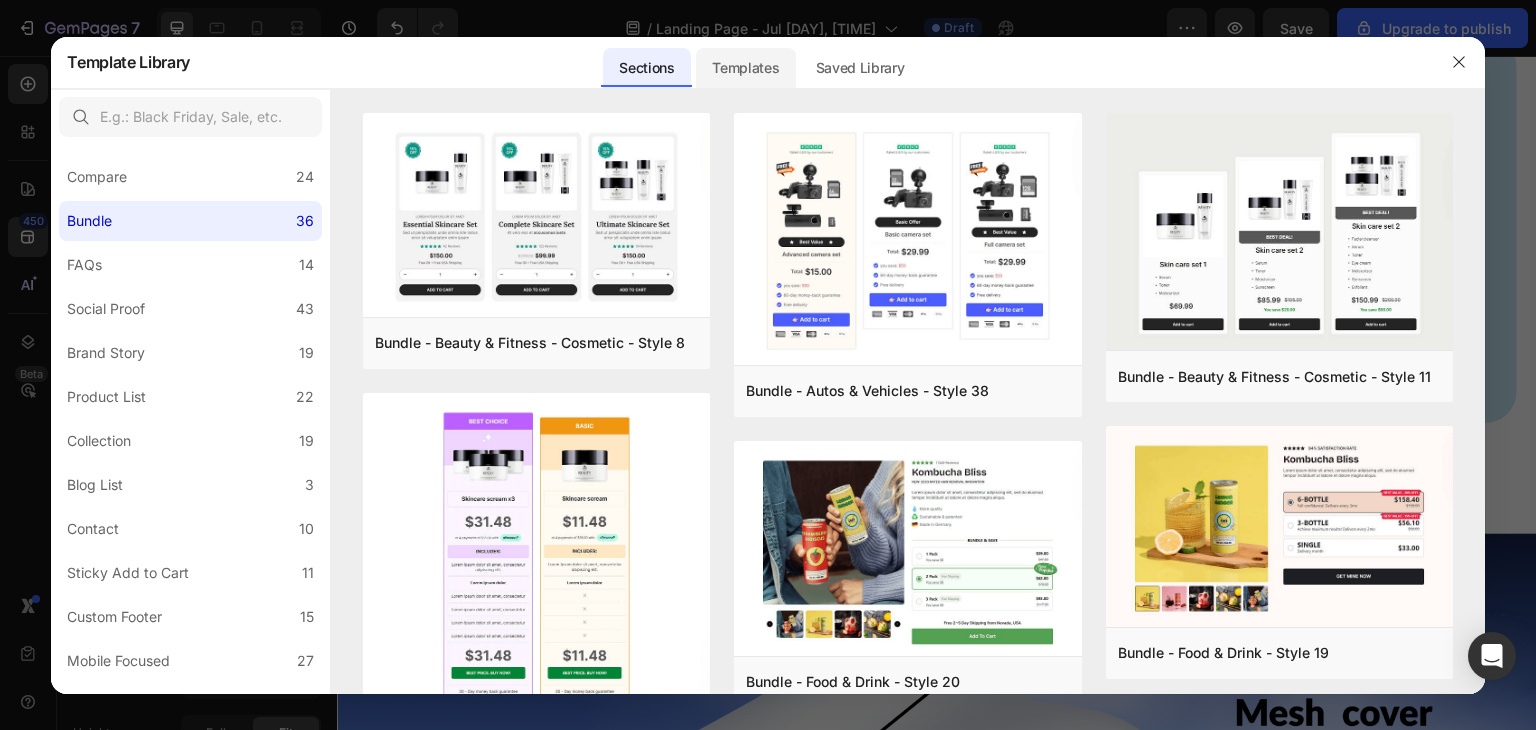 click on "Templates" 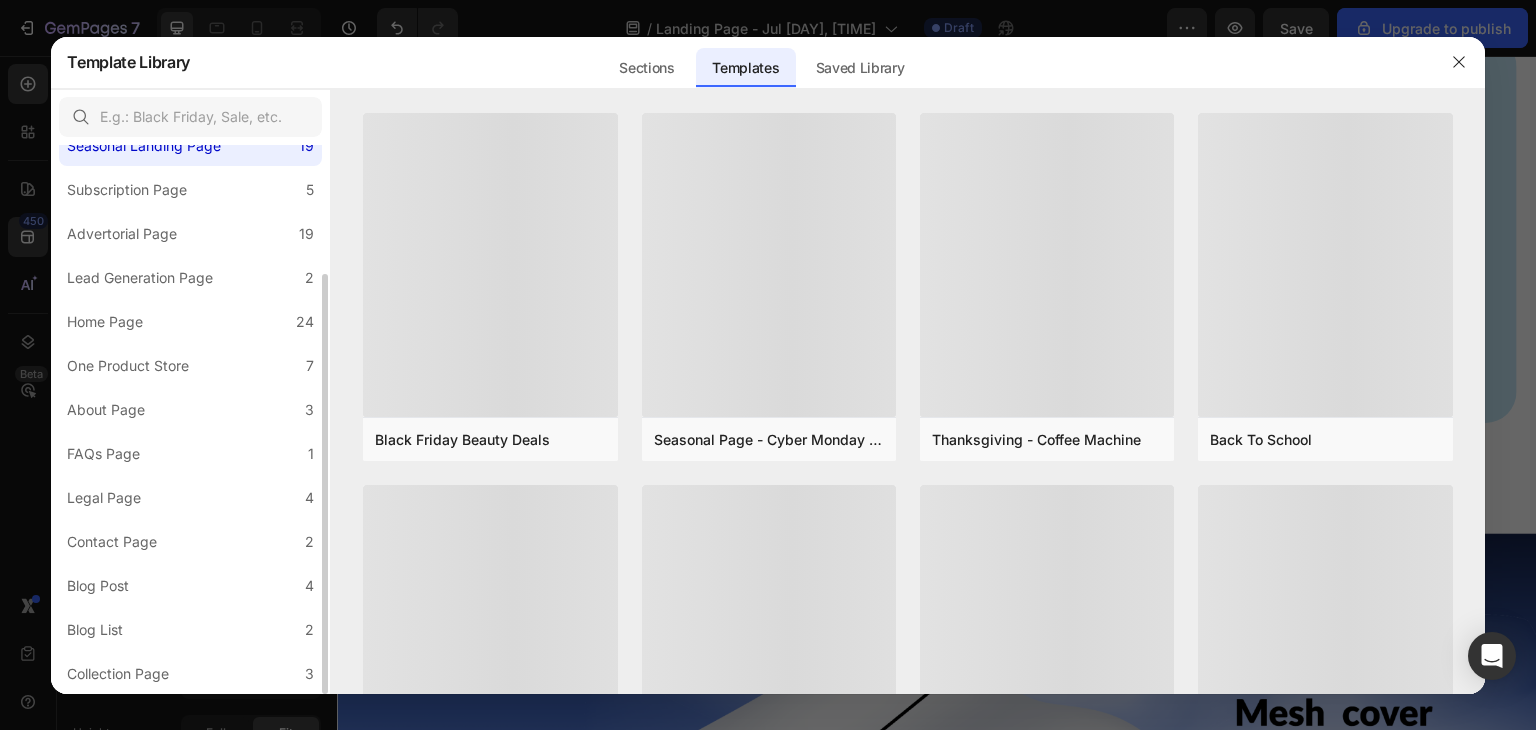 scroll, scrollTop: 167, scrollLeft: 0, axis: vertical 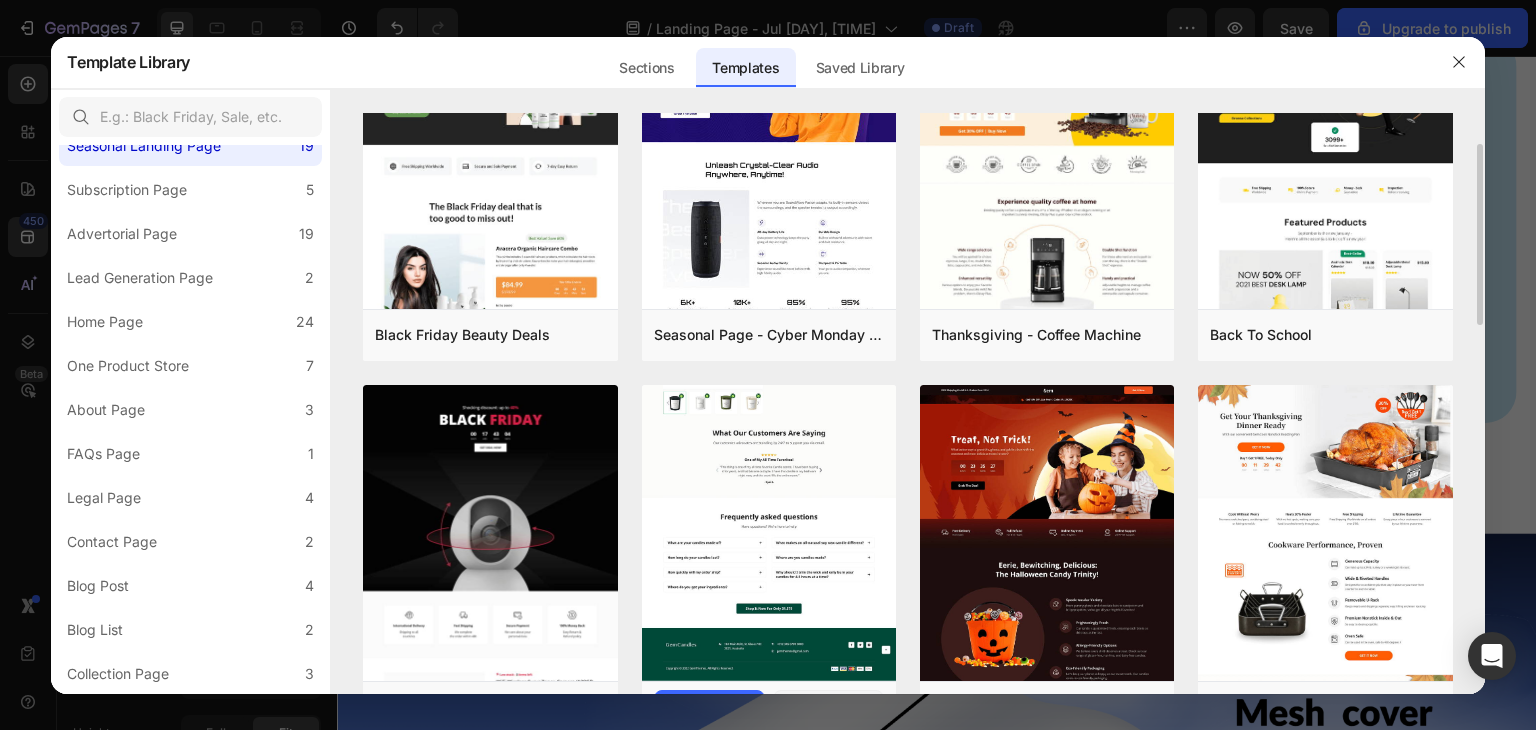 click at bounding box center [769, 331] 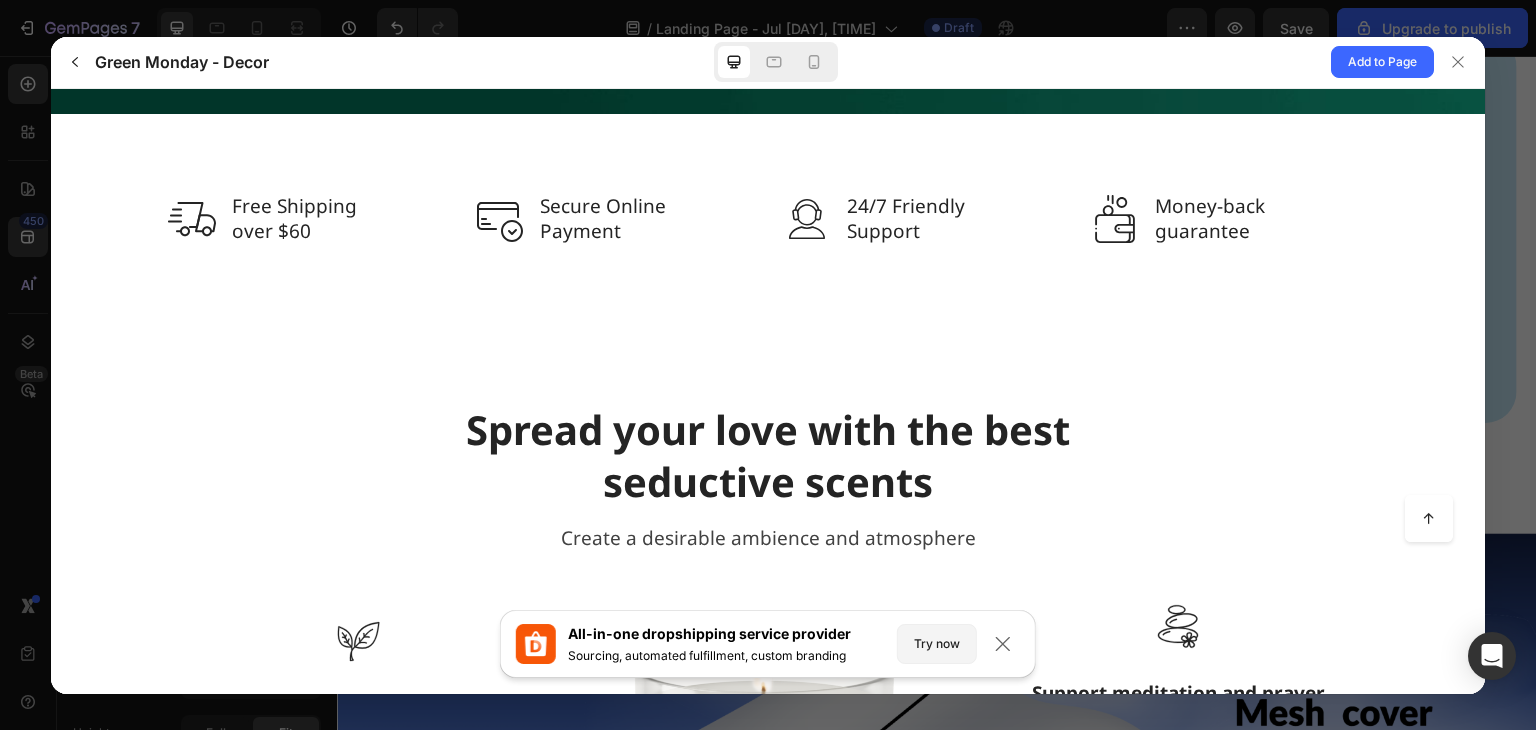 scroll, scrollTop: 472, scrollLeft: 0, axis: vertical 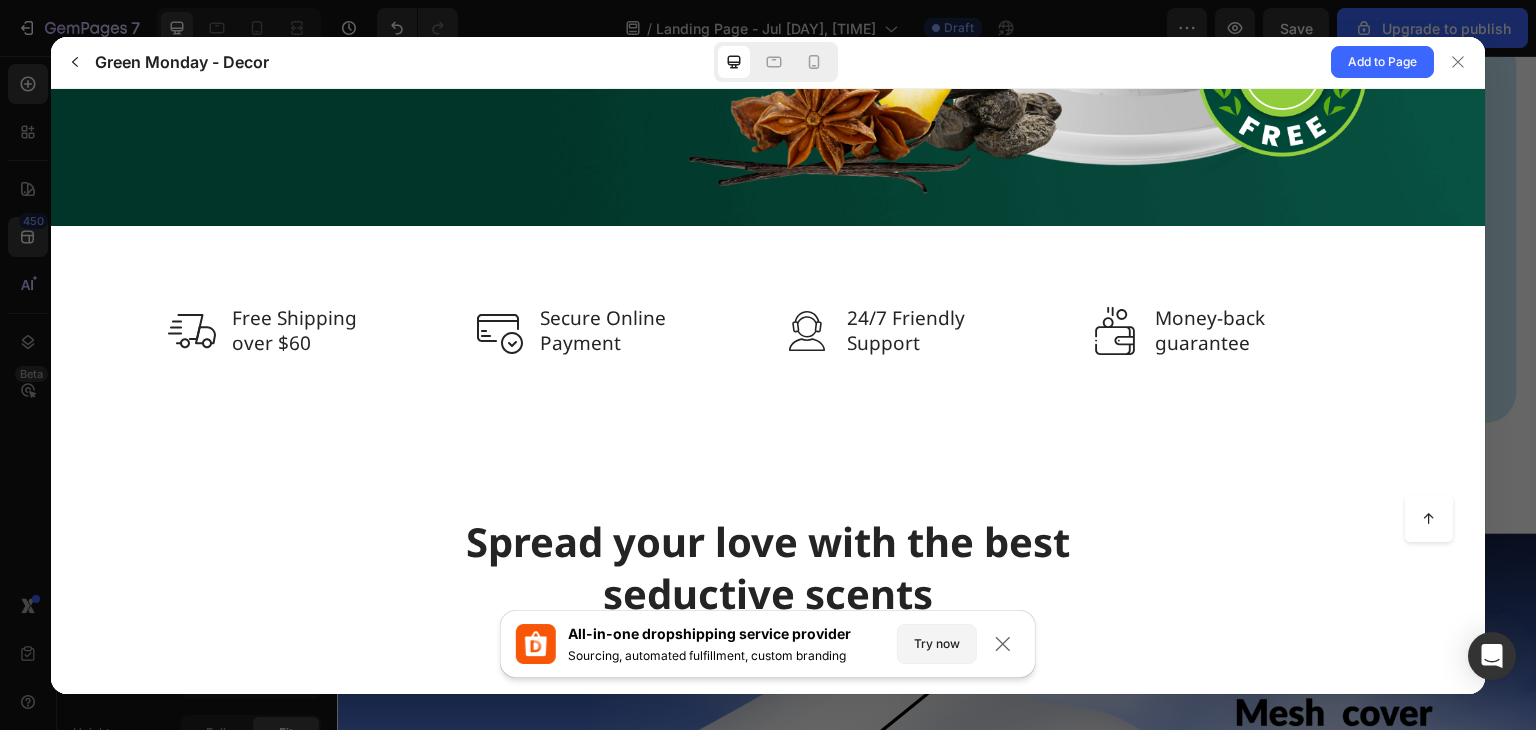 click on "Free Shipping over $60
Secure Online Payment
24/7 Friendly Support
Money-back guarantee" at bounding box center (768, 329) 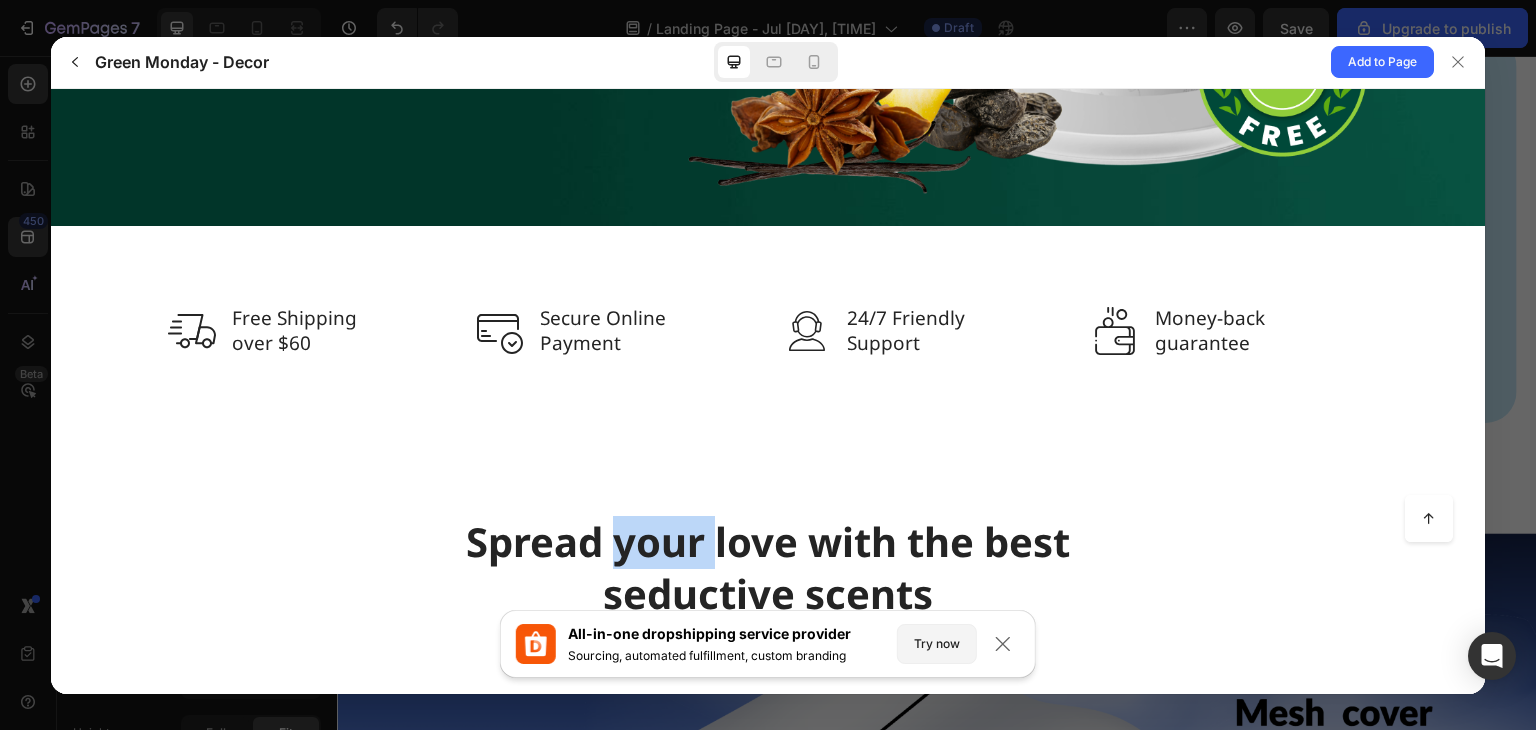 click on "Spread your love with the best seductive scents" at bounding box center [768, 566] 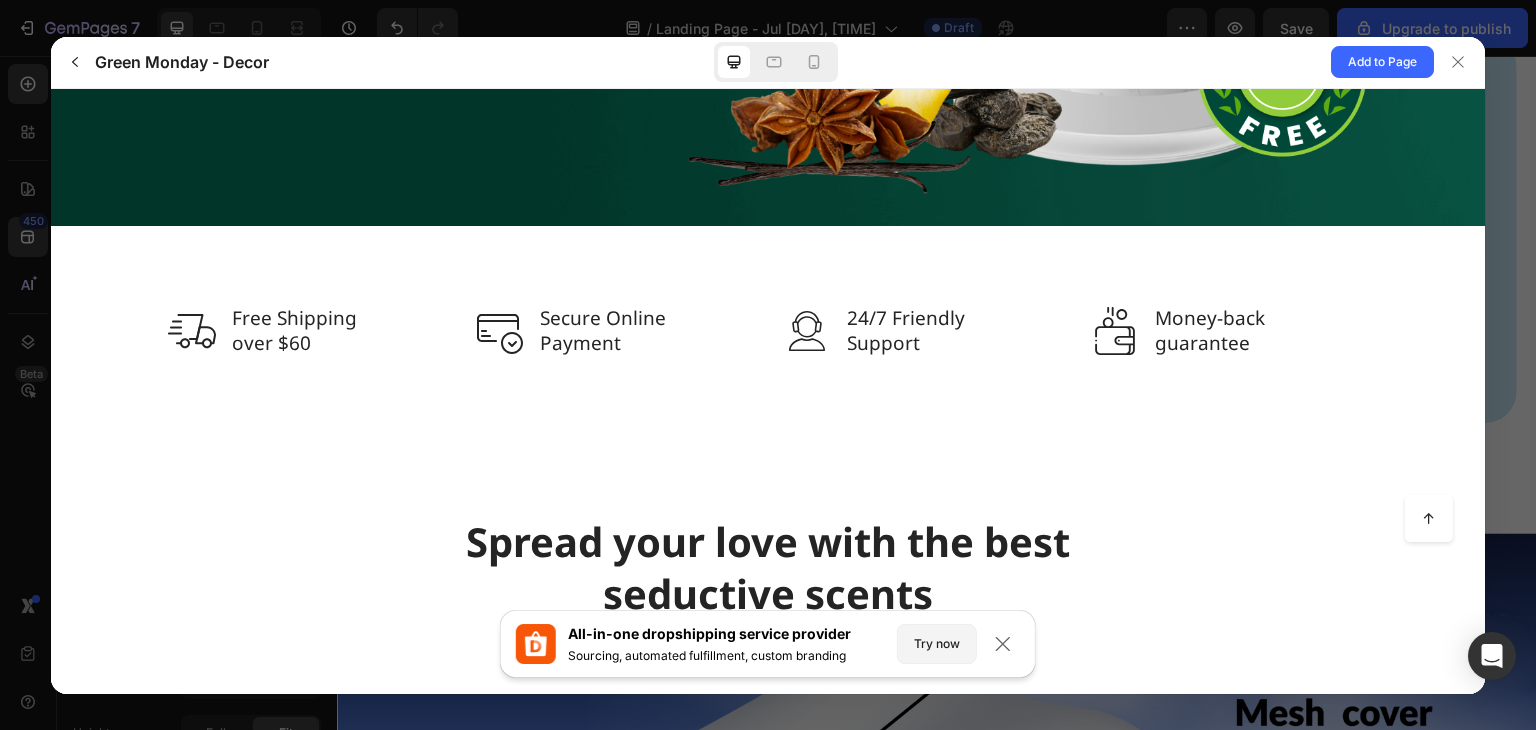 click on "Spread your love with the best seductive scents
Create a desirable ambience and atmosphere
Natural Essential Oils & Fragrance
Besides using reputable Soy wax flakes of clear origin, we are also very thorough in learning about the essential oils used in scented candles.
Long-Lasting Performance
Depending on the type of wick, with each cup of 9.3 oz candles will be equivalent to 60 hours of continuous burning." at bounding box center (768, 855) 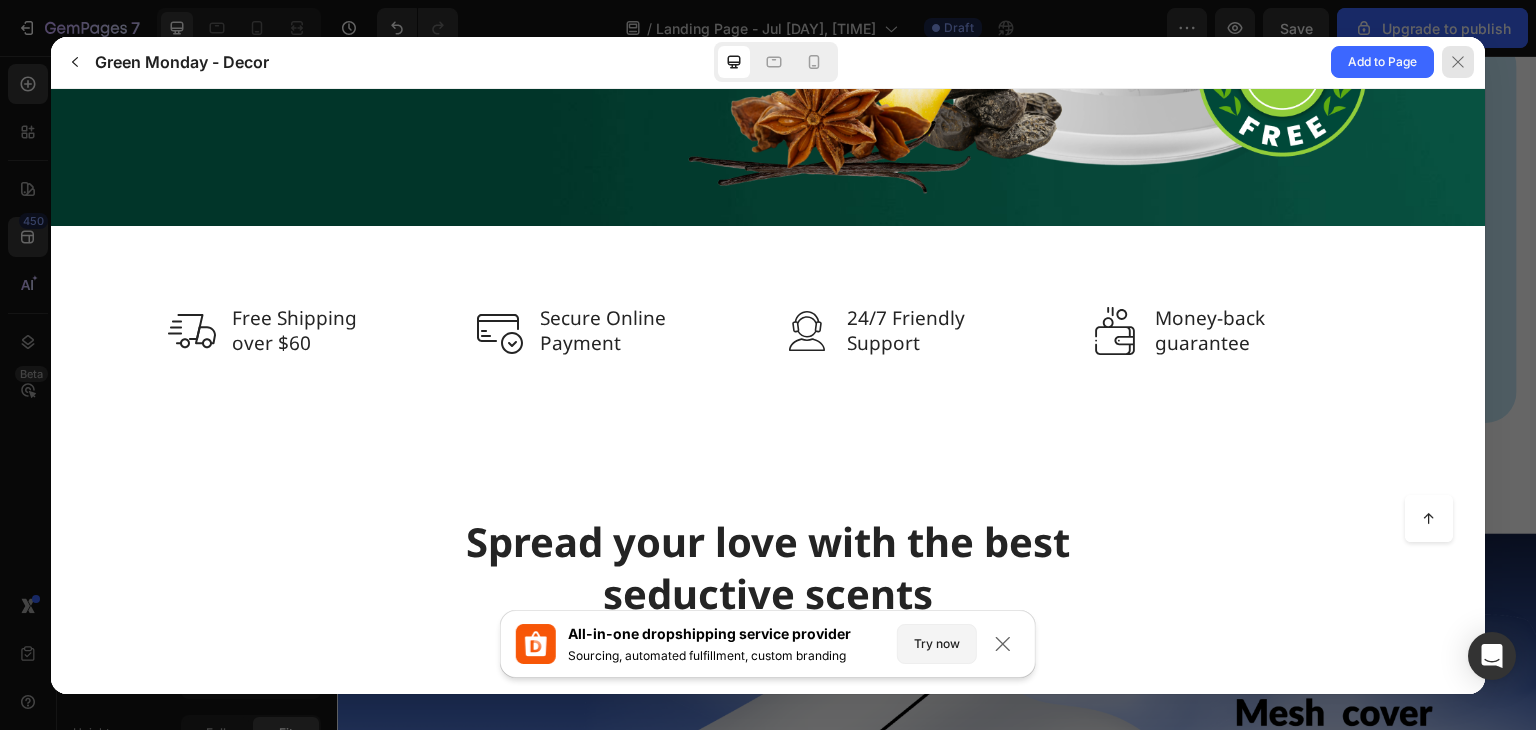 click 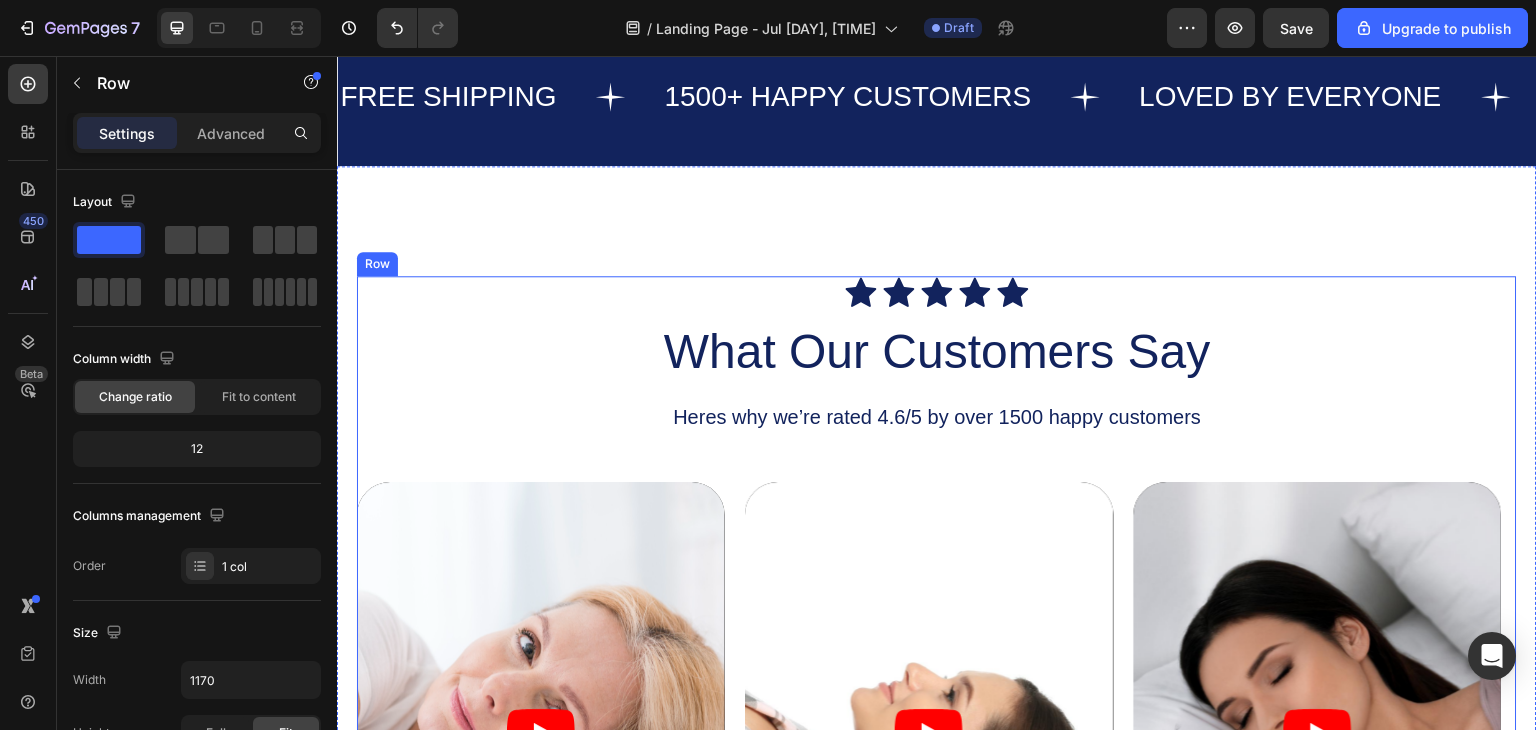 scroll, scrollTop: 1700, scrollLeft: 0, axis: vertical 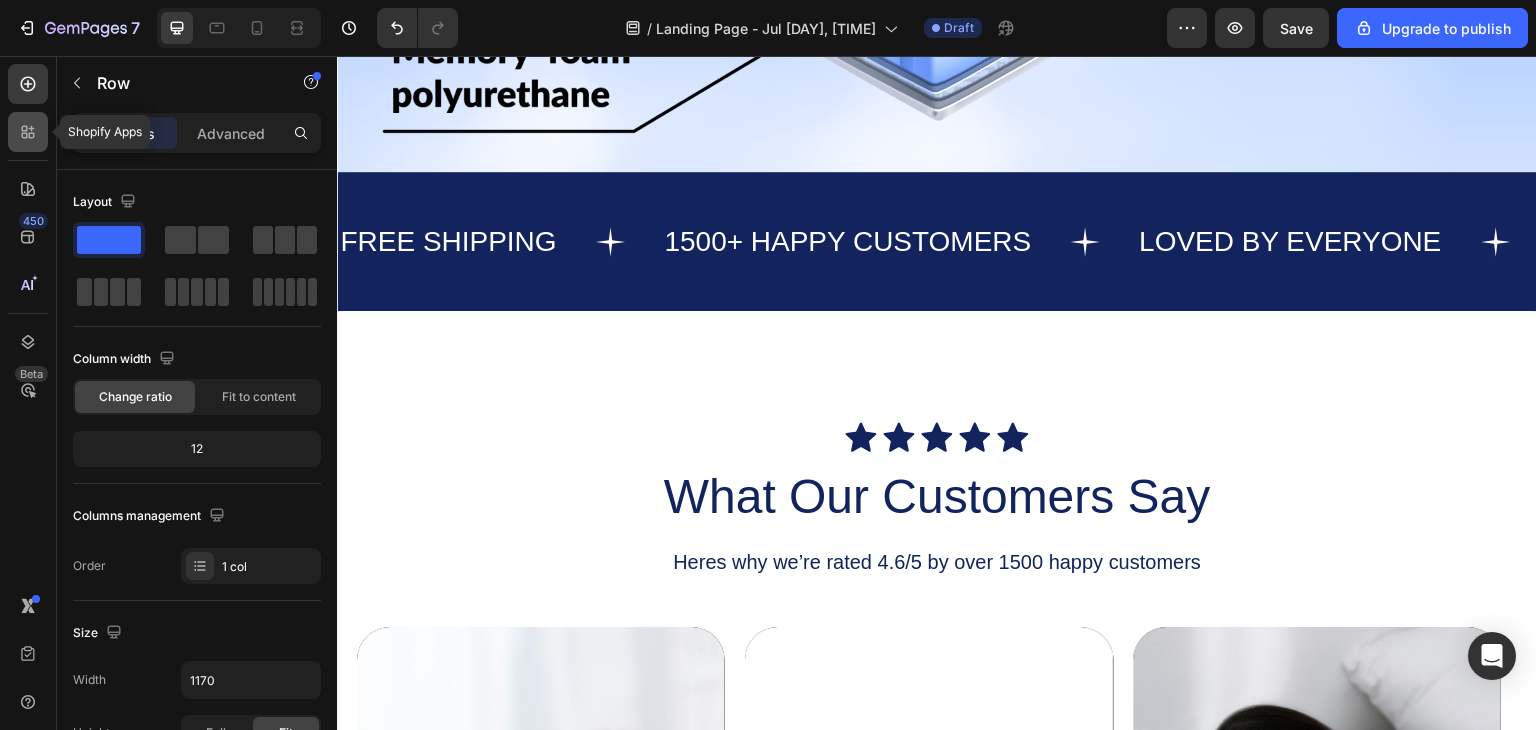 click 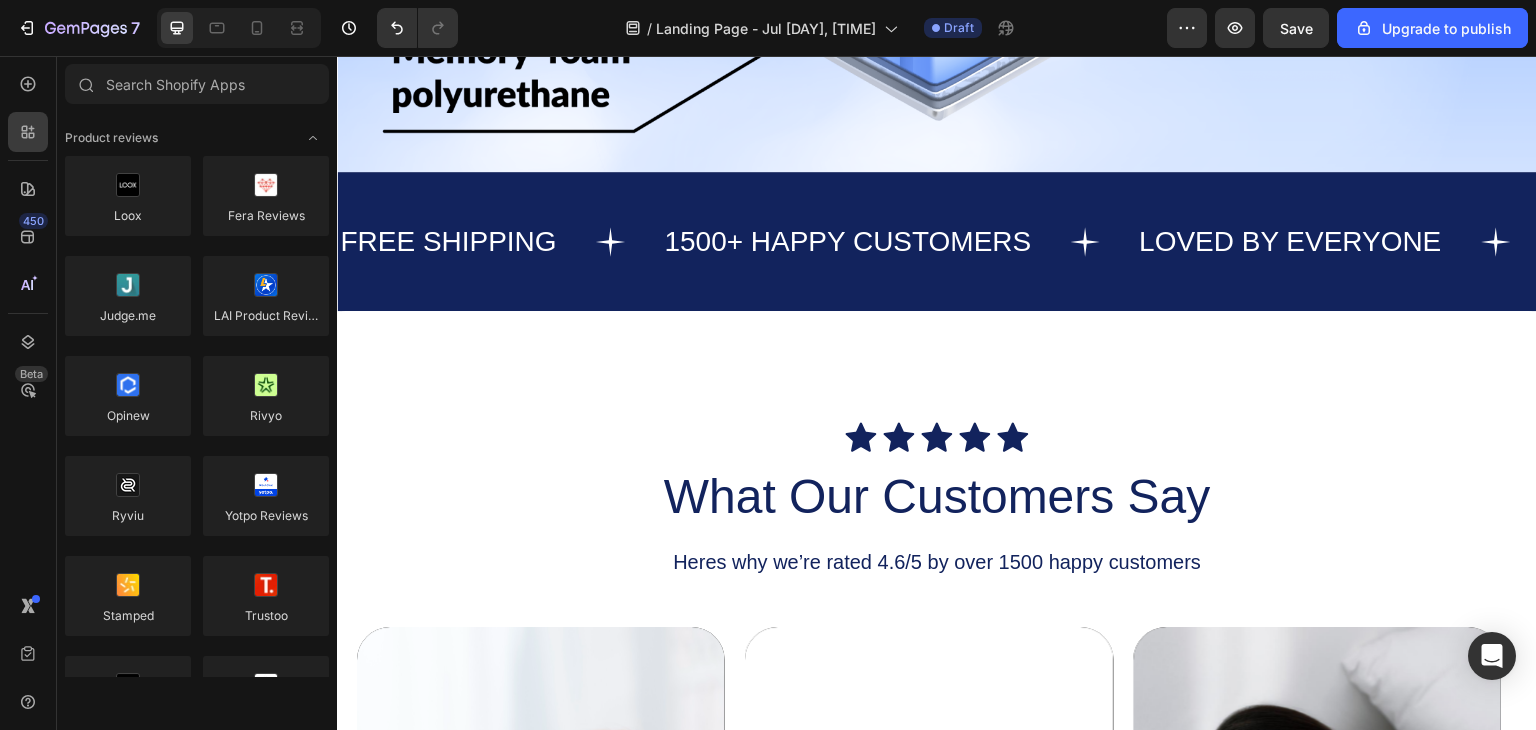 click on "450 Beta" at bounding box center (28, 325) 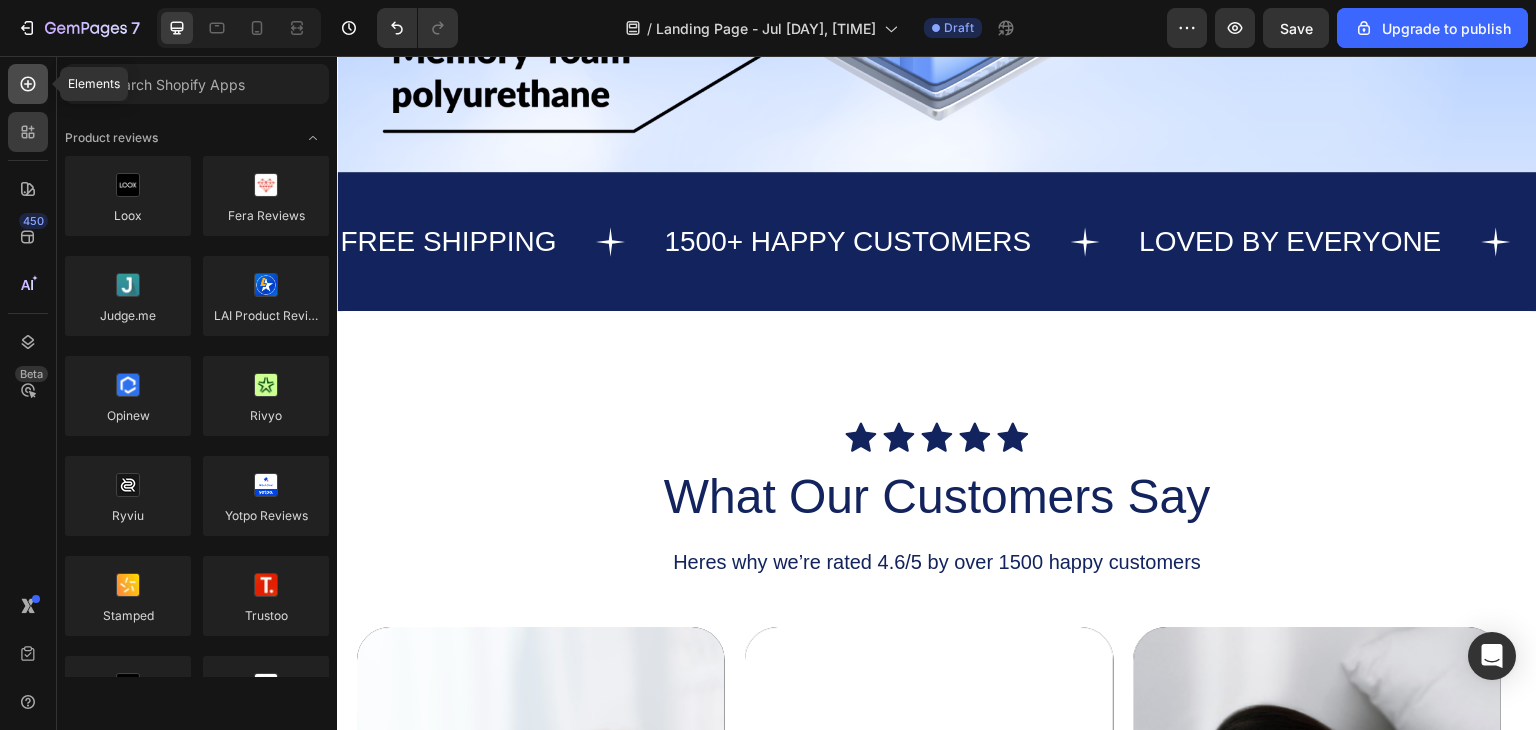 click 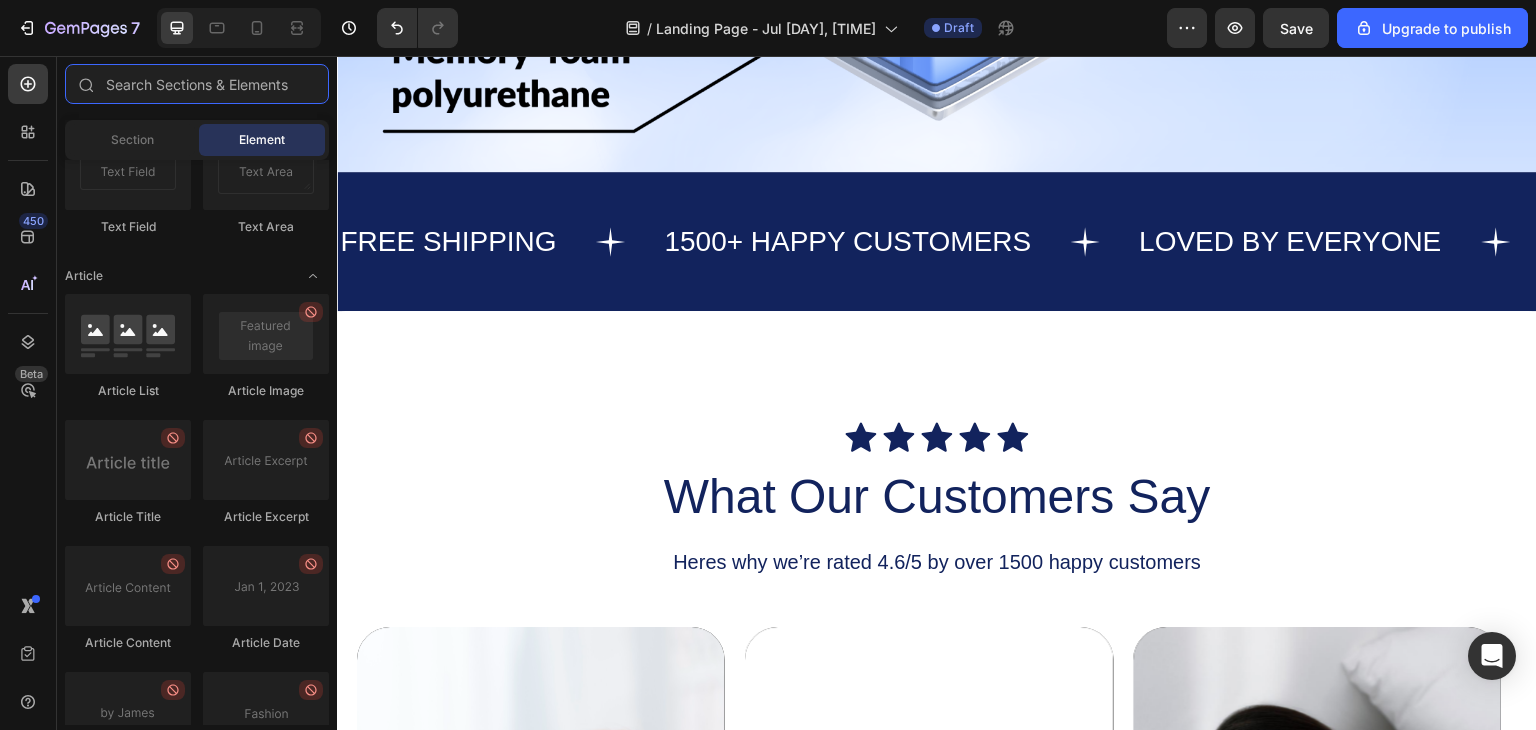 scroll, scrollTop: 5362, scrollLeft: 0, axis: vertical 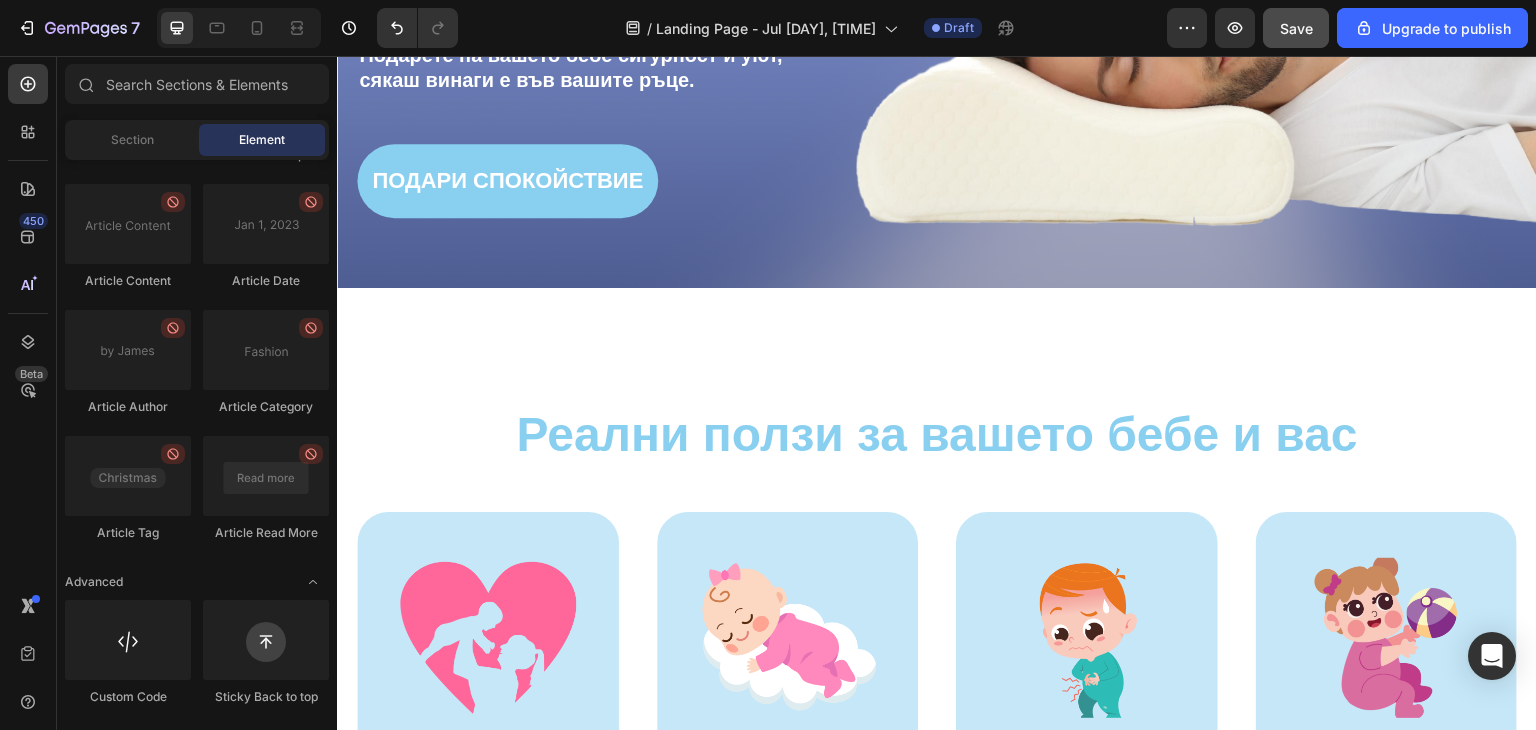click on "Save" 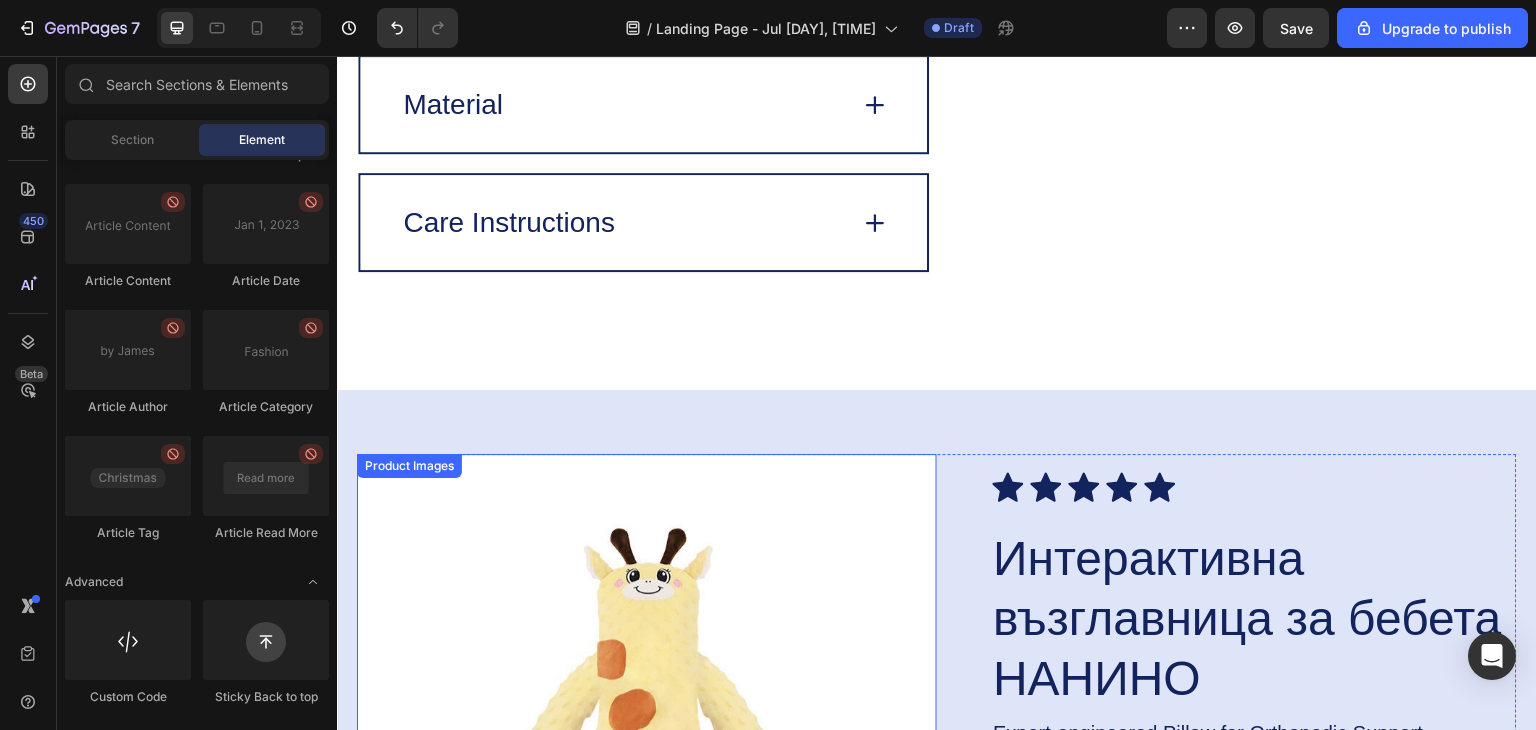 scroll, scrollTop: 4300, scrollLeft: 0, axis: vertical 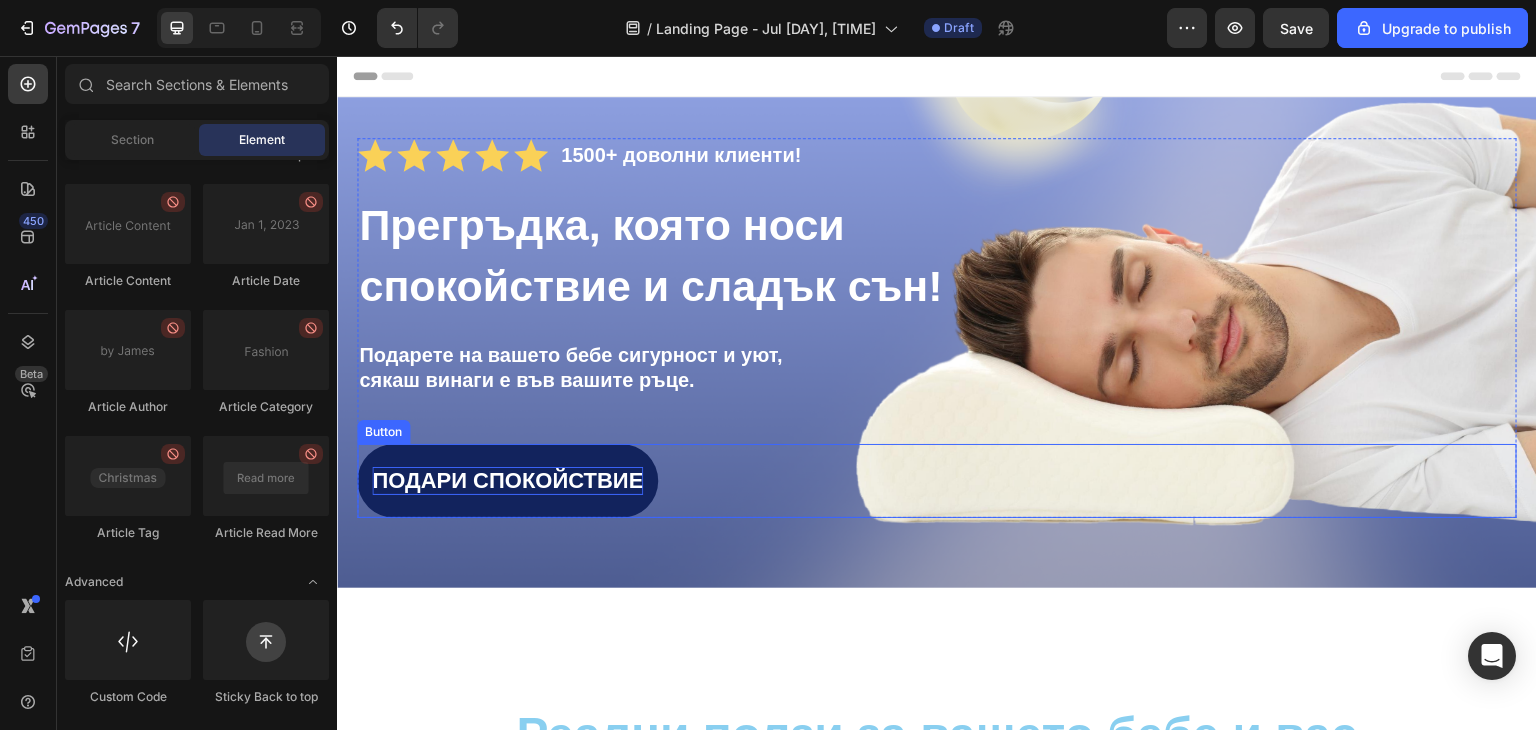 click on "ПОДАРИ СПОКОЙСТВИЕ" at bounding box center [507, 480] 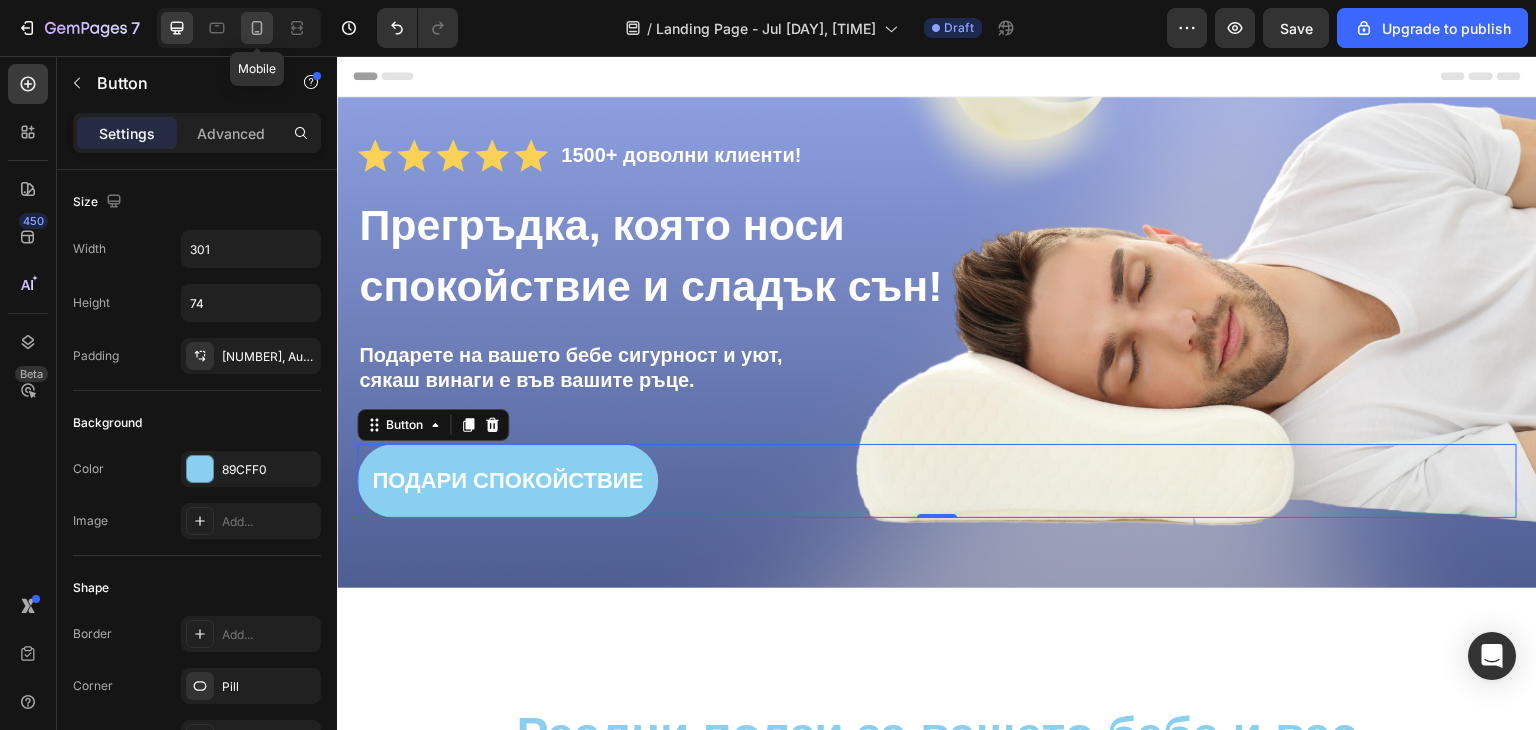 click 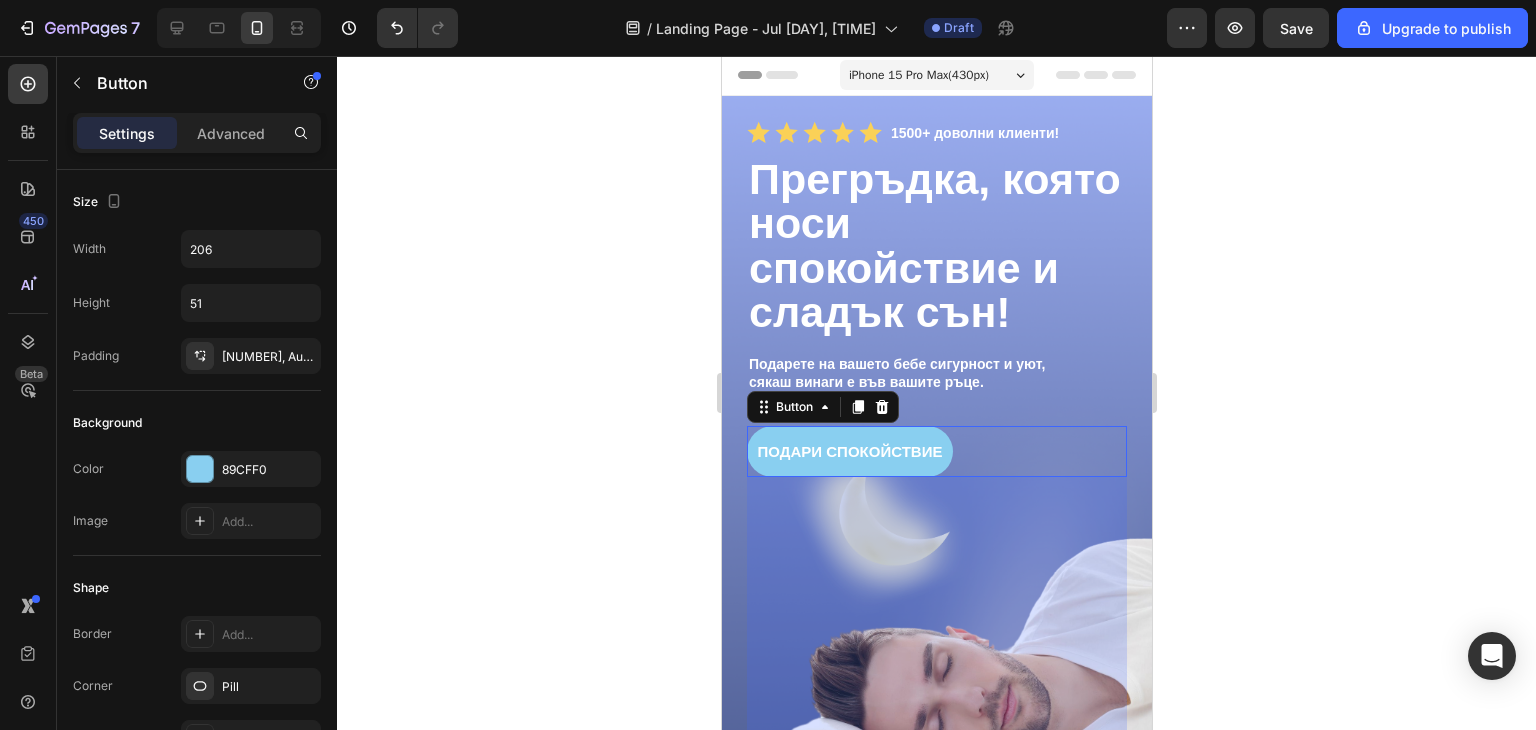 scroll, scrollTop: 200, scrollLeft: 0, axis: vertical 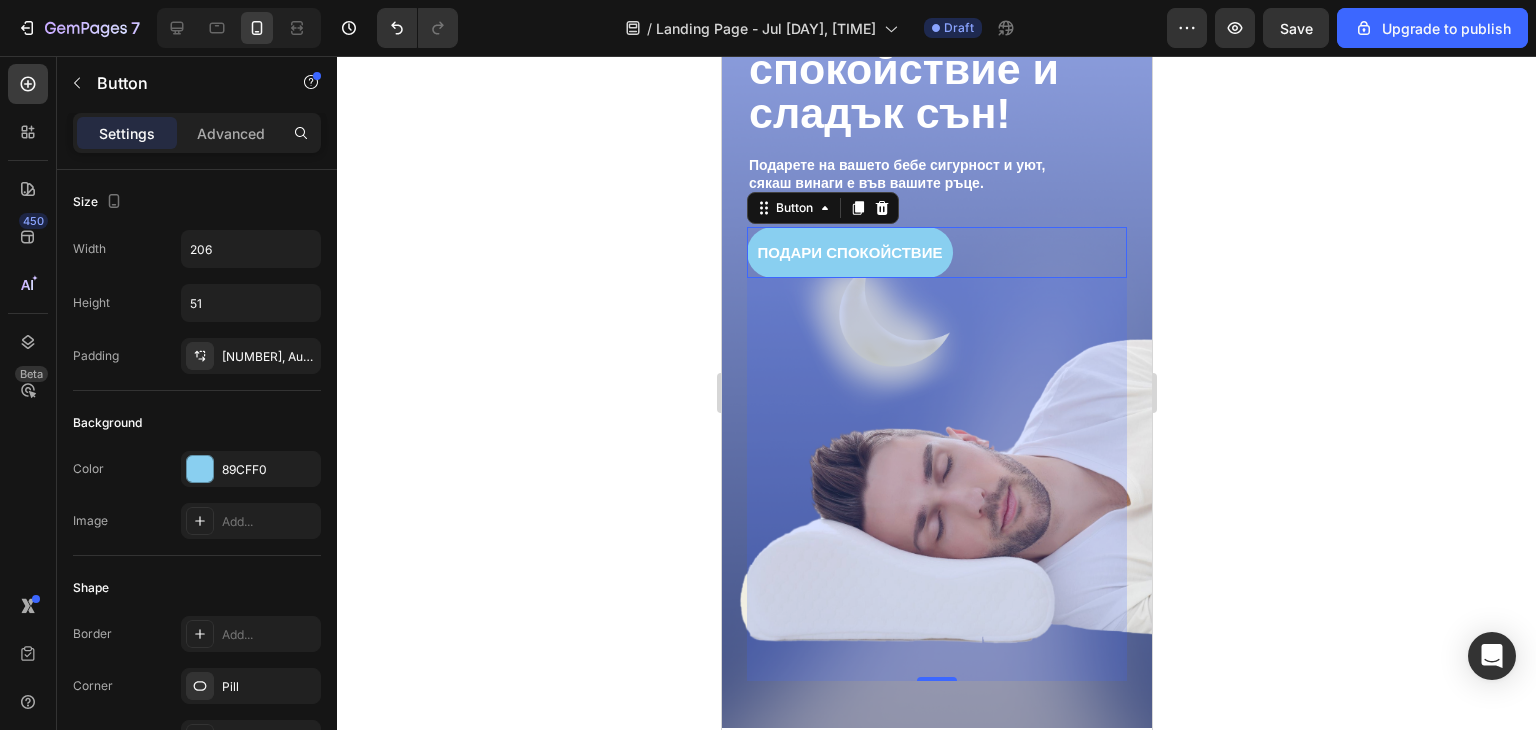 click 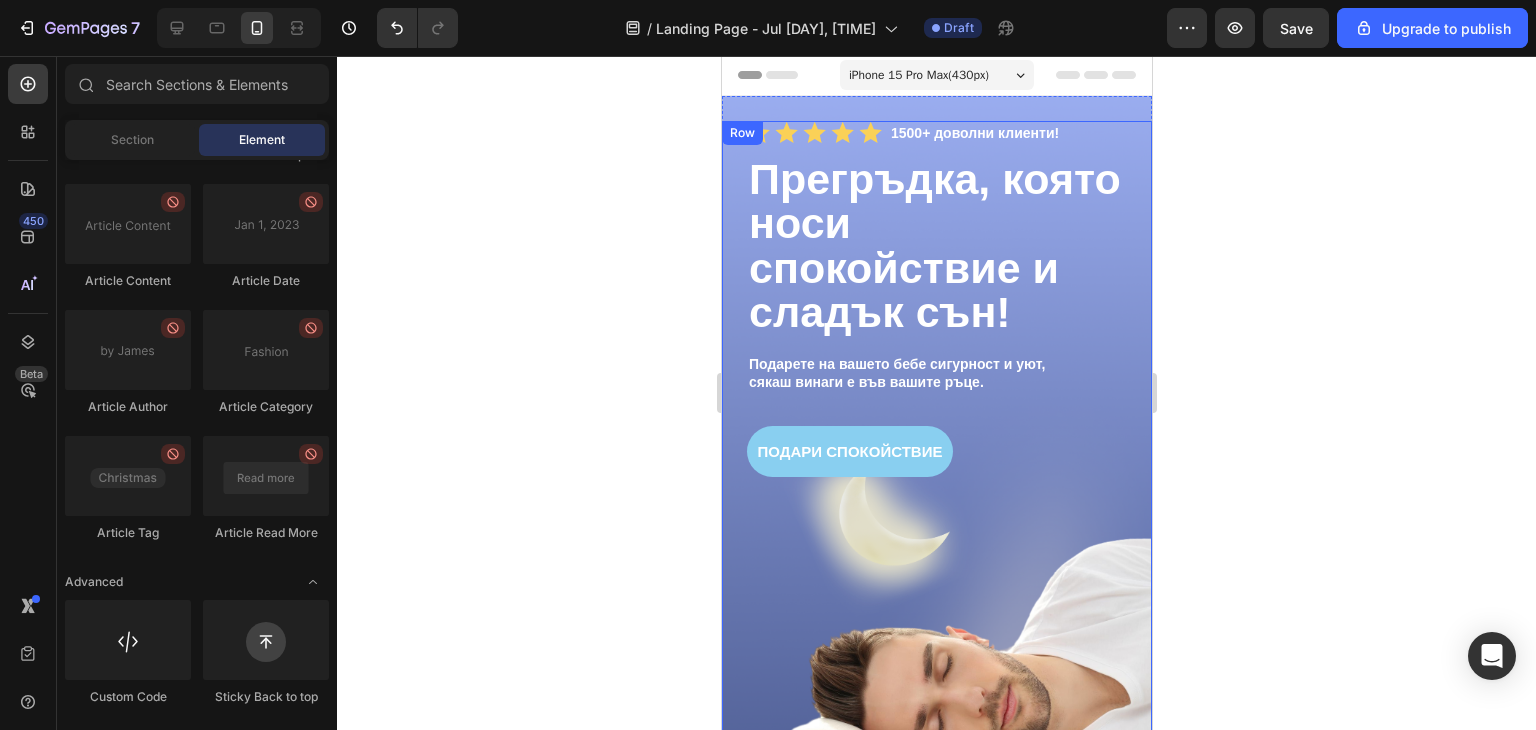 scroll, scrollTop: 0, scrollLeft: 0, axis: both 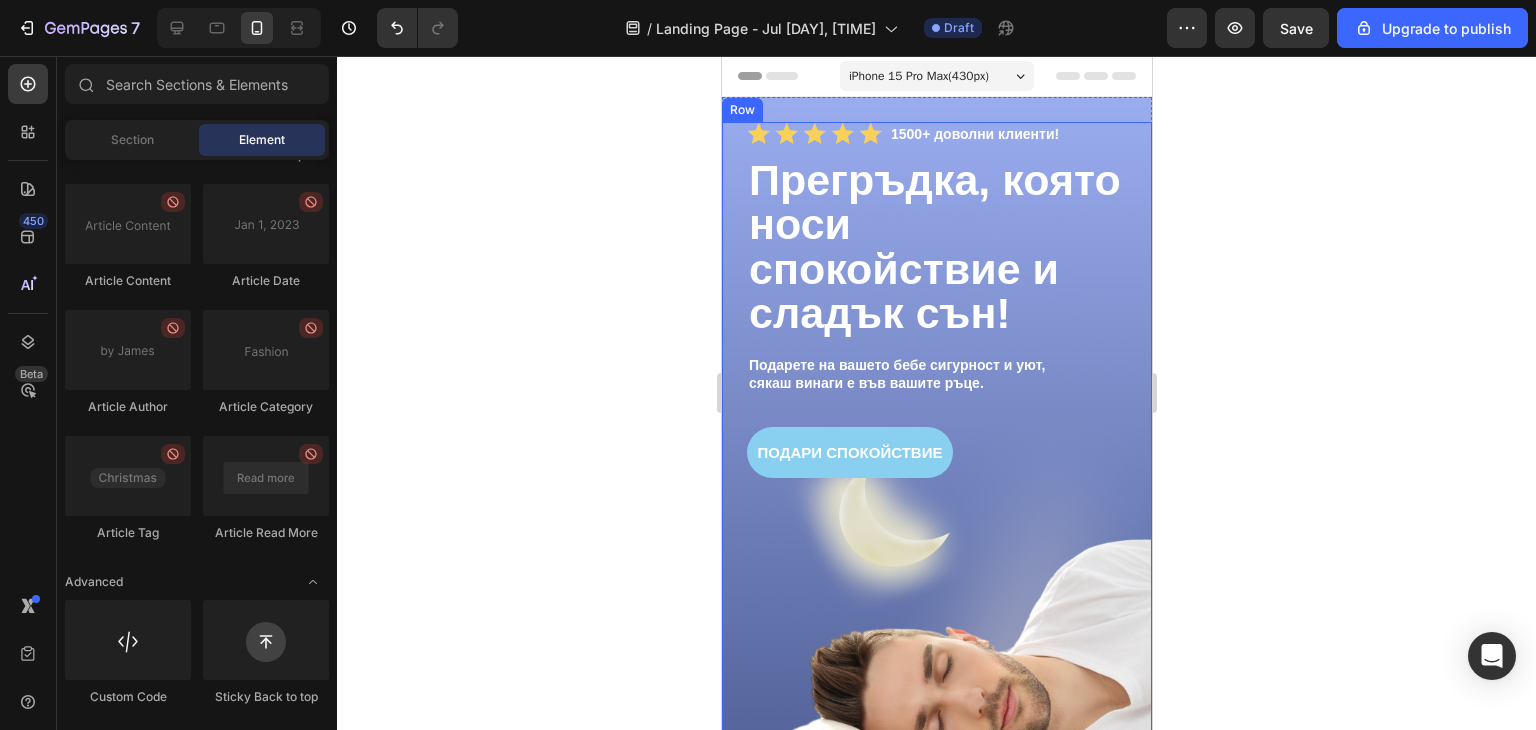 click on "ПОДАРИ СПОКОЙСТВИЕ Button" at bounding box center (936, 654) 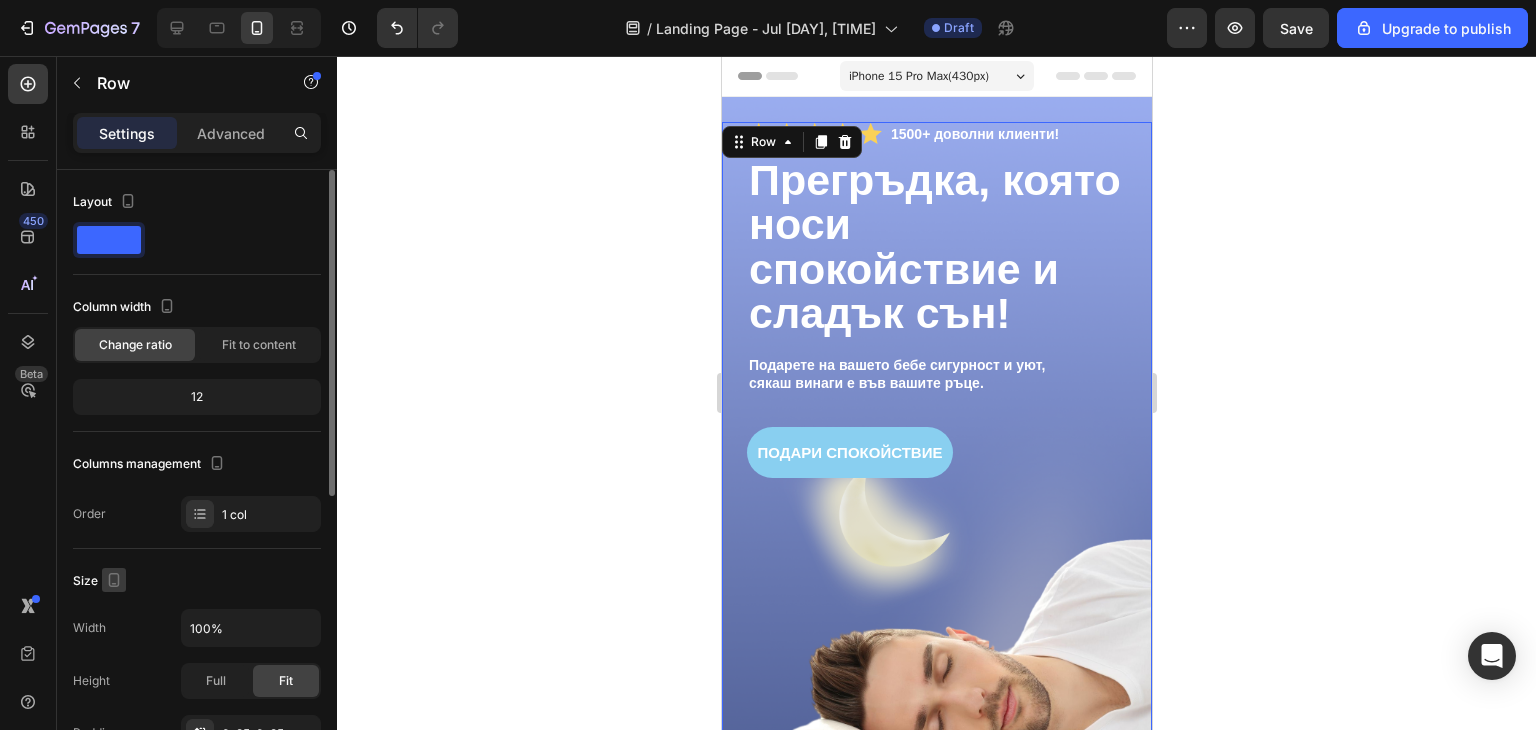 click 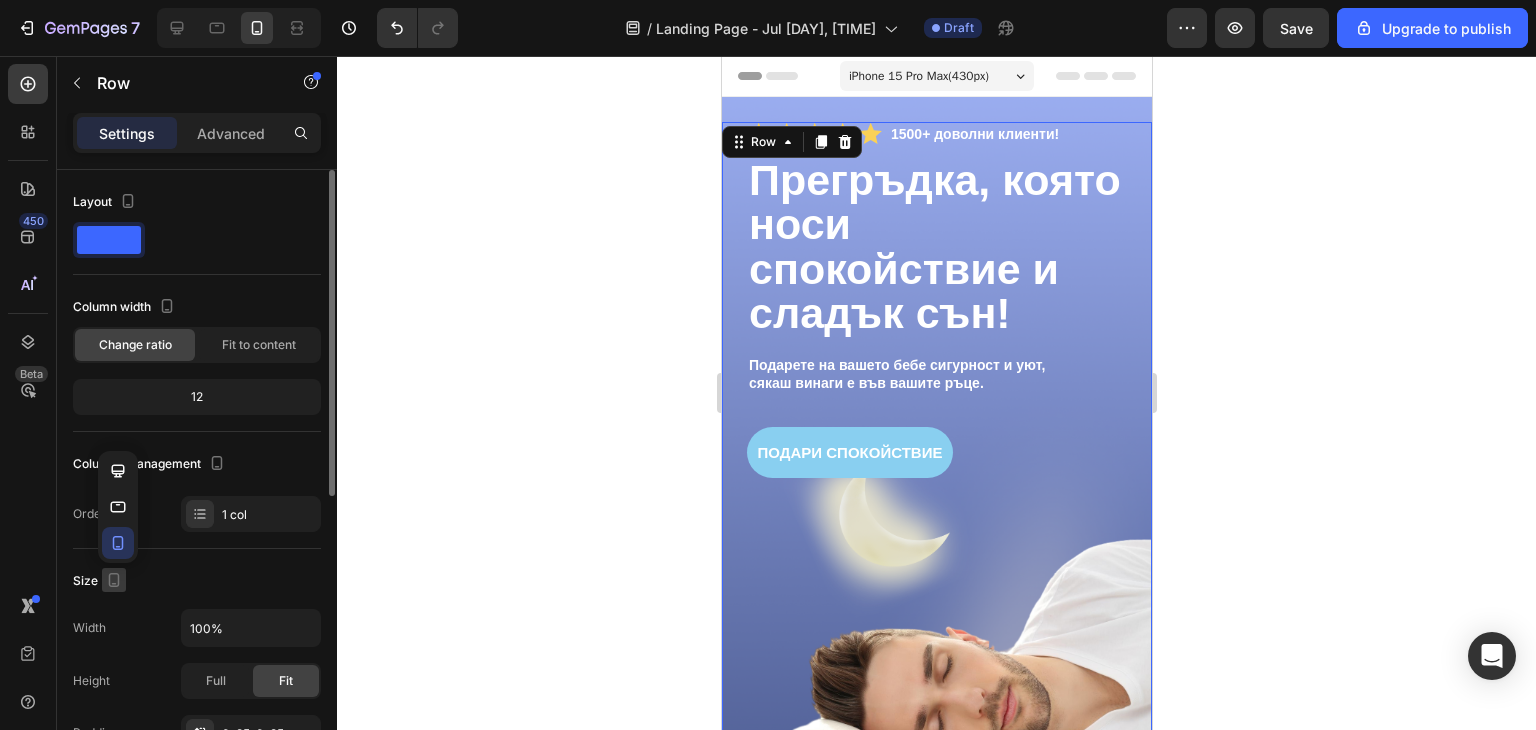 click 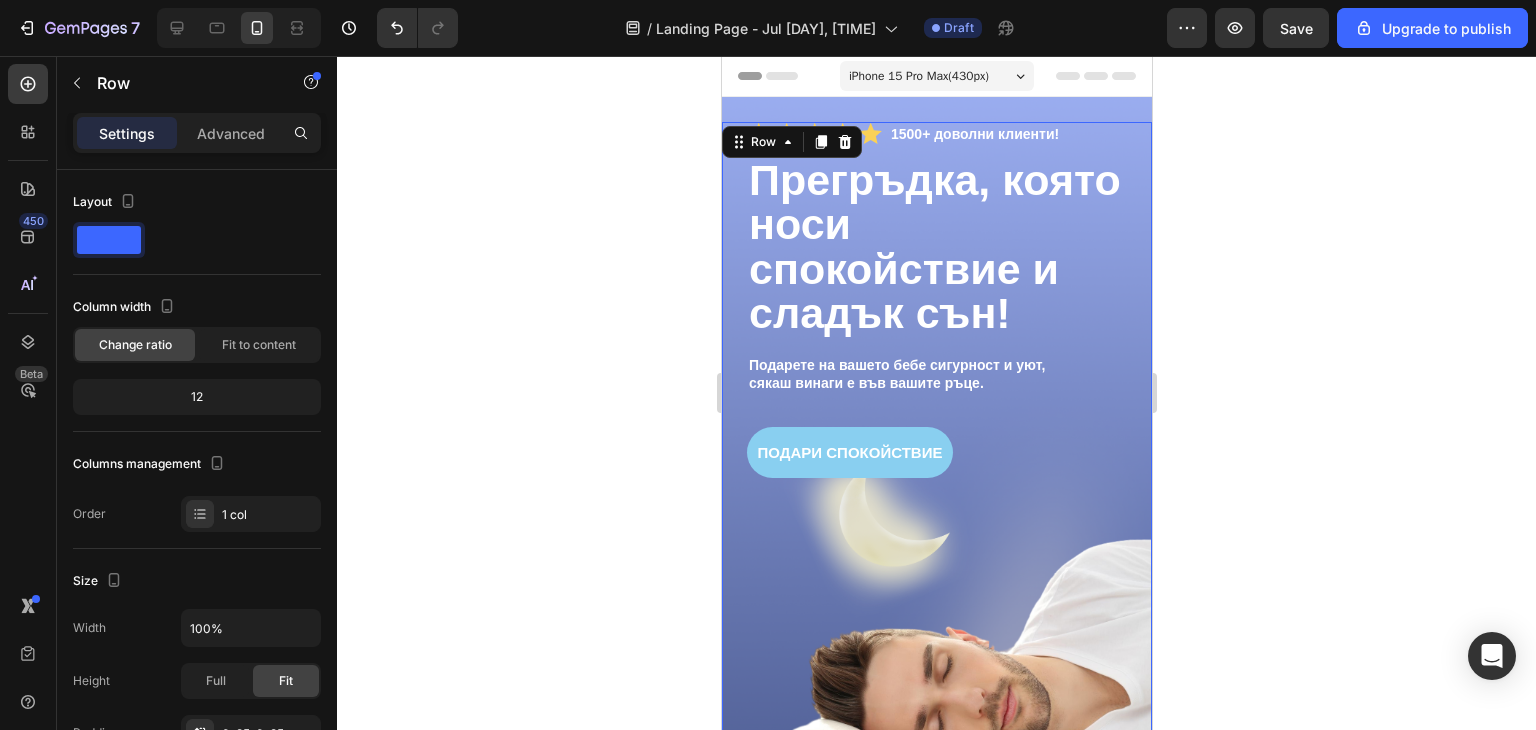 click on "ПОДАРИ СПОКОЙСТВИЕ Button" at bounding box center (936, 654) 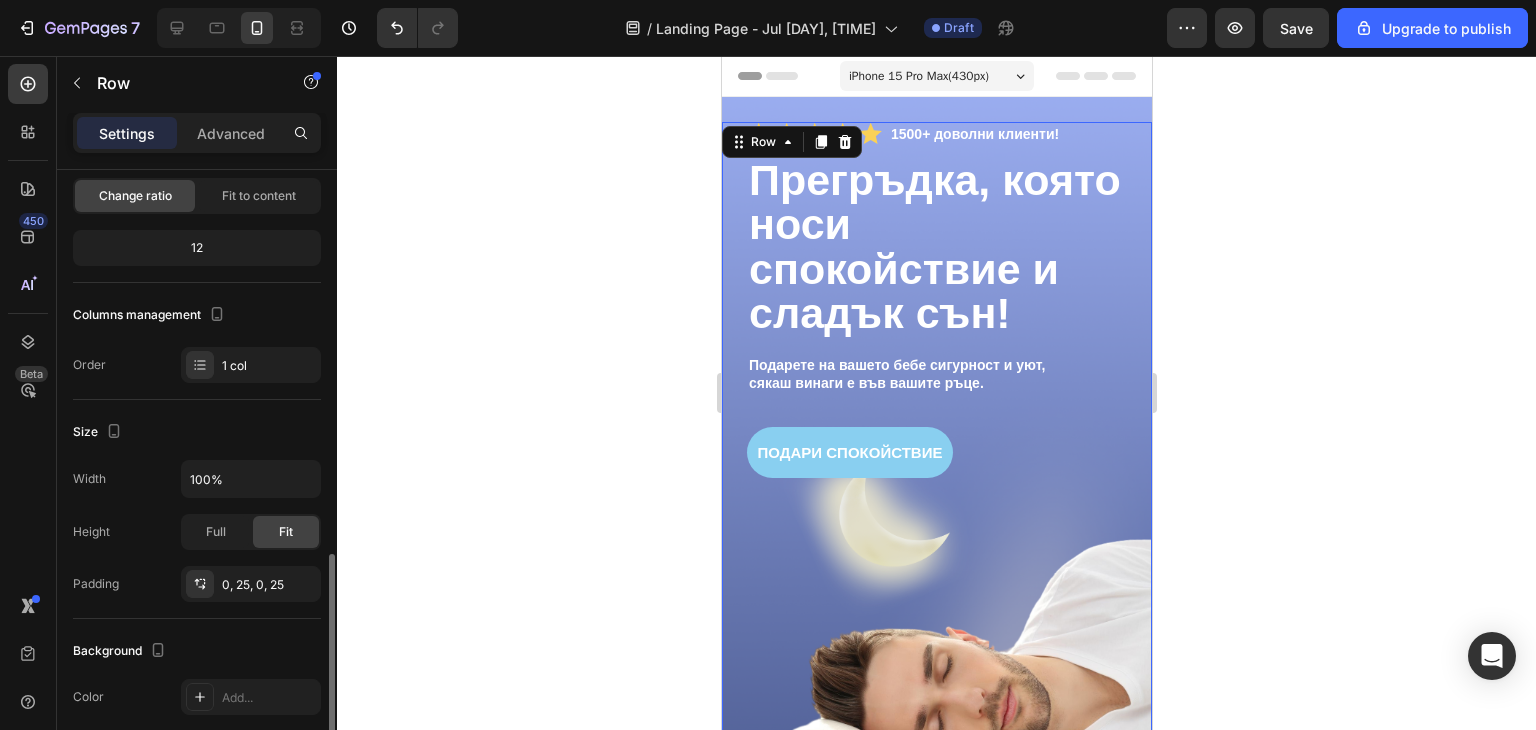 scroll, scrollTop: 0, scrollLeft: 0, axis: both 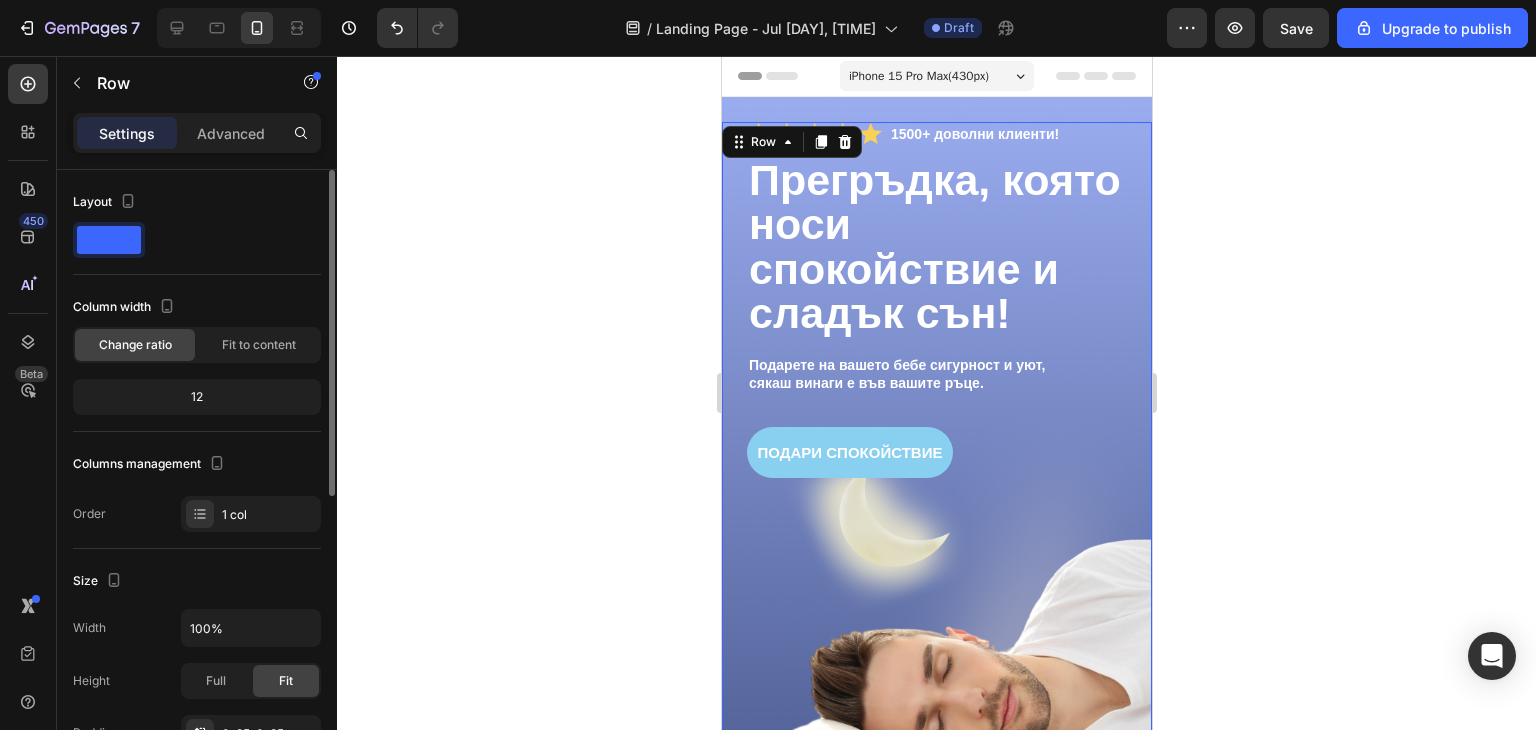click 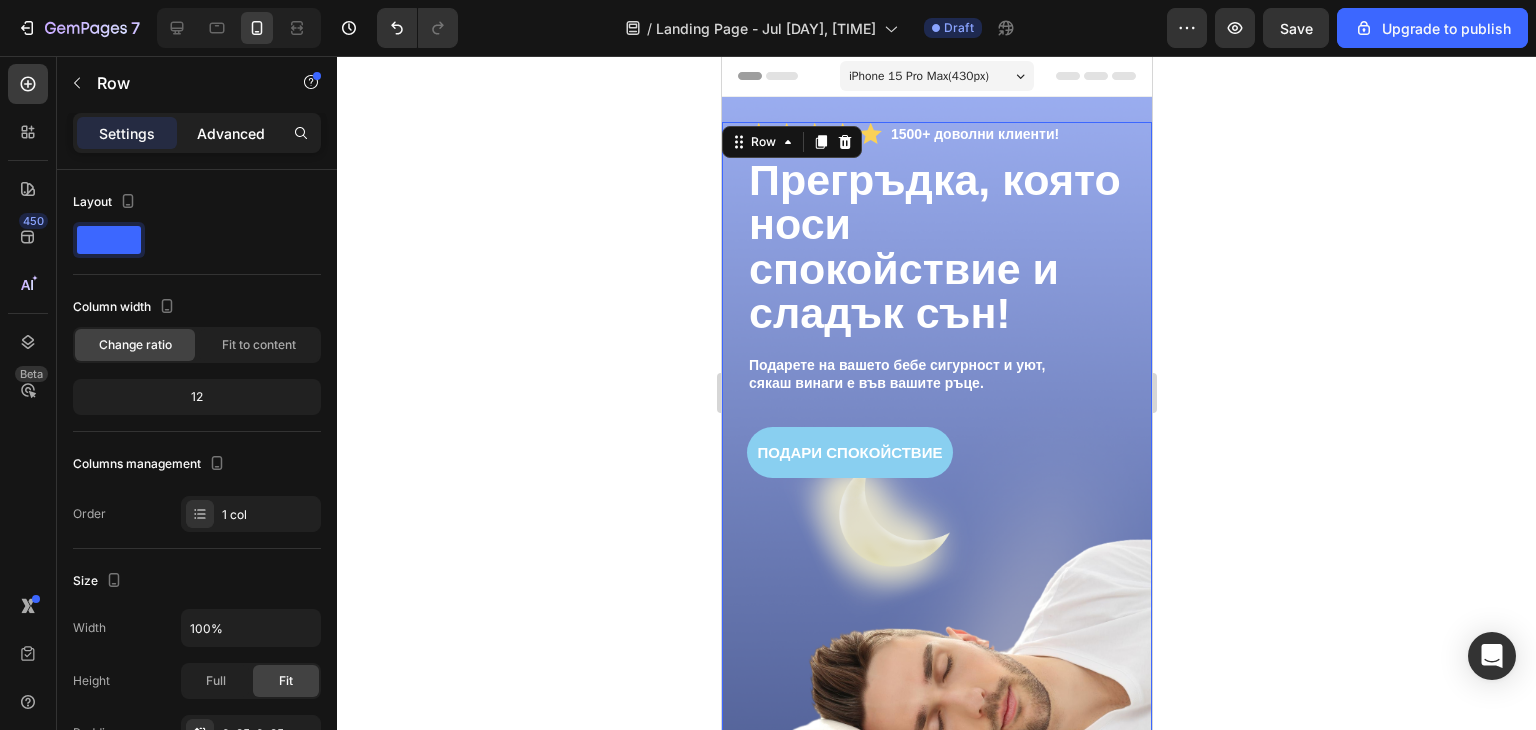 click on "Advanced" at bounding box center [231, 133] 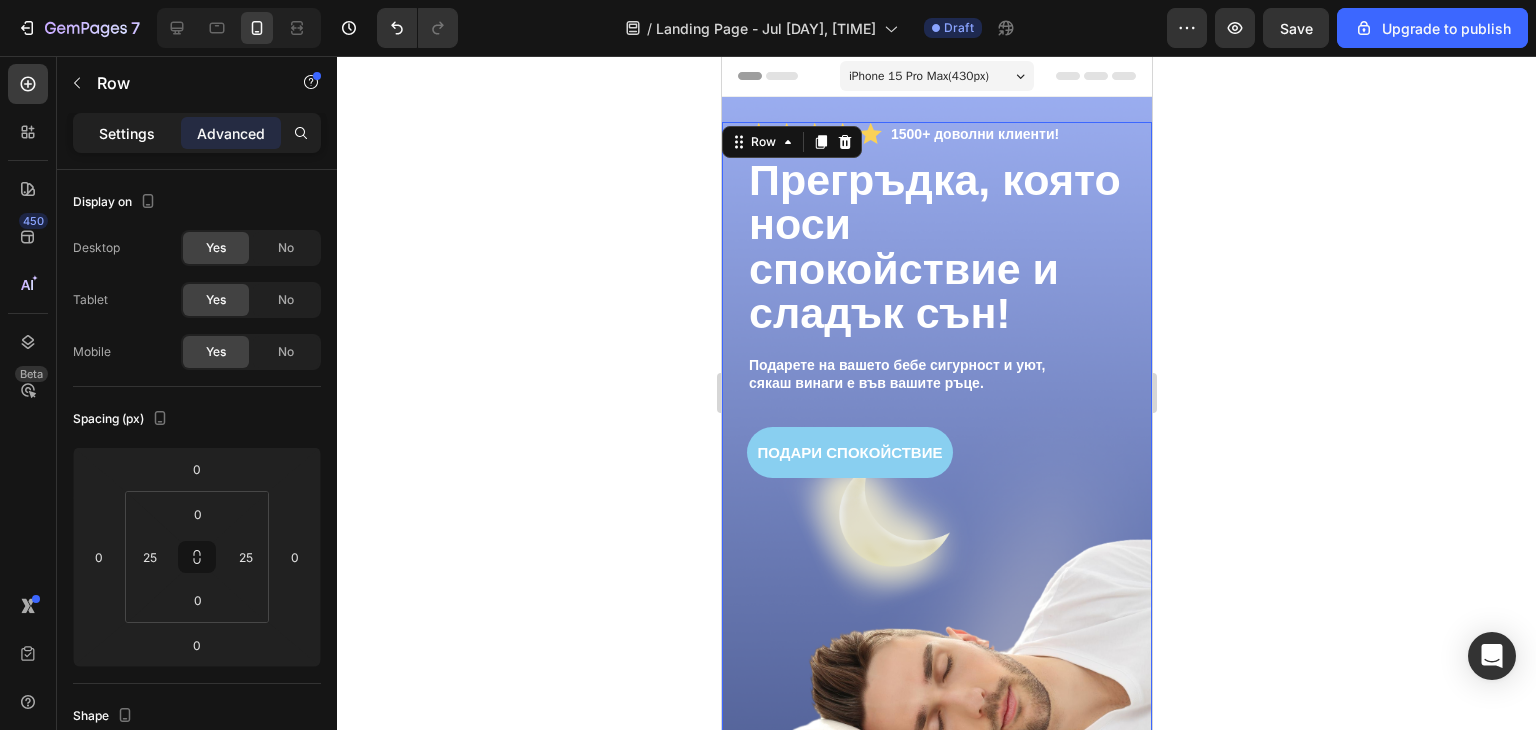 click on "Settings" at bounding box center (127, 133) 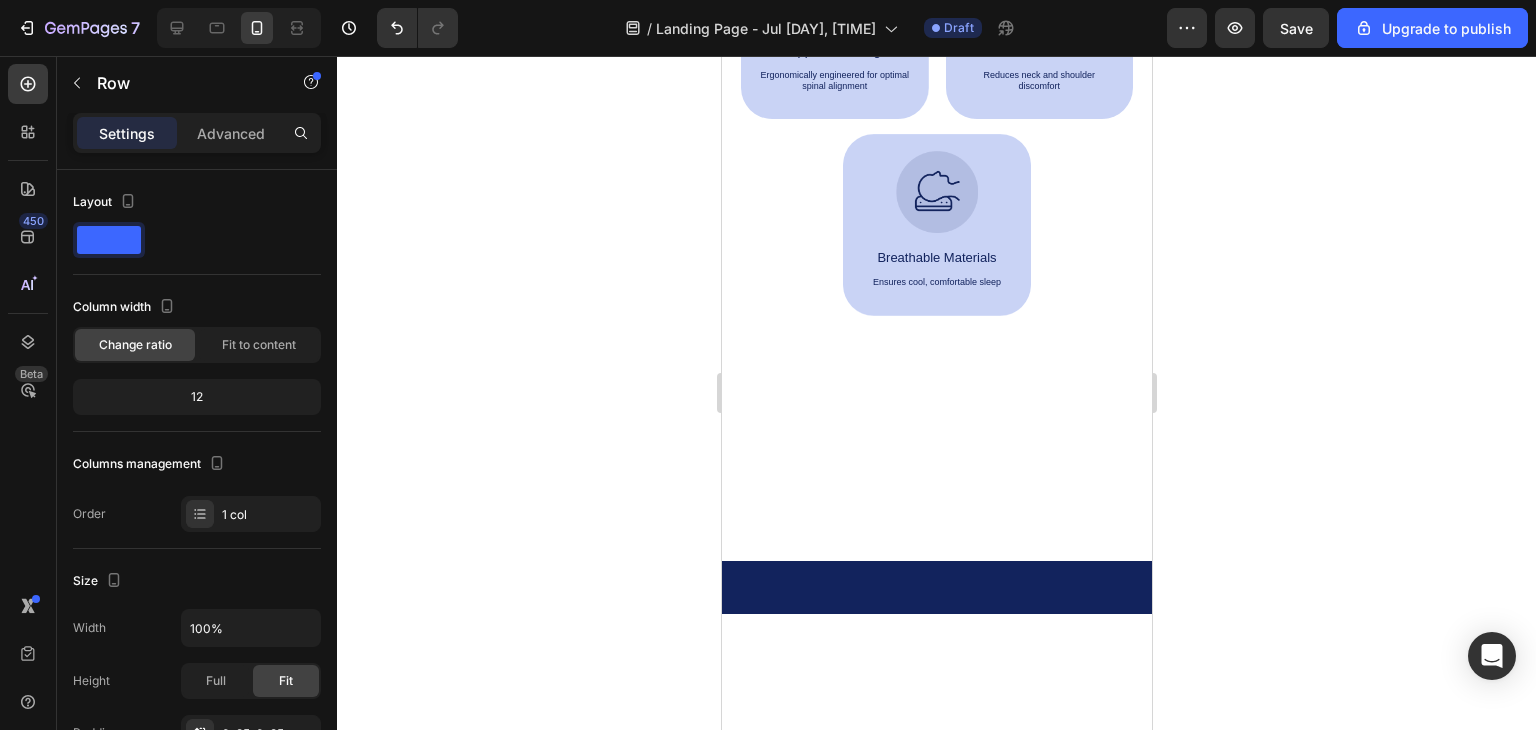 scroll, scrollTop: 700, scrollLeft: 0, axis: vertical 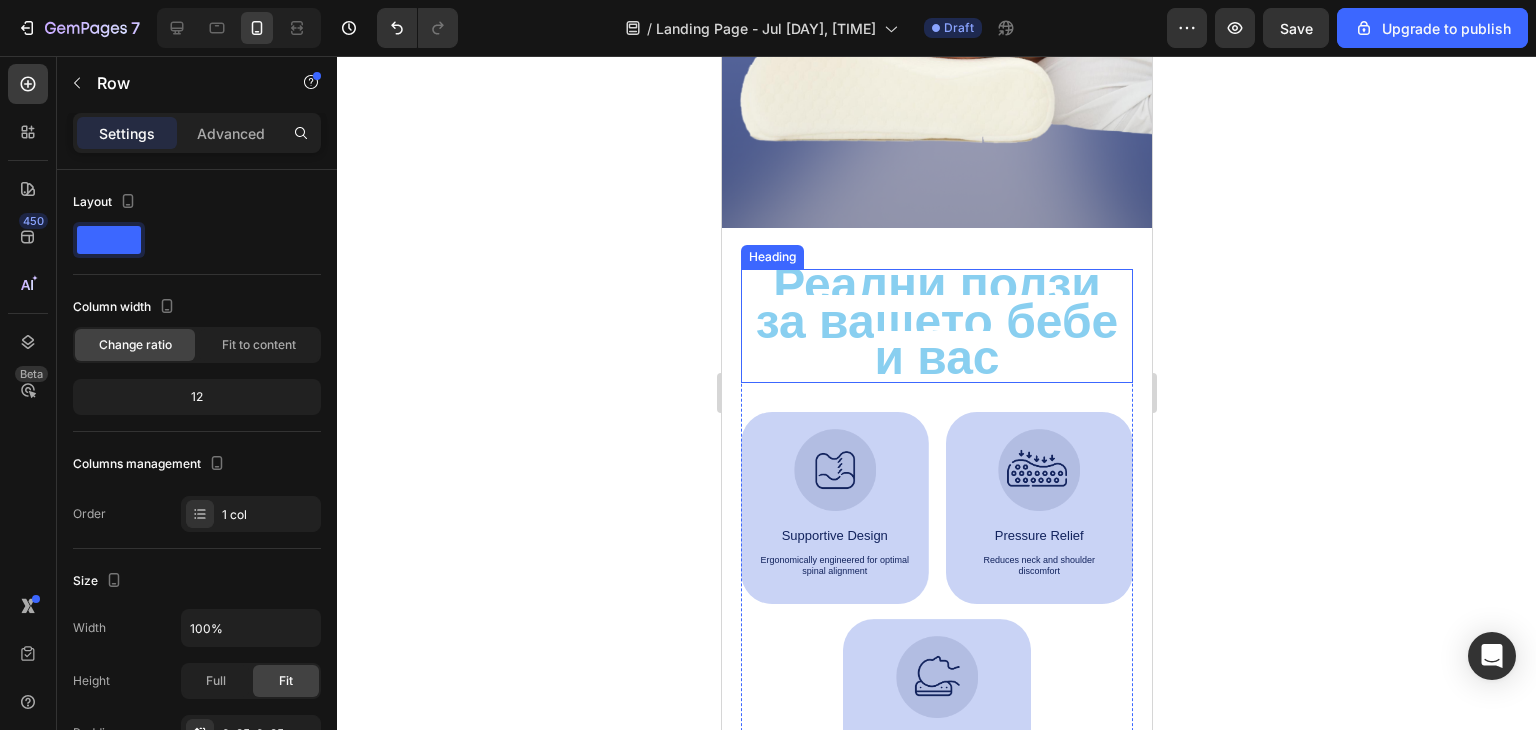 click on "Реални ползи за вашето бебе и вас Heading Image Усещане за сигурност Text Block Hero Banner Image По-добър сън Text Block Hero Banner Image Облекчение при колики Text Block Hero Banner Image Развитие и игра Text Block Hero Banner Row Image Supportive Design Text Block Ergonomically engineered for optimal spinal alignment Text Block Hero Banner Image Pressure Relief Text Block Reduces neck and shoulder discomfort Text Block Hero Banner Row Image Breathable Materials Text Block Ensures cool, comfortable sleep Text Block Hero Banner Row Section 2" at bounding box center [936, 540] 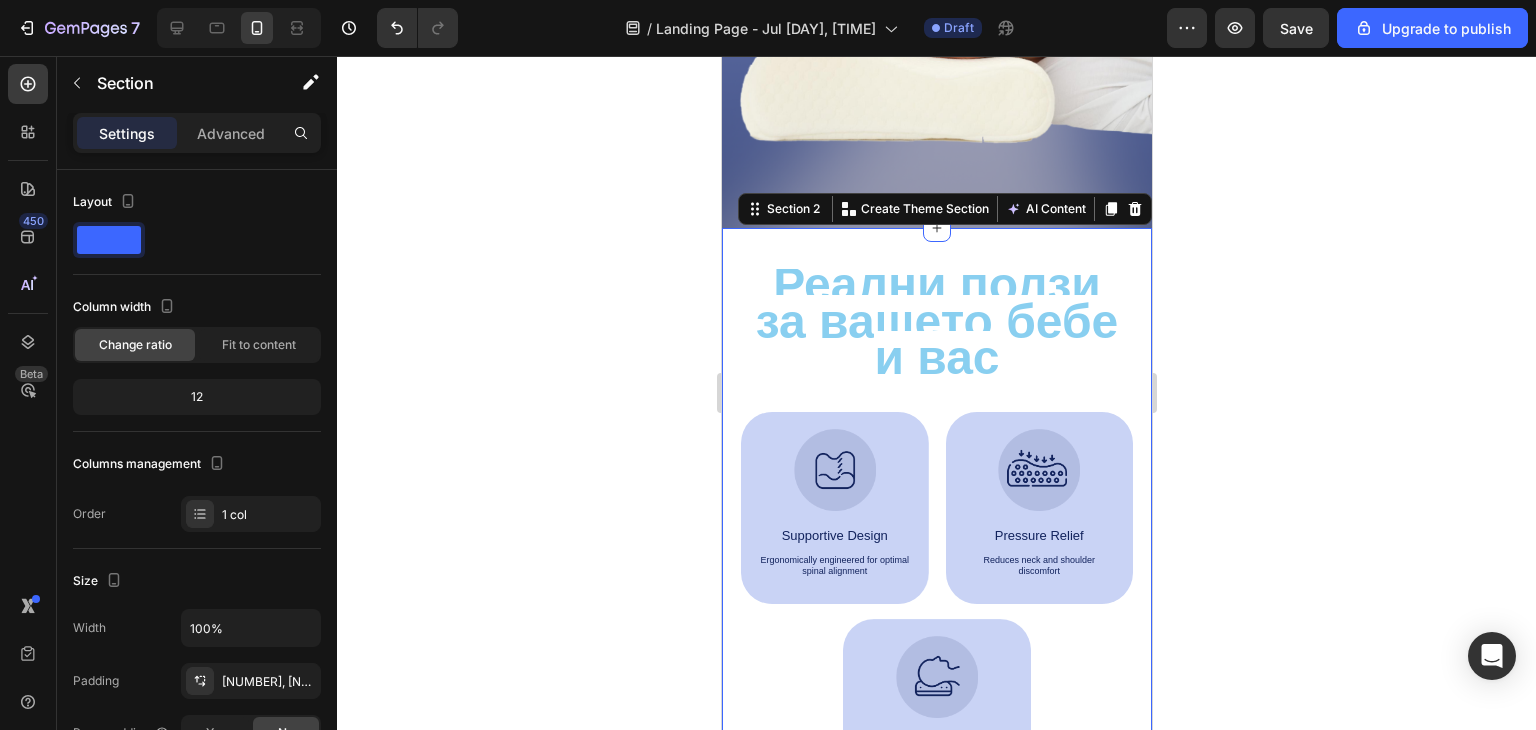 click 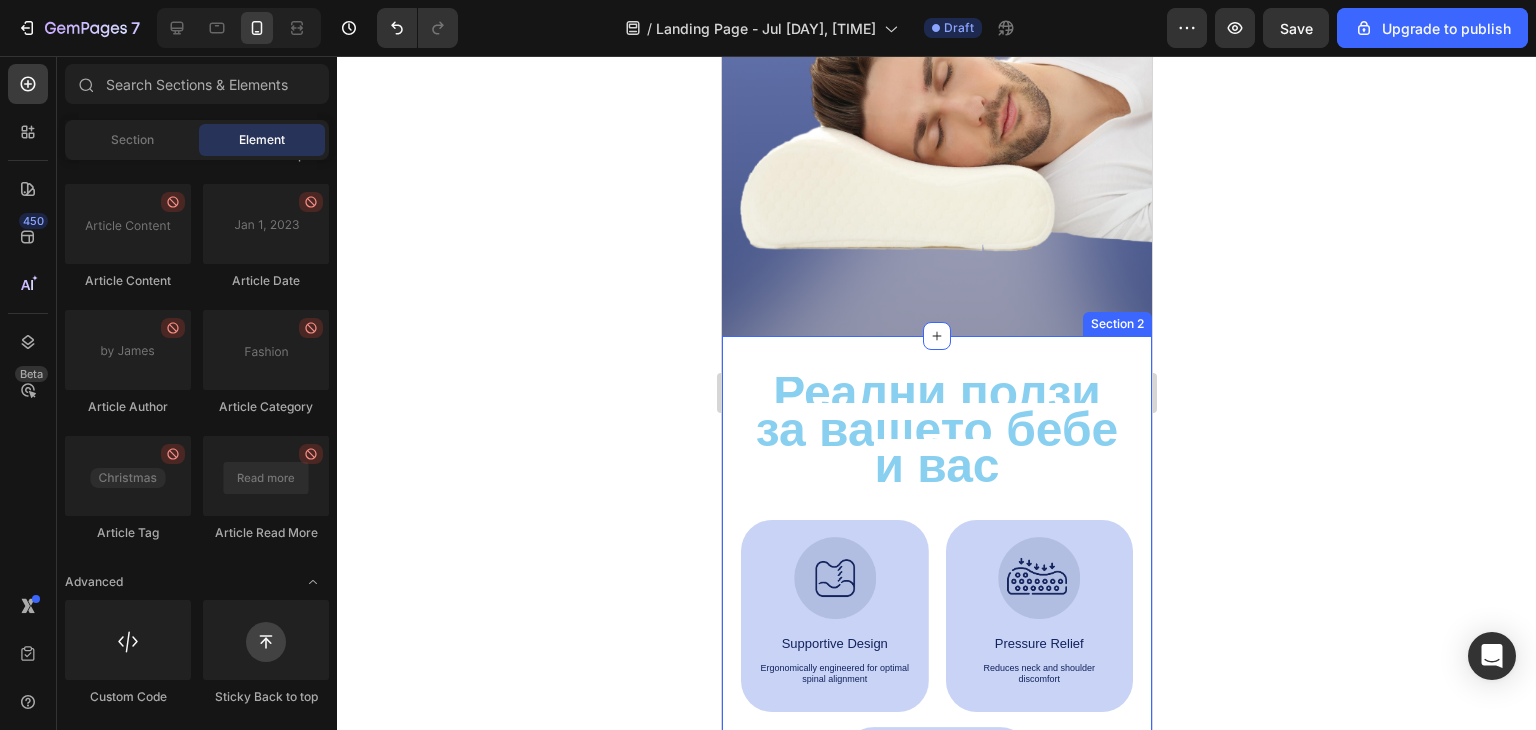 scroll, scrollTop: 0, scrollLeft: 0, axis: both 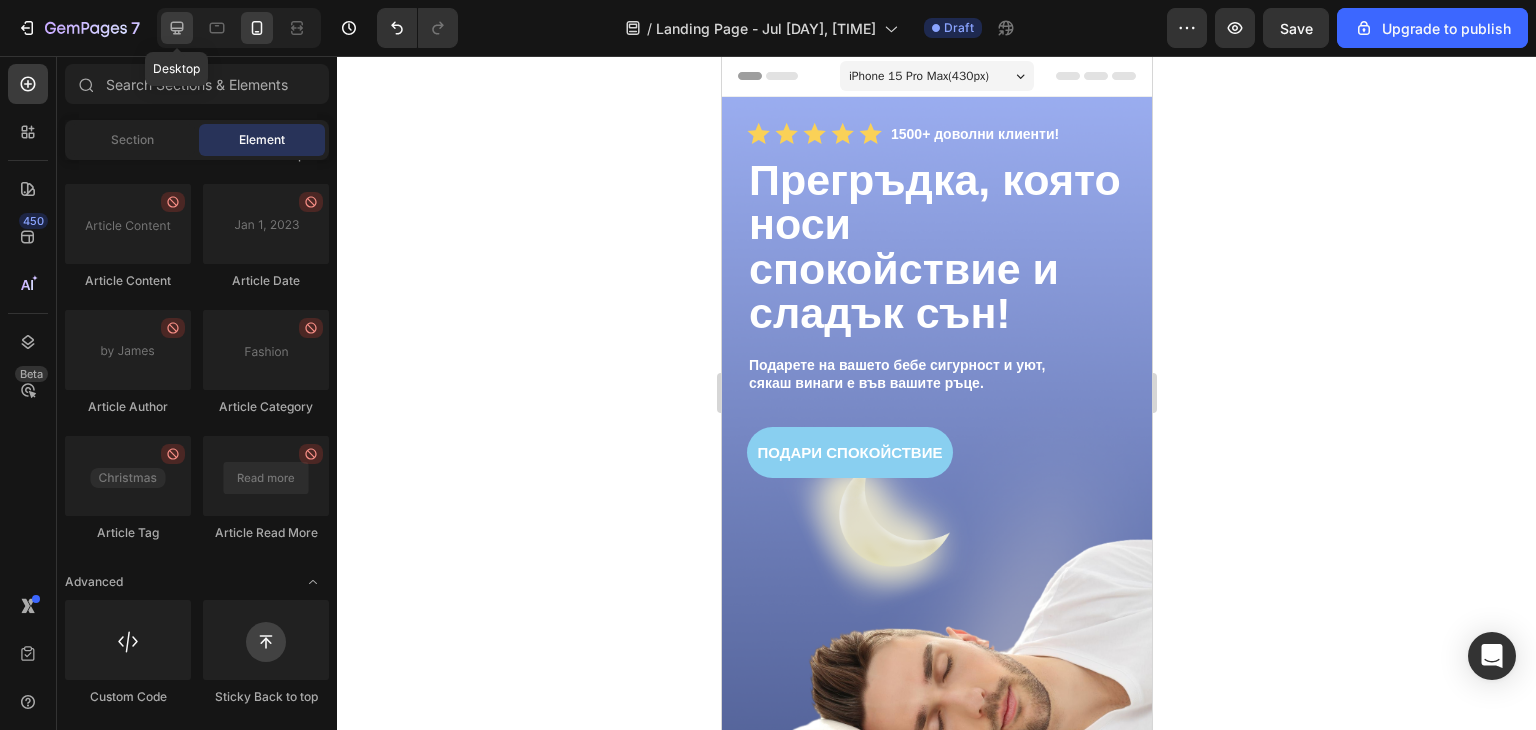 click 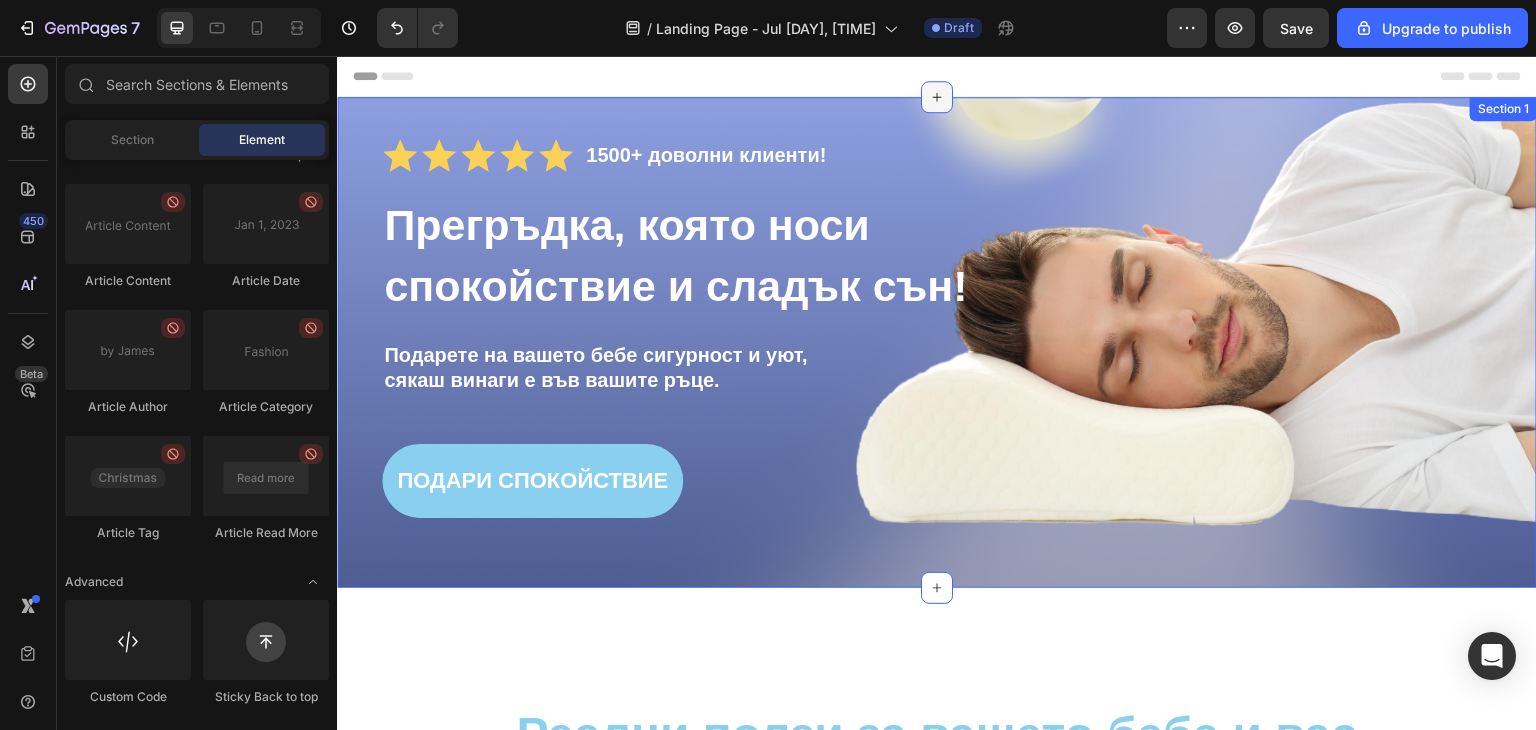 click 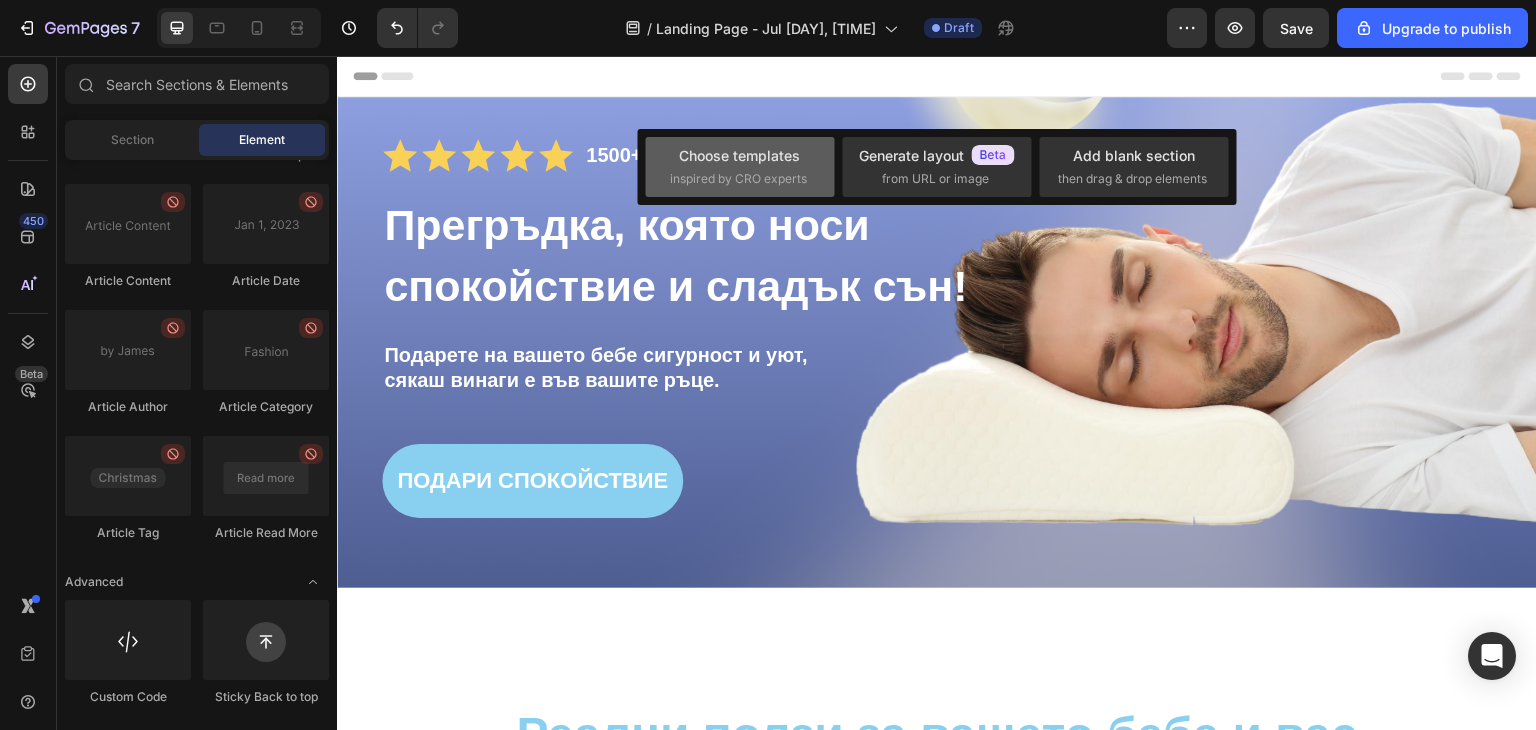 click on "inspired by CRO experts" at bounding box center (738, 179) 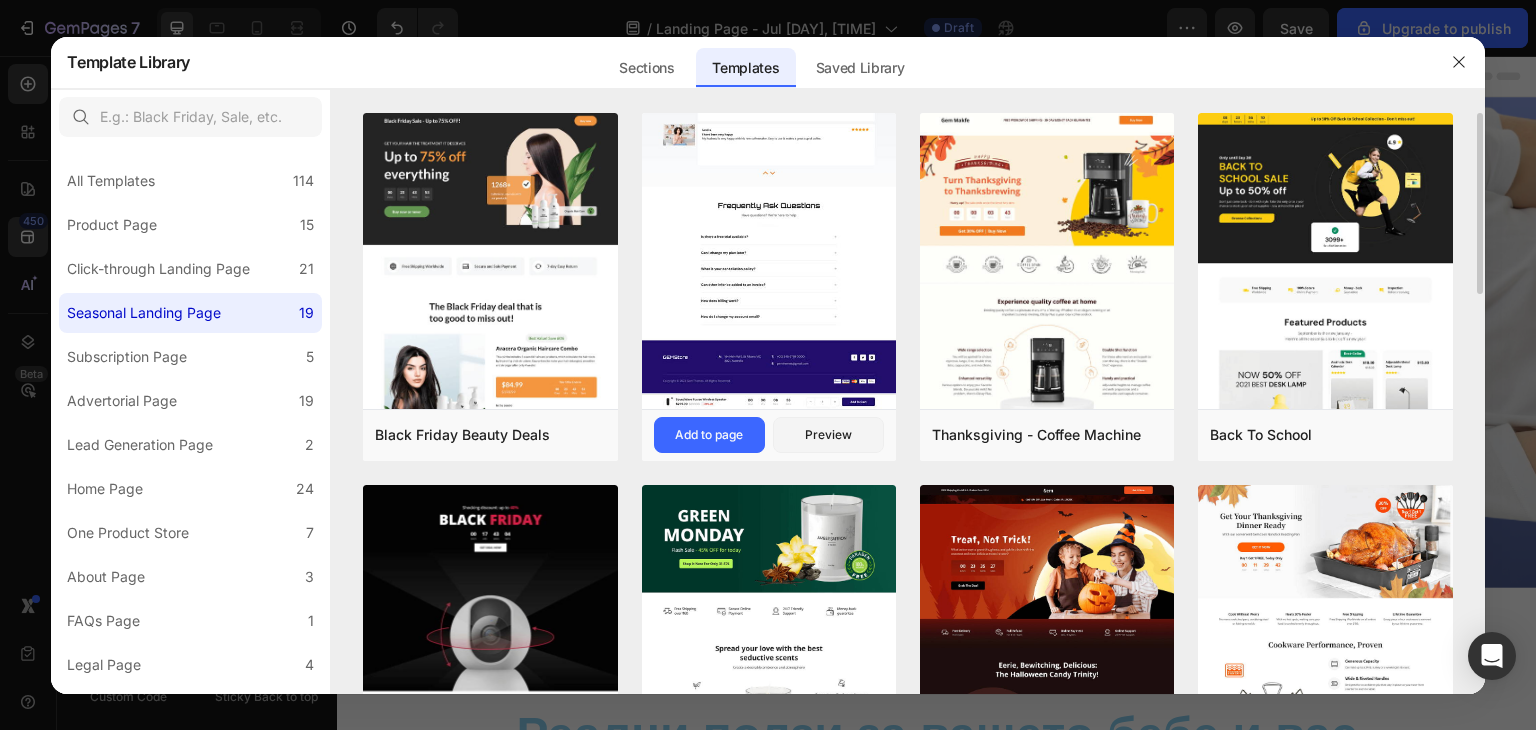 scroll, scrollTop: 200, scrollLeft: 0, axis: vertical 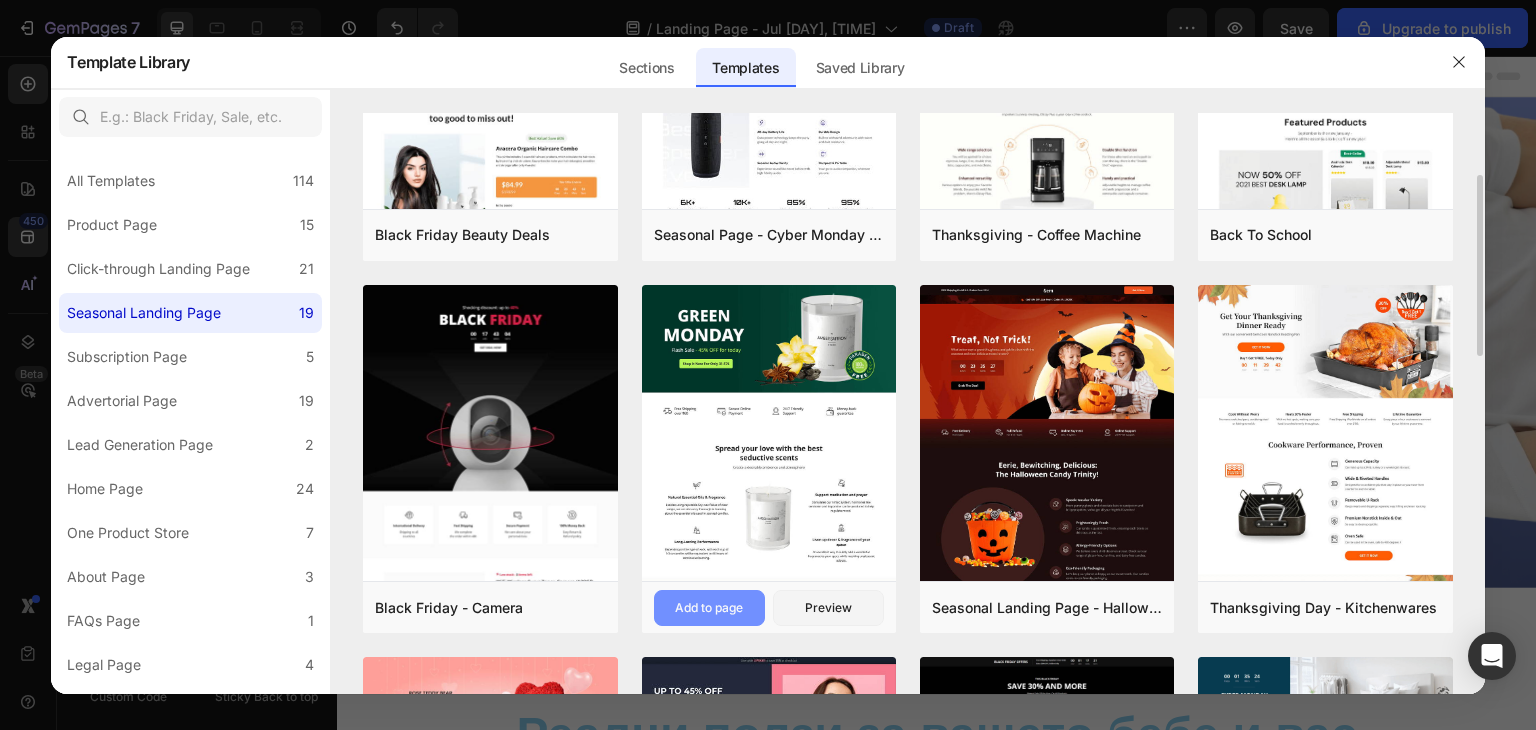 click on "Add to page" at bounding box center [709, 608] 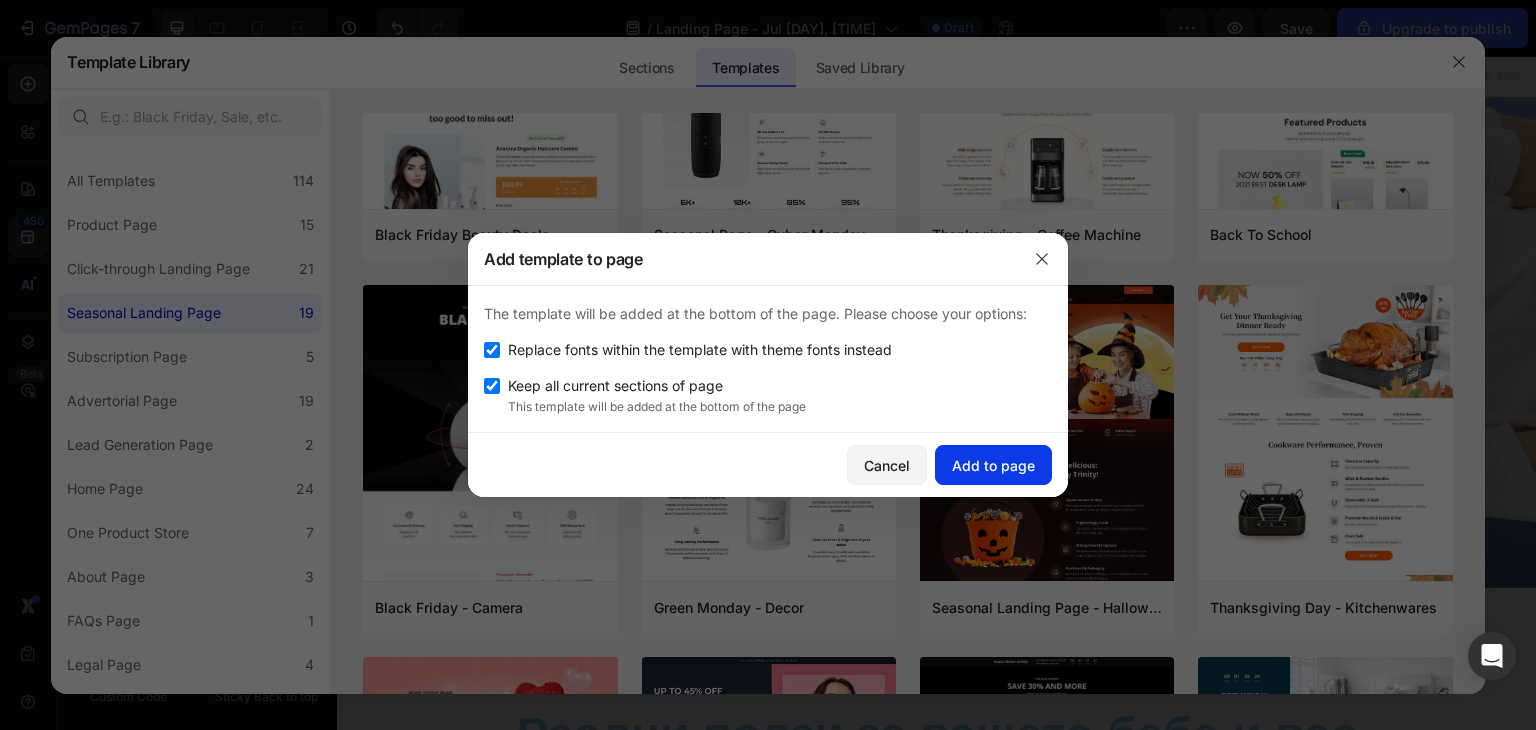 click on "Add to page" at bounding box center (993, 465) 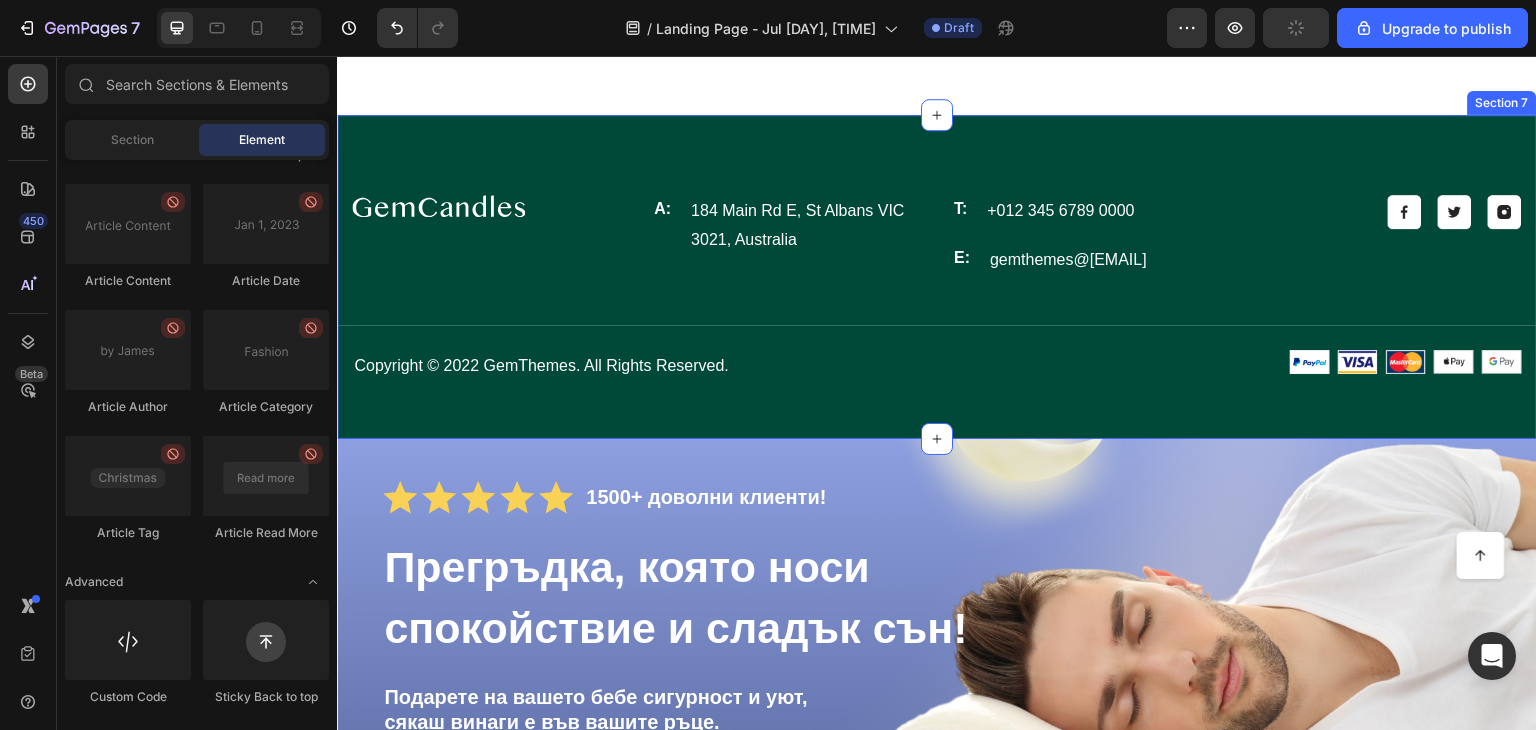 scroll, scrollTop: 3800, scrollLeft: 0, axis: vertical 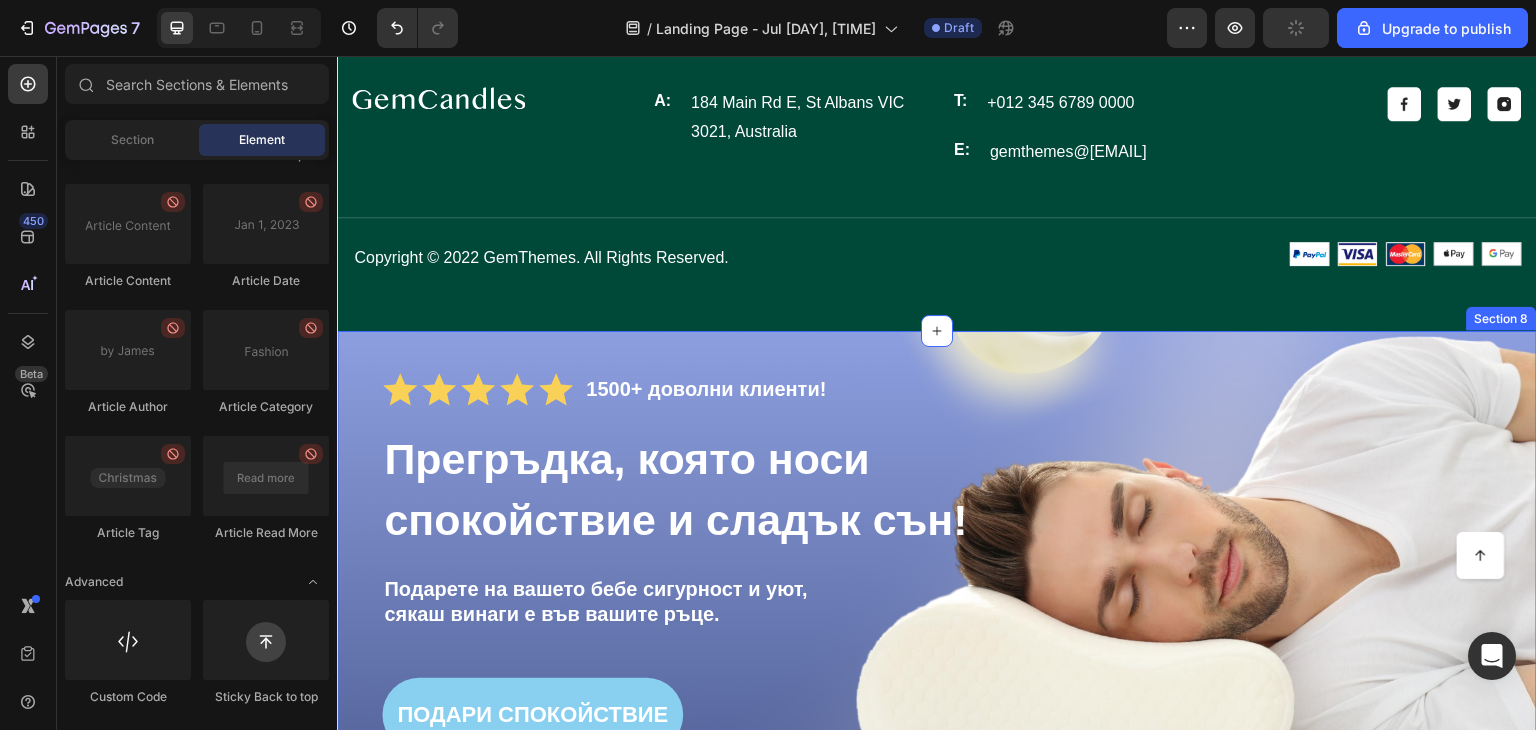 click on "Icon
Icon
Icon
Icon
Icon Icon List 1500+ доволни клиенти! Text Block Row Прегръдка, която носи спокойствие и сладък сън! Heading Подарете на вашето бебе сигурност и уют,  сякаш винаги е във вашите ръце. Text Block ПОДАРИ СПОКОЙСТВИЕ Button Row Section 8" at bounding box center (937, 576) 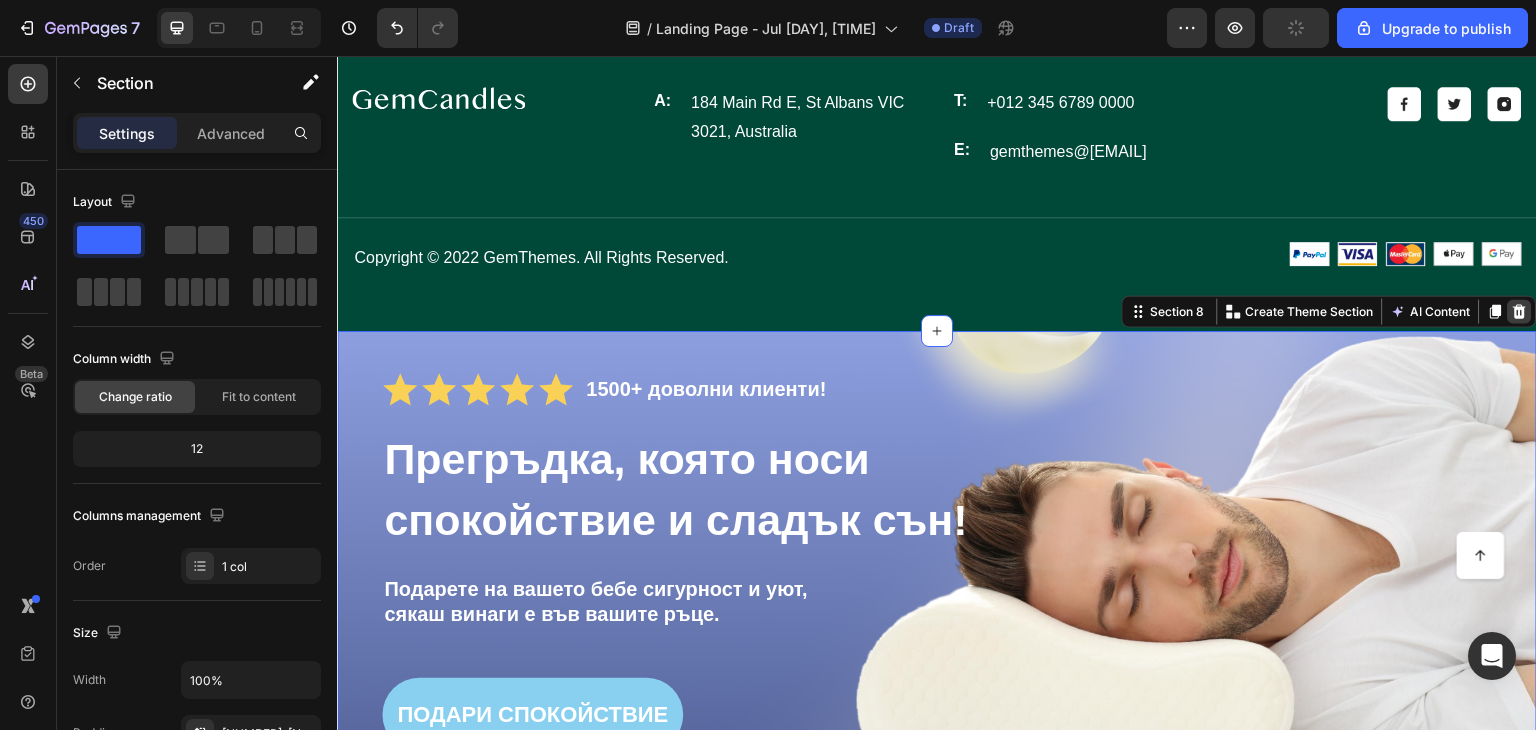 click 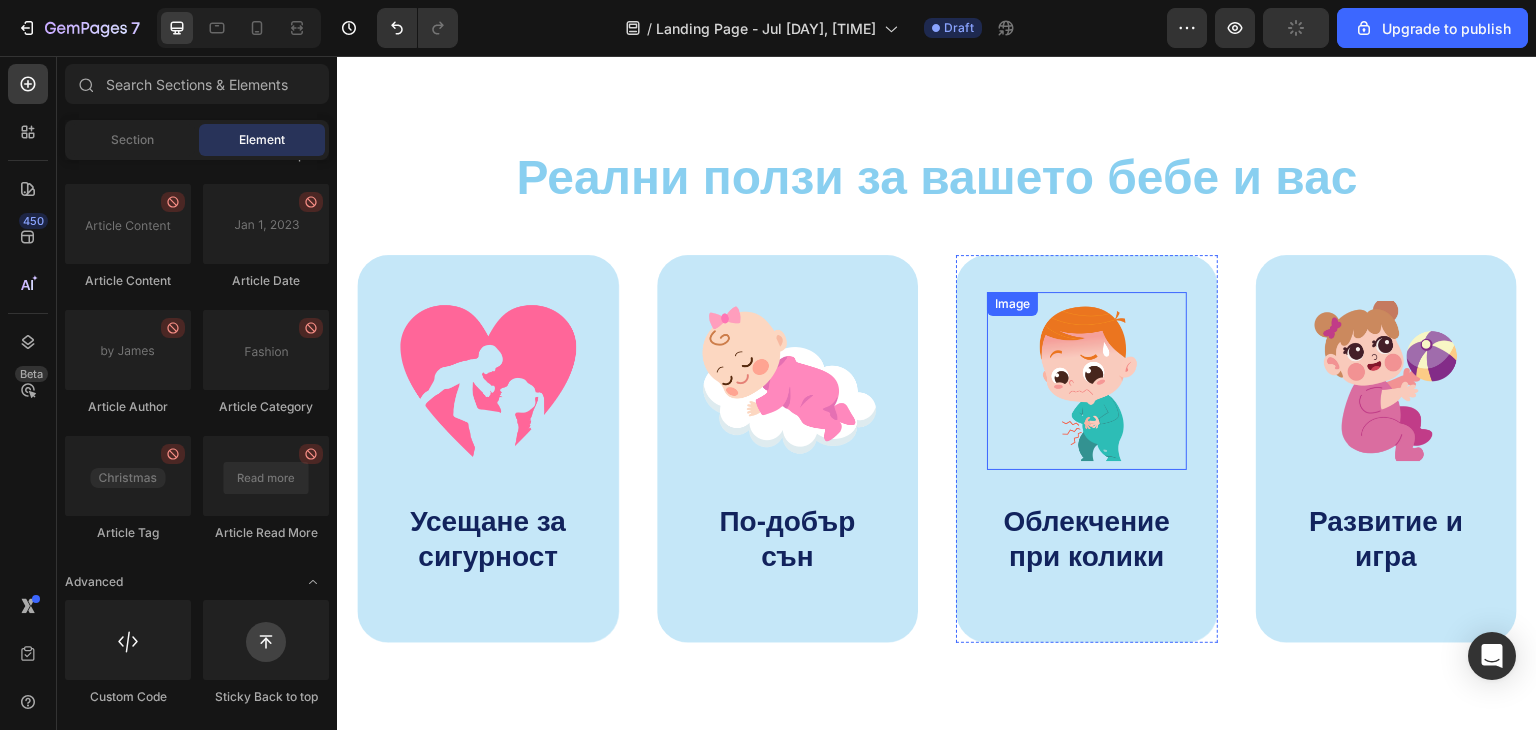 scroll, scrollTop: 3900, scrollLeft: 0, axis: vertical 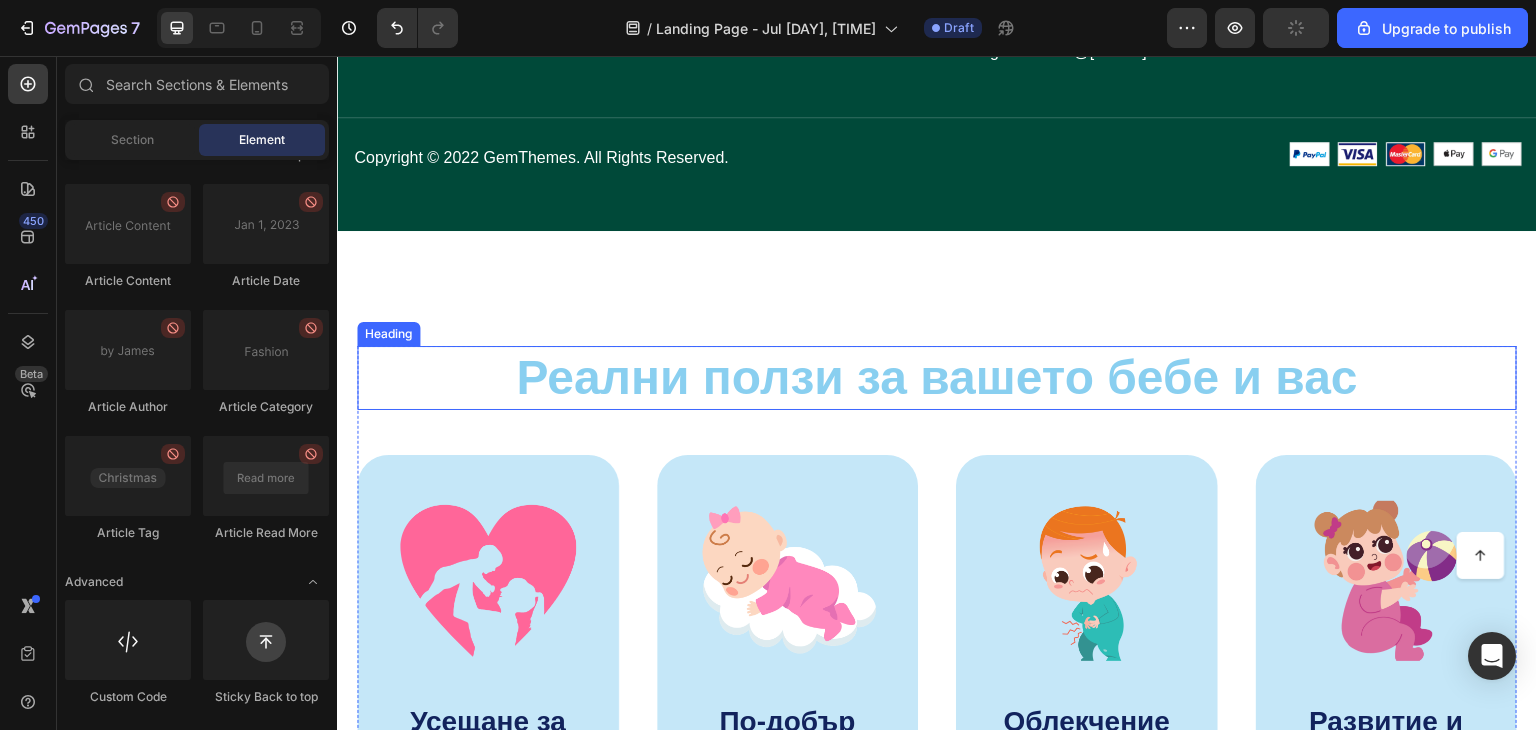 click on "Реални ползи за вашето бебе и вас" at bounding box center [937, 378] 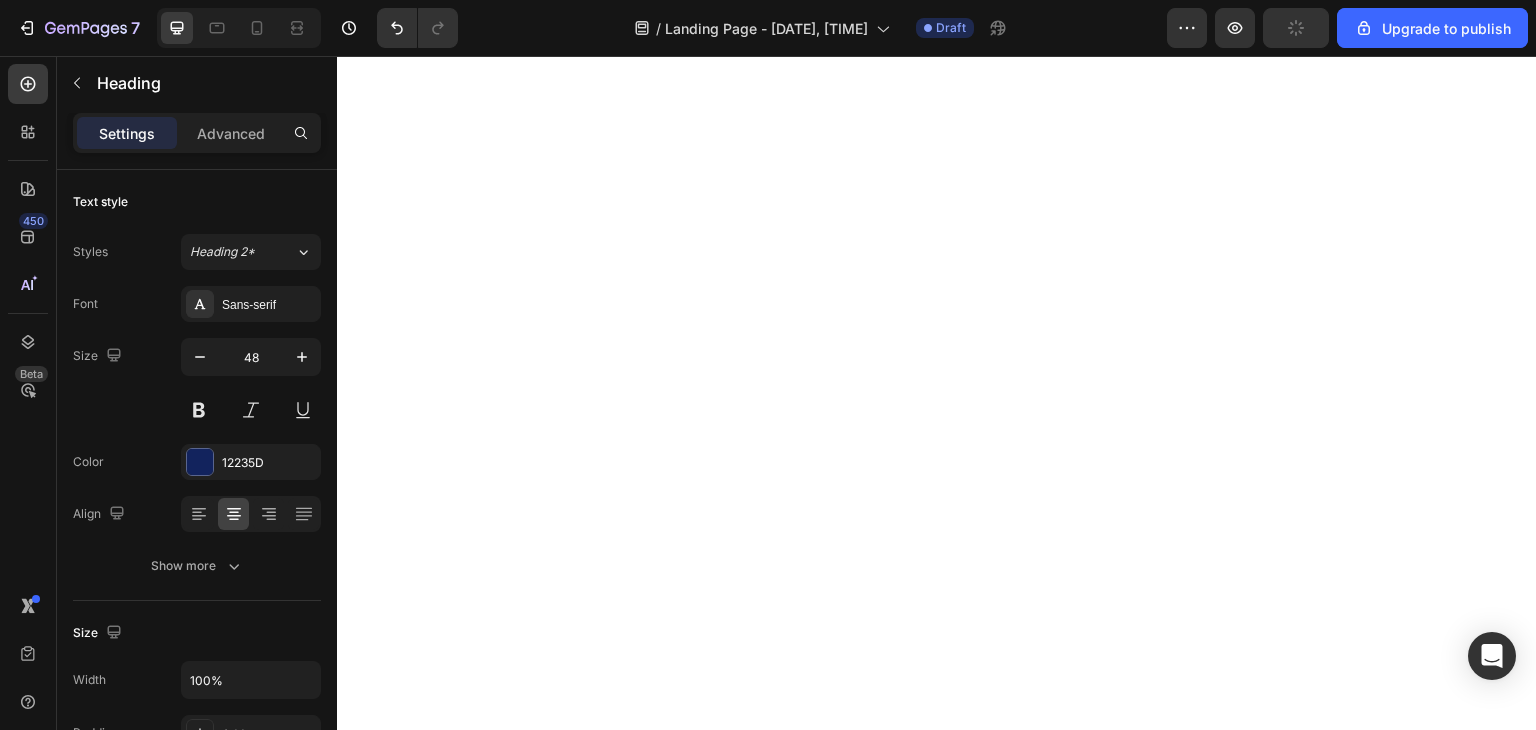 scroll, scrollTop: 0, scrollLeft: 0, axis: both 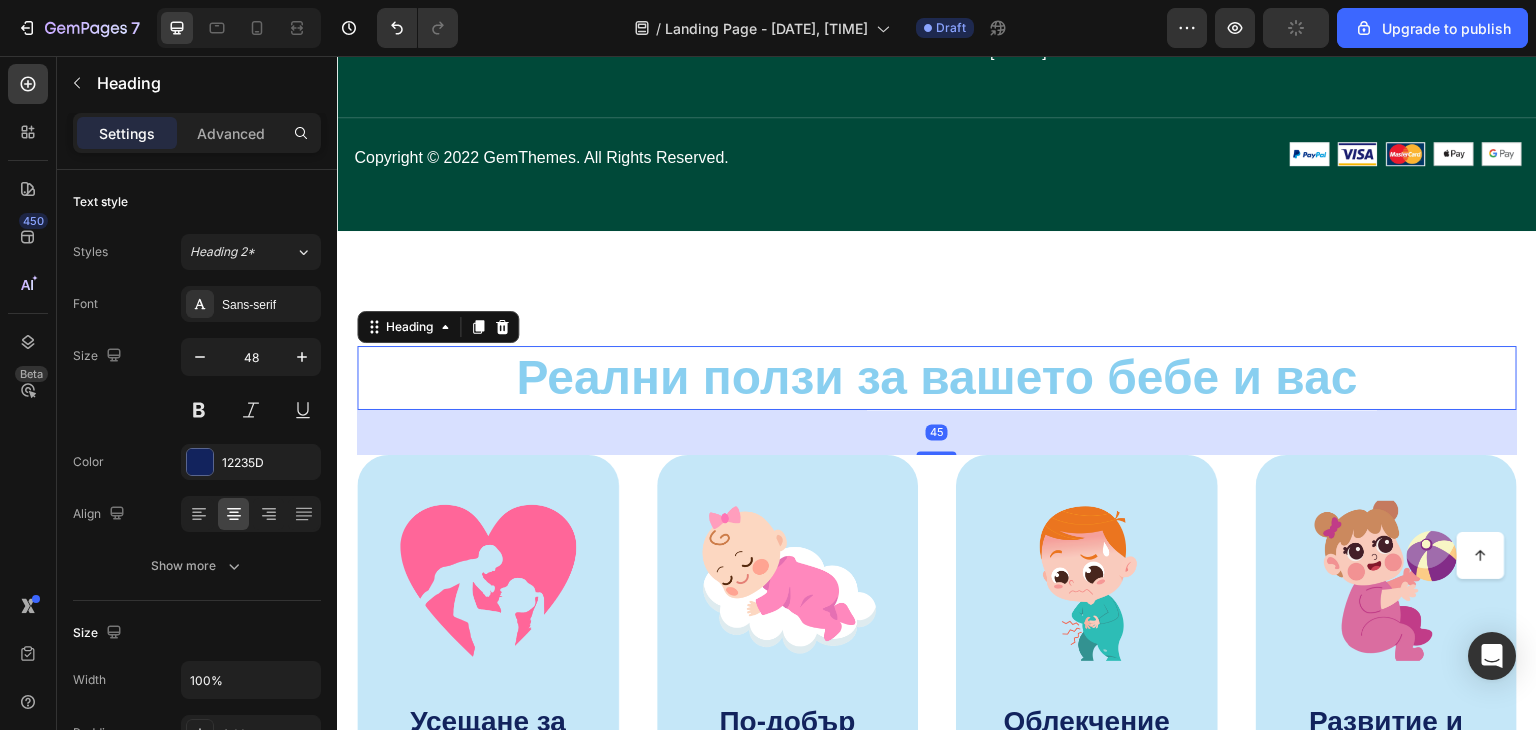 click 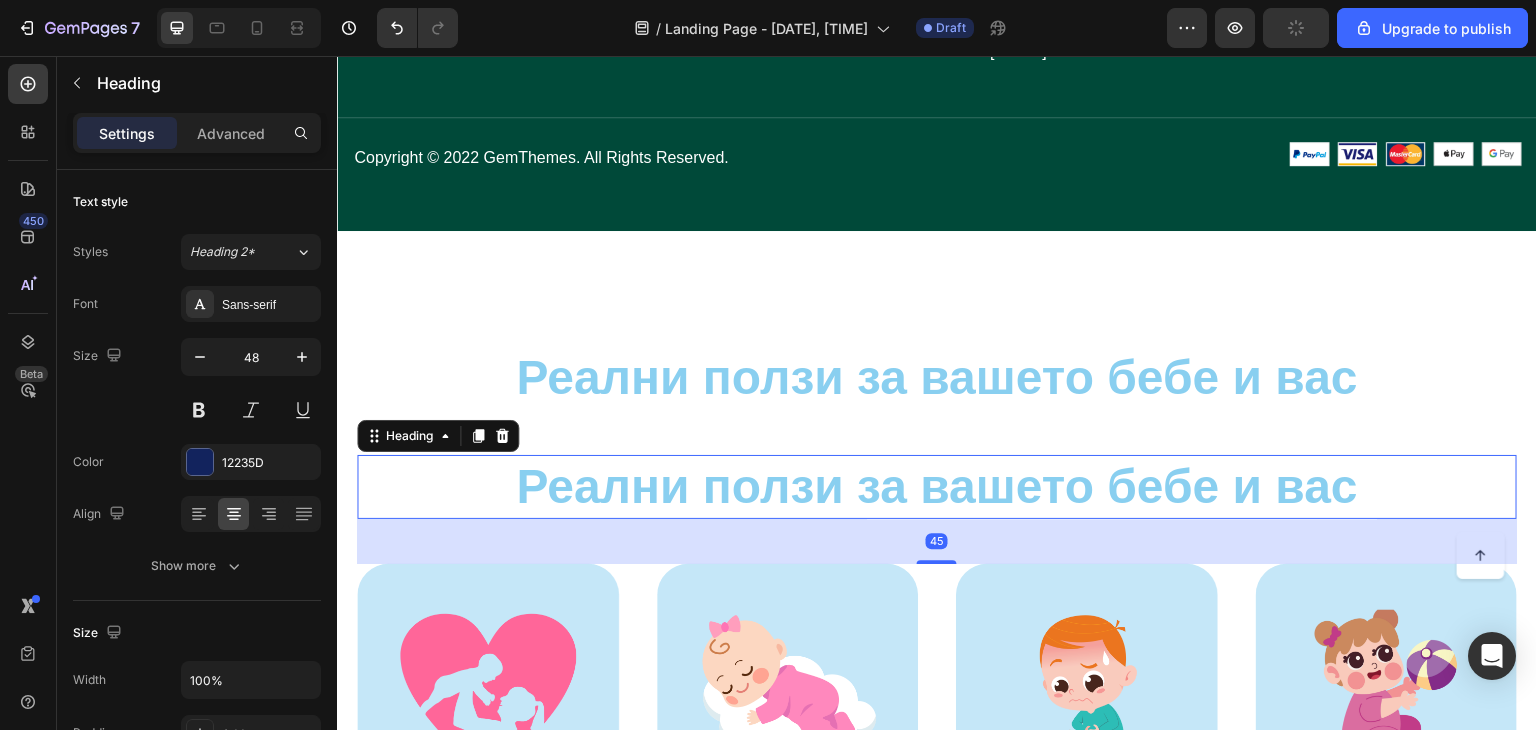 scroll, scrollTop: 3900, scrollLeft: 0, axis: vertical 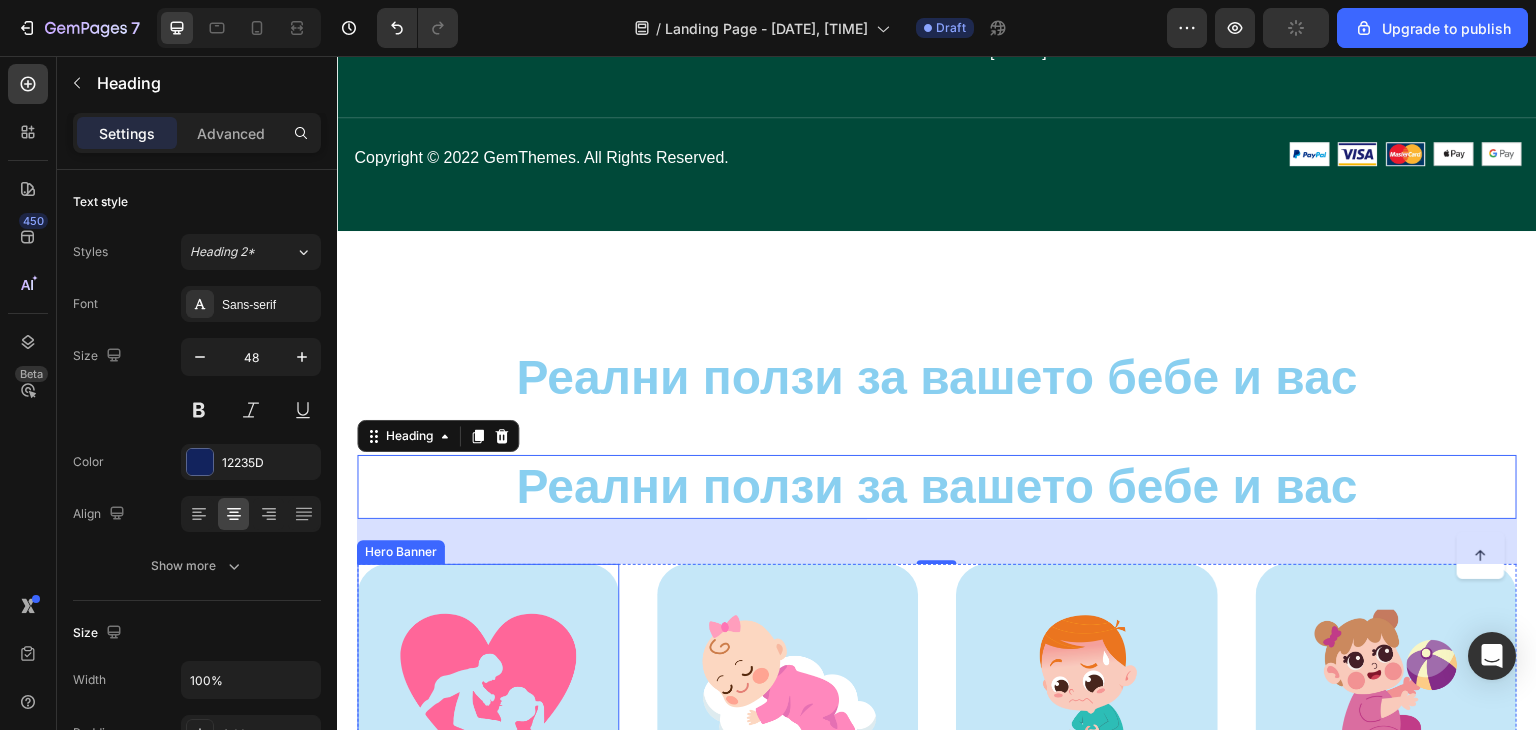 click on "Image Усещане за сигурност Text Block" at bounding box center [488, 758] 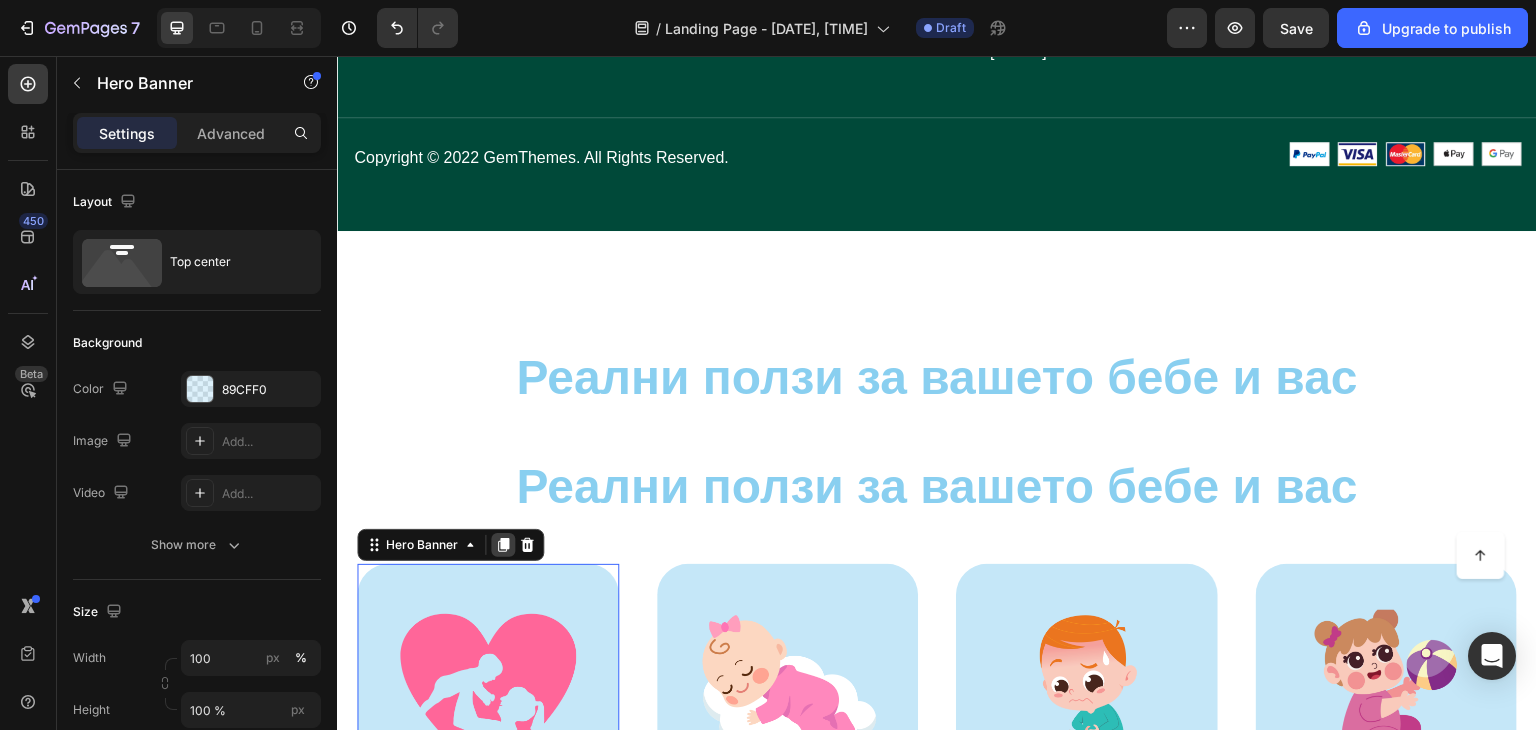 click 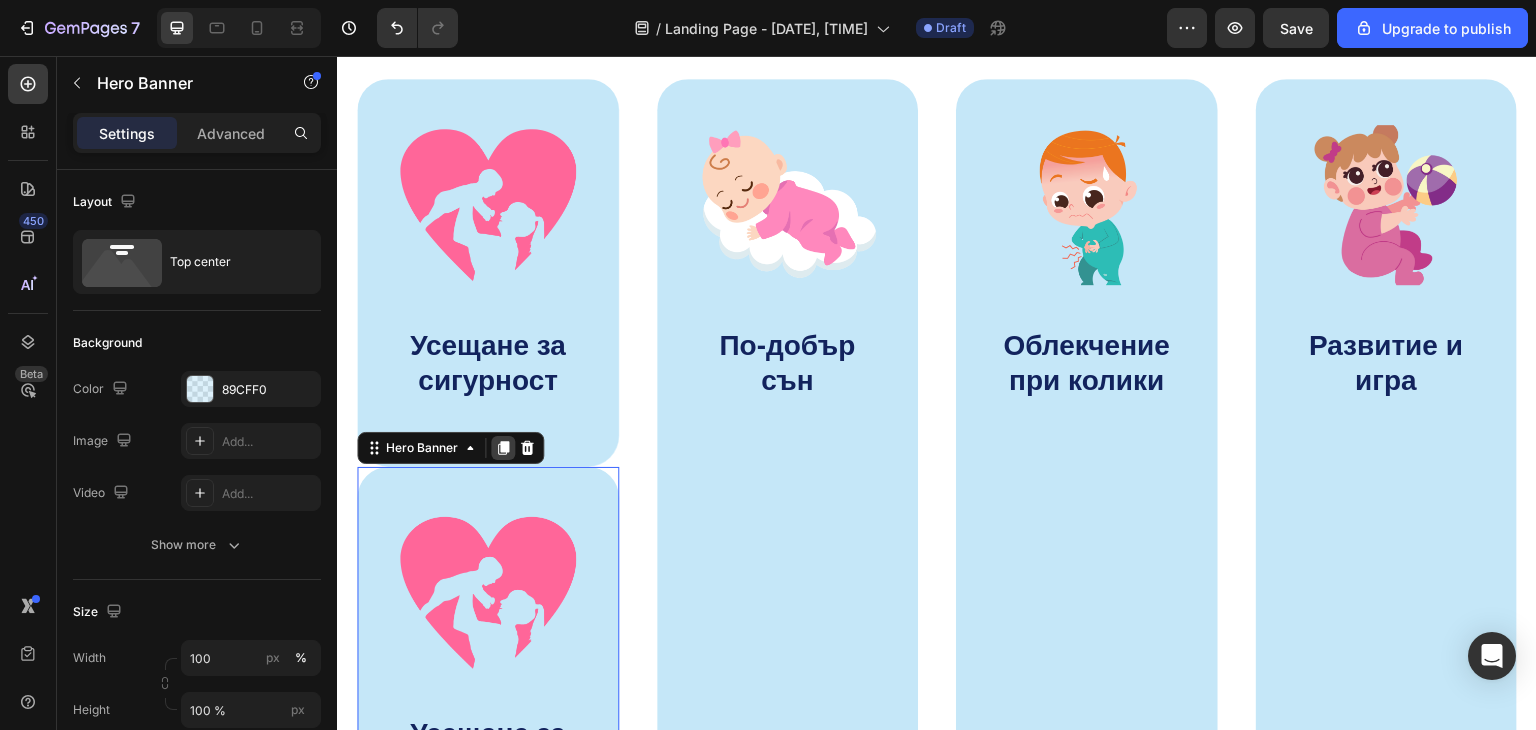 scroll, scrollTop: 4325, scrollLeft: 0, axis: vertical 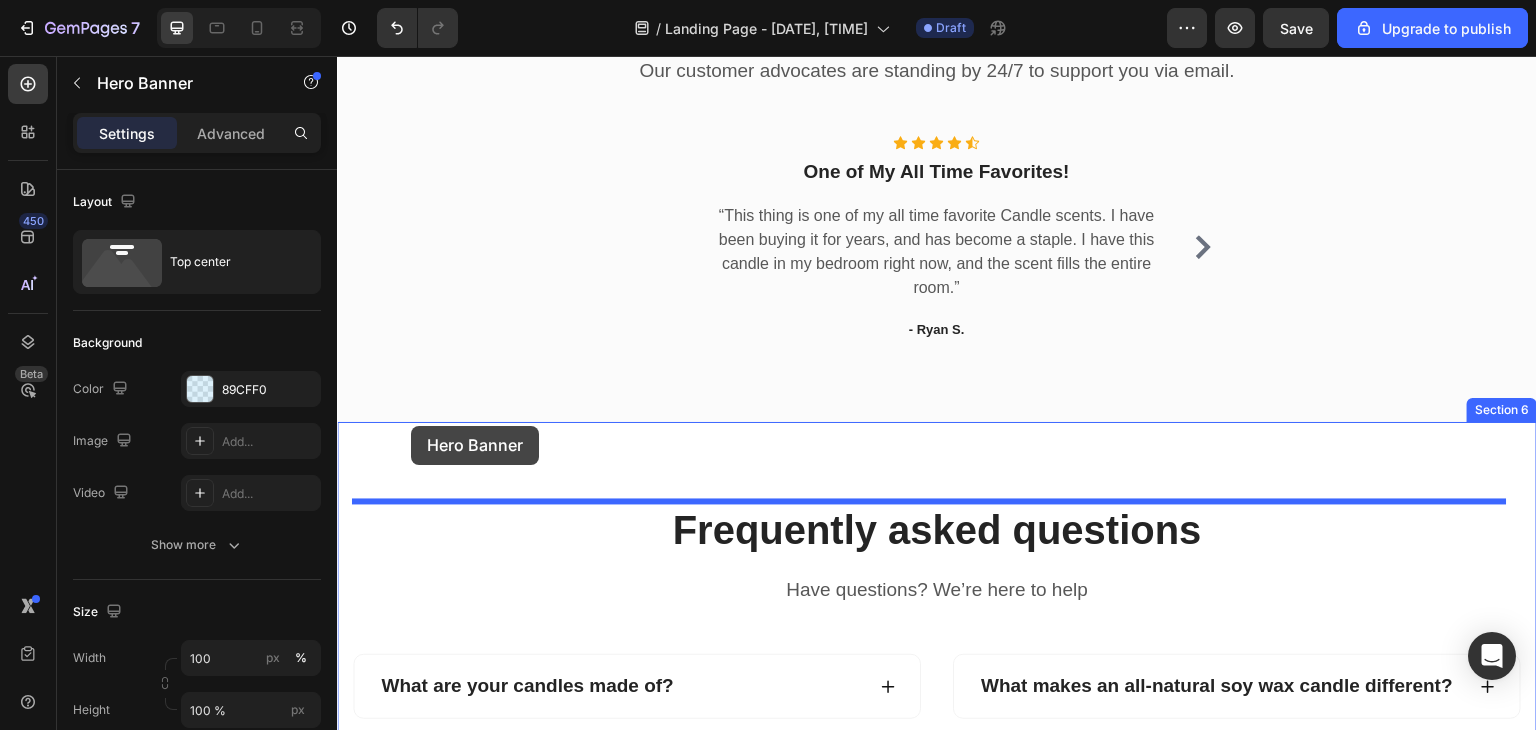 drag, startPoint x: 380, startPoint y: 518, endPoint x: 404, endPoint y: 422, distance: 98.95454 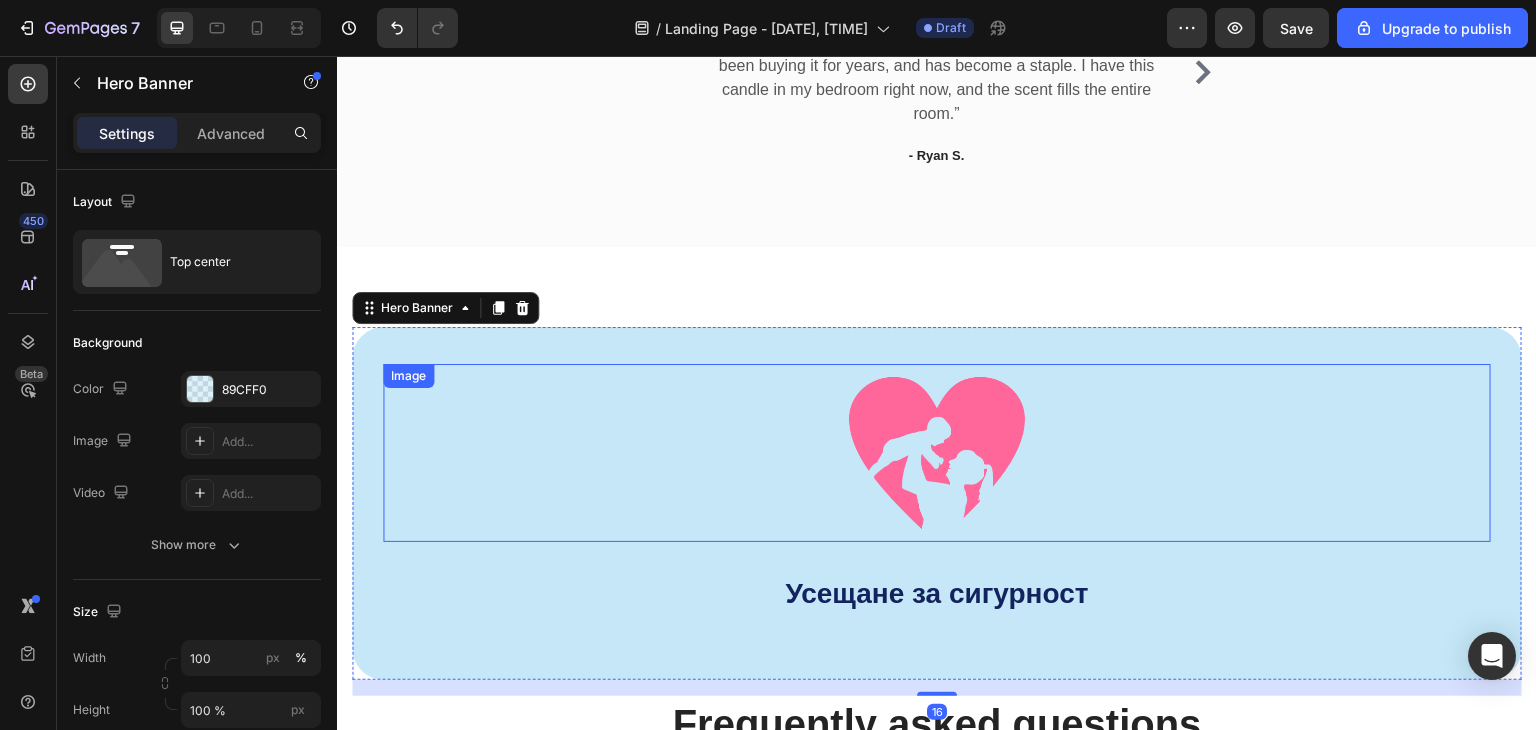 scroll, scrollTop: 2925, scrollLeft: 0, axis: vertical 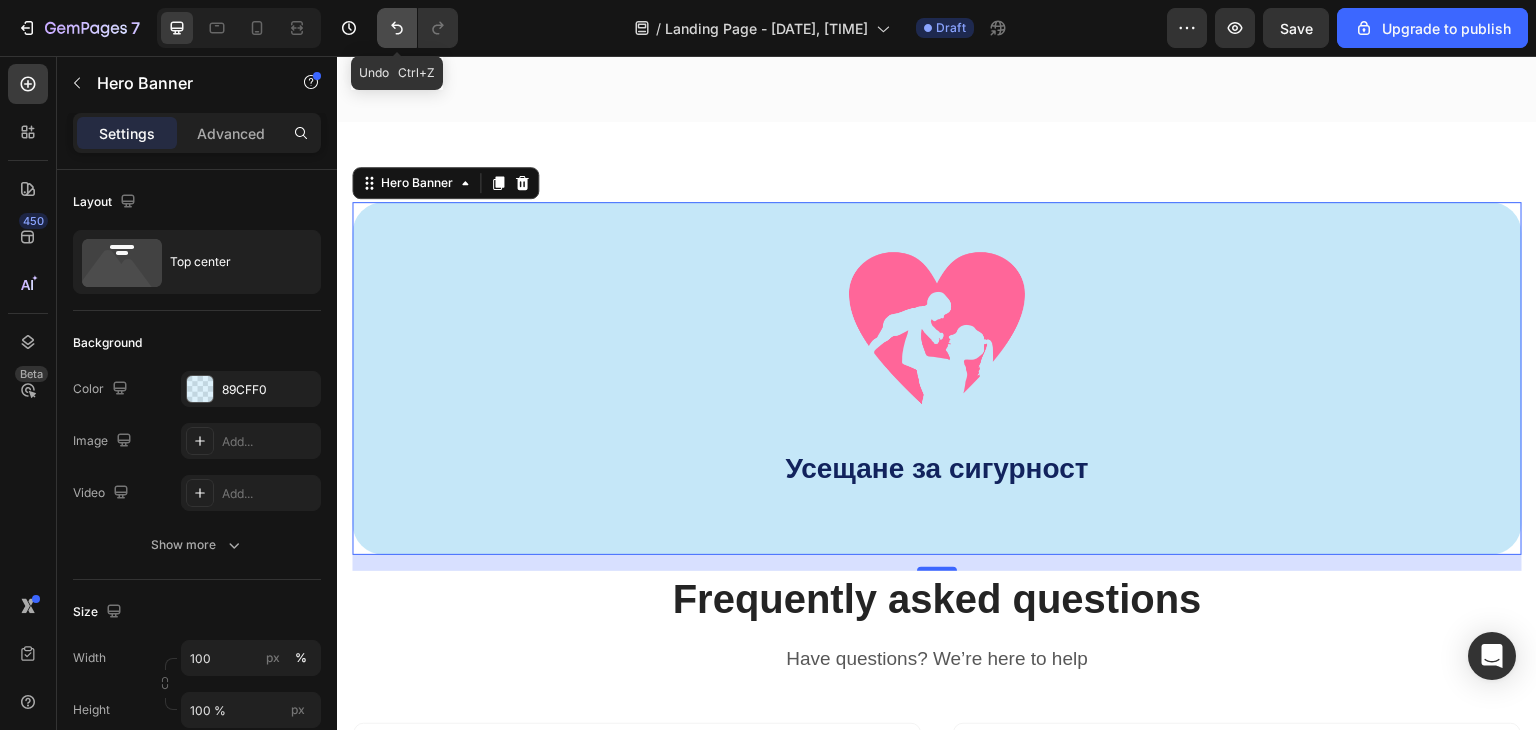 click 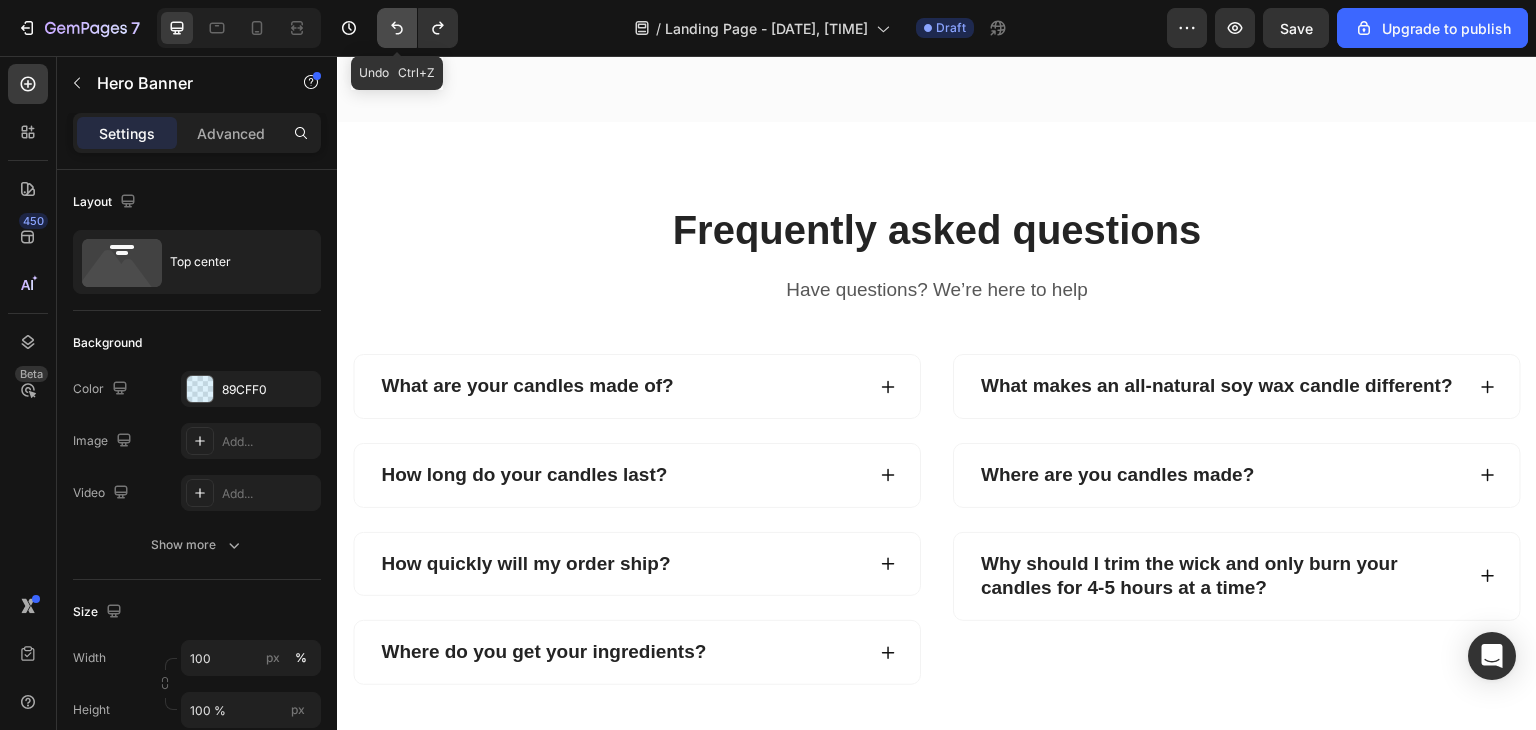 click 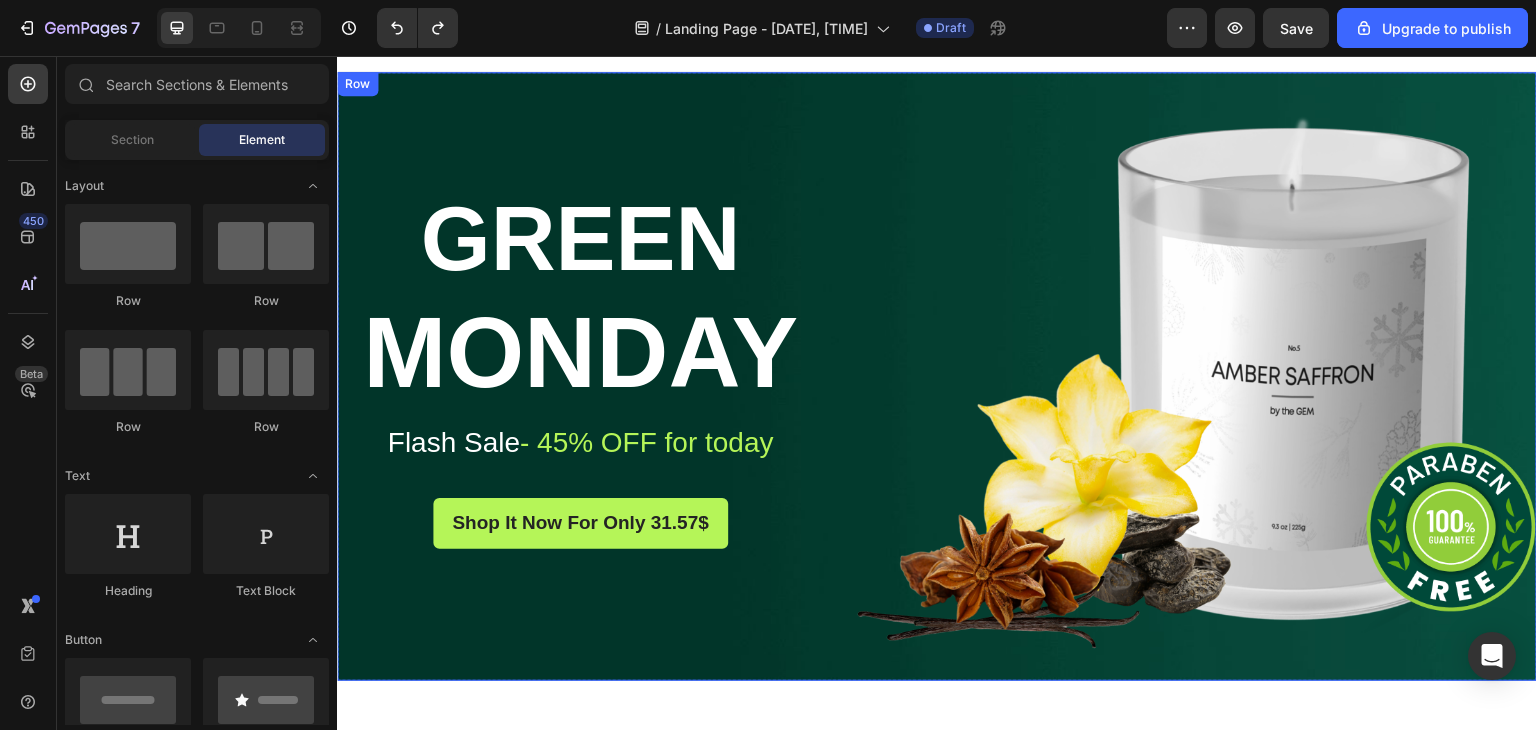 scroll, scrollTop: 0, scrollLeft: 0, axis: both 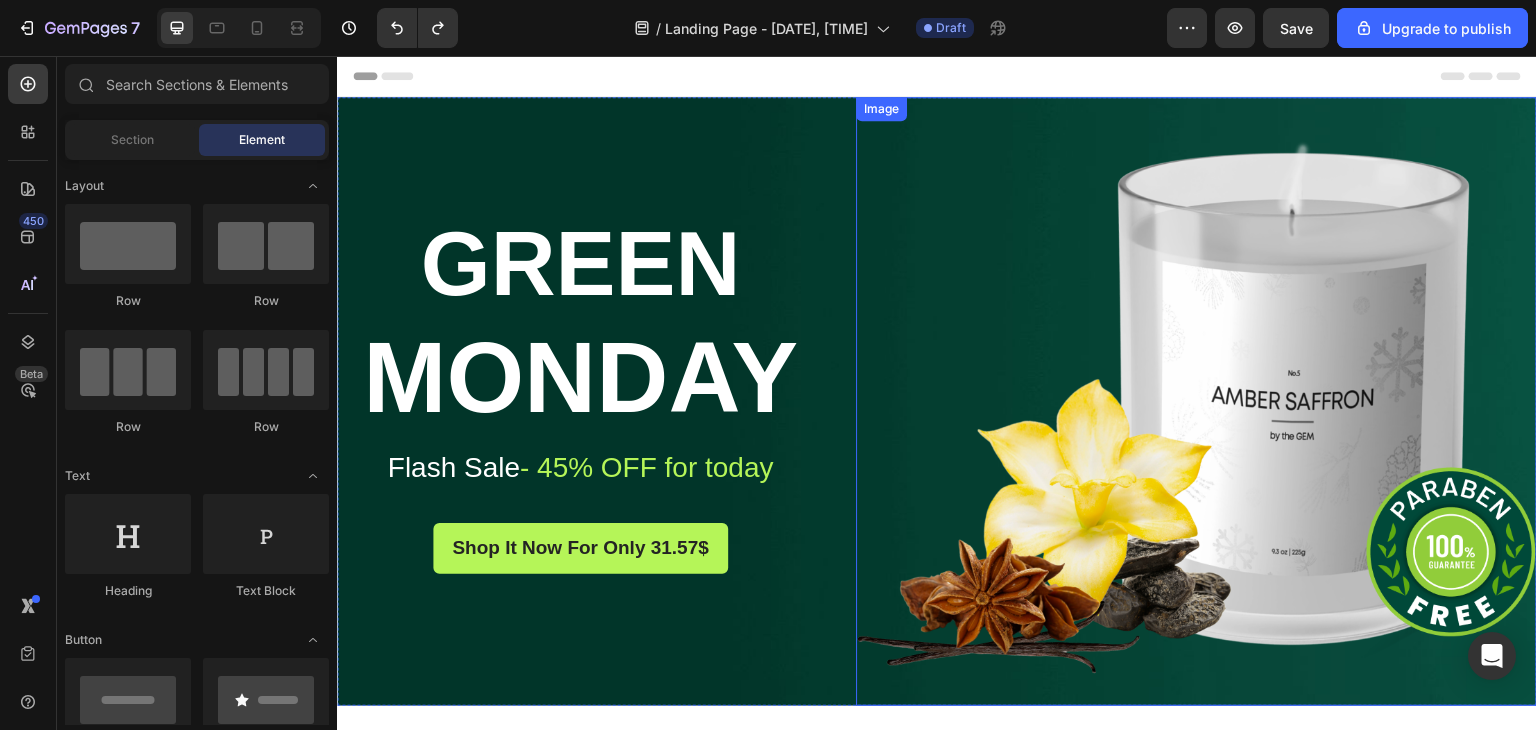 click at bounding box center (1196, 401) 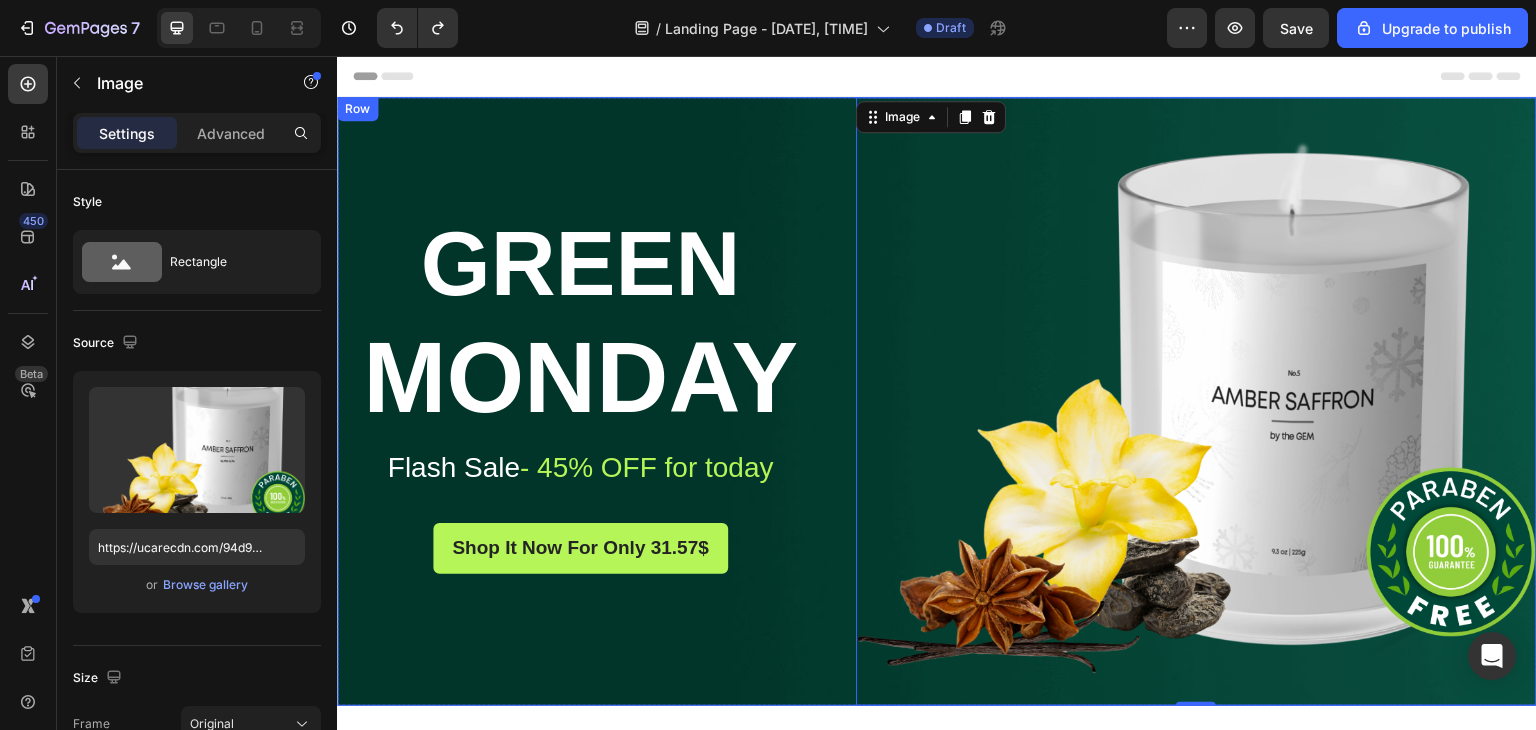 click on "Green  Heading Monday  Heading Flash Sale  - 45% OFF for today Text block Shop It Now For Only 31.57$ Button" at bounding box center [580, 401] 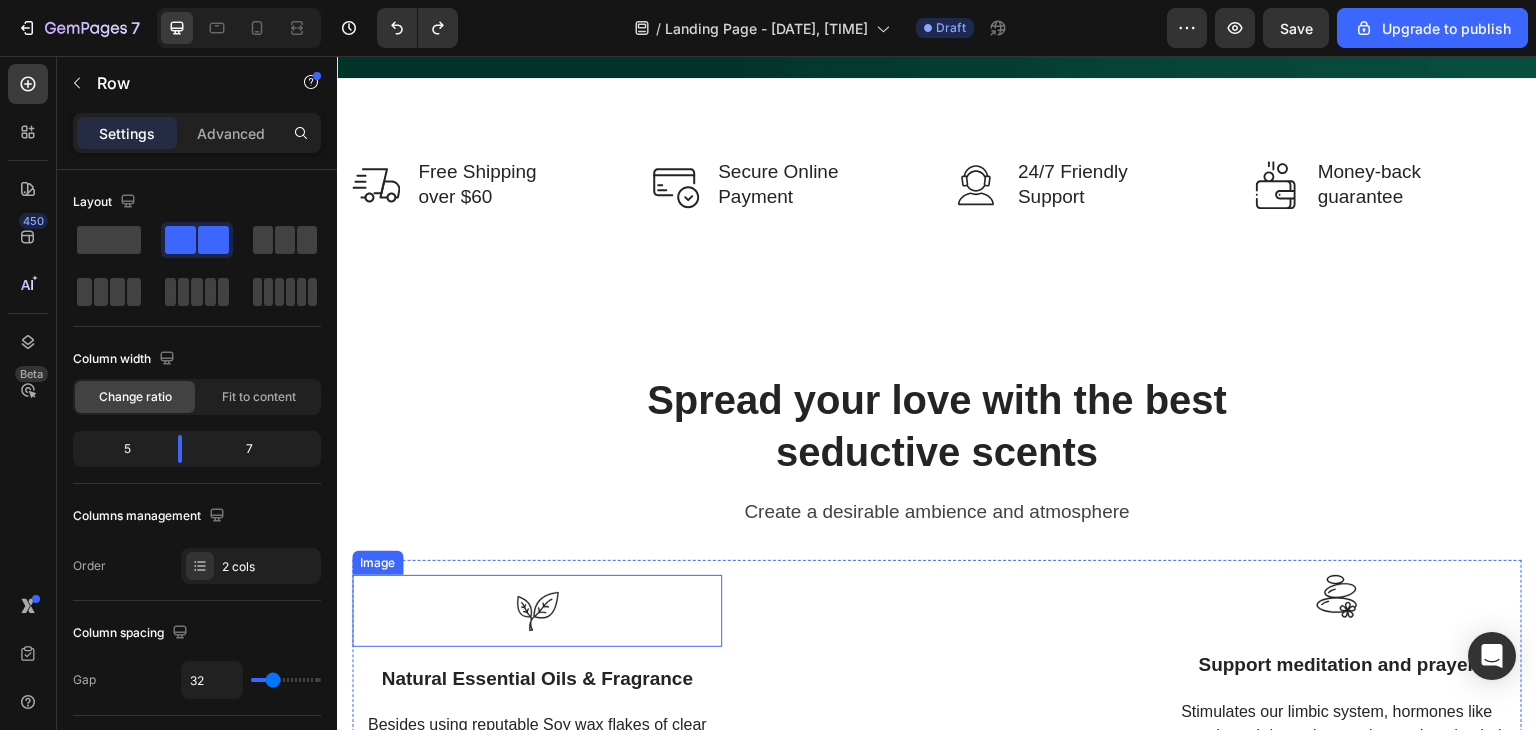 scroll, scrollTop: 700, scrollLeft: 0, axis: vertical 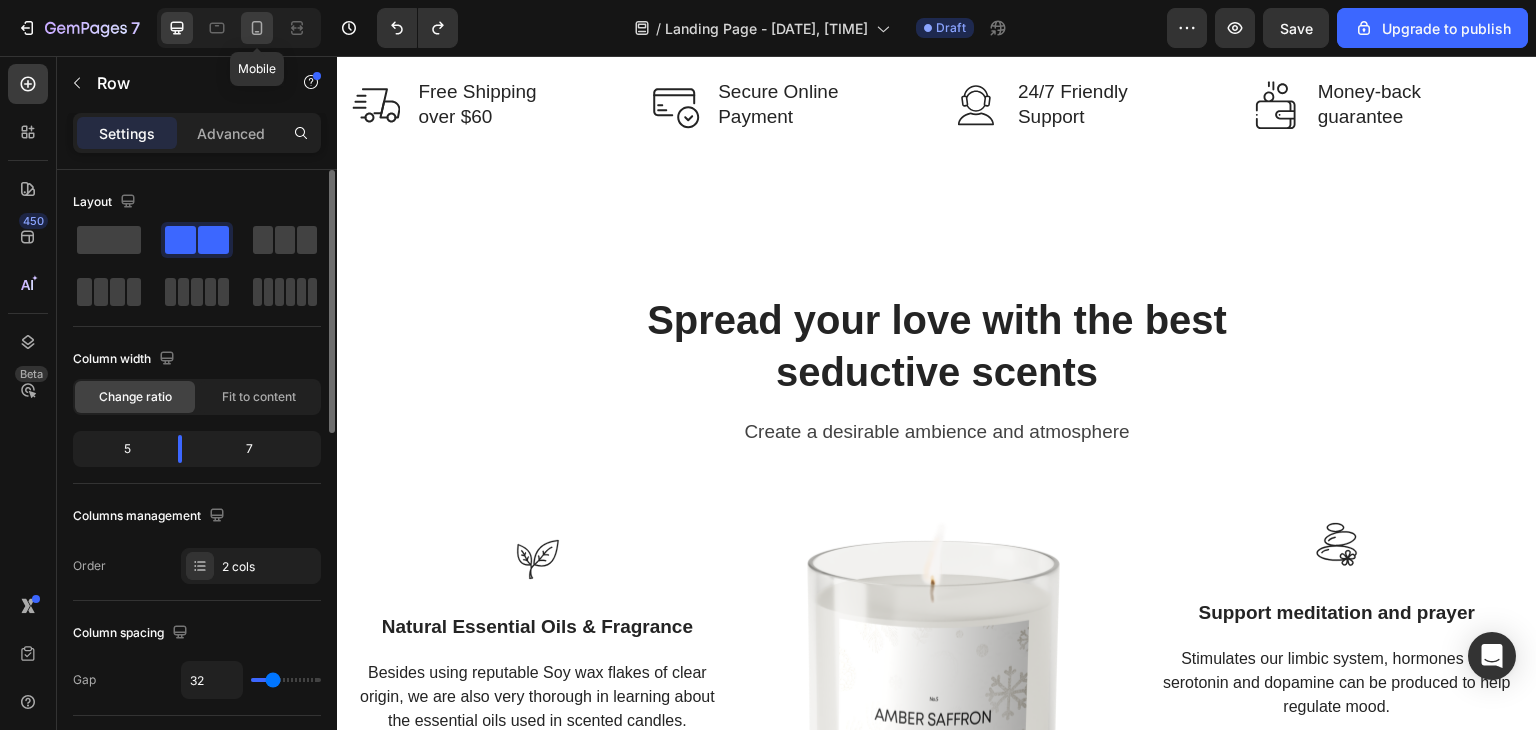 click 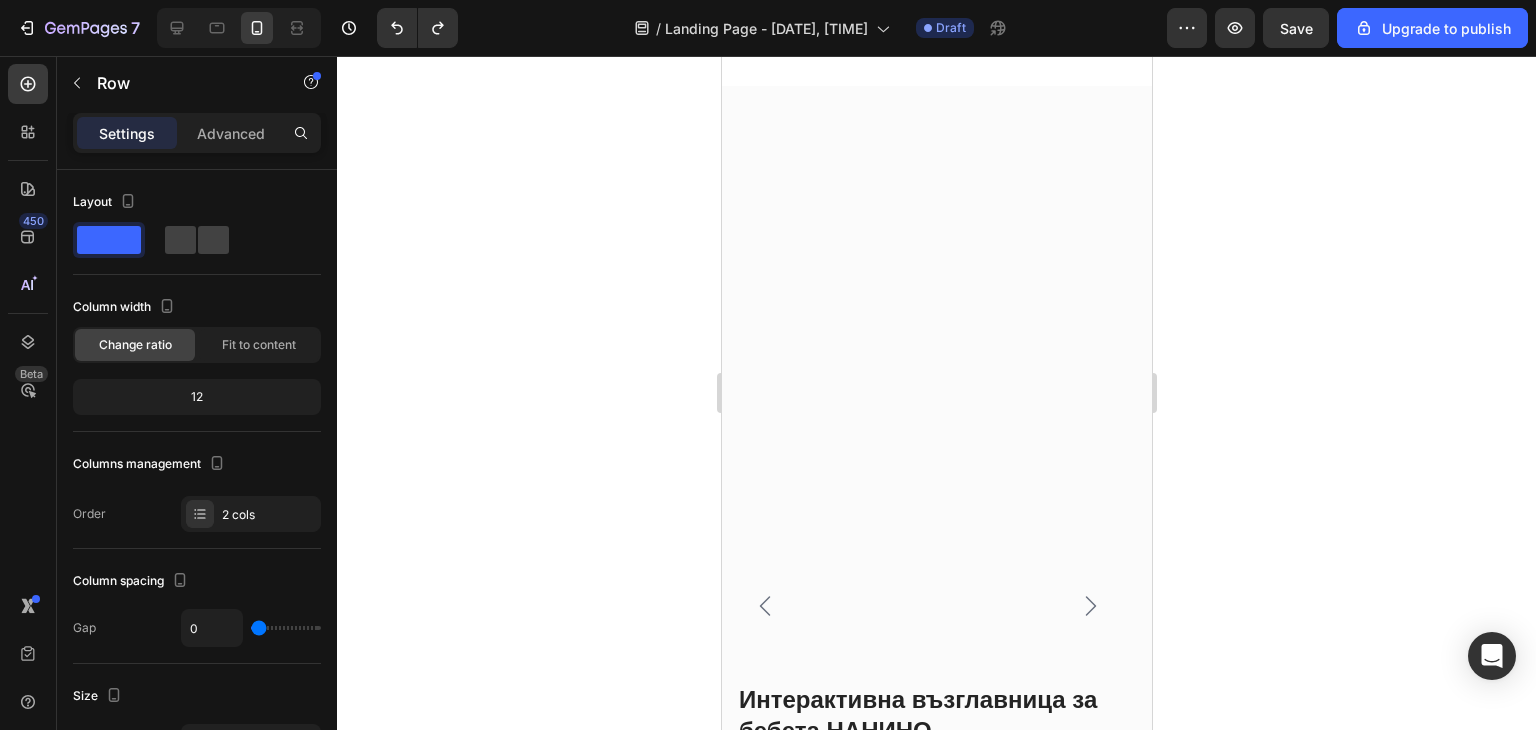 scroll, scrollTop: 3500, scrollLeft: 0, axis: vertical 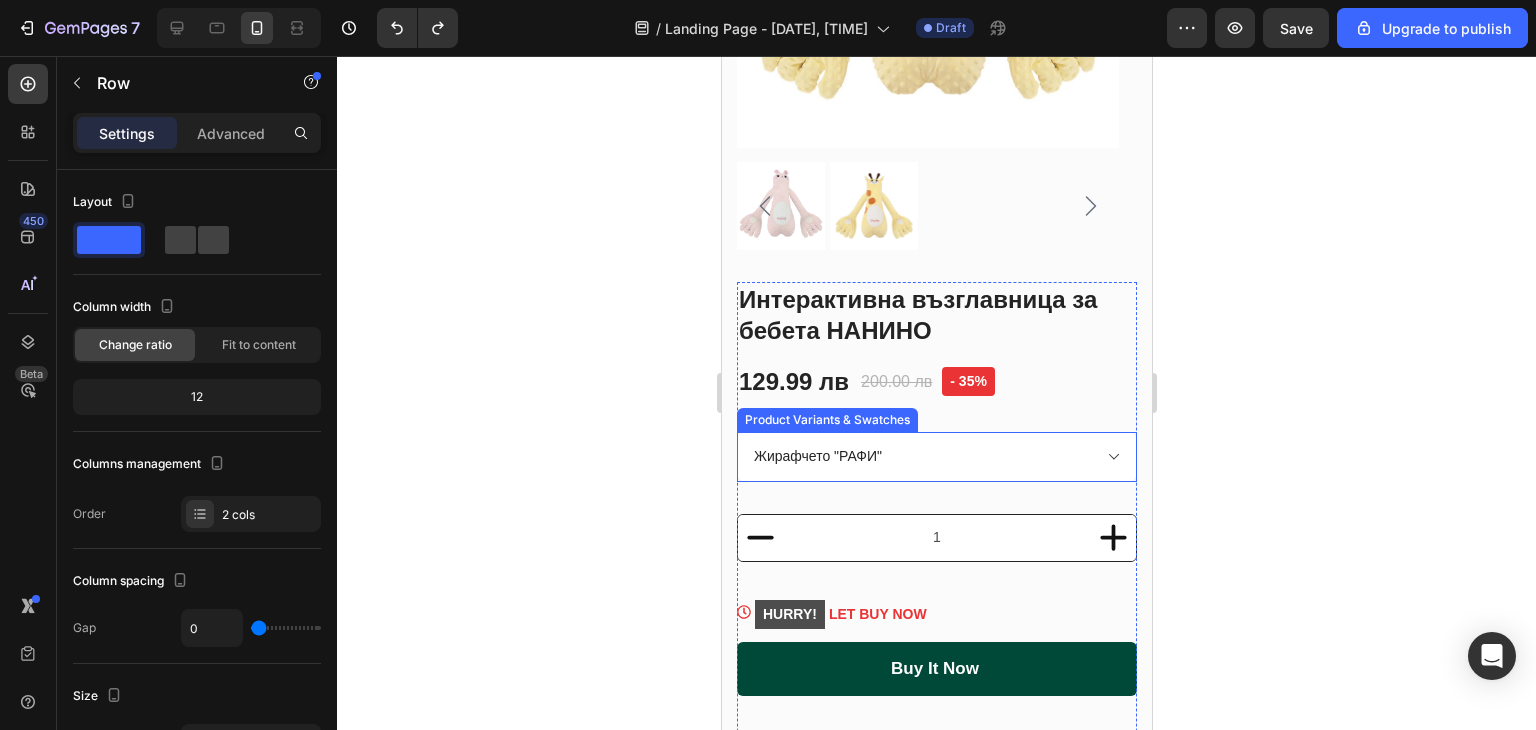 click on "Жирафчето "РАФИ" Зайчето "МОНИ"" at bounding box center (936, 457) 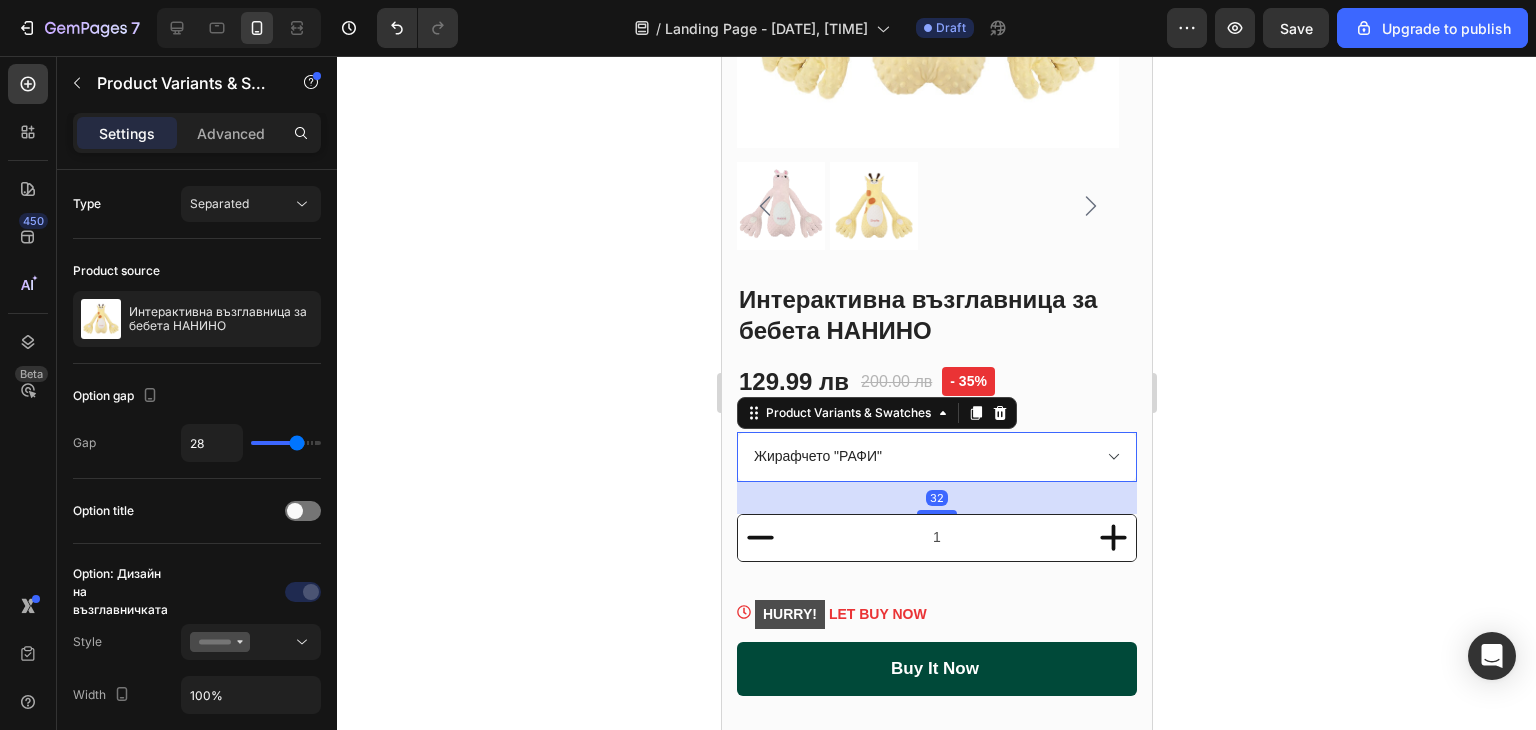 click on "Жирафчето "РАФИ" Зайчето "МОНИ"" at bounding box center [936, 457] 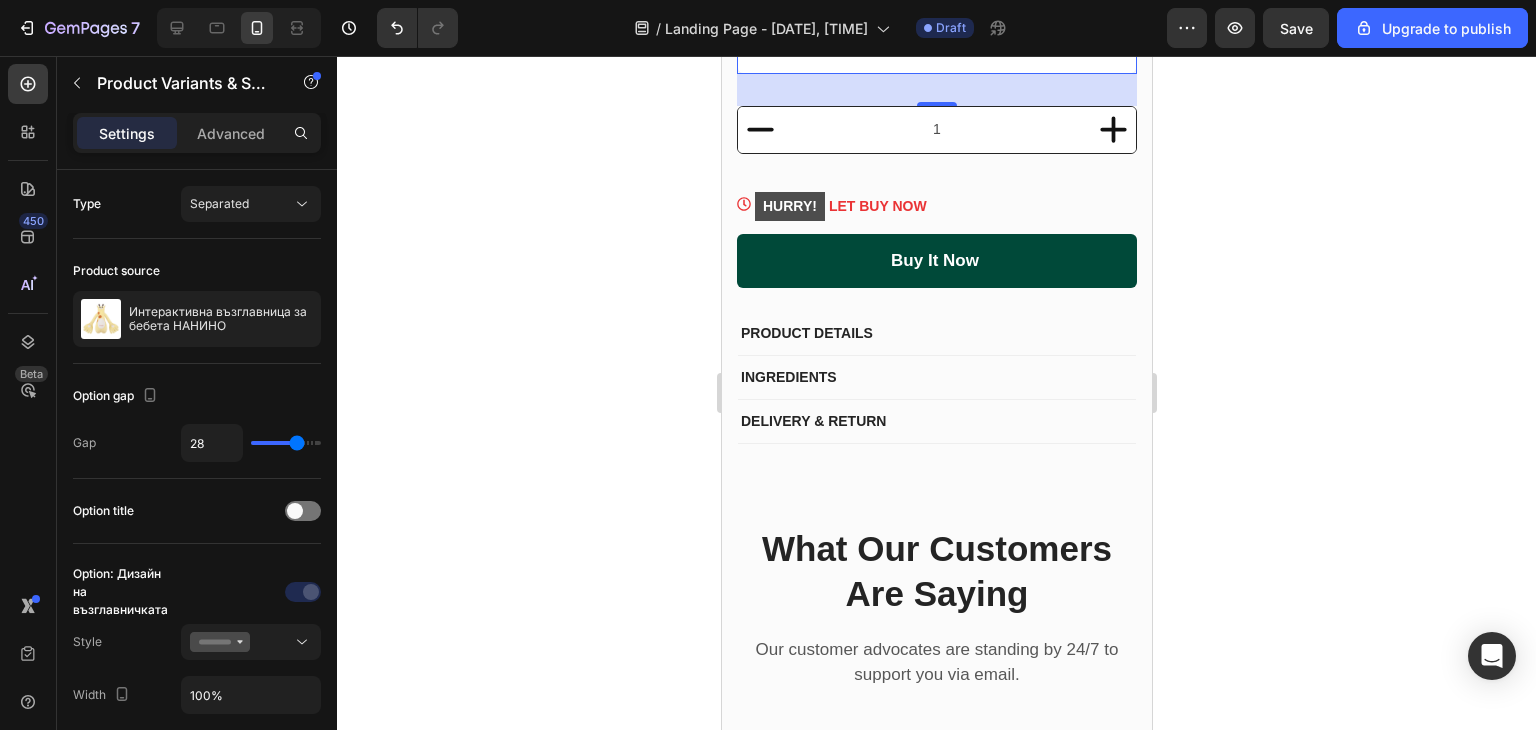 scroll, scrollTop: 4000, scrollLeft: 0, axis: vertical 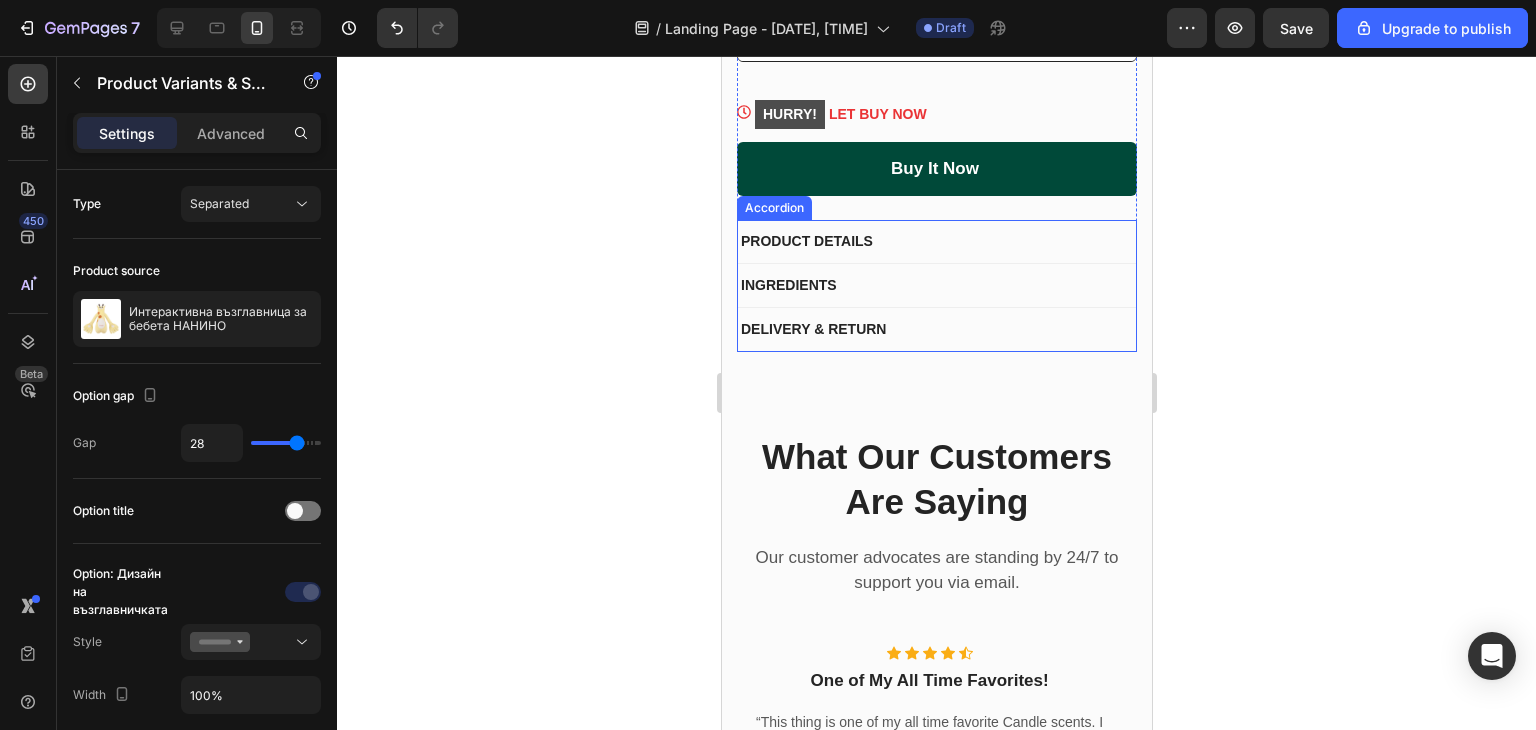 click on "PRODUCT DETAILS" at bounding box center (806, 241) 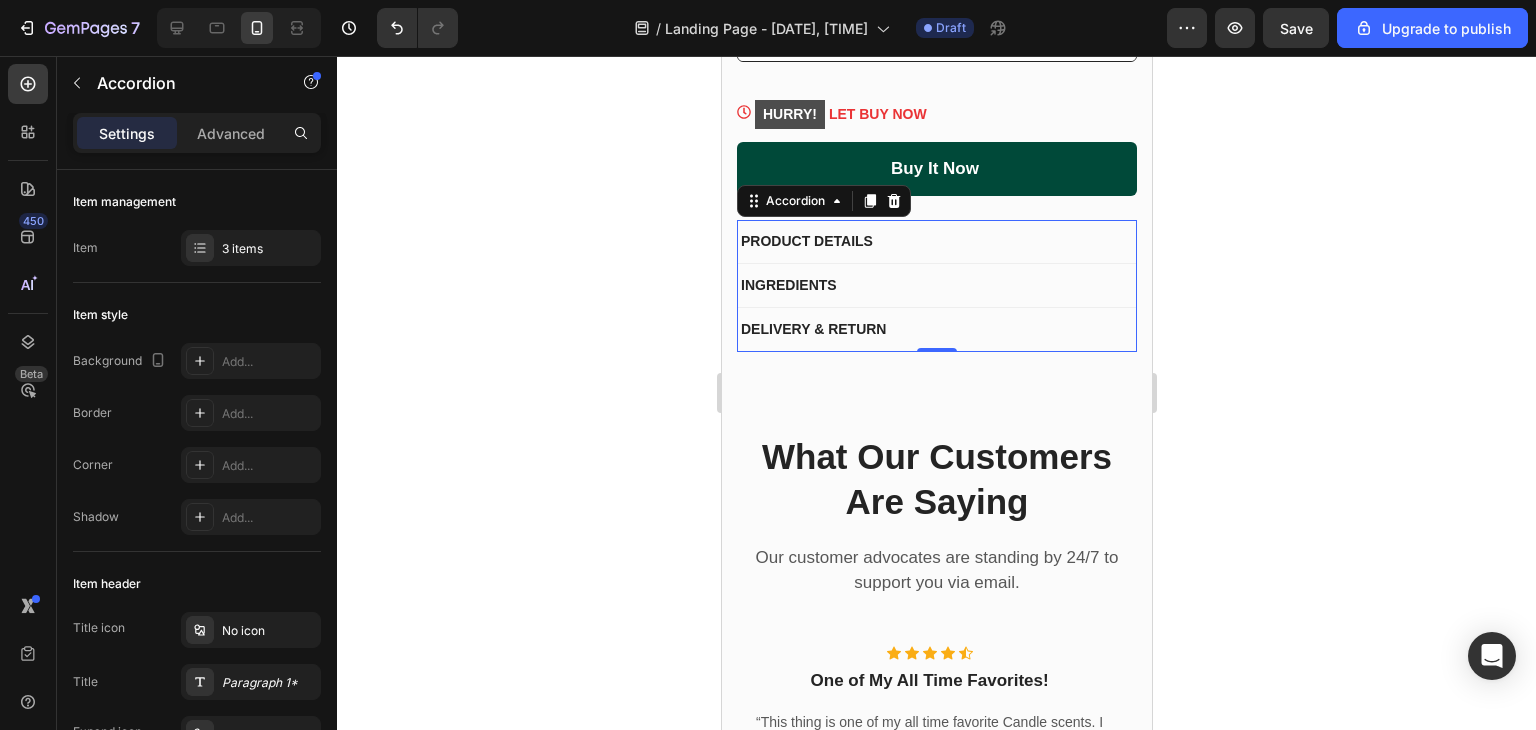 click on "PRODUCT DETAILS" at bounding box center (806, 241) 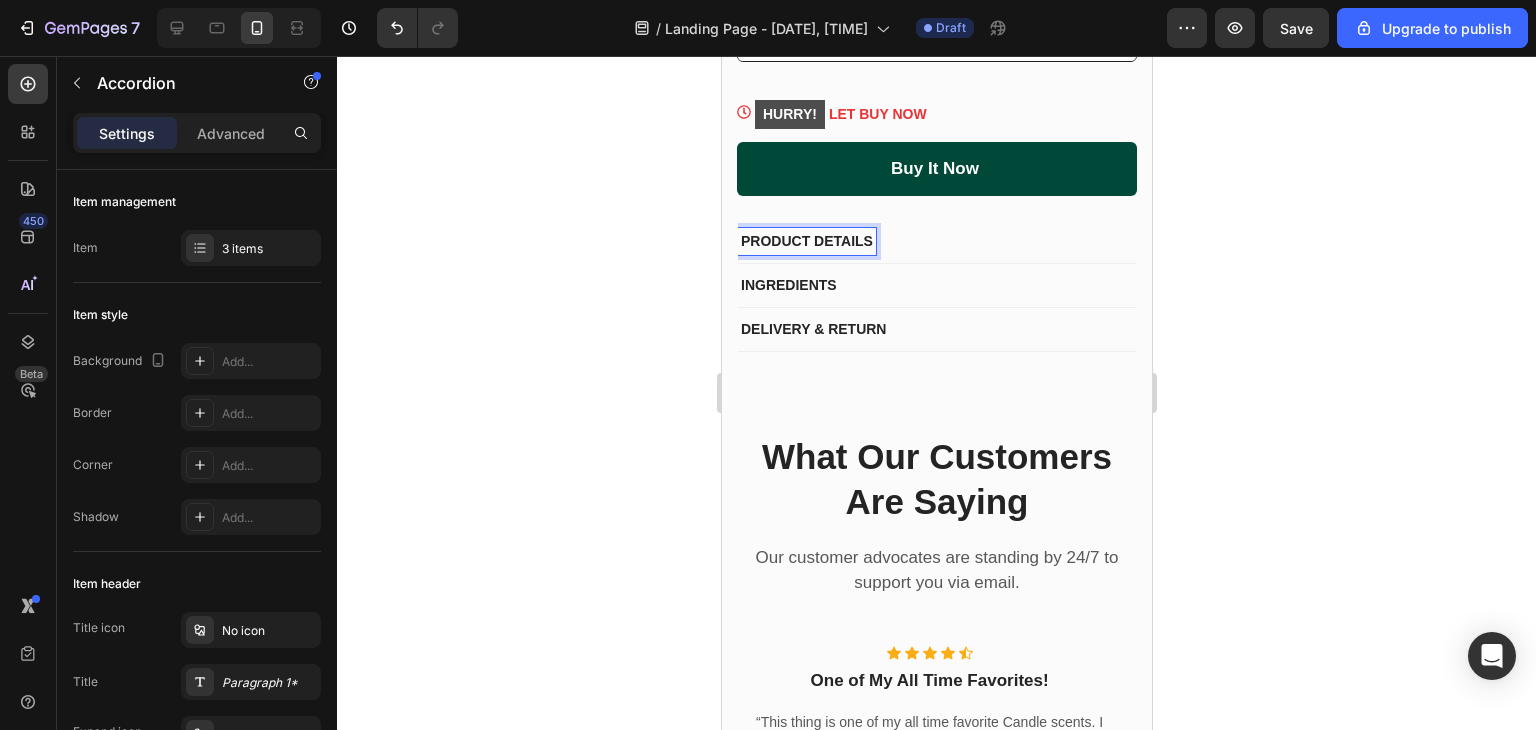 click on "PRODUCT DETAILS" at bounding box center [806, 241] 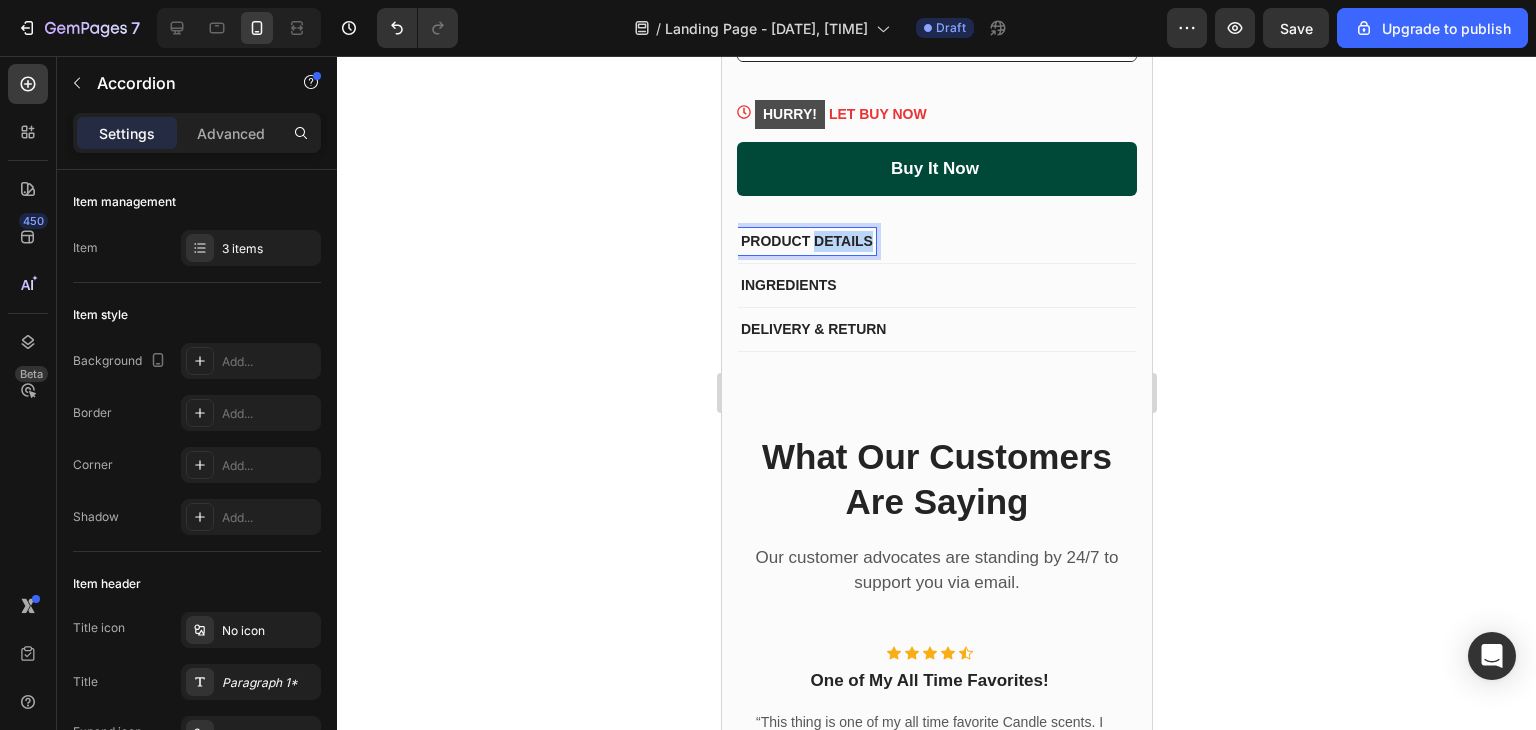 click on "PRODUCT DETAILS" at bounding box center [806, 241] 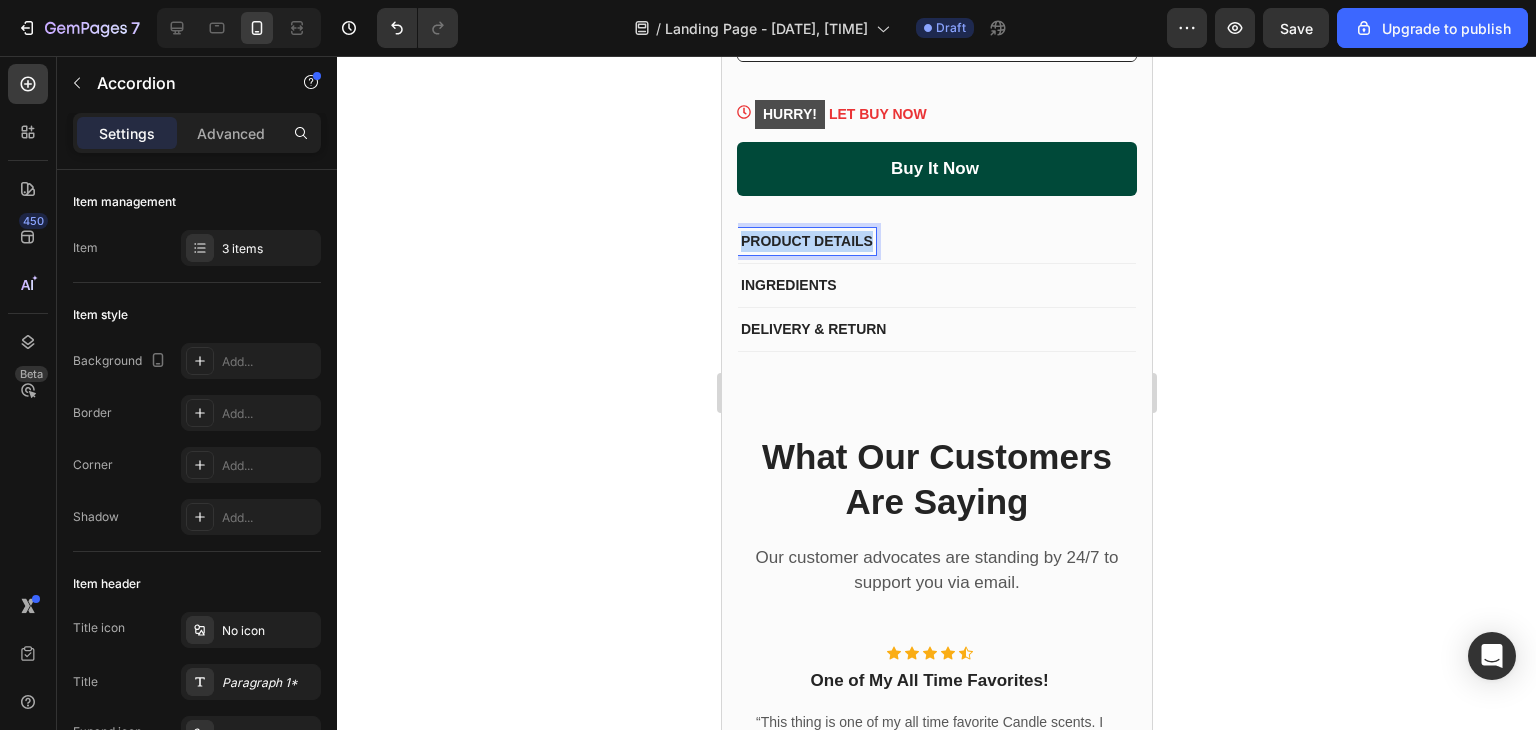 click on "PRODUCT DETAILS" at bounding box center (806, 241) 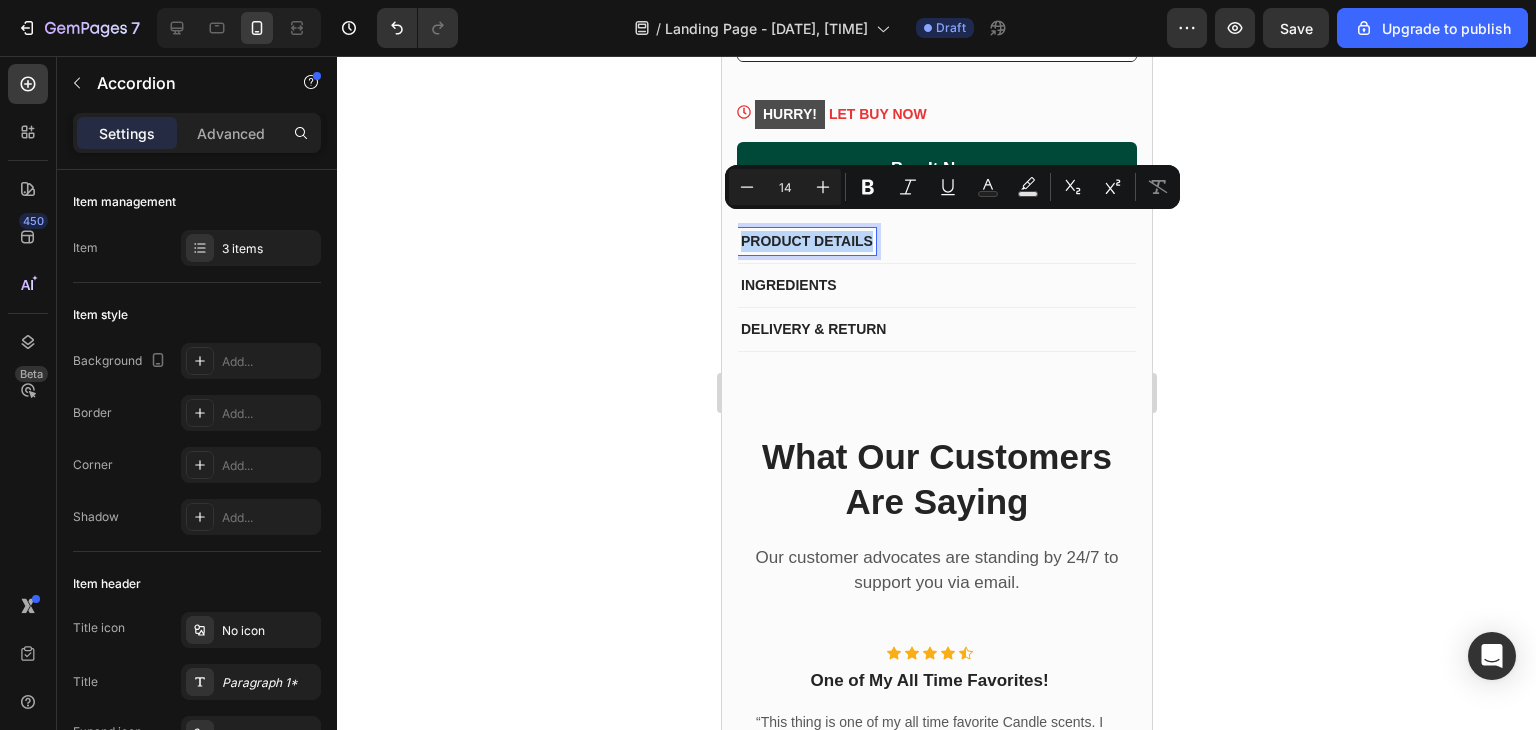 click on "PRODUCT DETAILS" at bounding box center [936, 241] 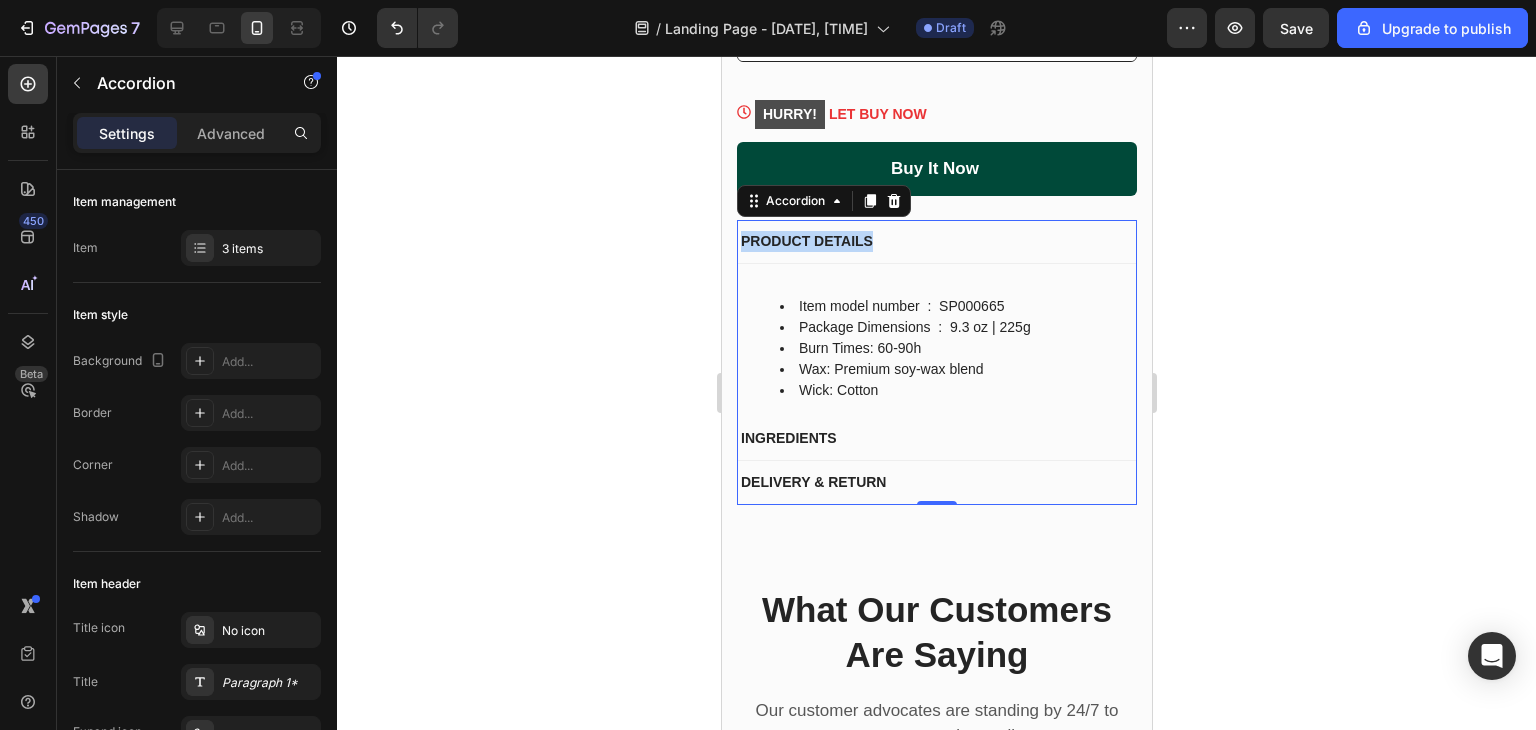 click on "PRODUCT DETAILS" at bounding box center [936, 241] 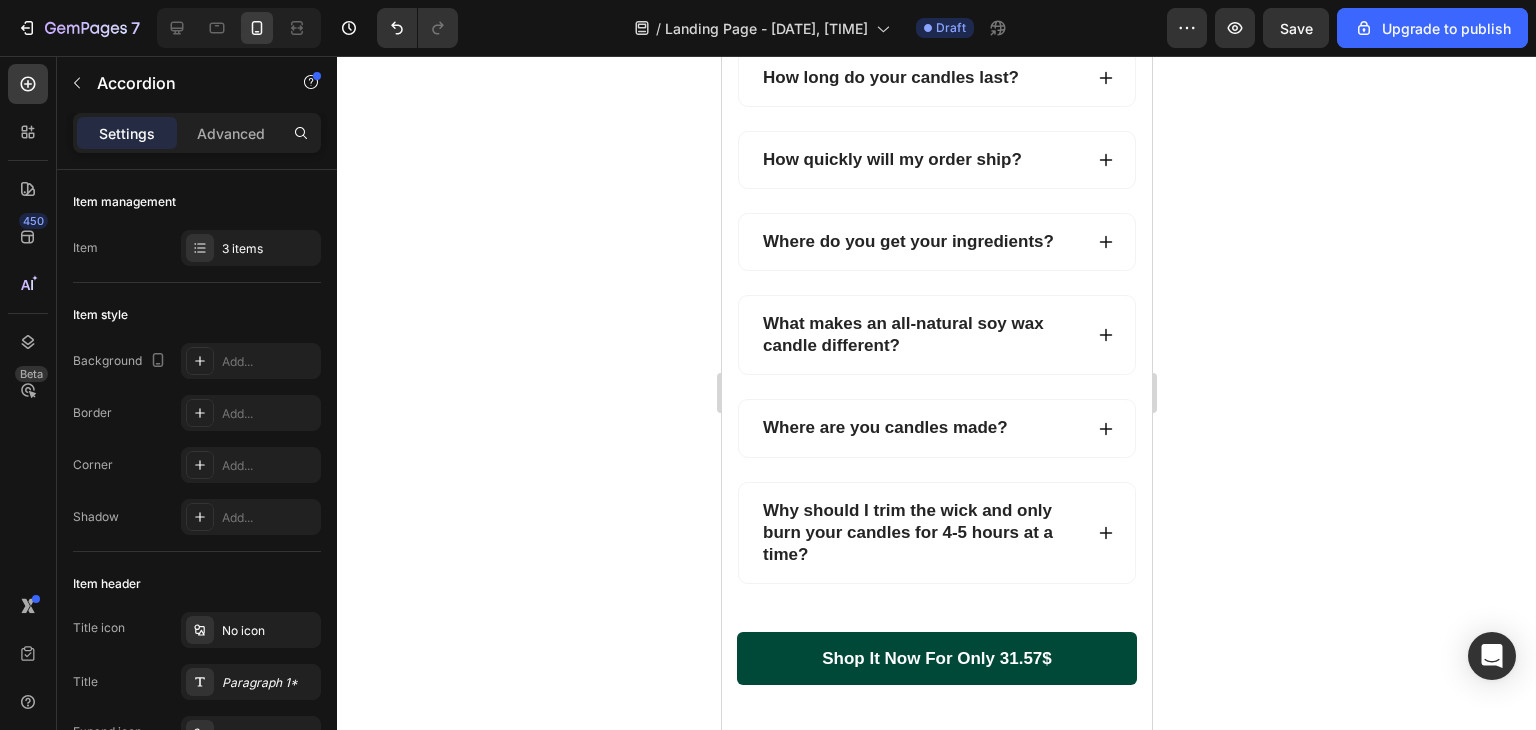 scroll, scrollTop: 5600, scrollLeft: 0, axis: vertical 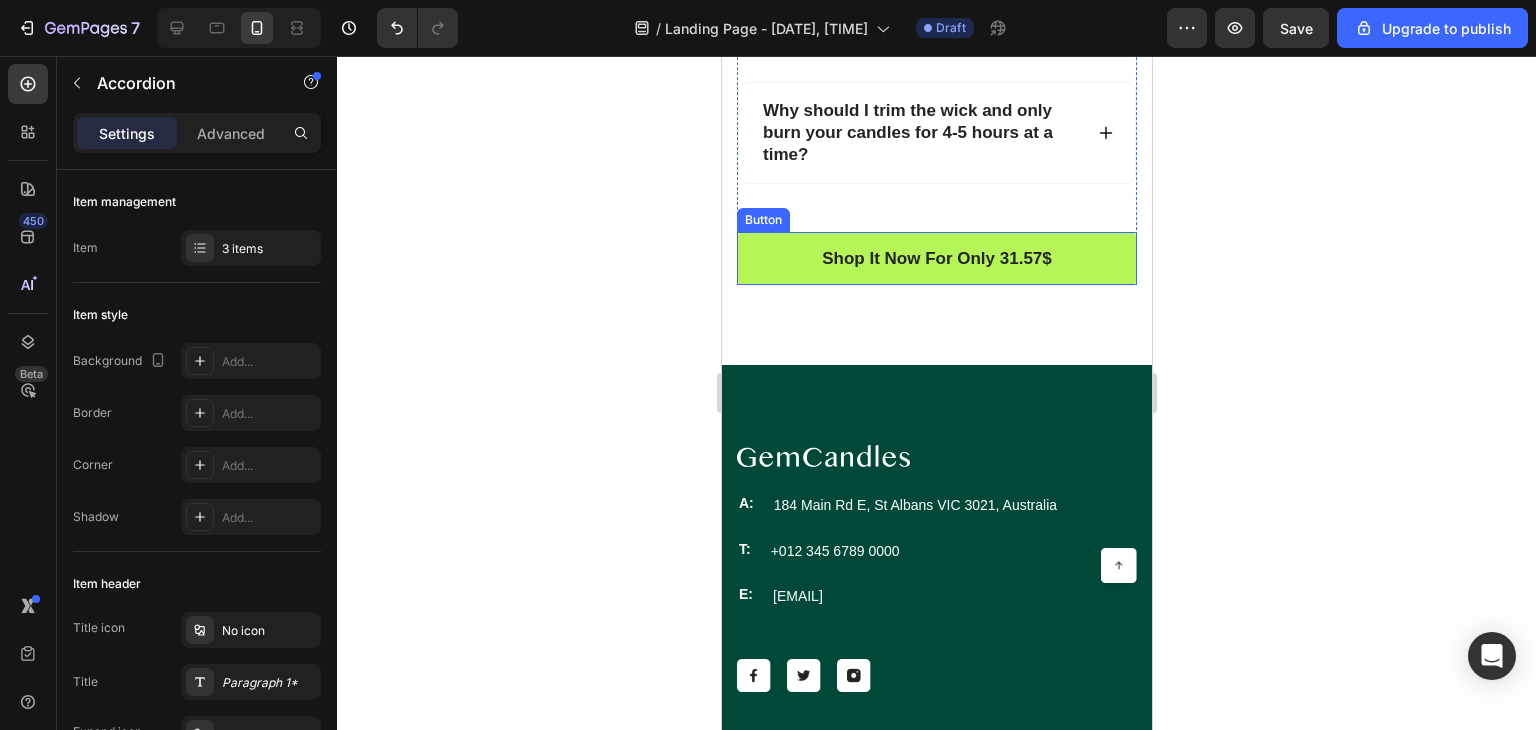 click on "Shop It Now For Only 31.57$" at bounding box center [936, 259] 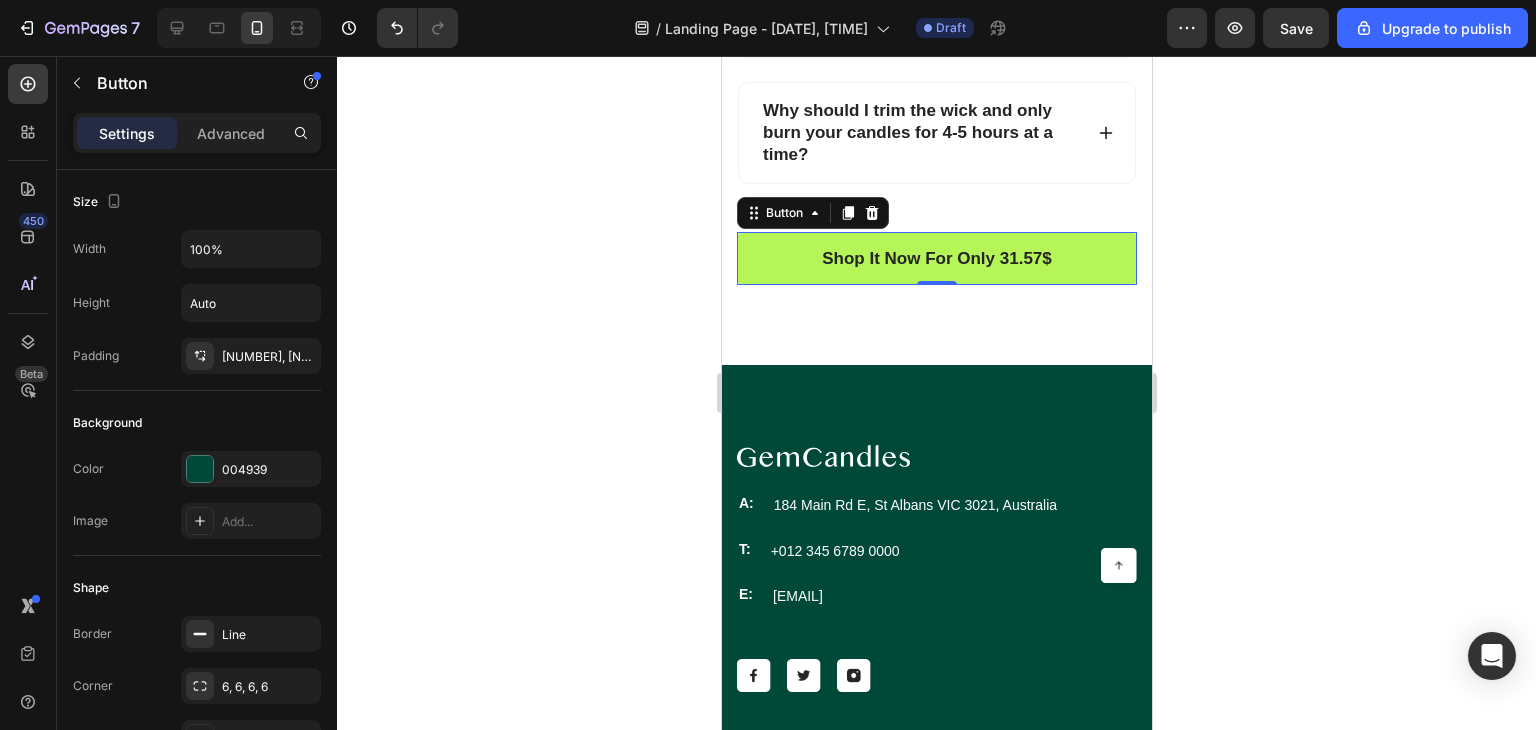 click on "Shop It Now For Only 31.57$" at bounding box center [936, 259] 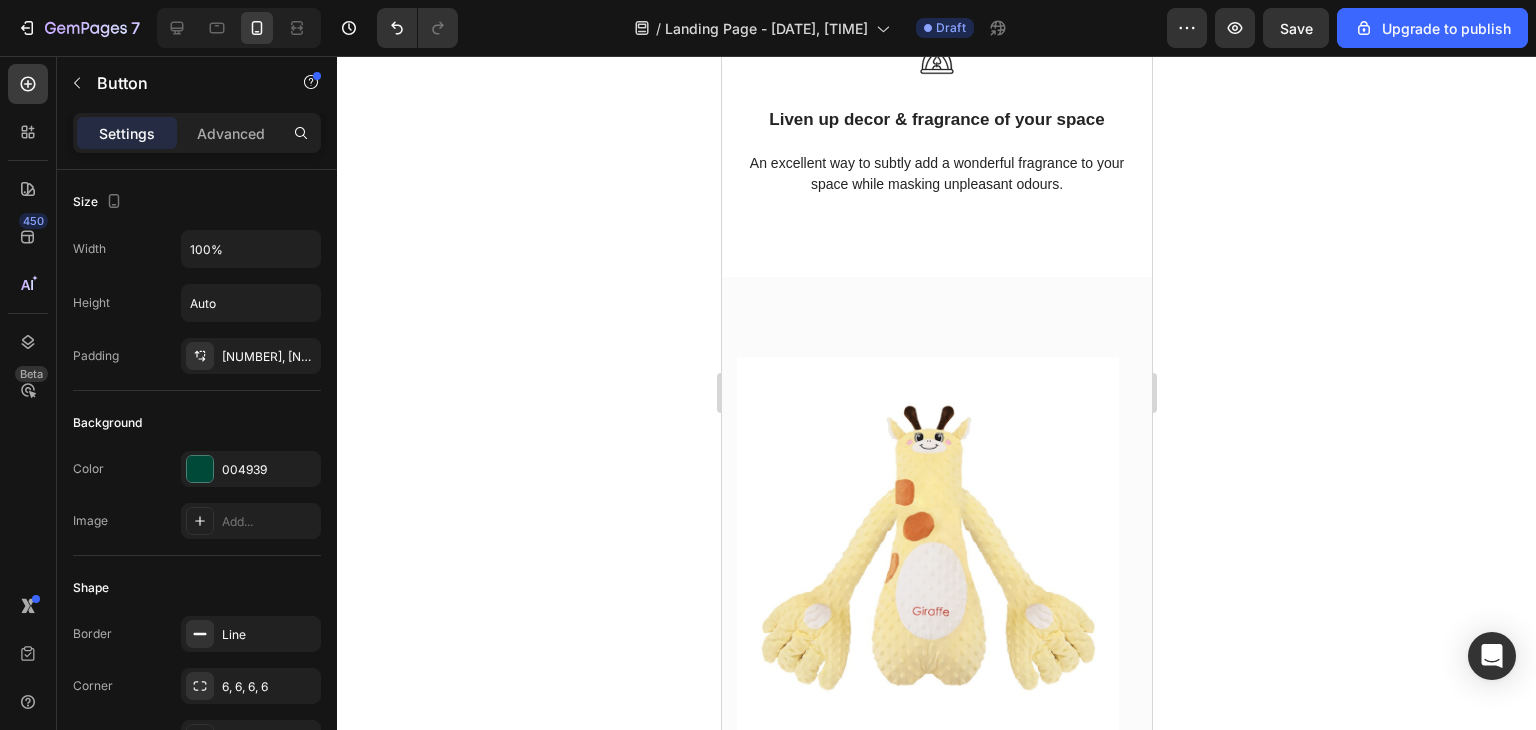 scroll, scrollTop: 3100, scrollLeft: 0, axis: vertical 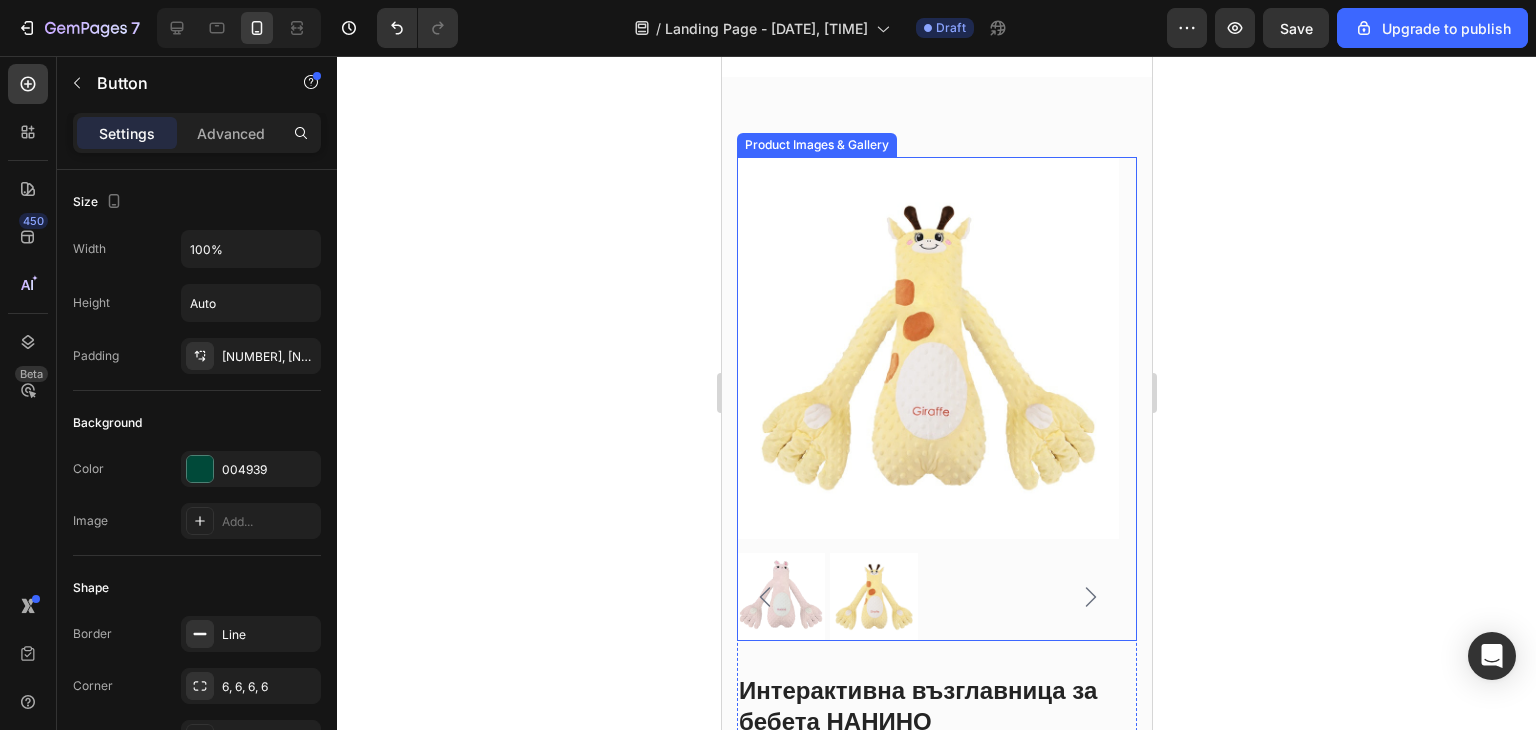 click at bounding box center (780, 597) 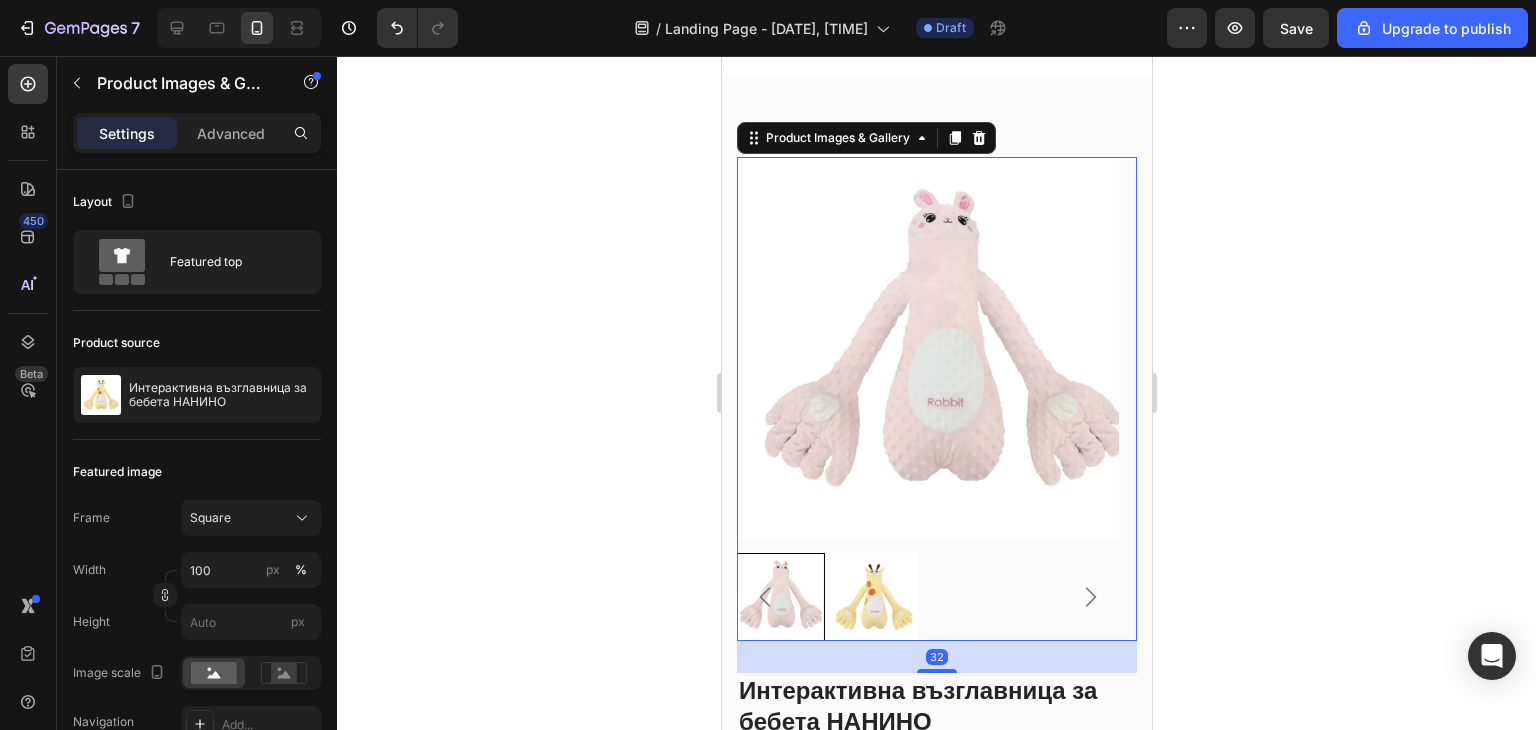click at bounding box center (873, 597) 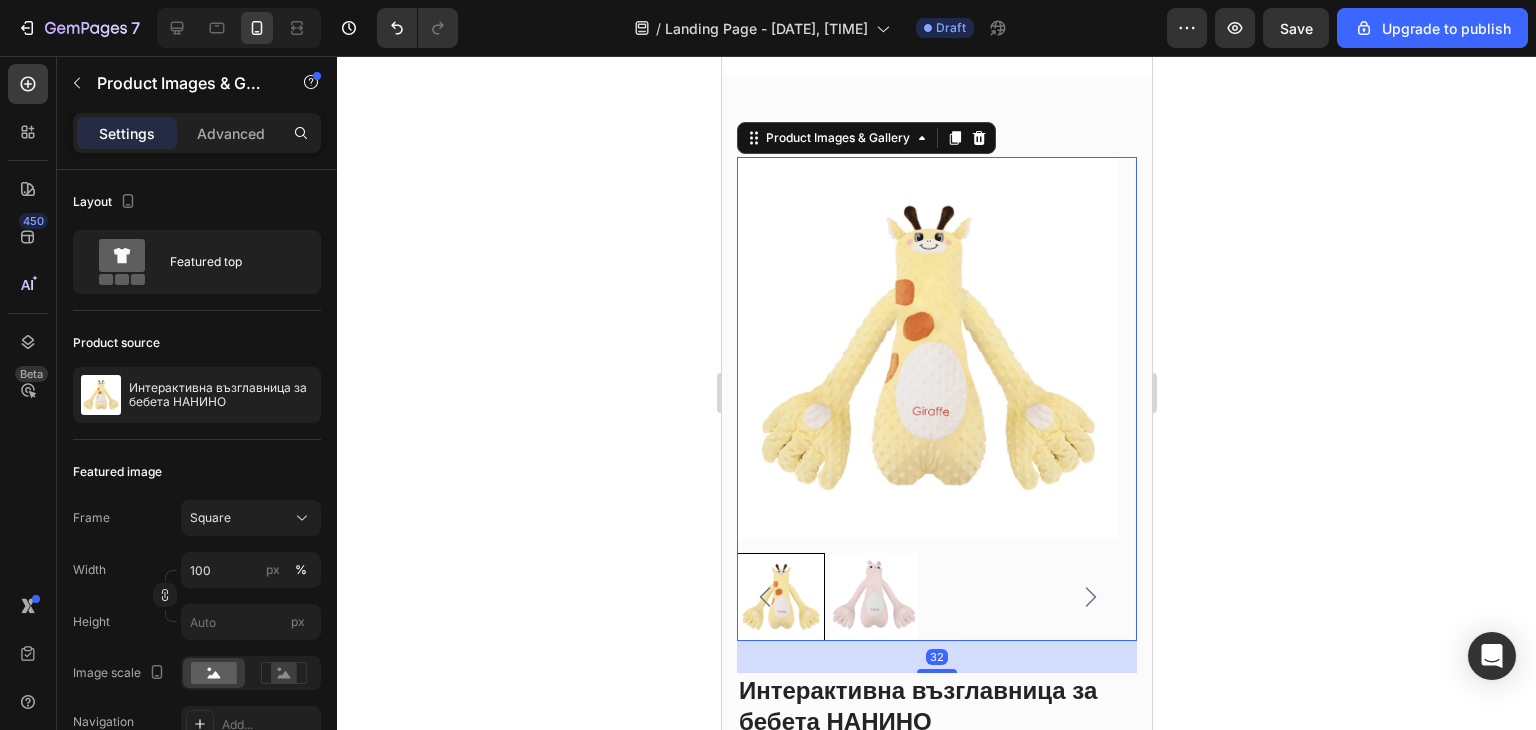 click at bounding box center (780, 597) 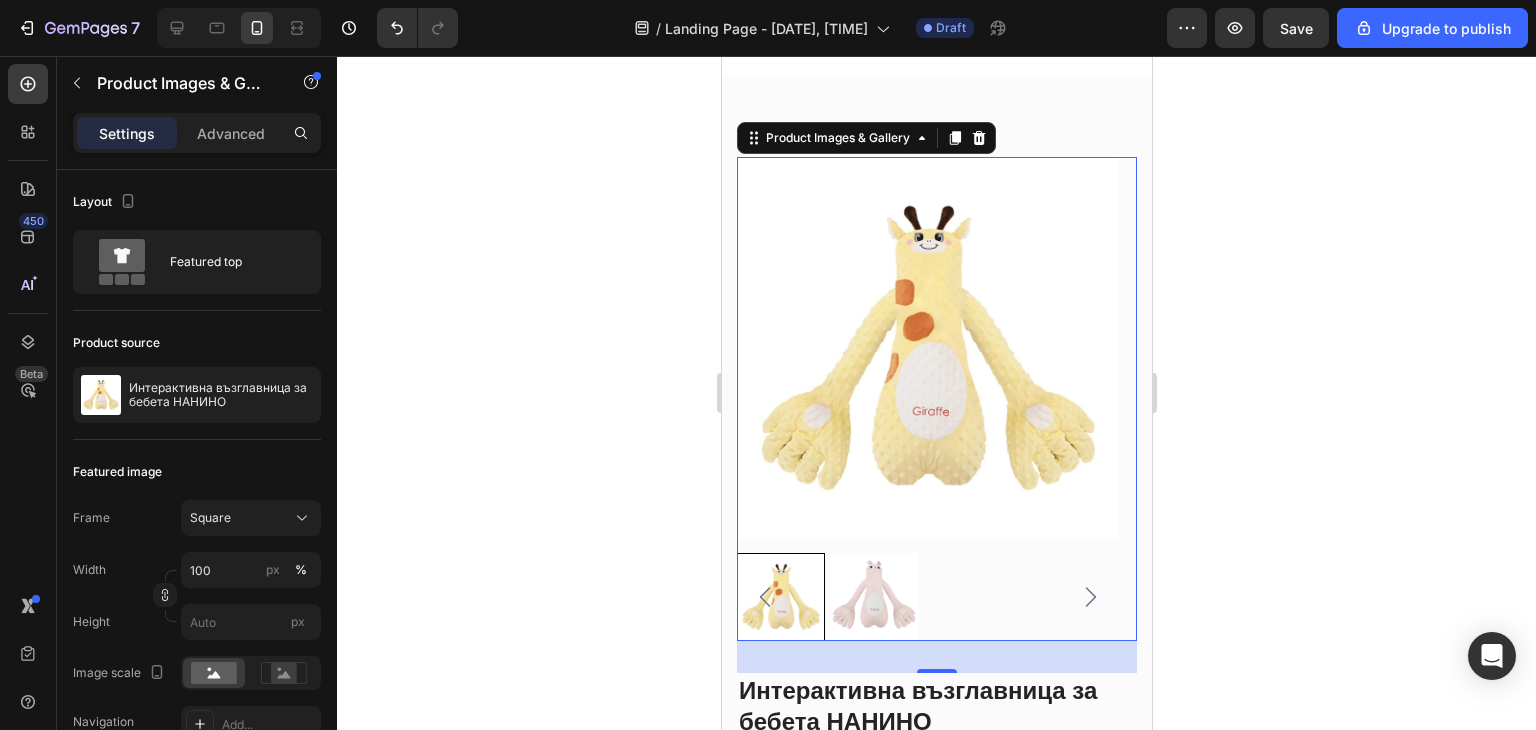 click at bounding box center [873, 597] 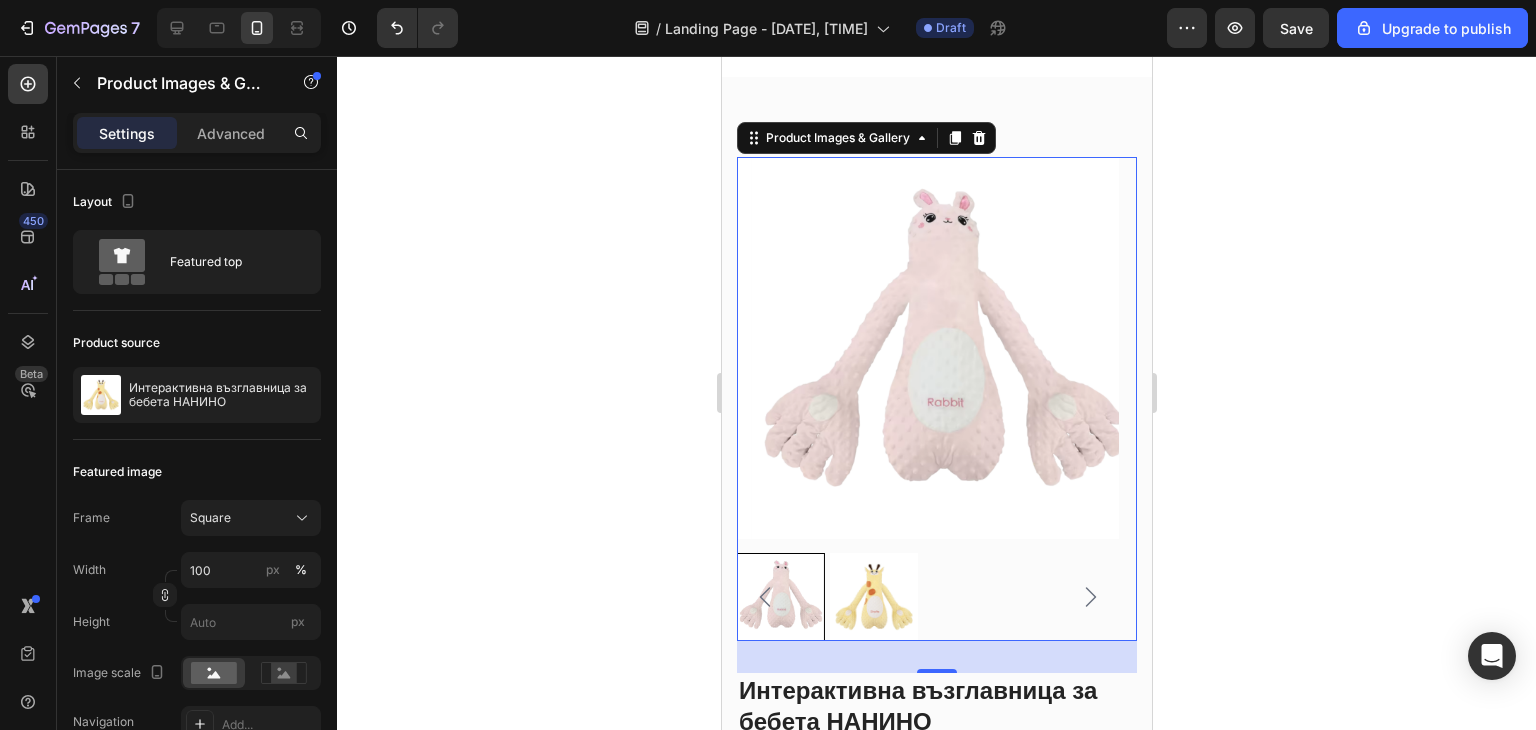 click at bounding box center (873, 597) 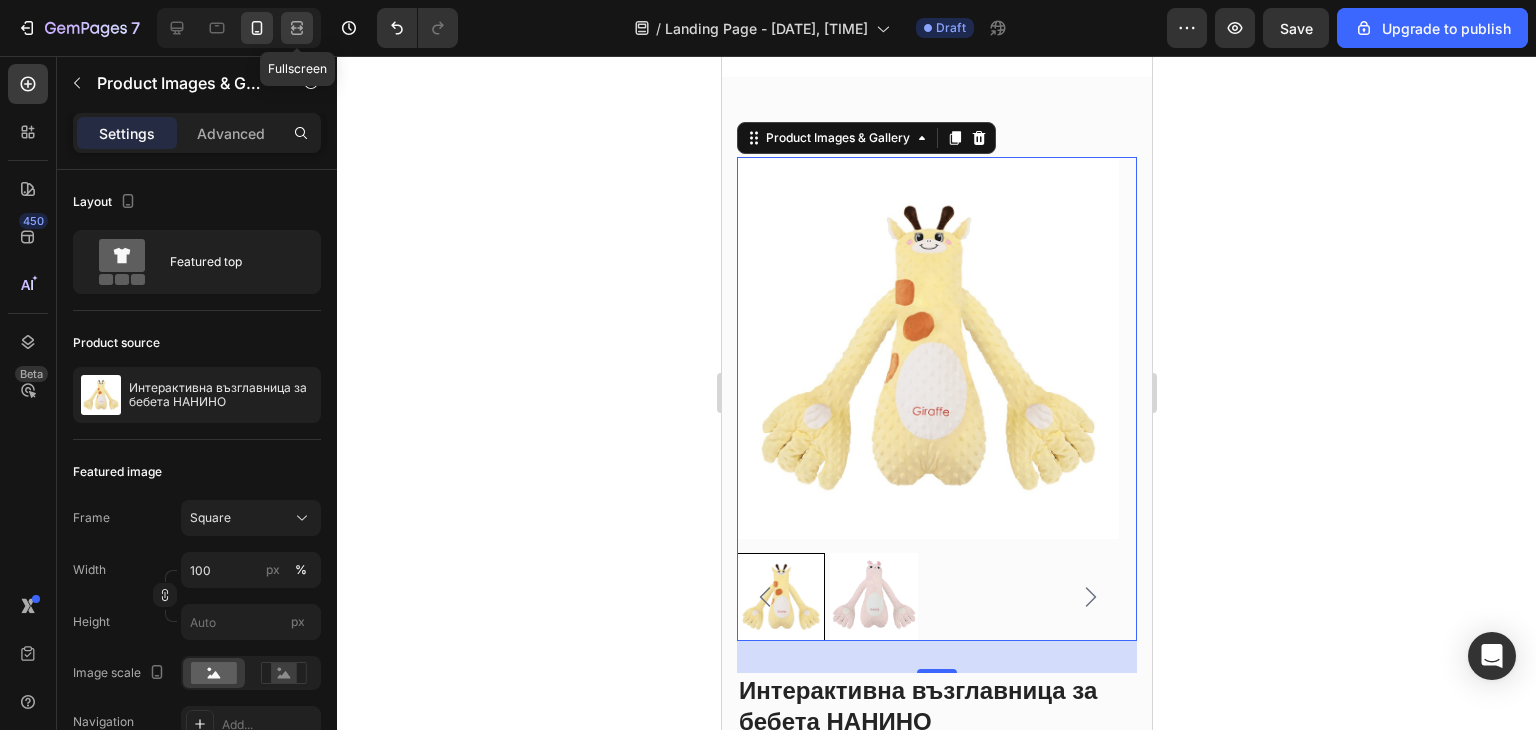click 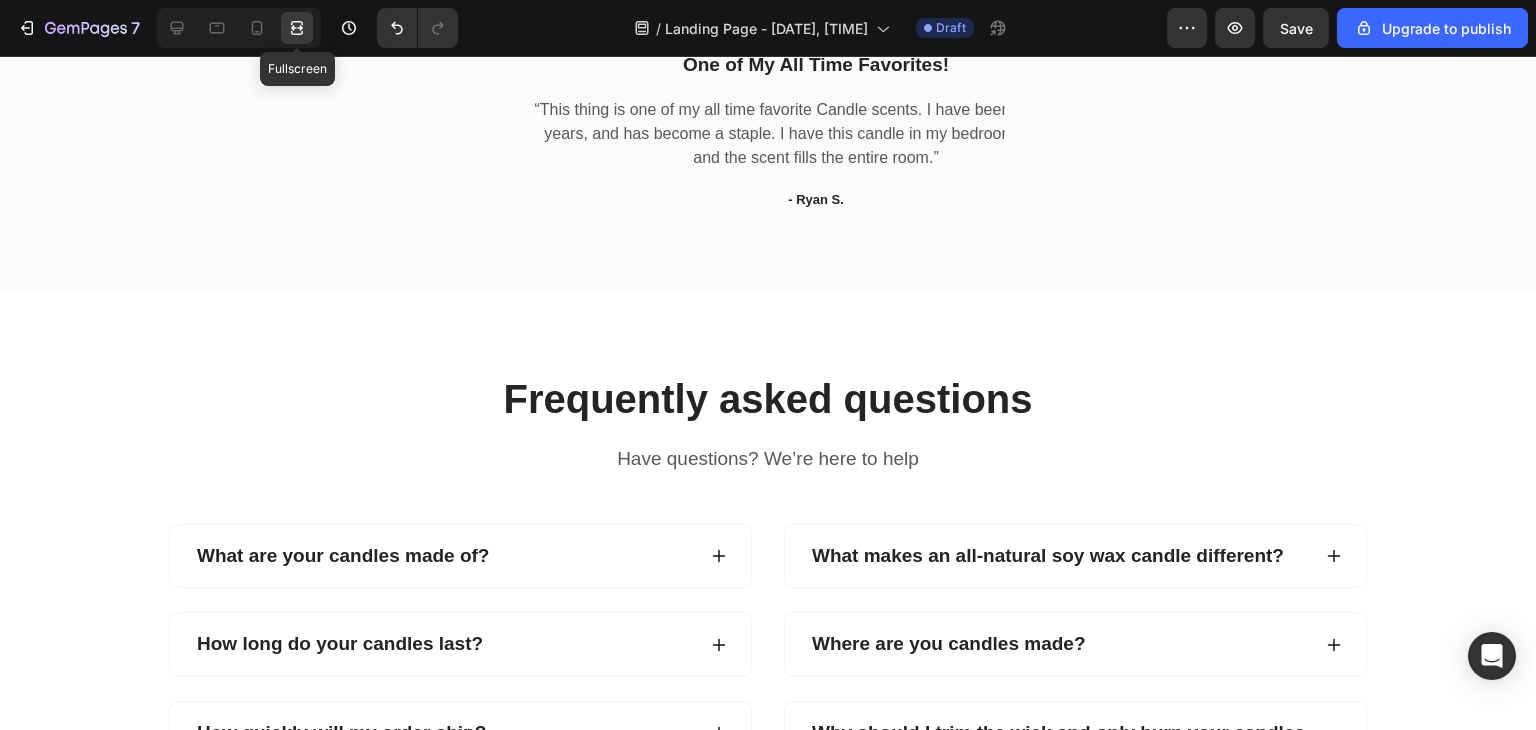 scroll, scrollTop: 3020, scrollLeft: 0, axis: vertical 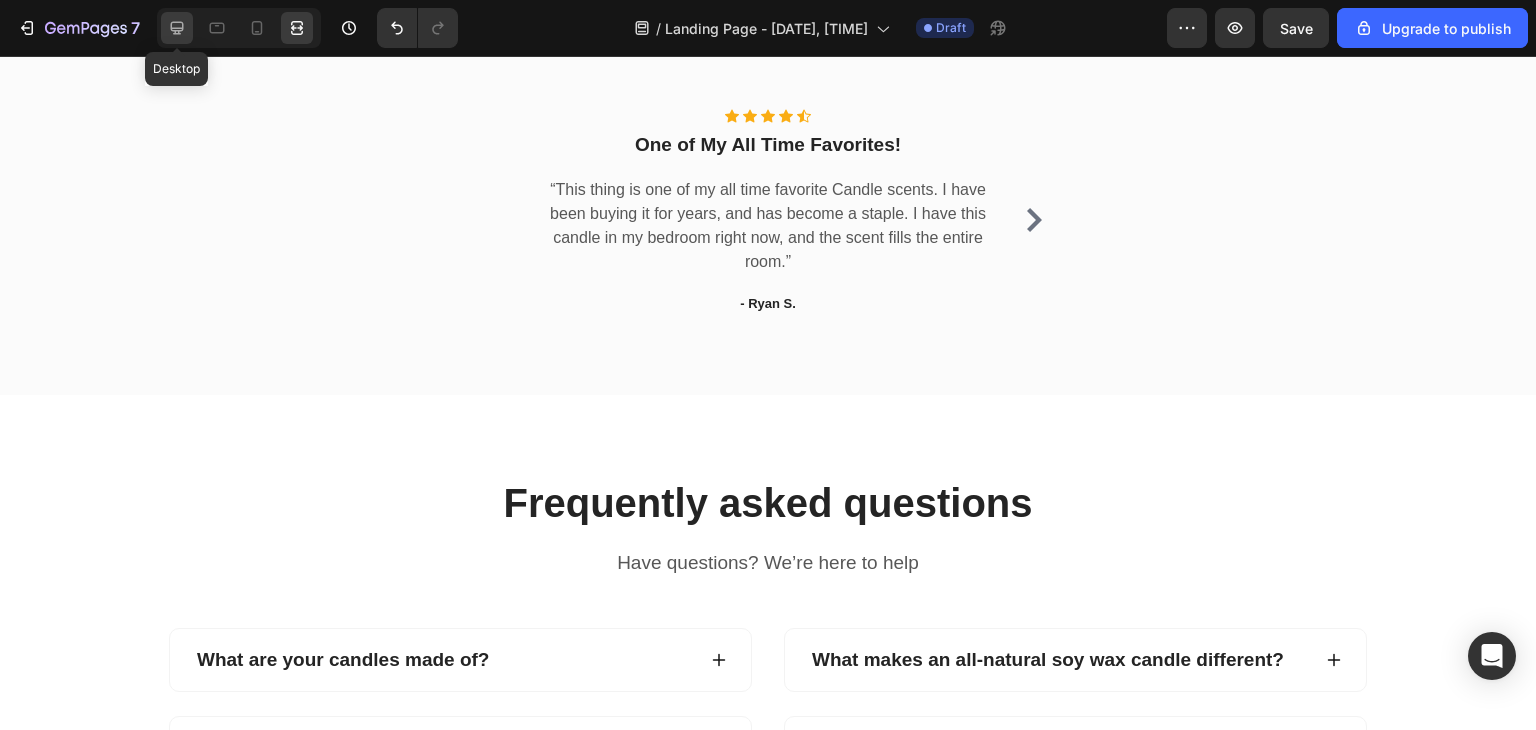 click 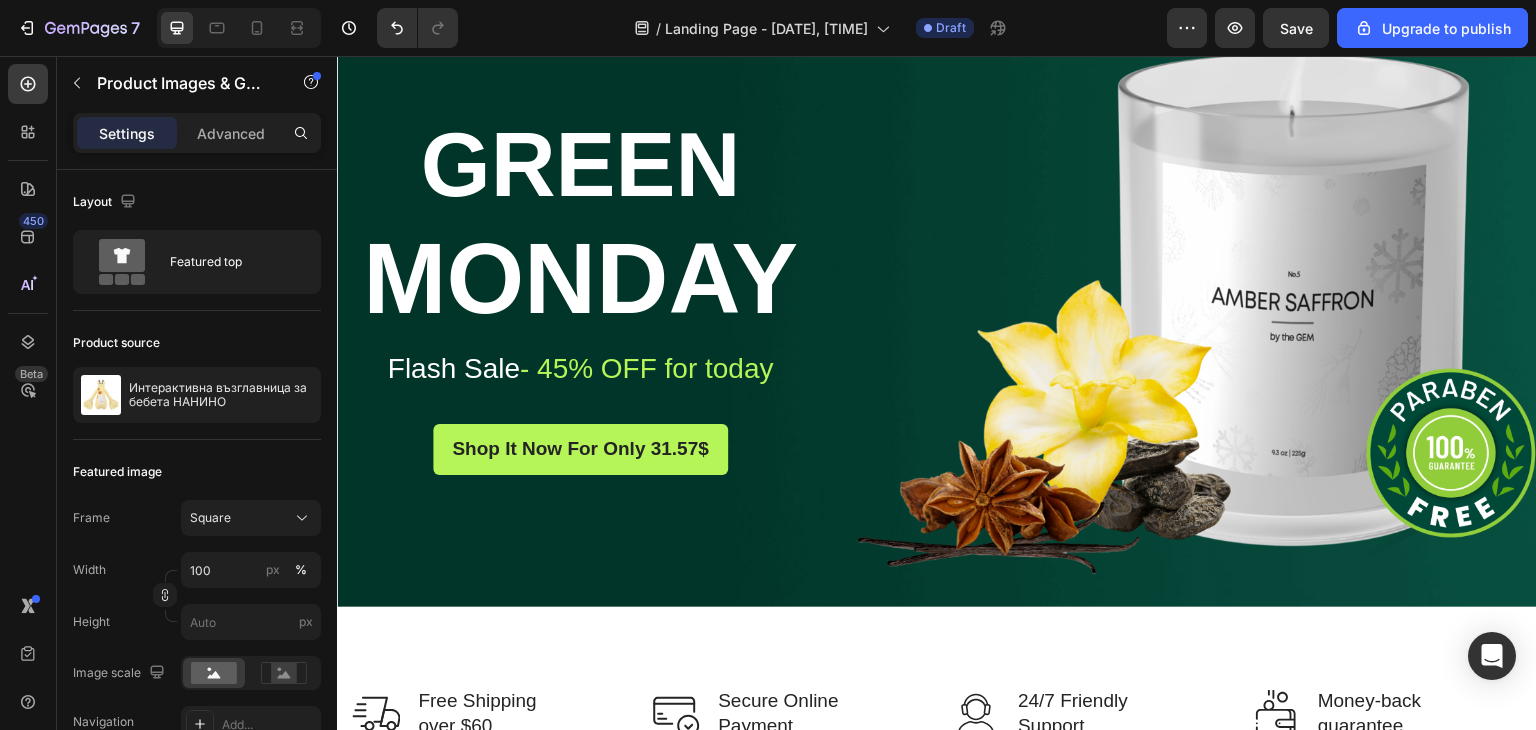 scroll, scrollTop: 0, scrollLeft: 0, axis: both 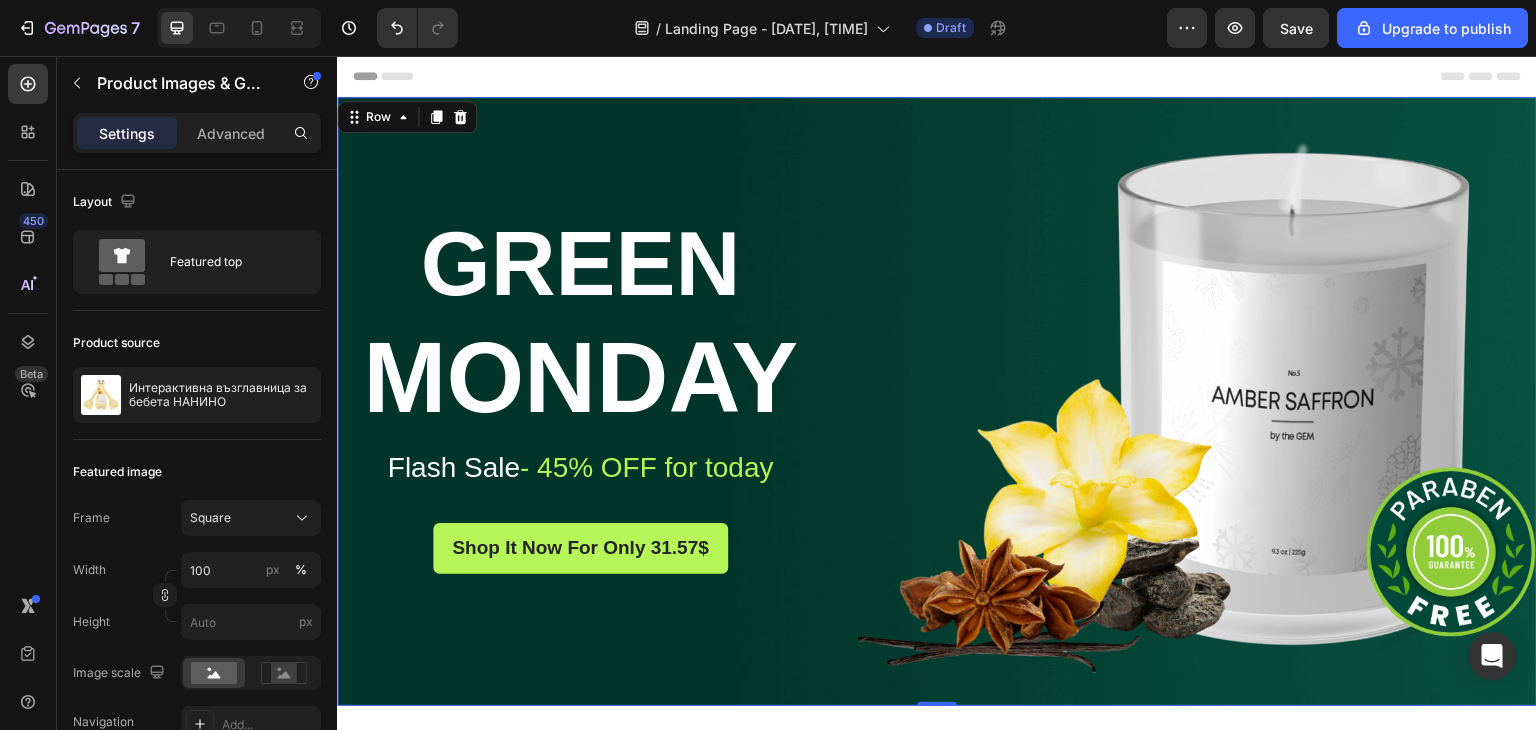 click on "Green  Heading Monday  Heading Flash Sale  - 45% OFF for today Text block Shop It Now For Only 31.57$ Button Image Row   0" at bounding box center [937, 401] 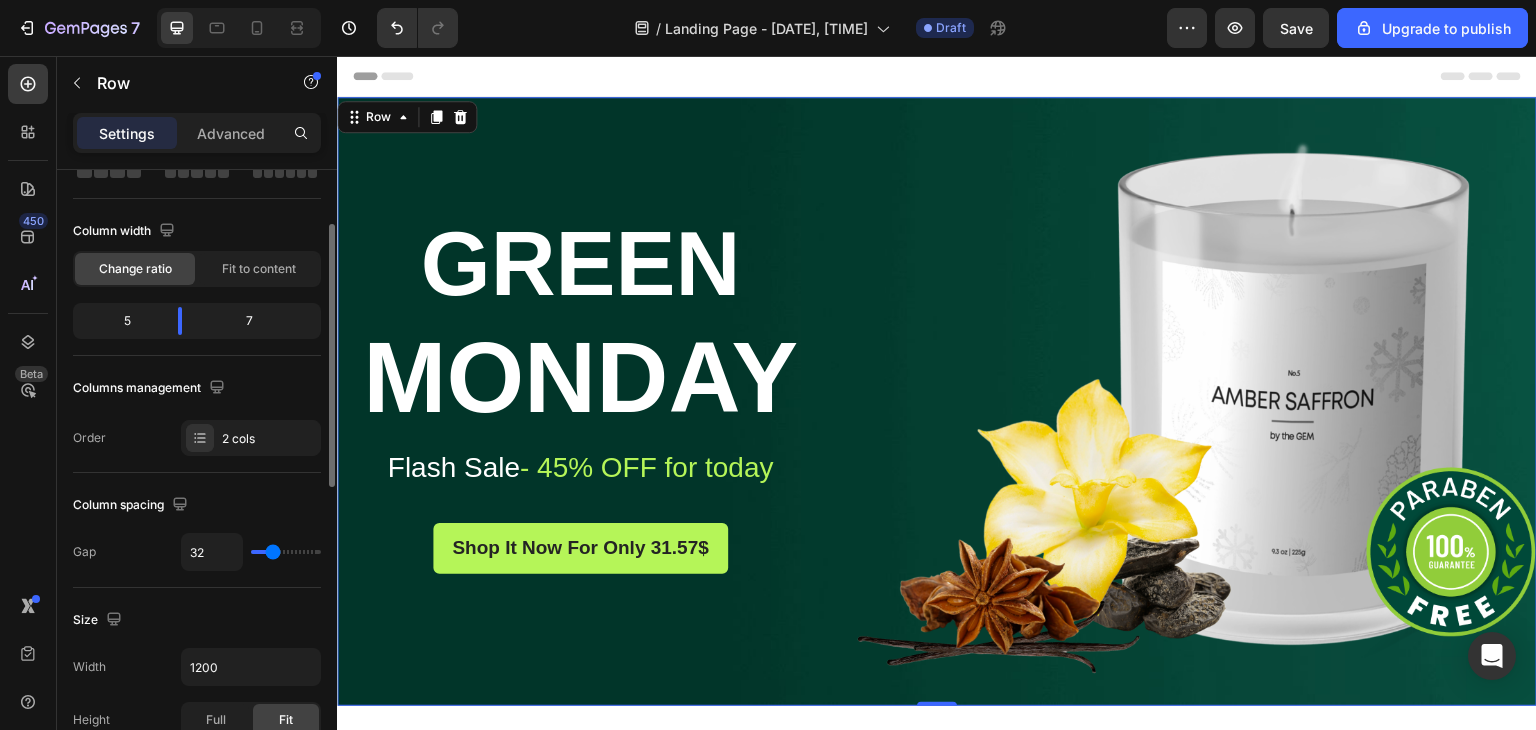 scroll, scrollTop: 0, scrollLeft: 0, axis: both 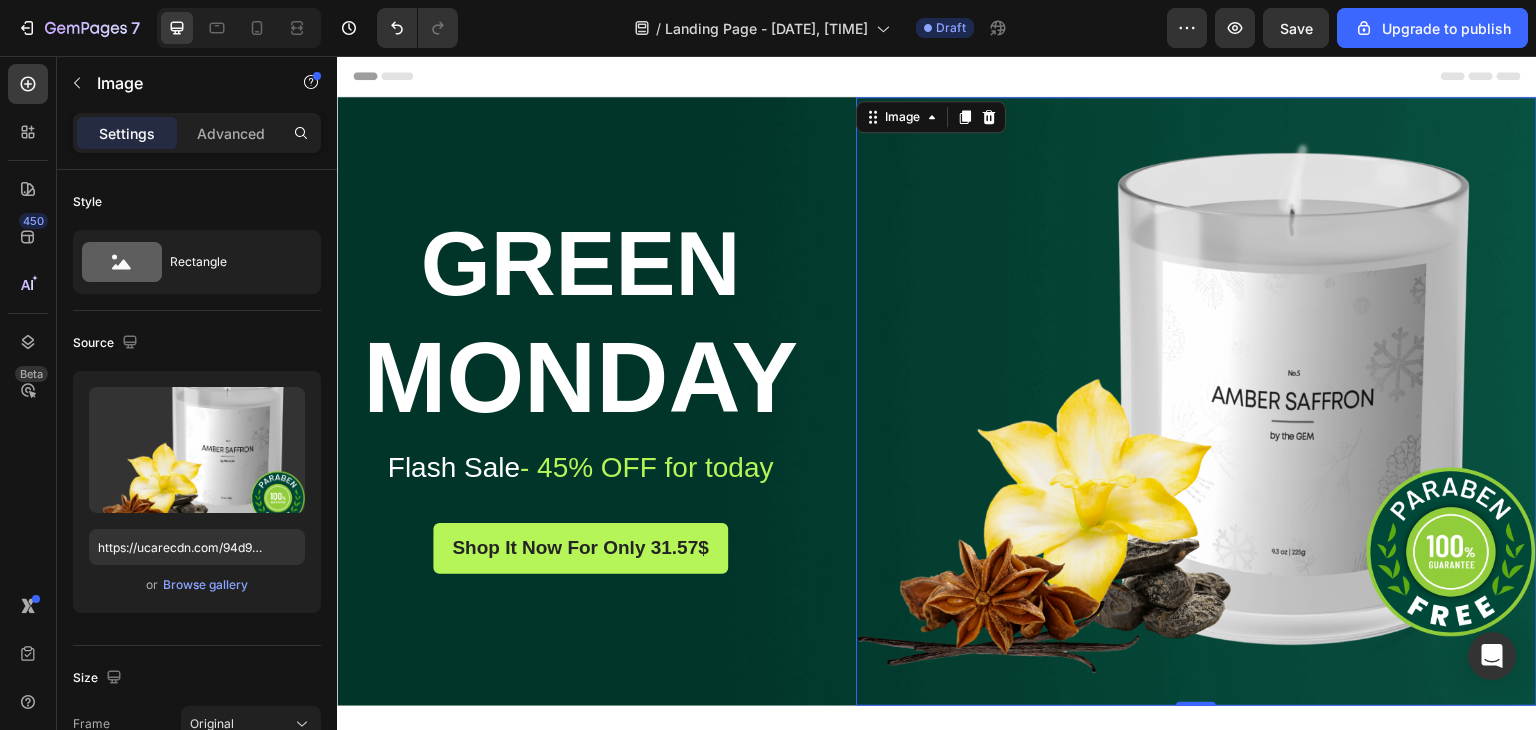 click at bounding box center (1196, 401) 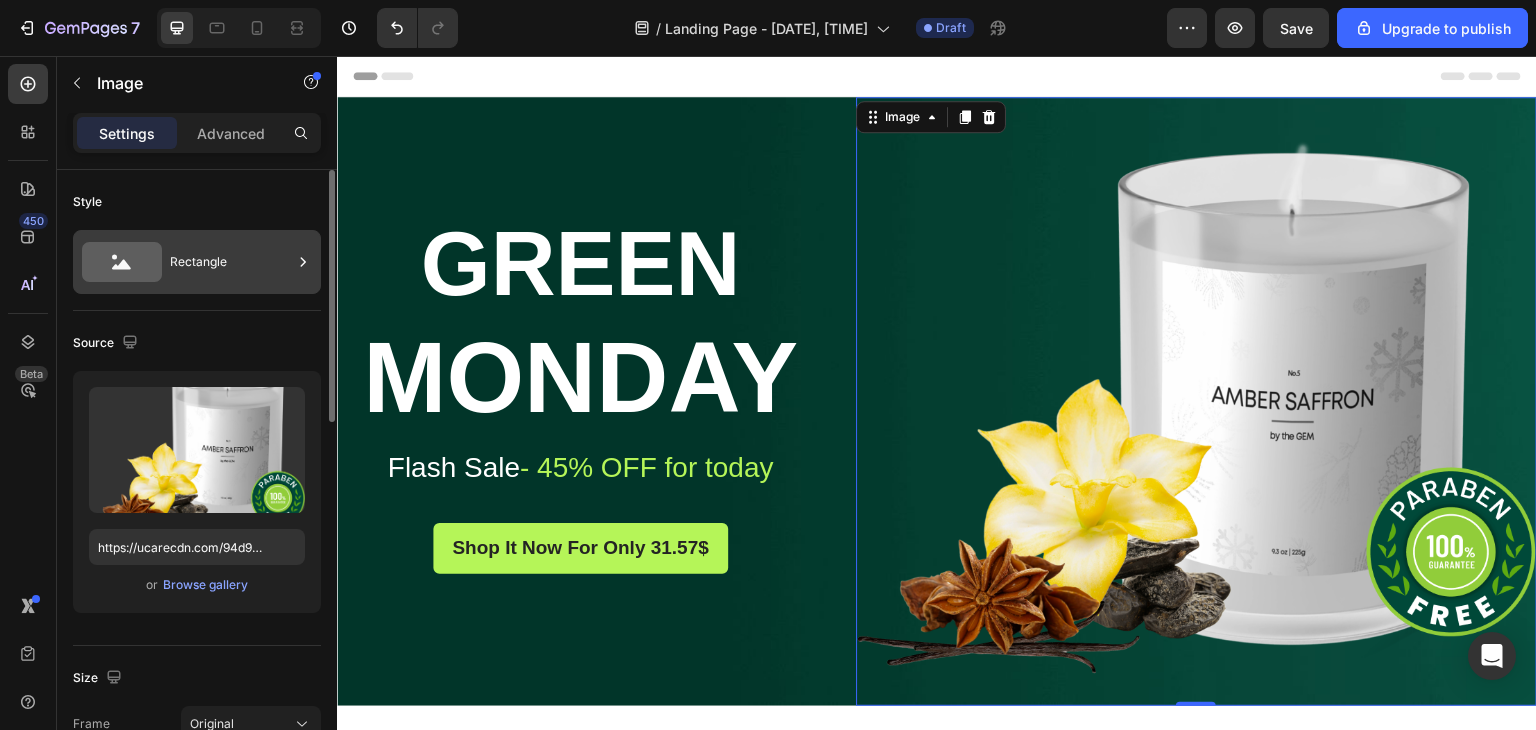click on "Rectangle" at bounding box center (231, 262) 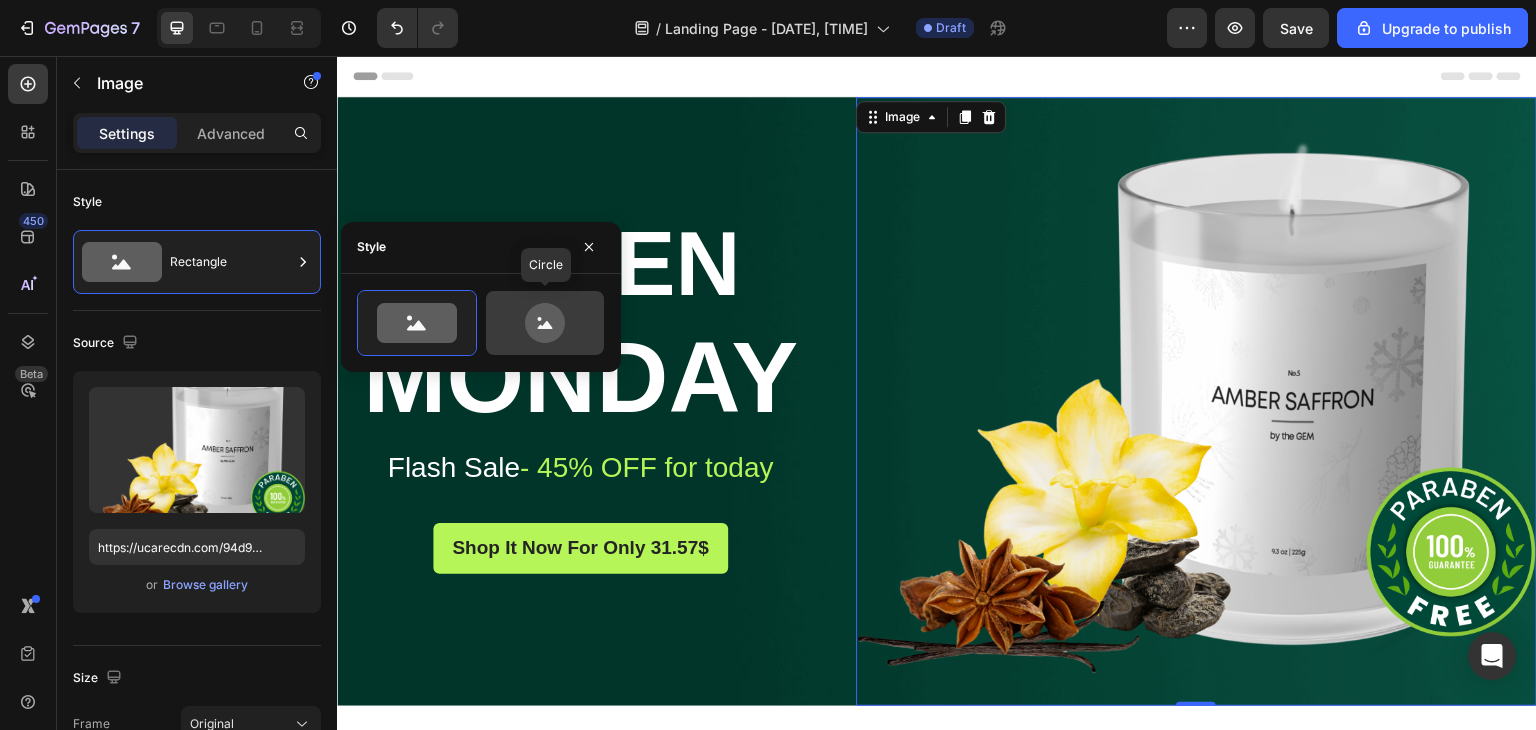 click 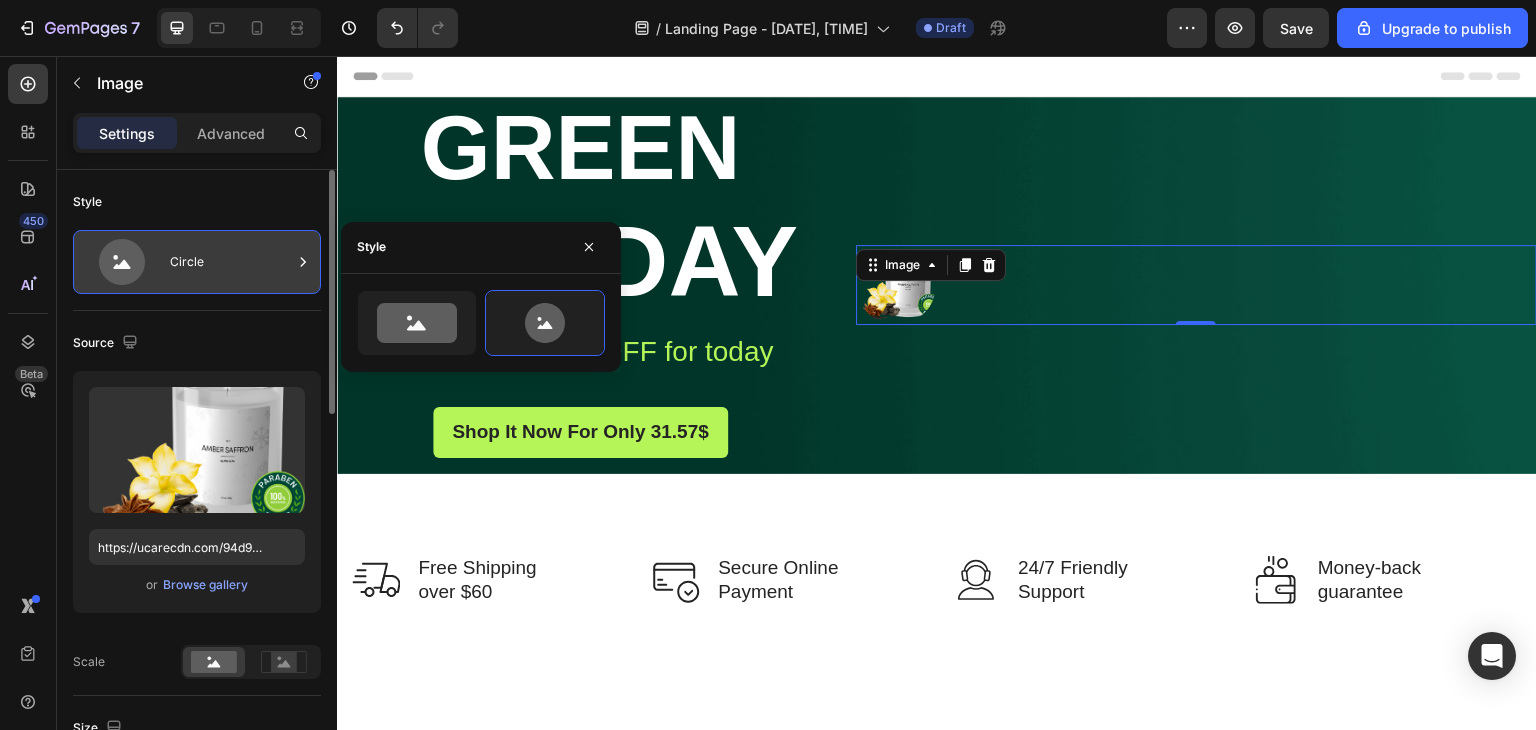 click on "Circle" at bounding box center [231, 262] 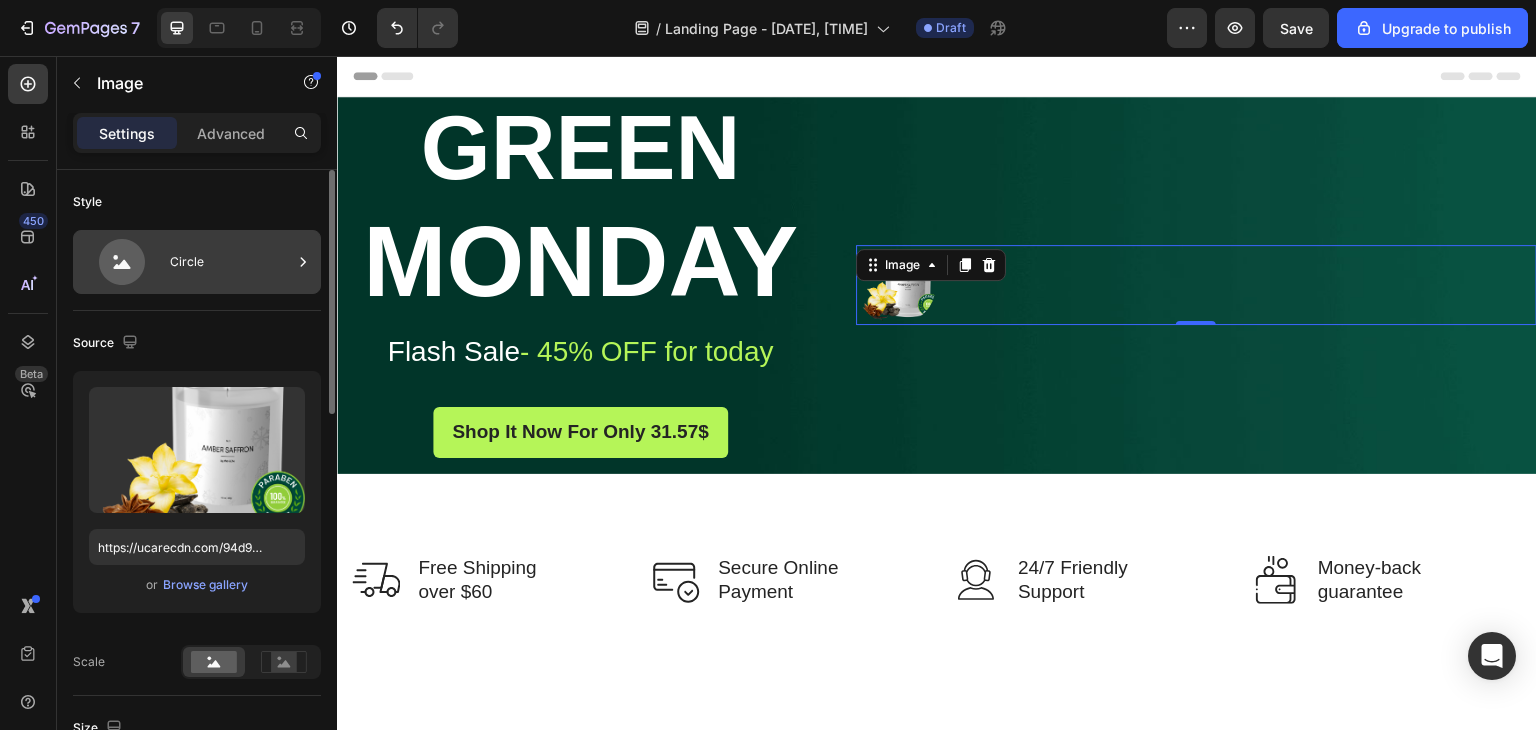 click on "Circle" at bounding box center [231, 262] 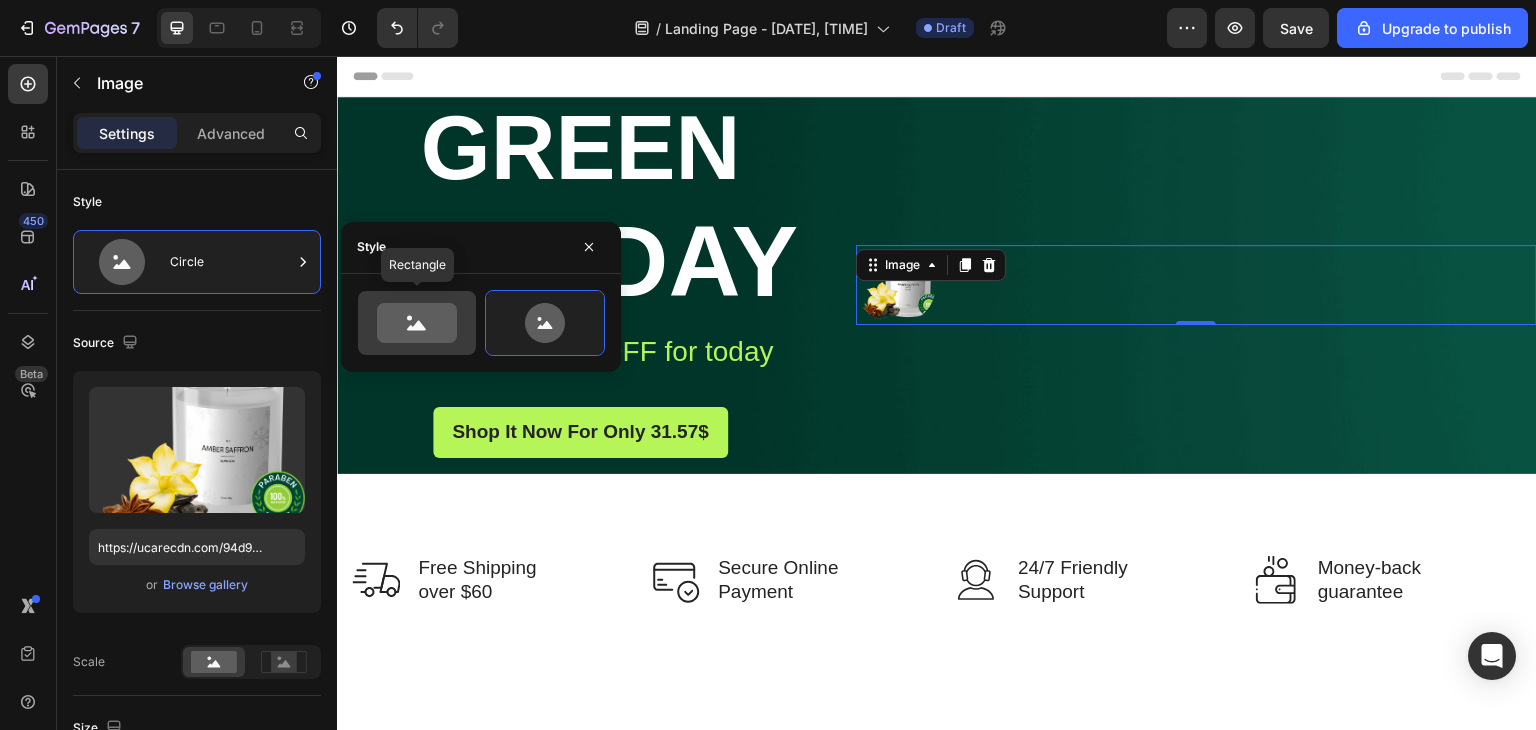 click 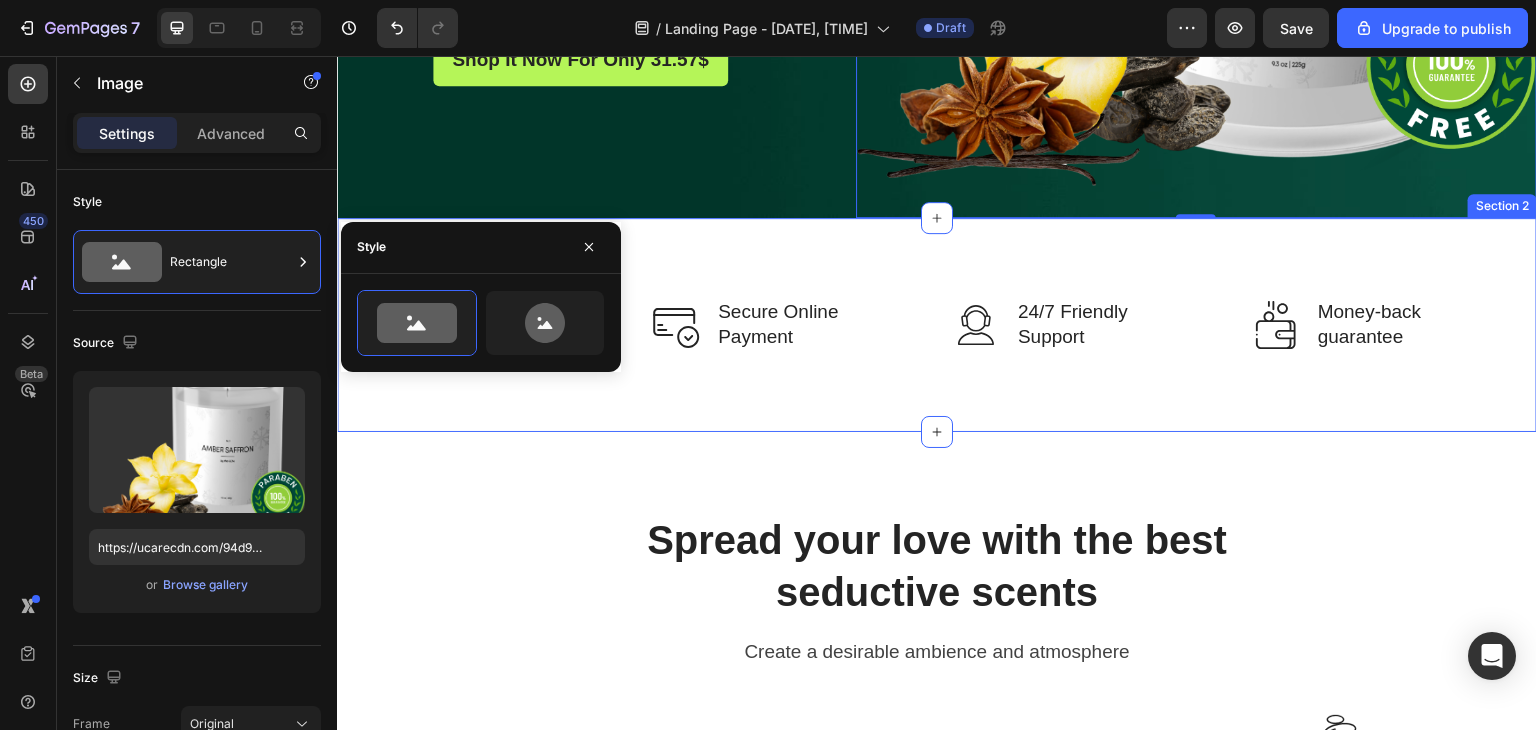 scroll, scrollTop: 500, scrollLeft: 0, axis: vertical 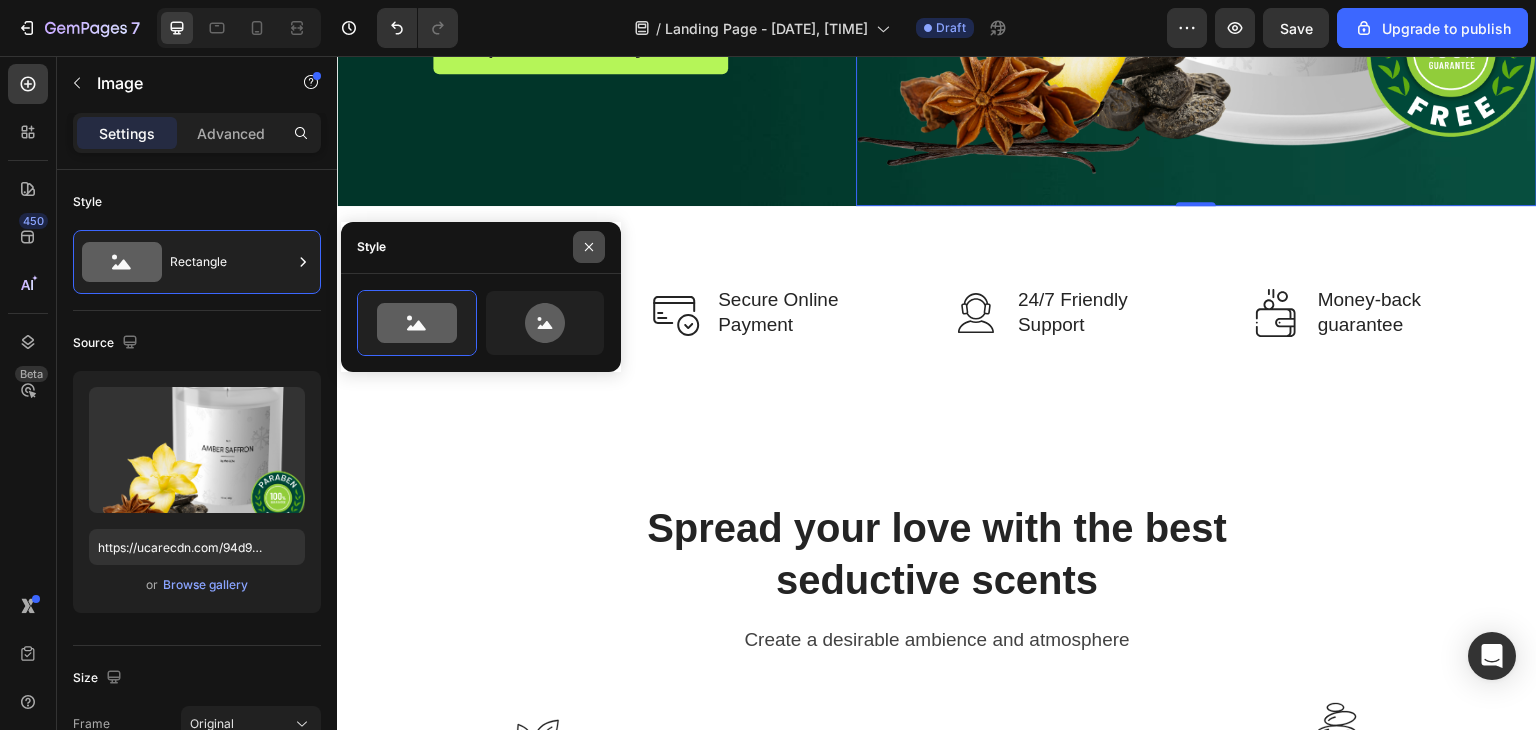 click at bounding box center (589, 247) 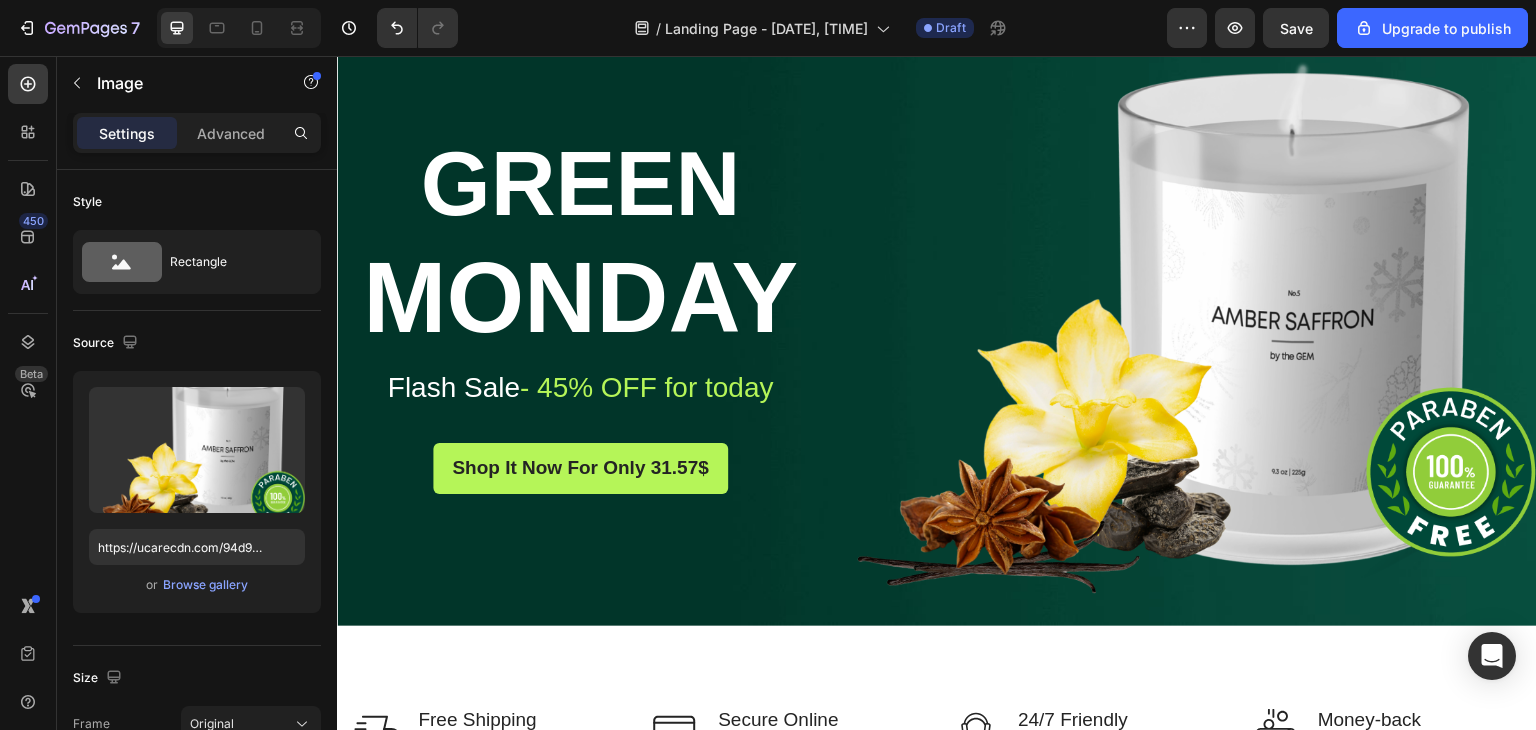 scroll, scrollTop: 0, scrollLeft: 0, axis: both 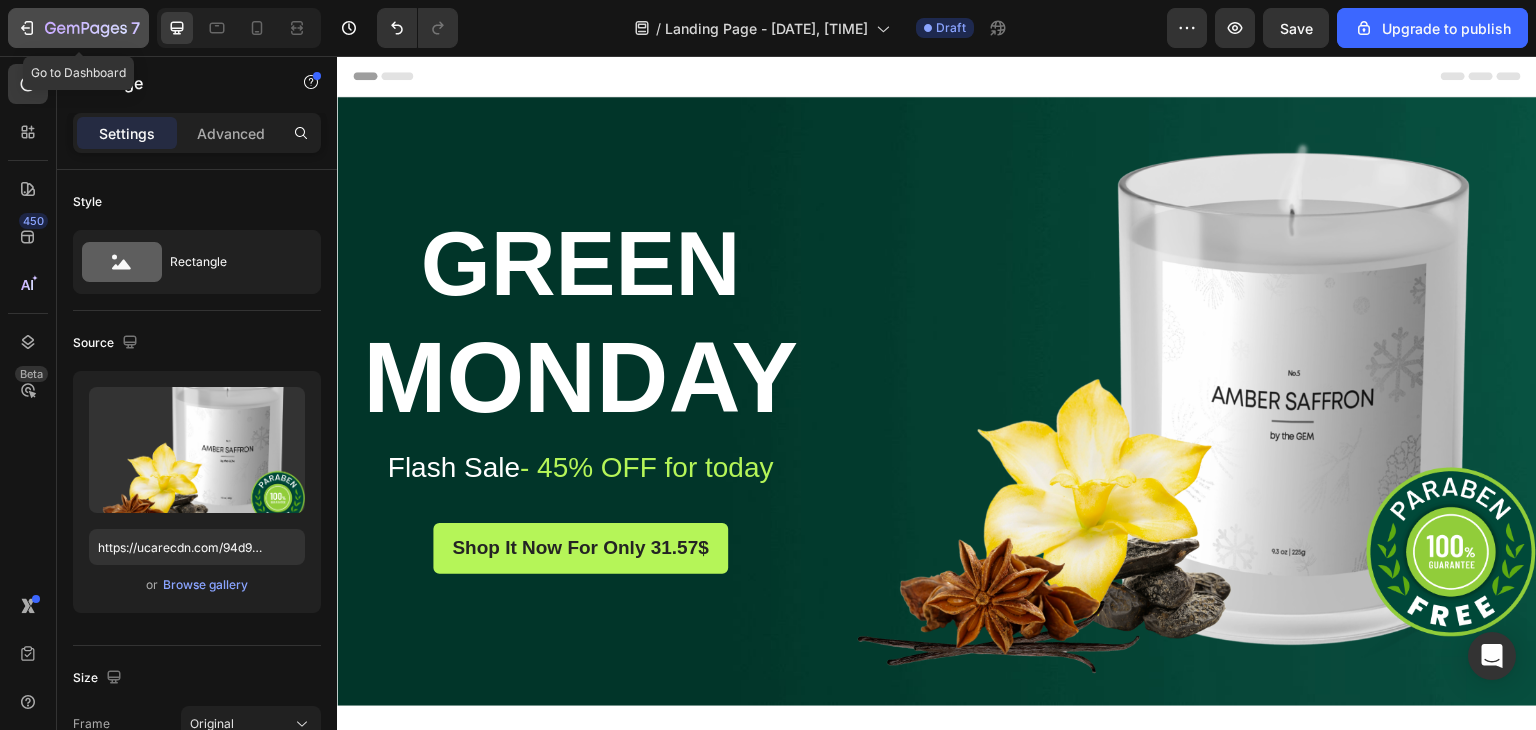click 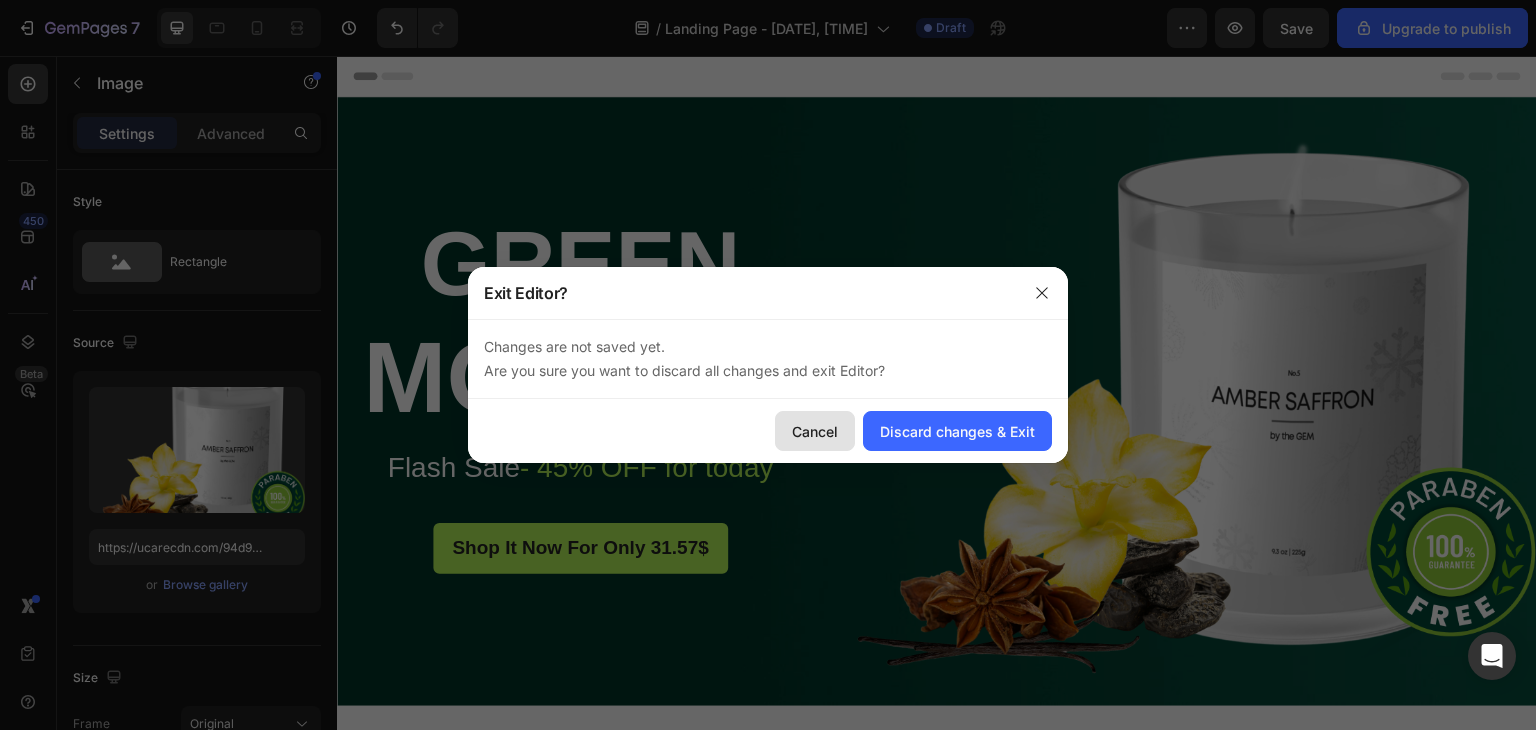 click on "Cancel" at bounding box center [815, 431] 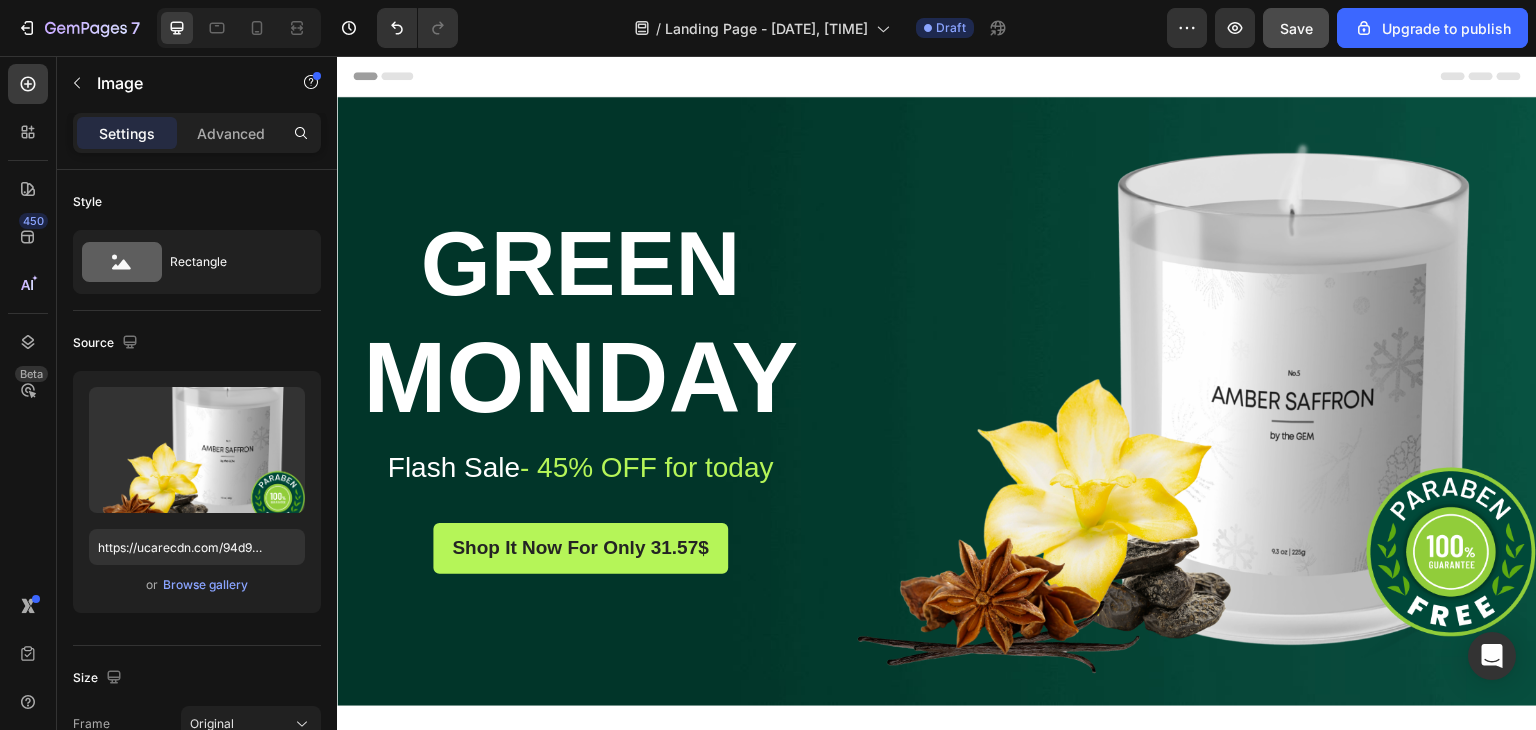 click on "Save" at bounding box center [1296, 28] 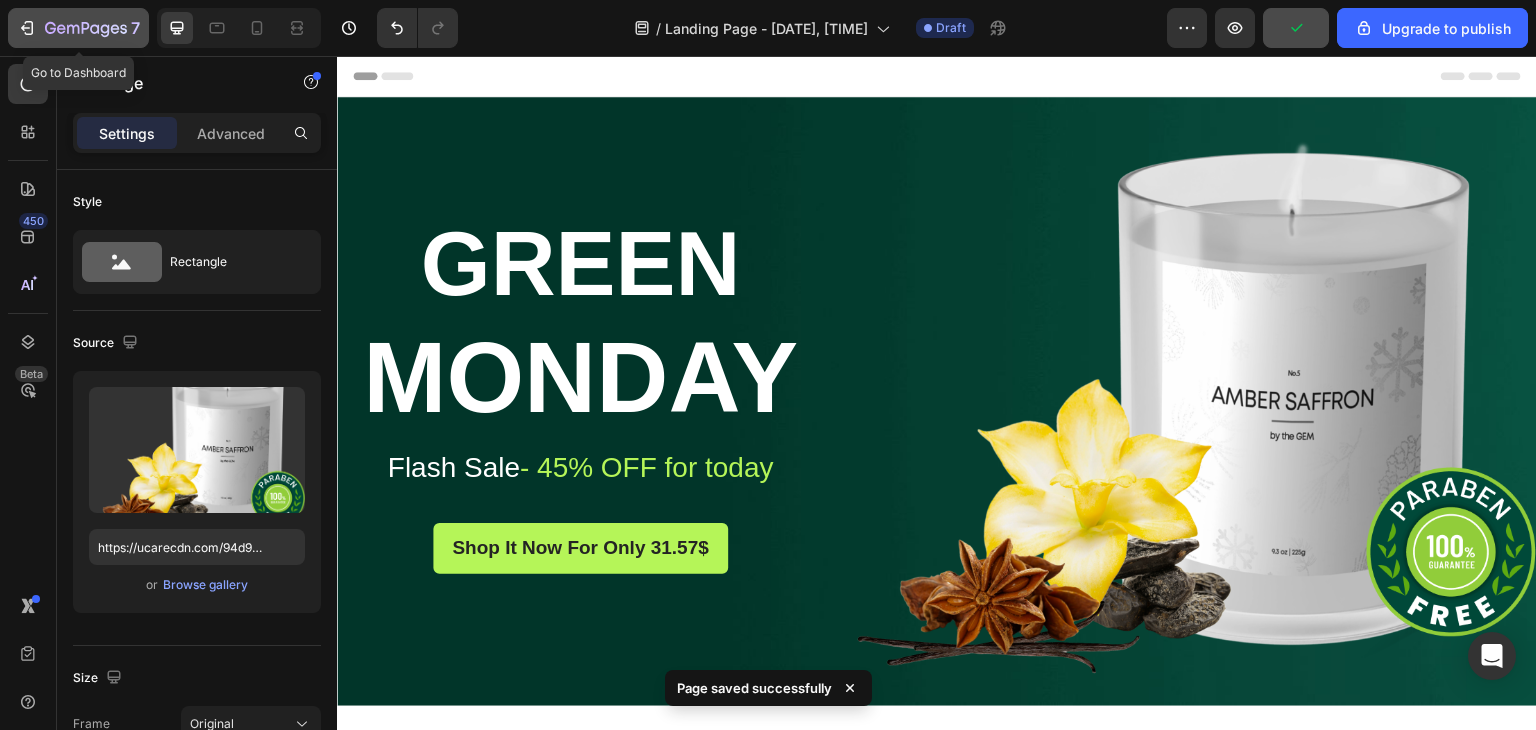 click on "7" 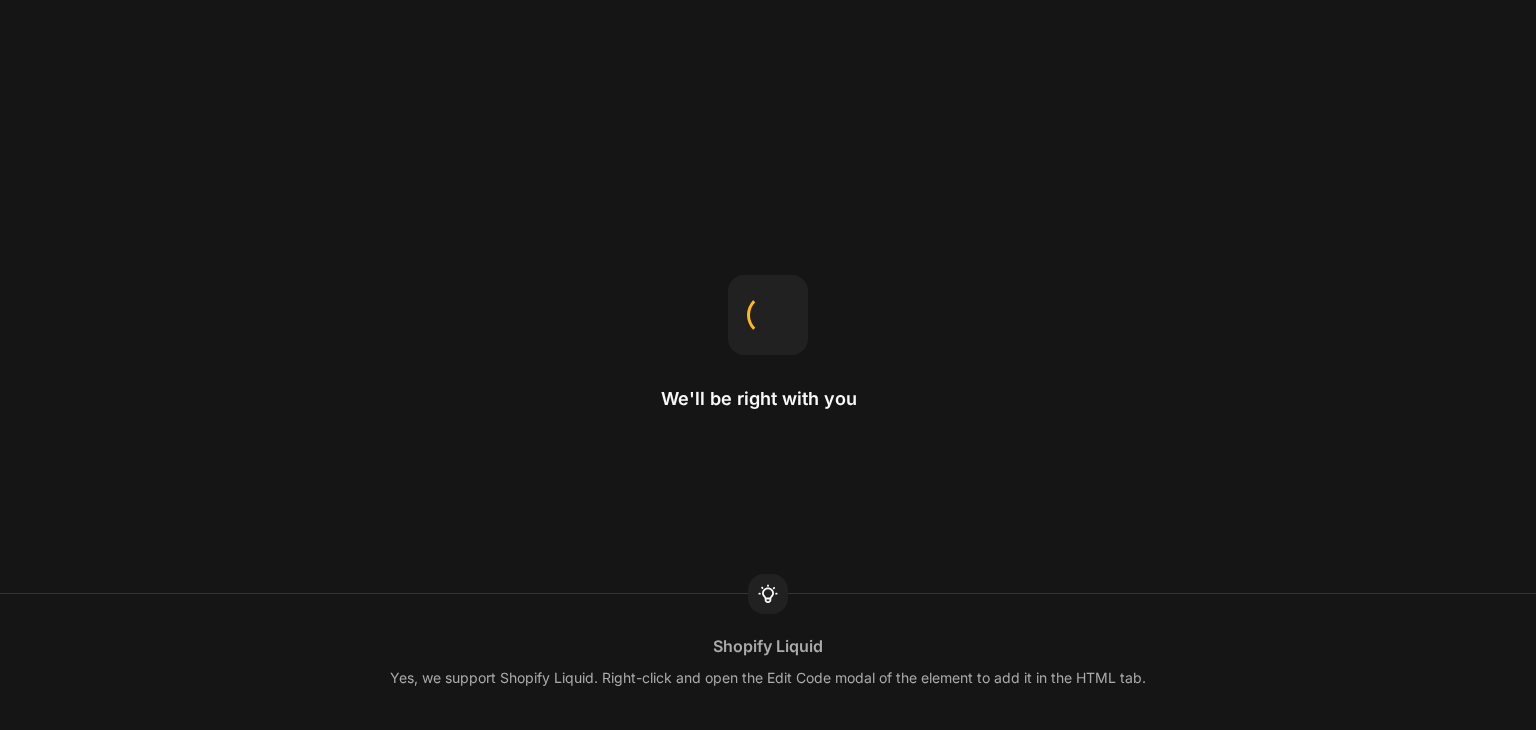 scroll, scrollTop: 0, scrollLeft: 0, axis: both 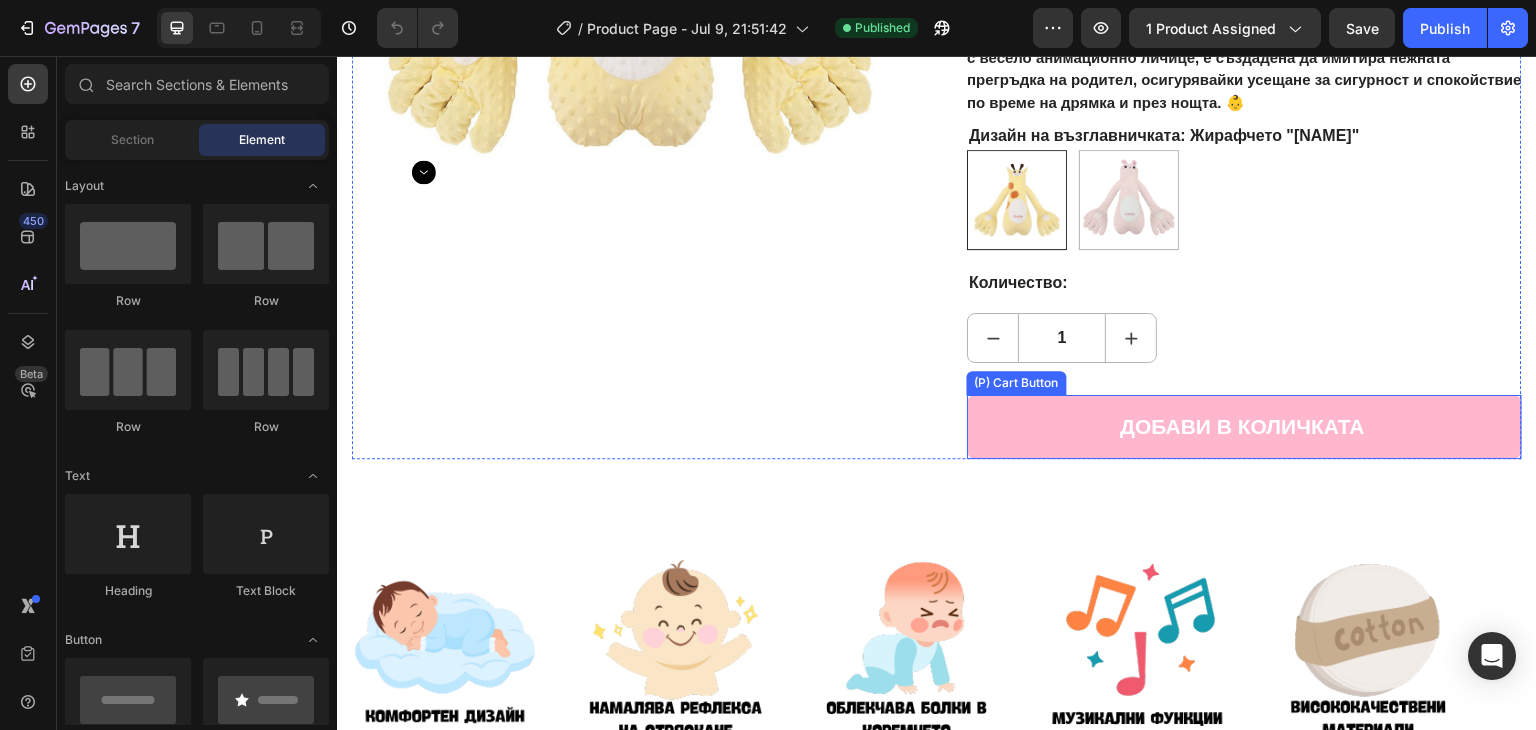 click on "ДОБАВИ В КОЛИЧКАТА" at bounding box center [1244, 427] 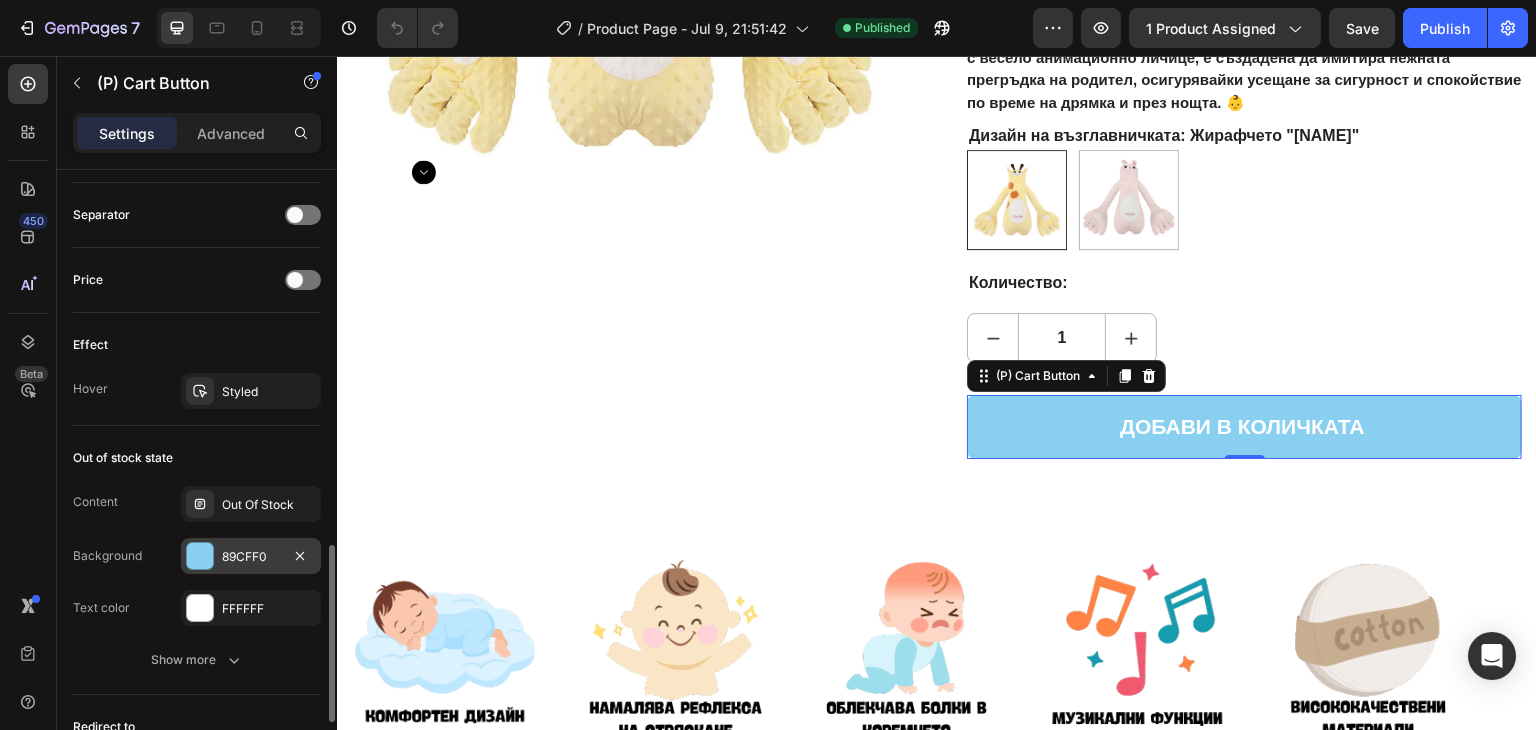 scroll, scrollTop: 1522, scrollLeft: 0, axis: vertical 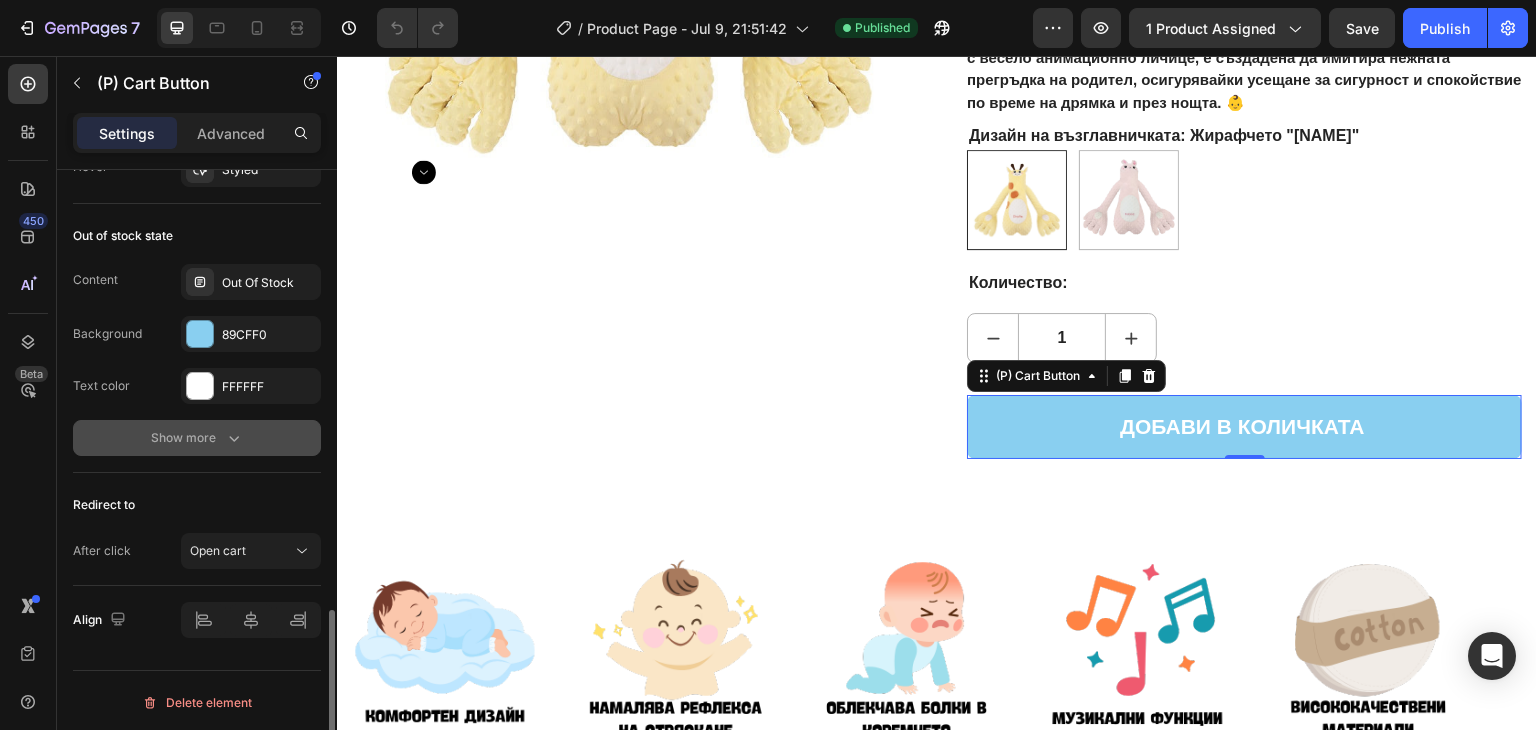 click on "Show more" at bounding box center (197, 438) 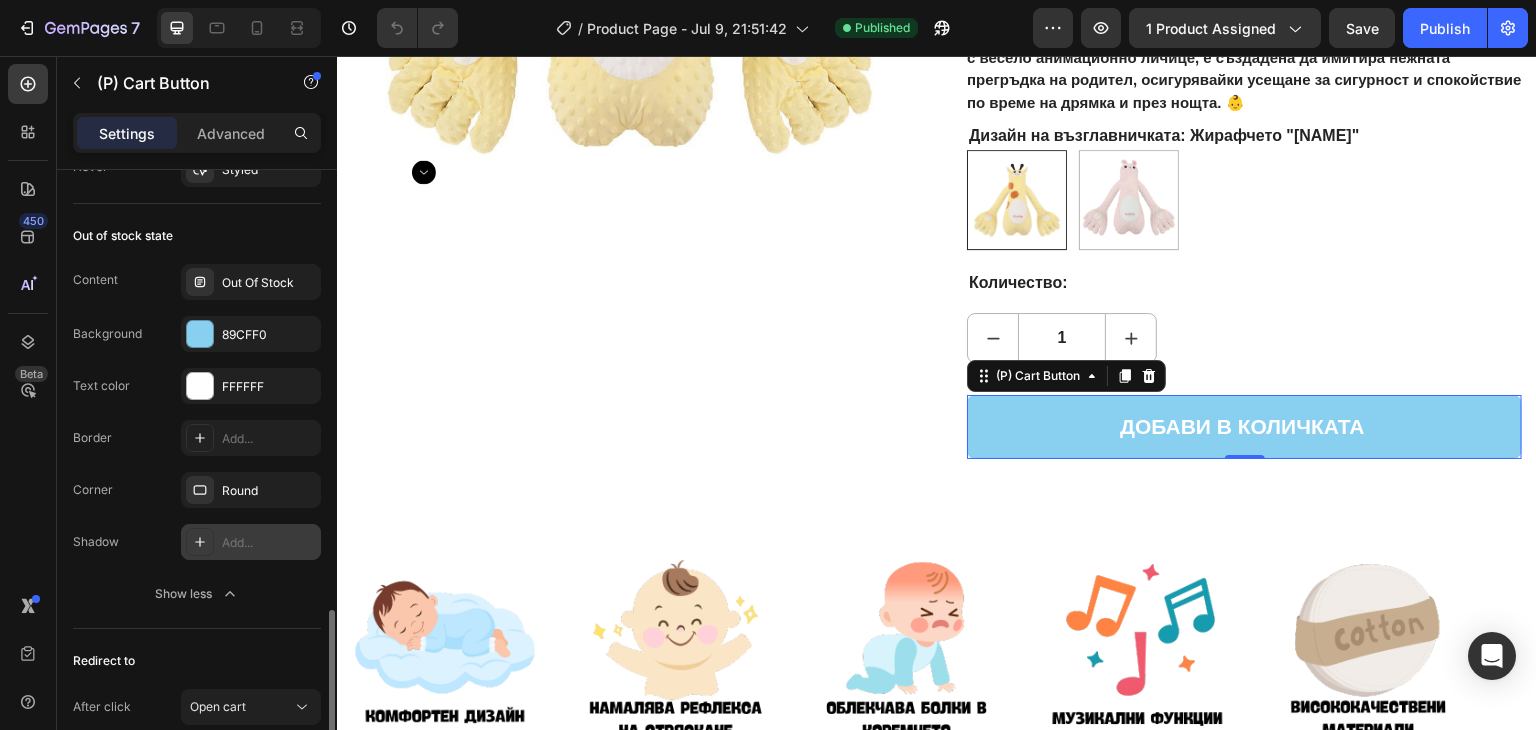 scroll, scrollTop: 1678, scrollLeft: 0, axis: vertical 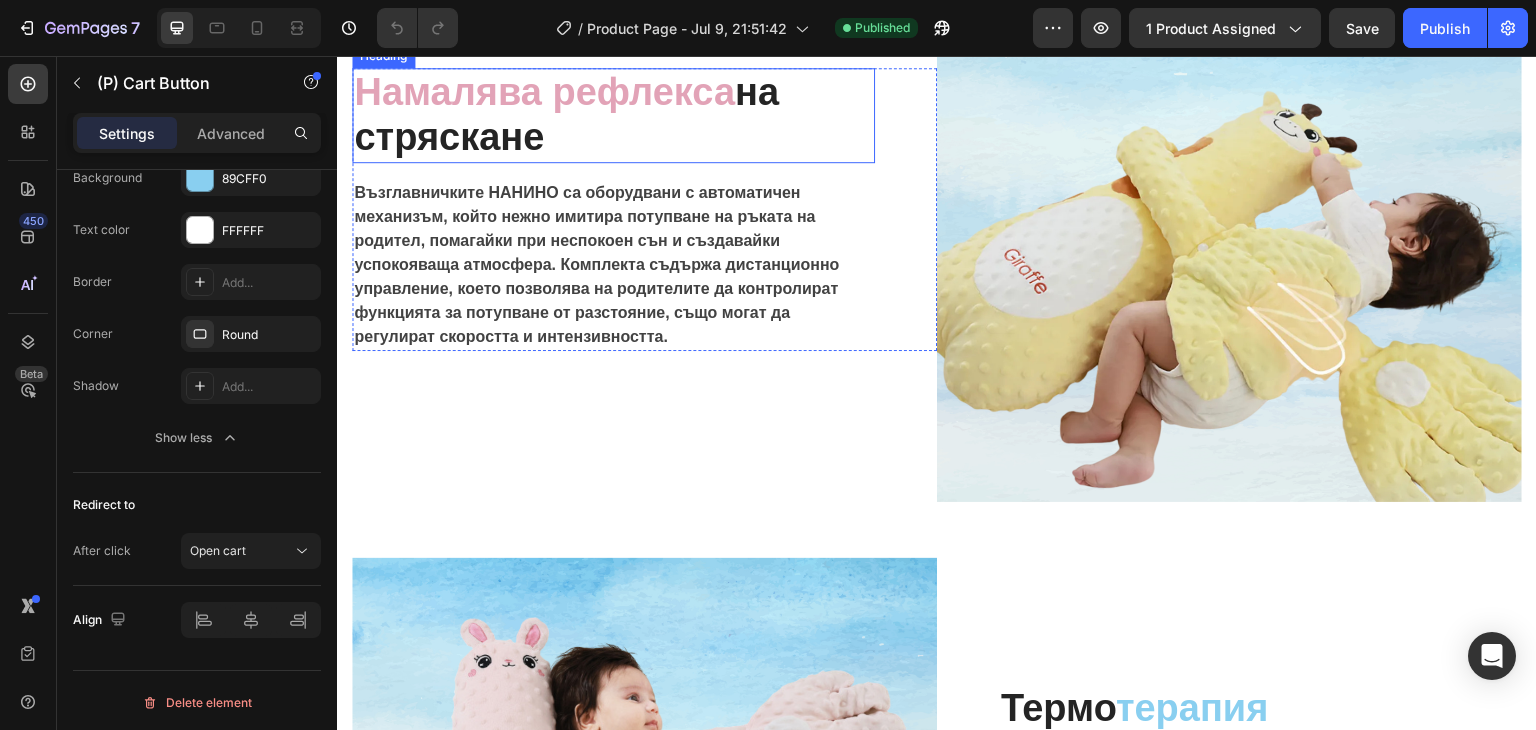 click on "Намалява рефлекса" at bounding box center (544, 92) 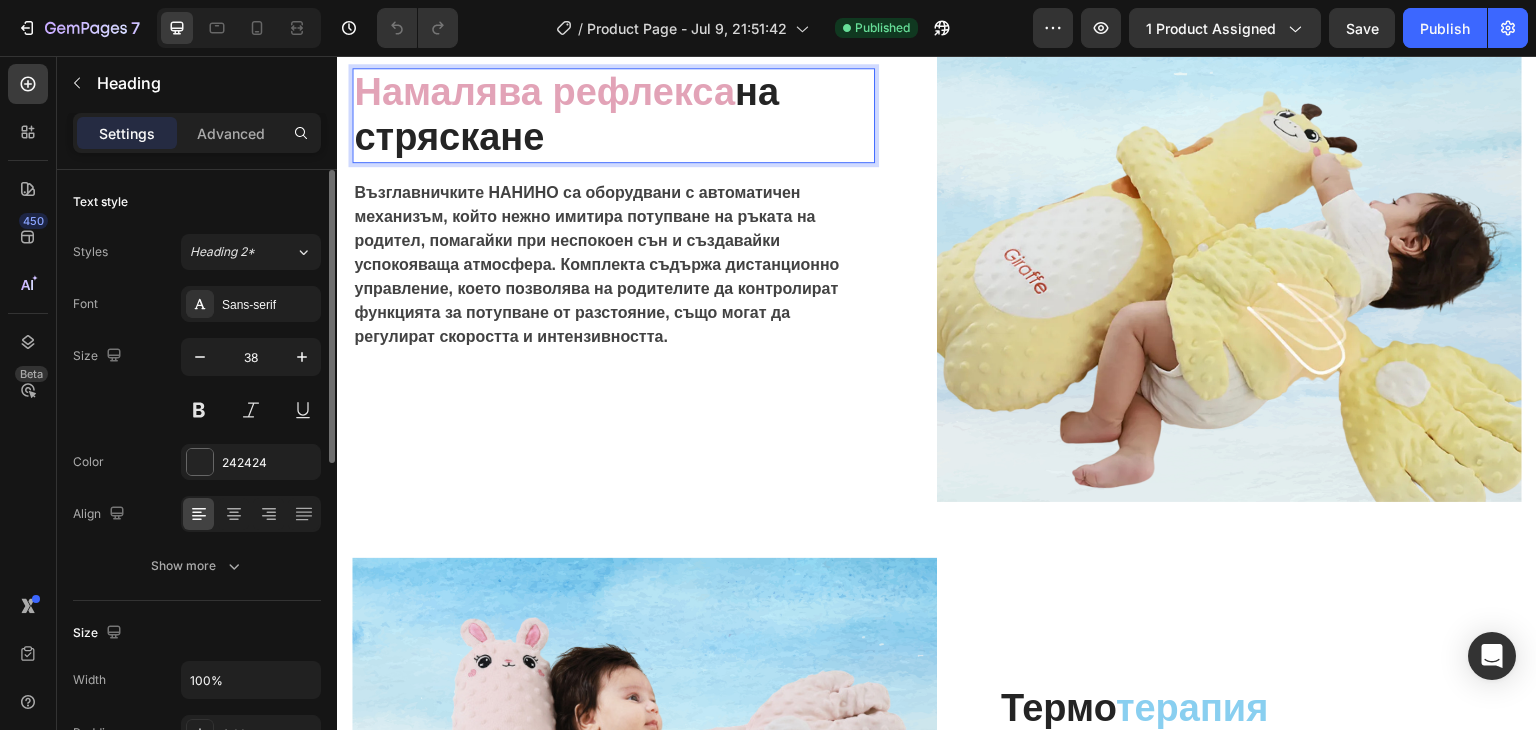 click on "Намалява рефлекса" at bounding box center (544, 92) 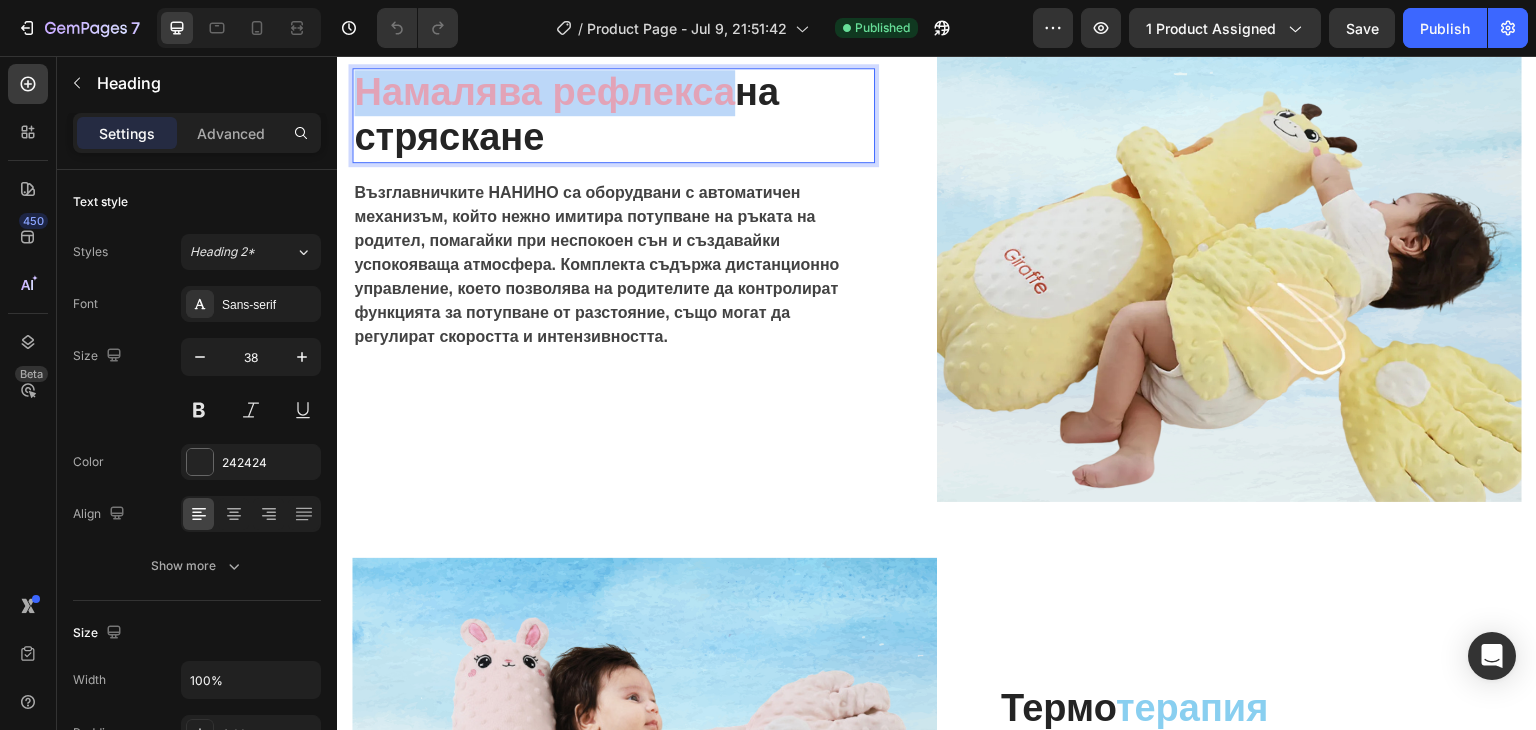 drag, startPoint x: 733, startPoint y: 383, endPoint x: 364, endPoint y: 389, distance: 369.04877 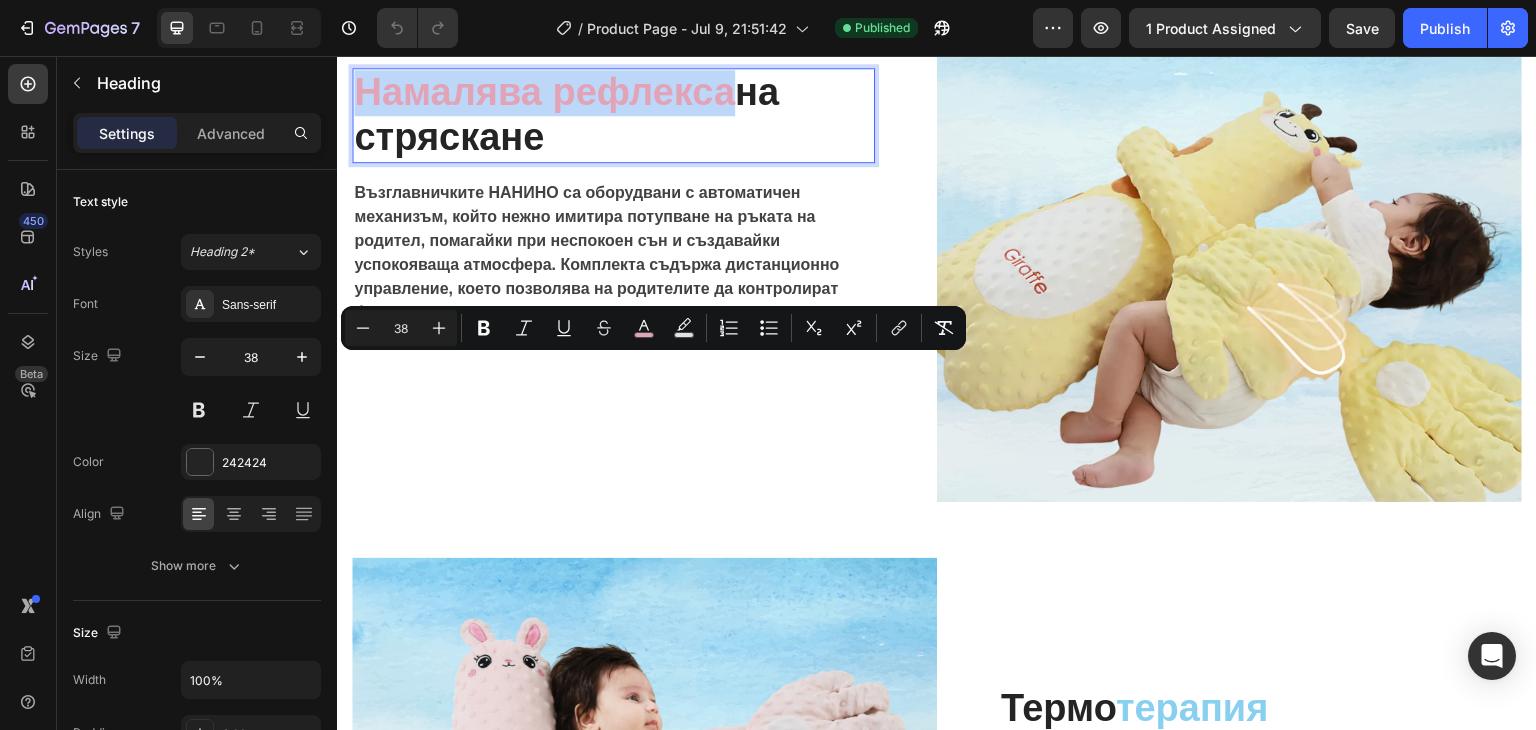 drag, startPoint x: 440, startPoint y: 382, endPoint x: 378, endPoint y: 387, distance: 62.201286 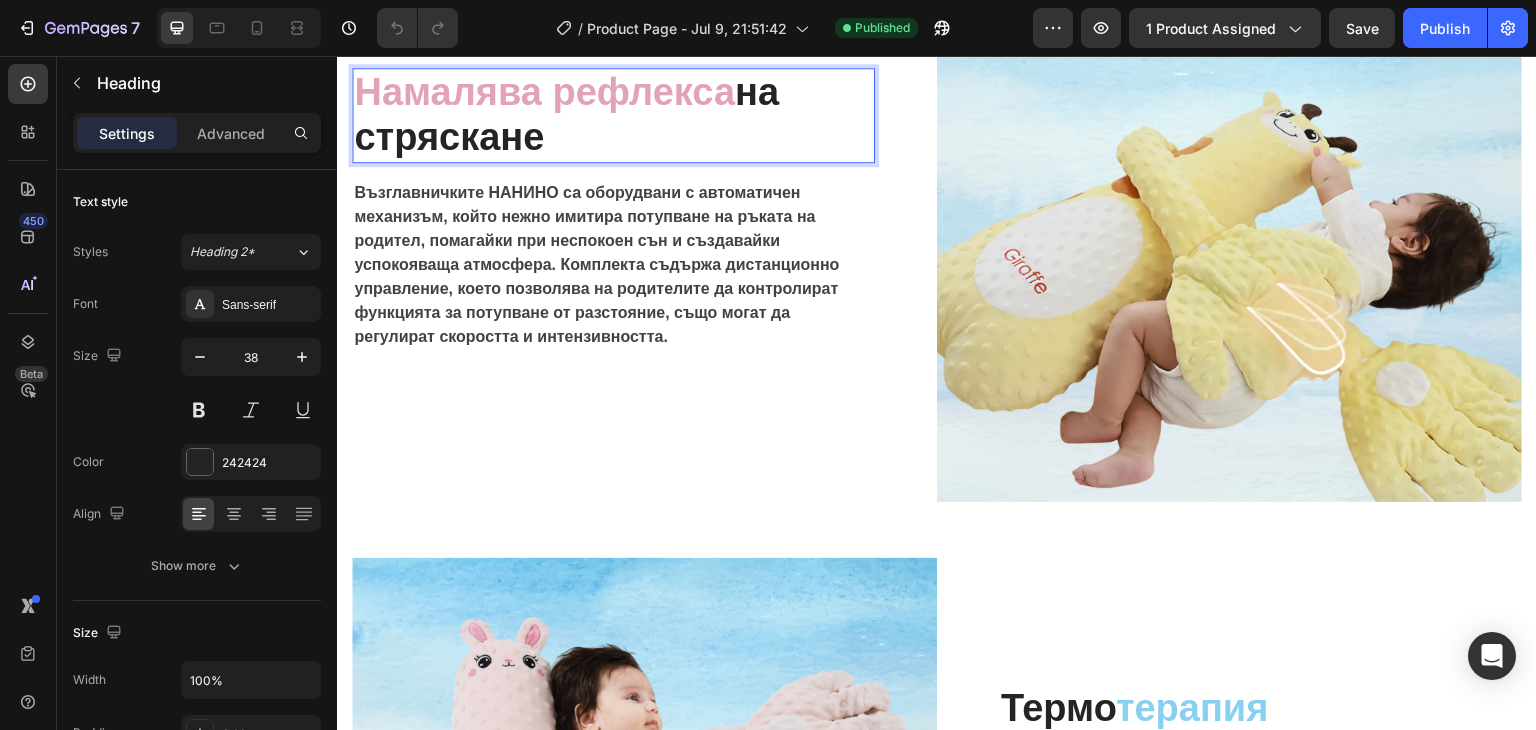 click on "Намалява рефлекса" at bounding box center [544, 92] 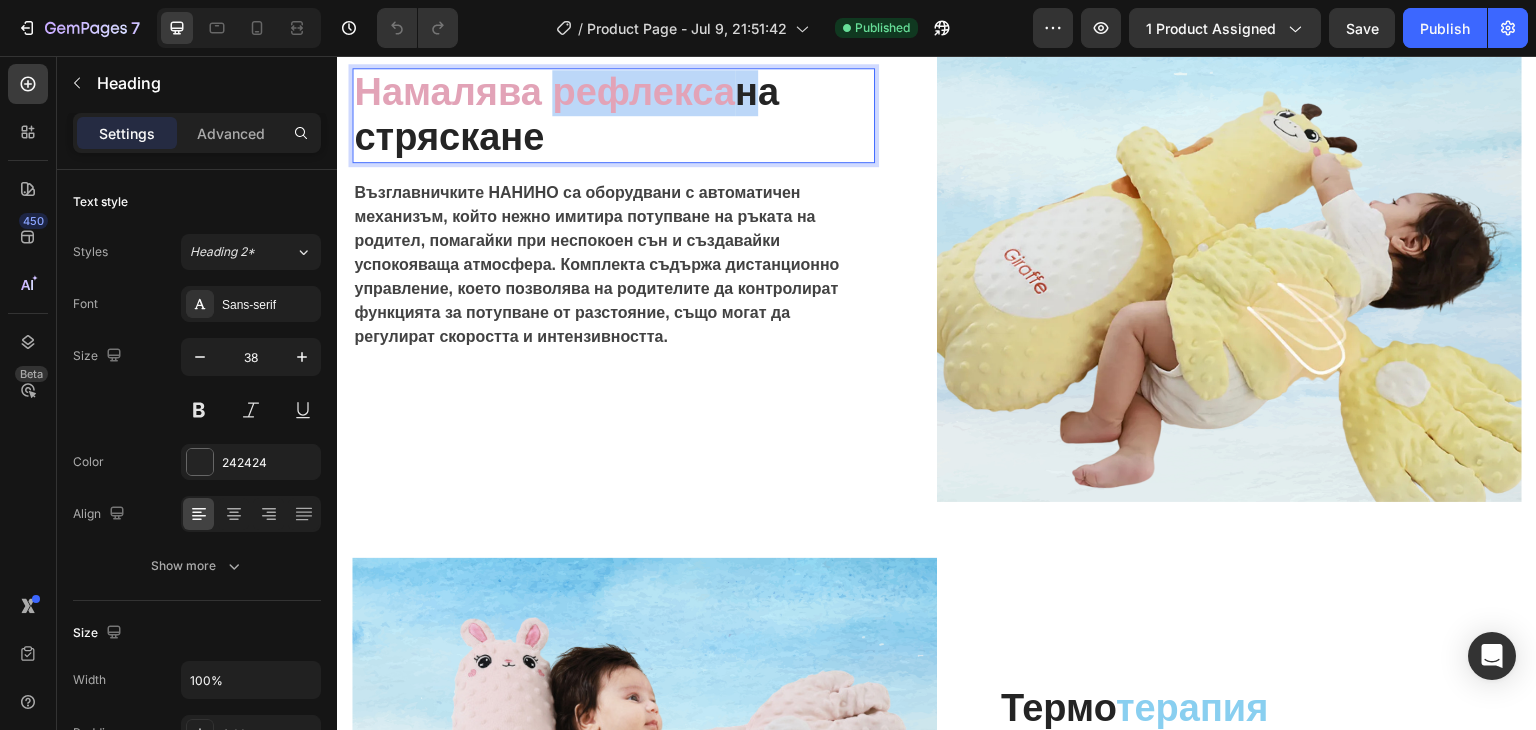 click on "Намалява рефлекса" at bounding box center (544, 92) 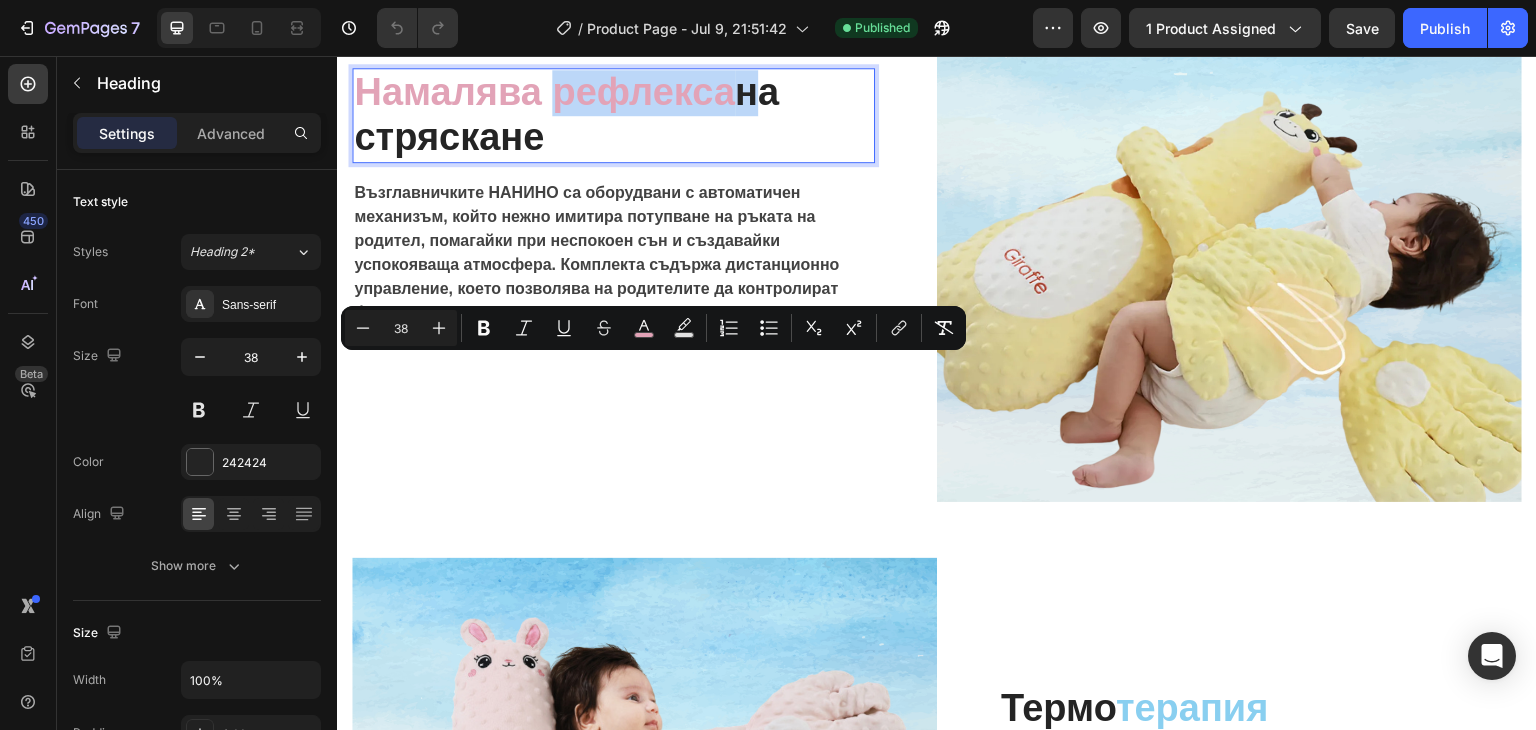click on "Намалява рефлекса" at bounding box center (544, 92) 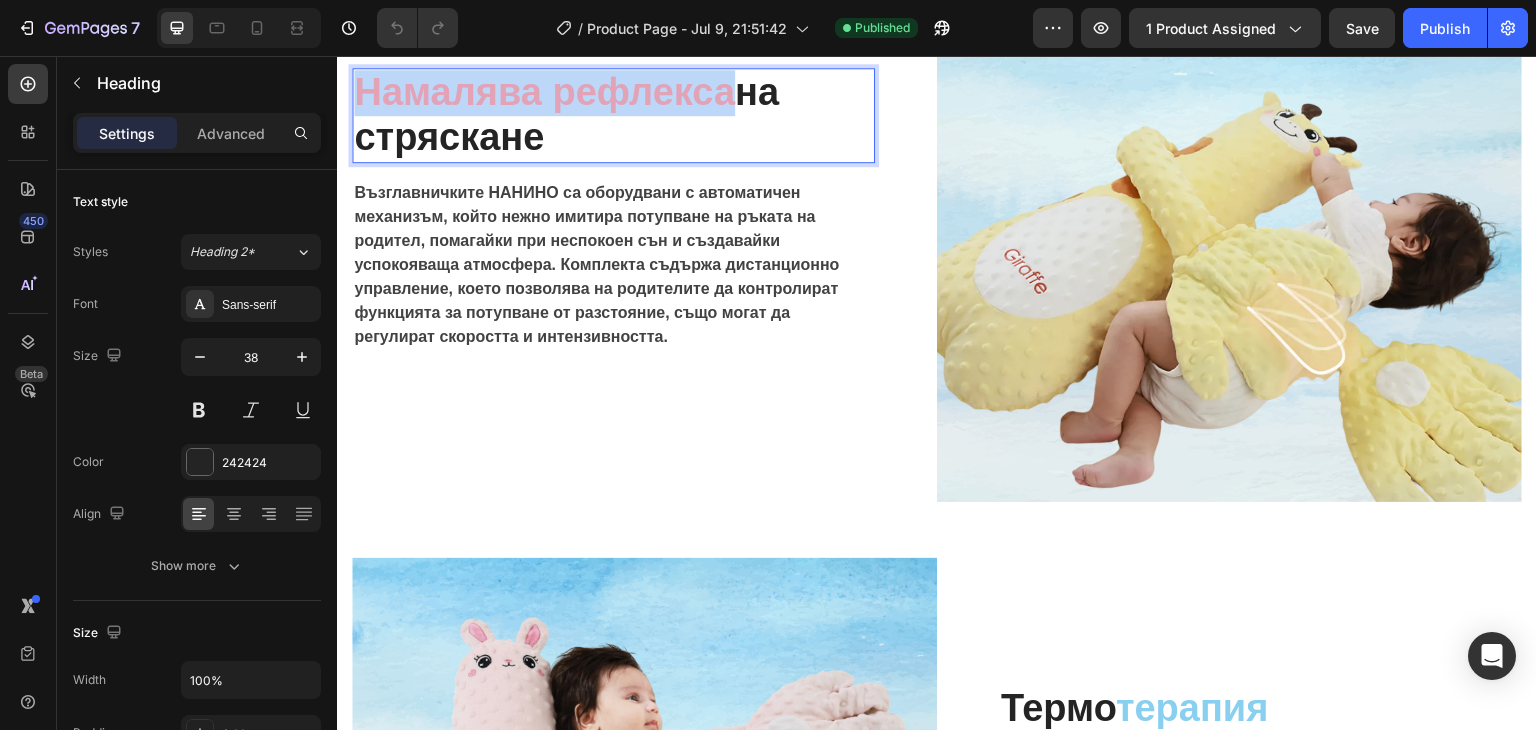 drag, startPoint x: 736, startPoint y: 374, endPoint x: 357, endPoint y: 378, distance: 379.02112 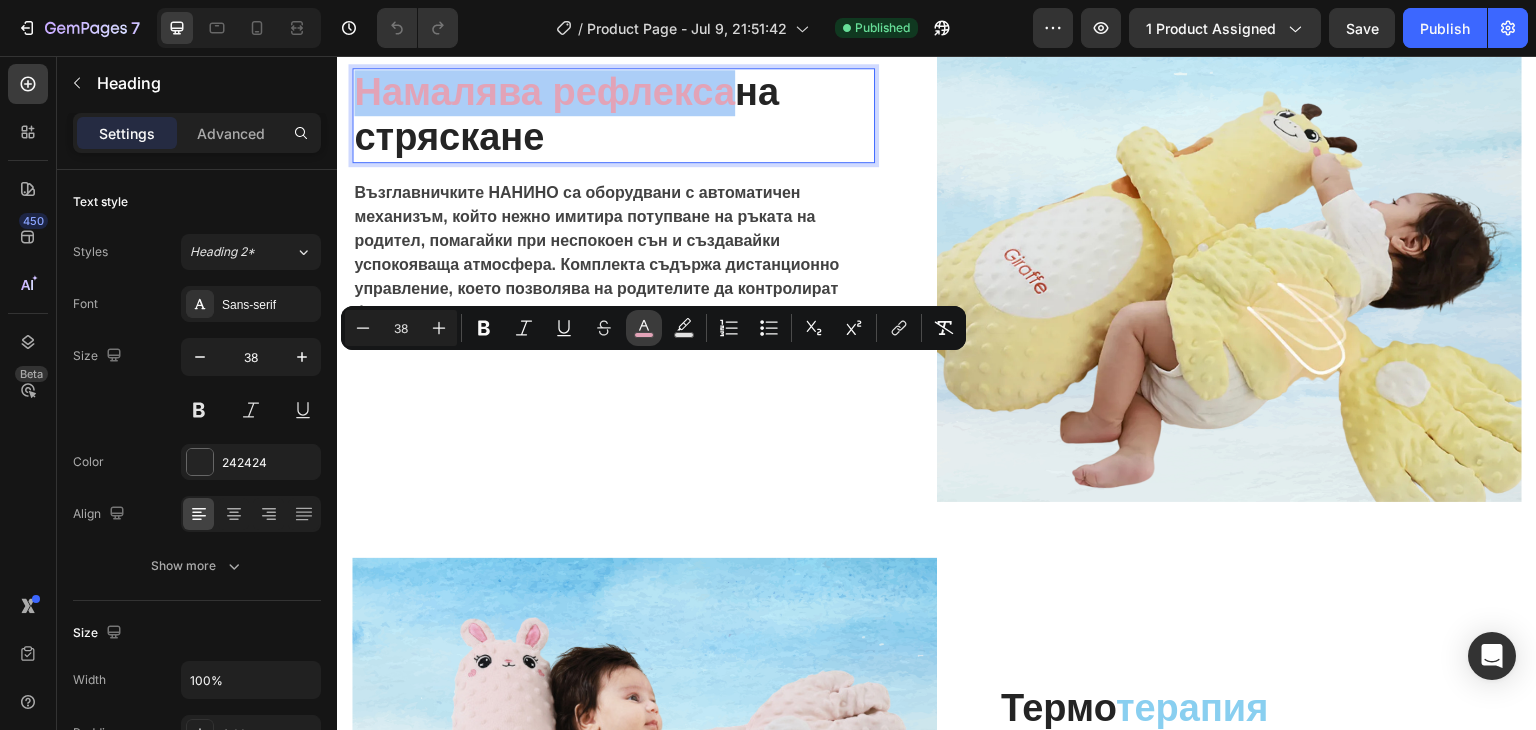 click 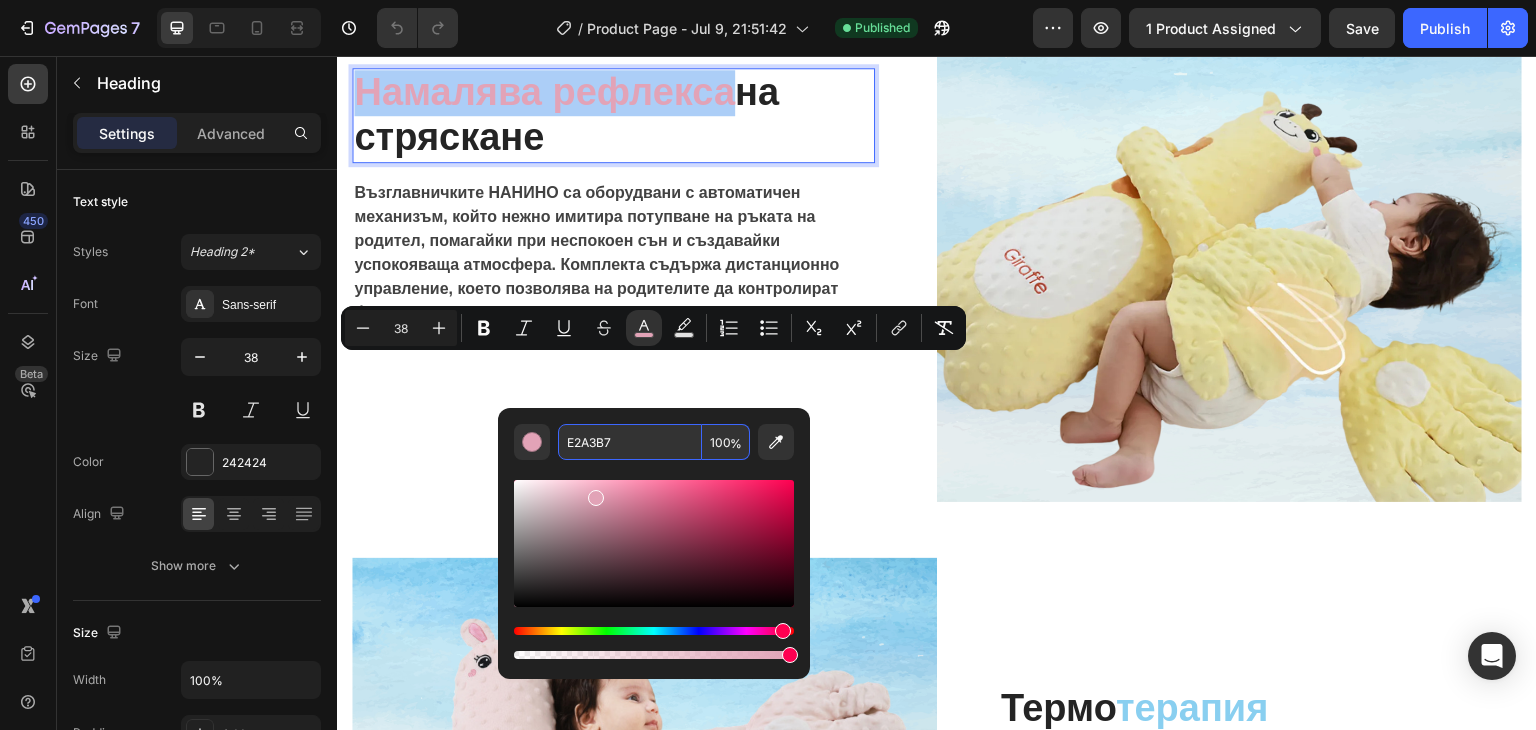 click on "E2A3B7" at bounding box center [630, 442] 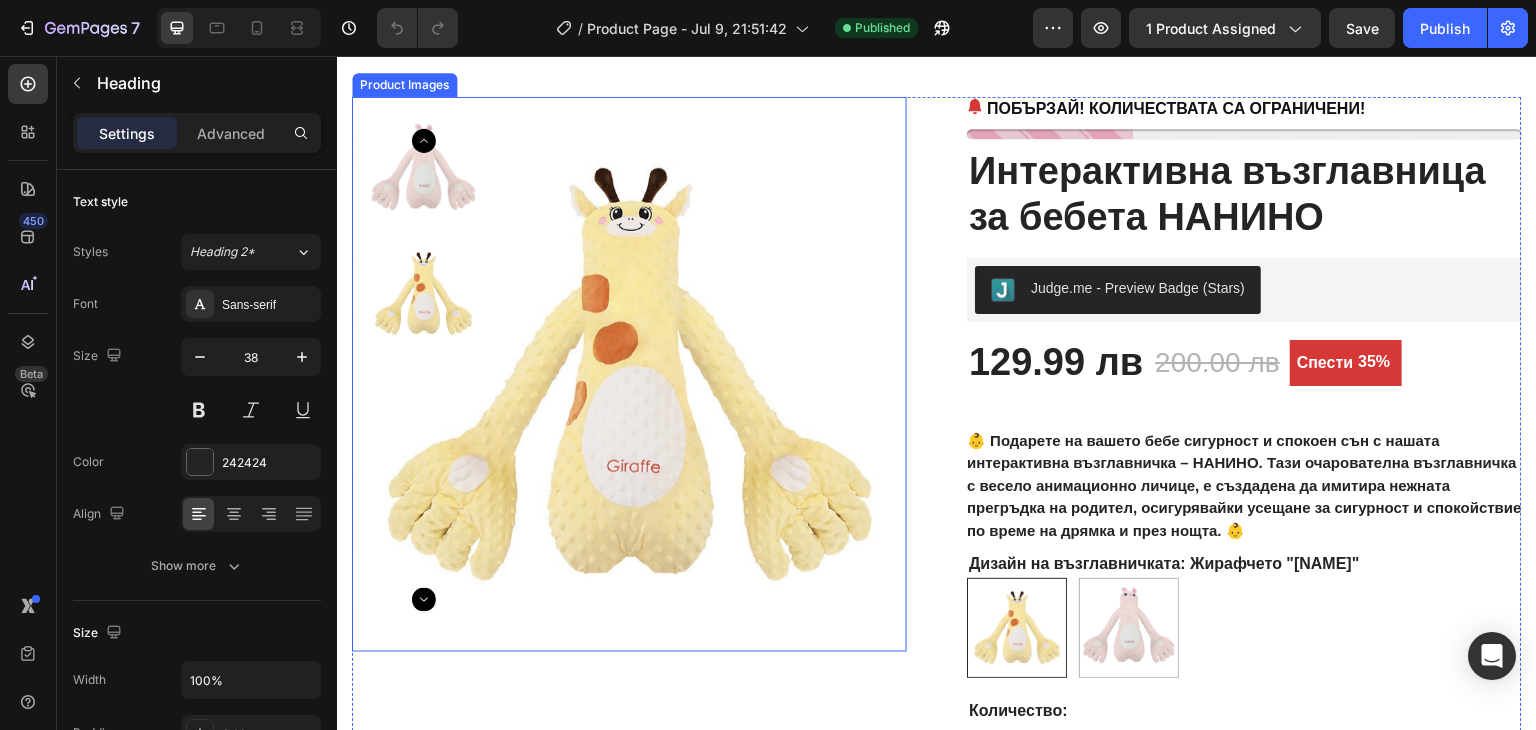 scroll, scrollTop: 0, scrollLeft: 0, axis: both 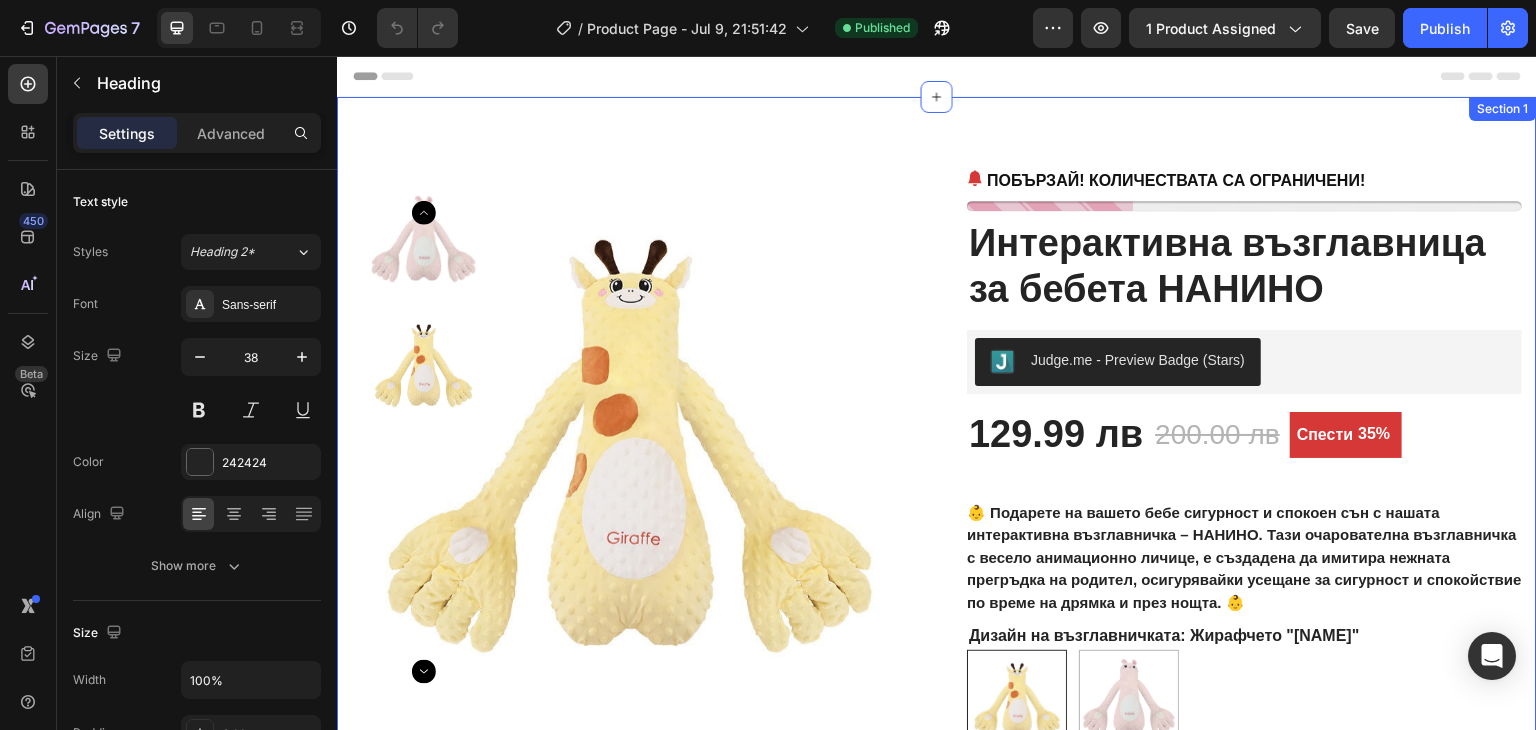 click on "Product Images
ПОБЪРЗАЙ! КОЛИЧЕСТВАТА СА ОГРАНИЧЕНИ! (P) Stock Counter Интерактивна възглавница за бебета НАНИНО (P) Title Judge.me - Preview Badge (Stars) Judge.me 129.99 лв (P) Price (P) Price 200.00 лв (P) Price (P) Price Спести 35% (P) Tag Row 👶 Подарете на вашето бебе сигурност и спокоен сън с нашата интерактивна възглавничка – НАНИНО. Тази очарователна възглавничка с весело анимационно личице, е създадена да имитира нежната прегръдка на родител, осигурявайки усещане за сигурност и спокойствие по време на дрямка и през нощта. 👶   (P) Description Дизайн на възглавничката: Жирафчето "РАФИ" Количество:" at bounding box center [937, 564] 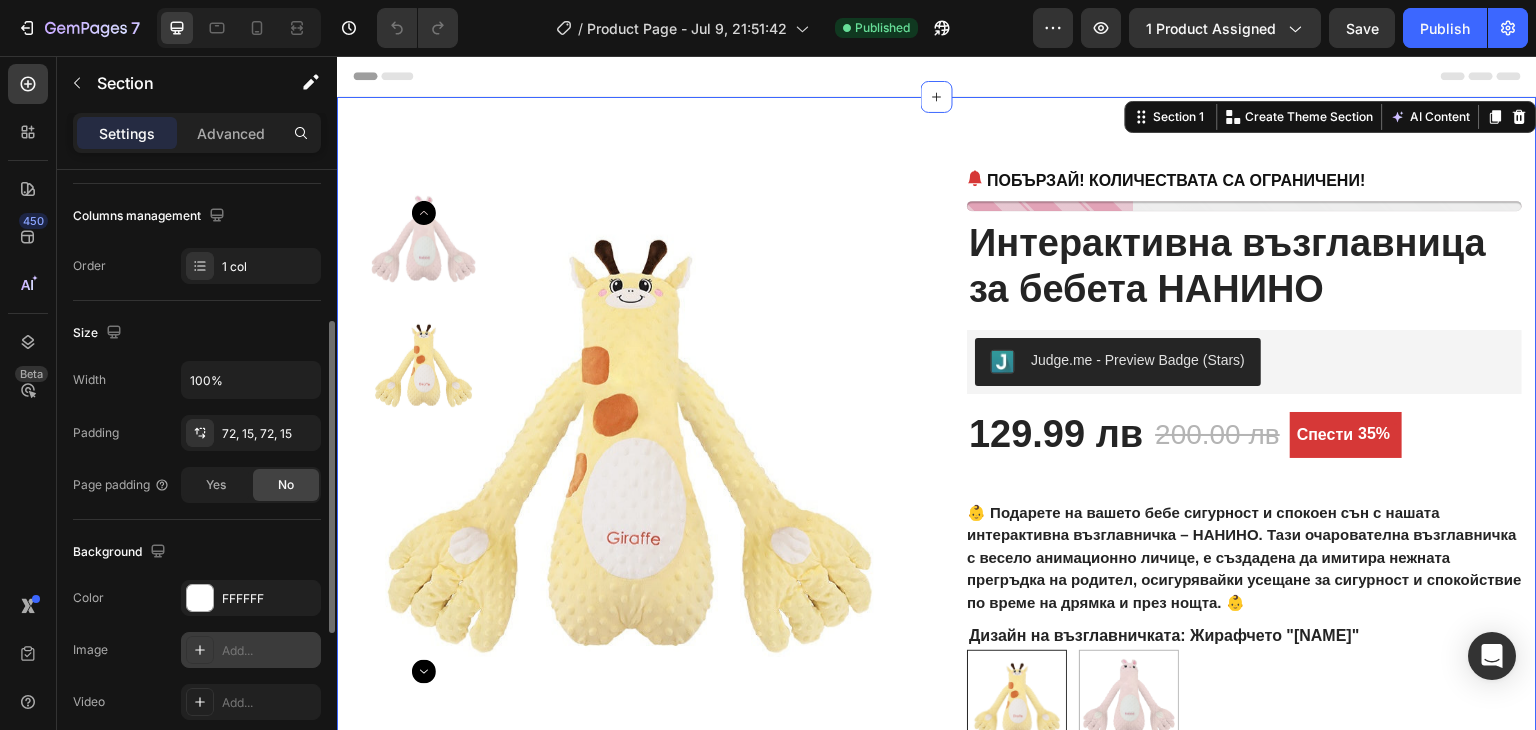 scroll, scrollTop: 400, scrollLeft: 0, axis: vertical 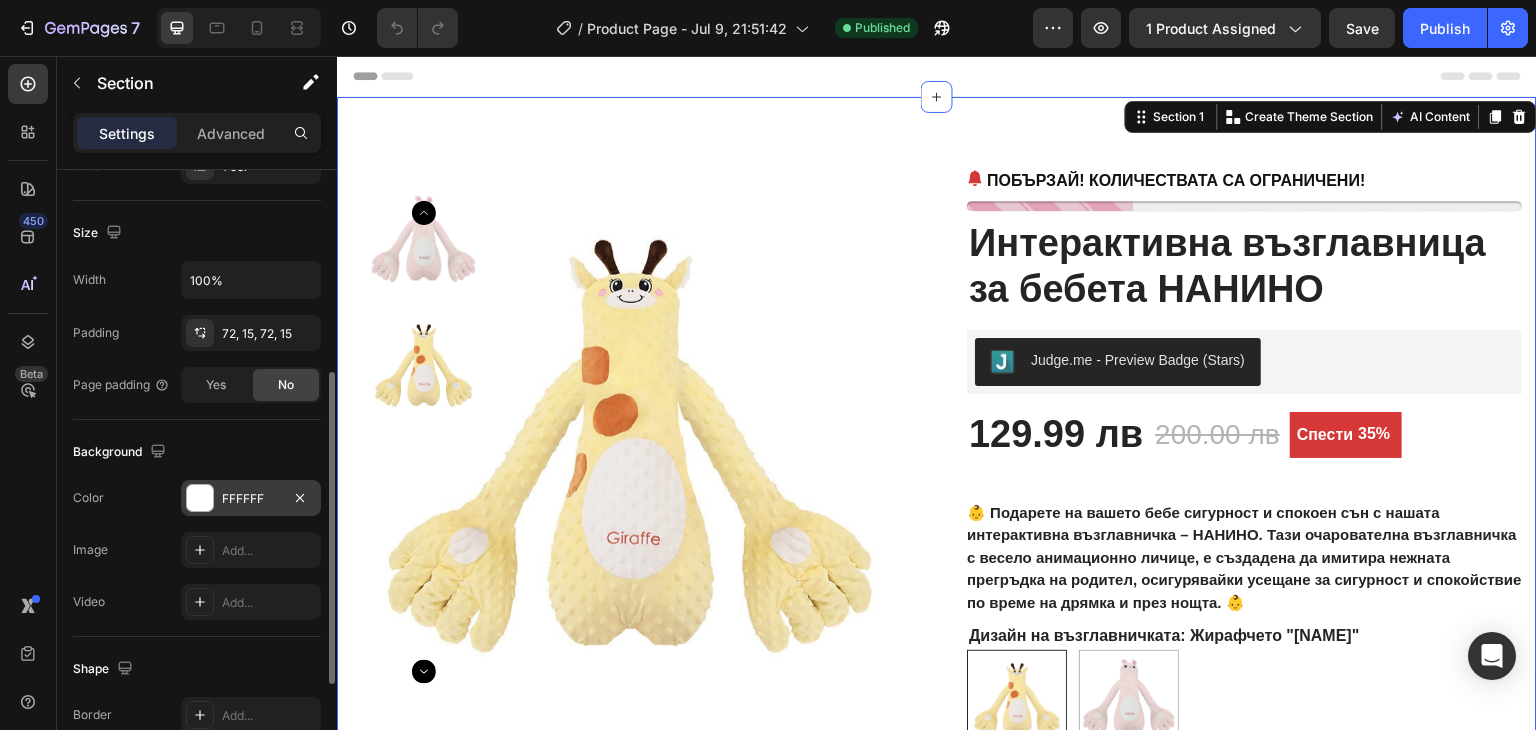 click on "FFFFFF" at bounding box center (251, 498) 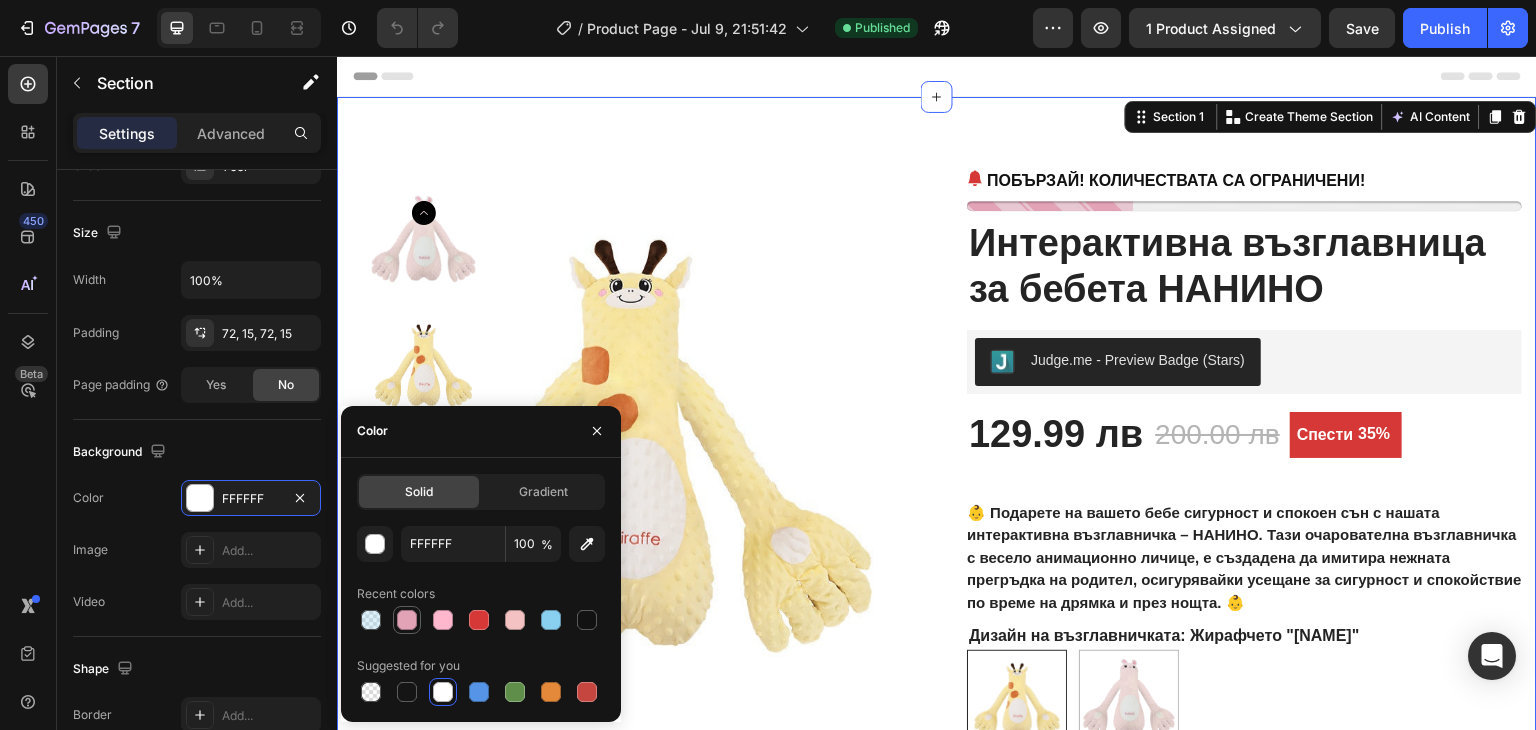 click at bounding box center (407, 620) 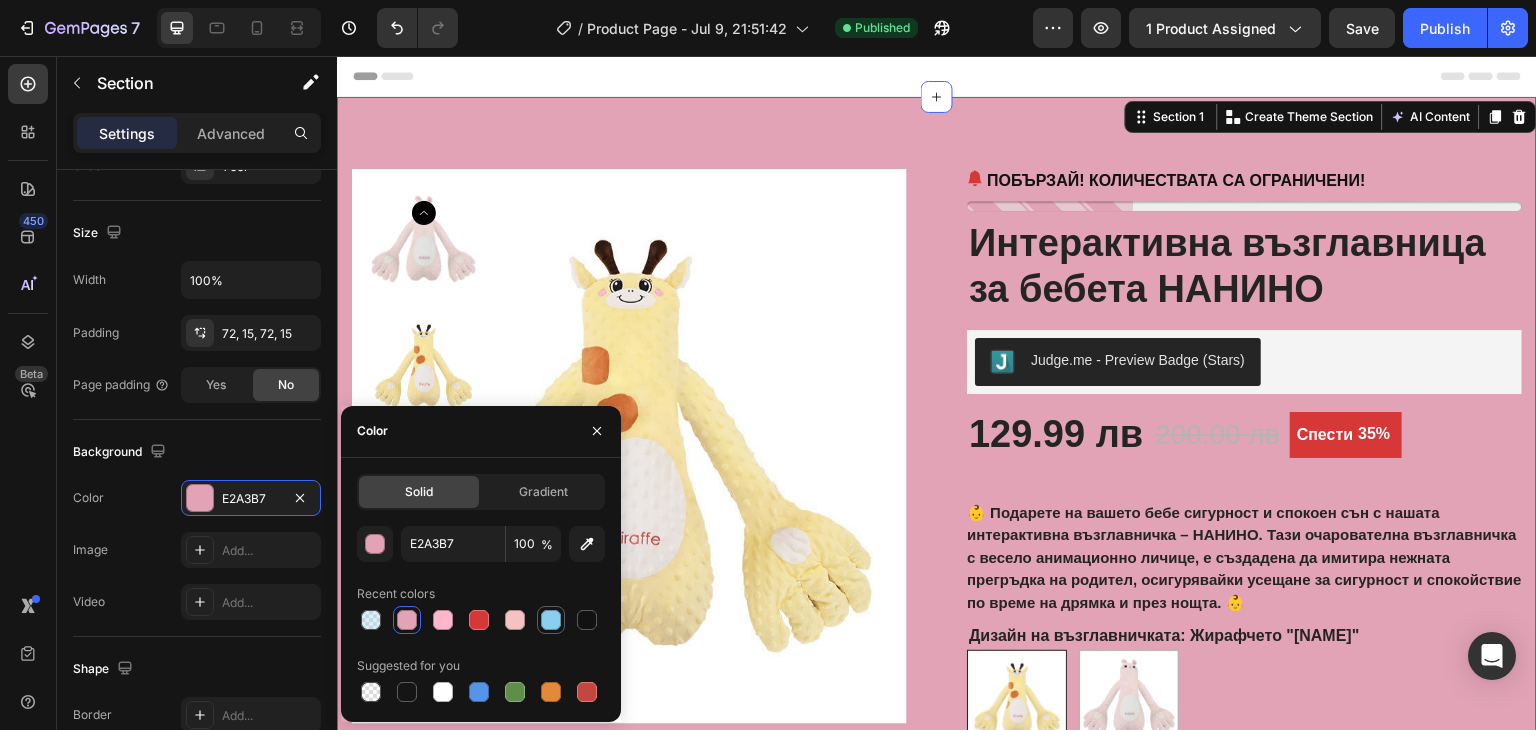 click at bounding box center [551, 620] 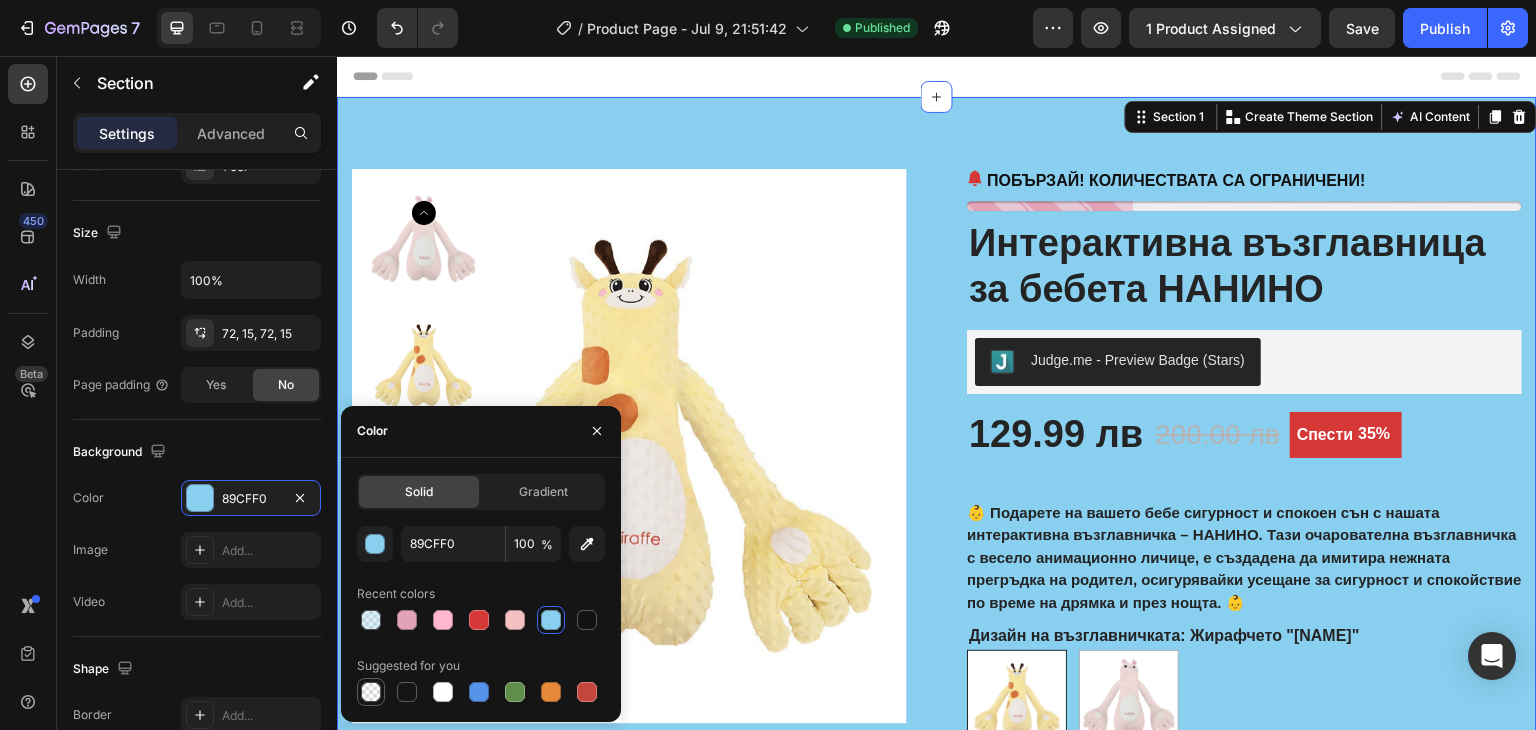 click at bounding box center (371, 692) 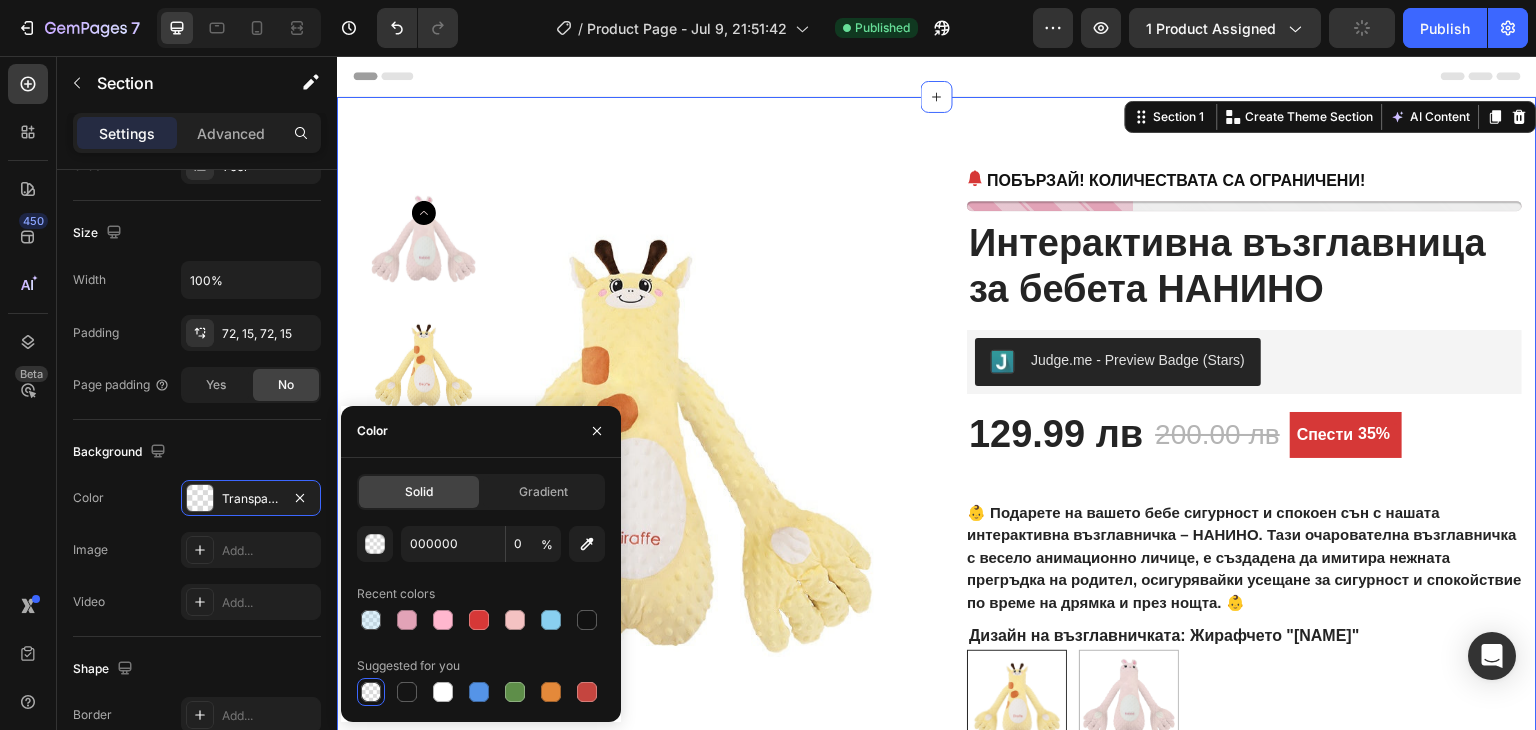 click on "Product Images
ПОБЪРЗАЙ! КОЛИЧЕСТВАТА СА ОГРАНИЧЕНИ! (P) Stock Counter Интерактивна възглавница за бебета НАНИНО (P) Title Judge.me - Preview Badge (Stars) Judge.me 129.99 лв (P) Price (P) Price 200.00 лв (P) Price (P) Price Спести 35% (P) Tag Row 👶 Подарете на вашето бебе сигурност и спокоен сън с нашата интерактивна възглавничка – НАНИНО. Тази очарователна възглавничка с весело анимационно личице, е създадена да имитира нежната прегръдка на родител, осигурявайки усещане за сигурност и спокойствие по време на дрямка и през нощта. 👶   (P) Description Дизайн на възглавничката: Жирафчето "РАФИ" Количество:" at bounding box center (937, 564) 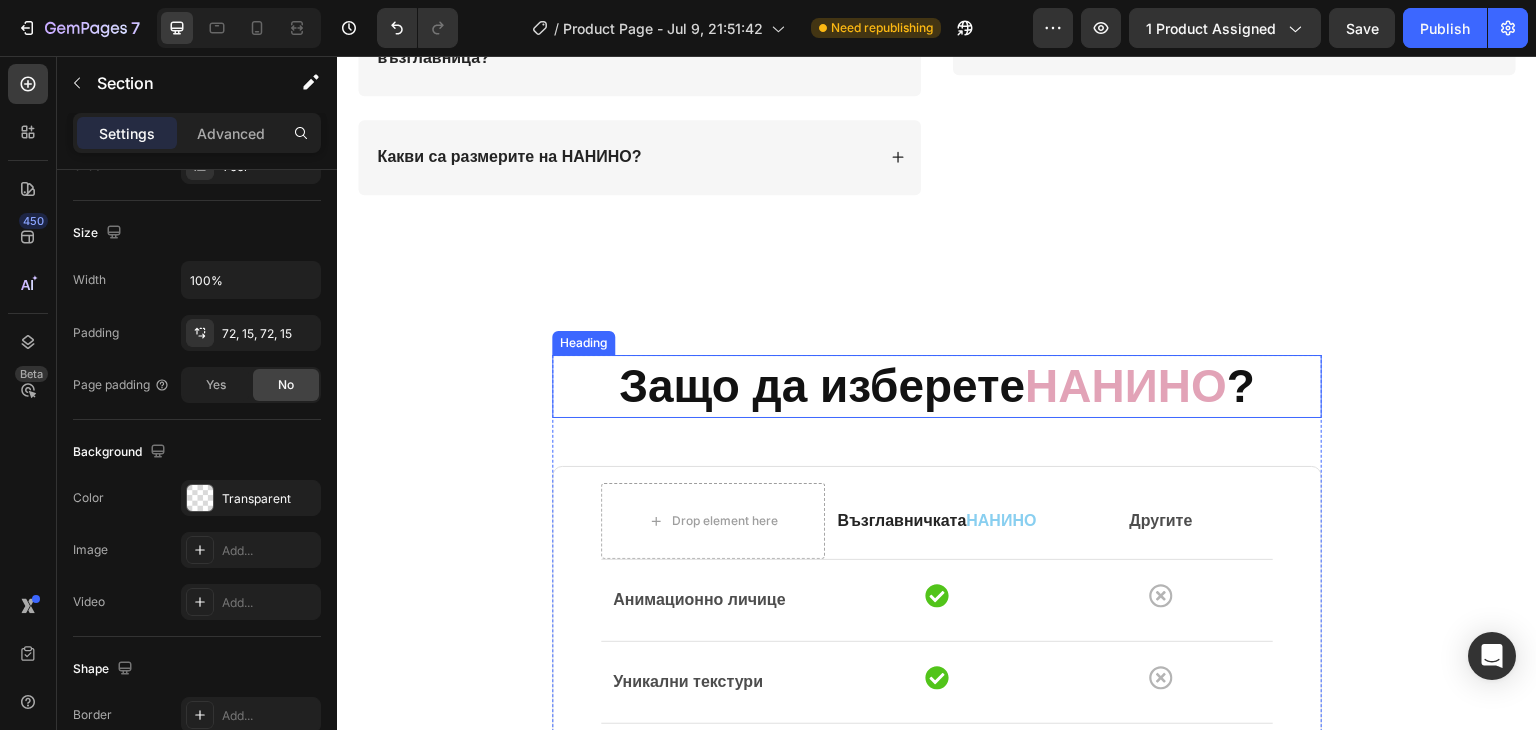 scroll, scrollTop: 5600, scrollLeft: 0, axis: vertical 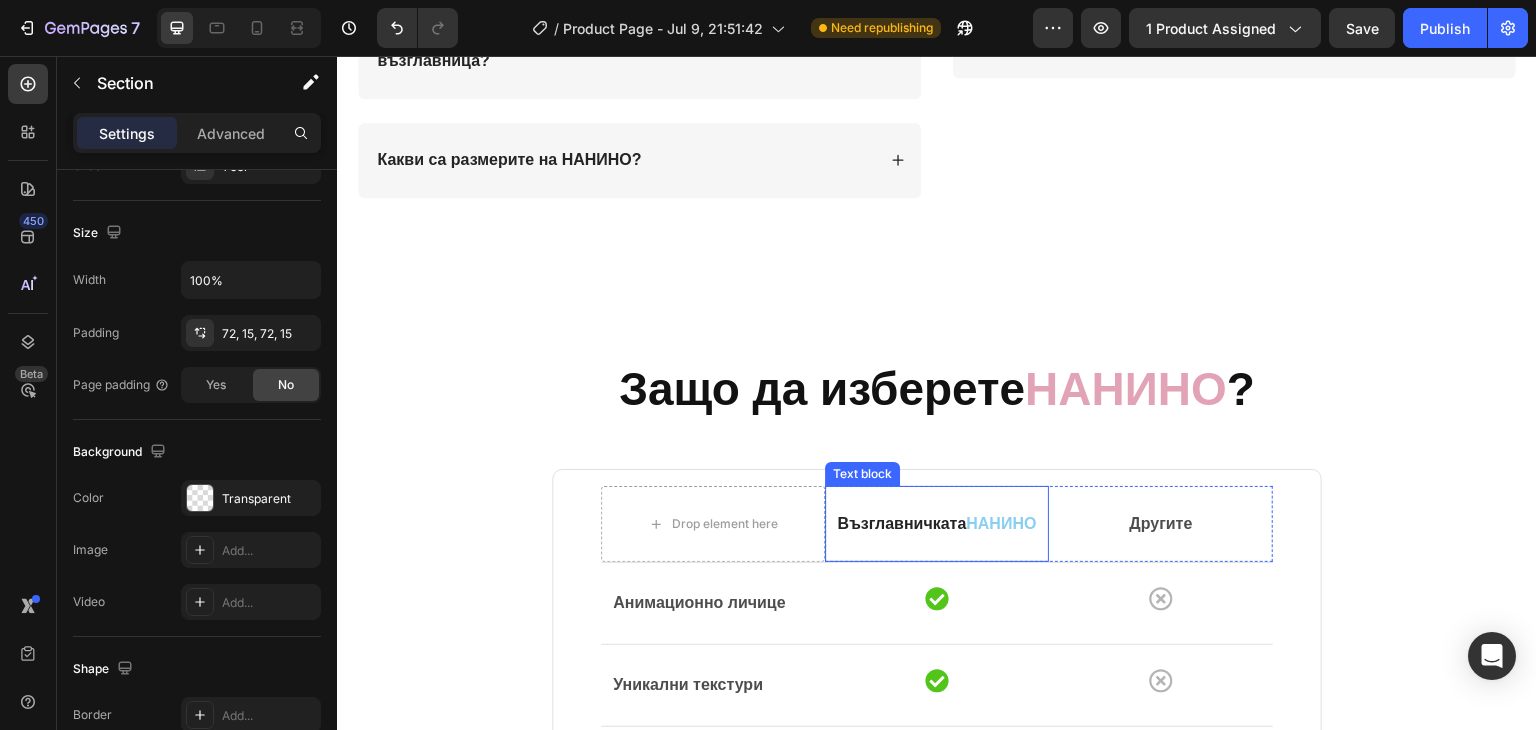 click on "НАНИНО" at bounding box center (1001, 523) 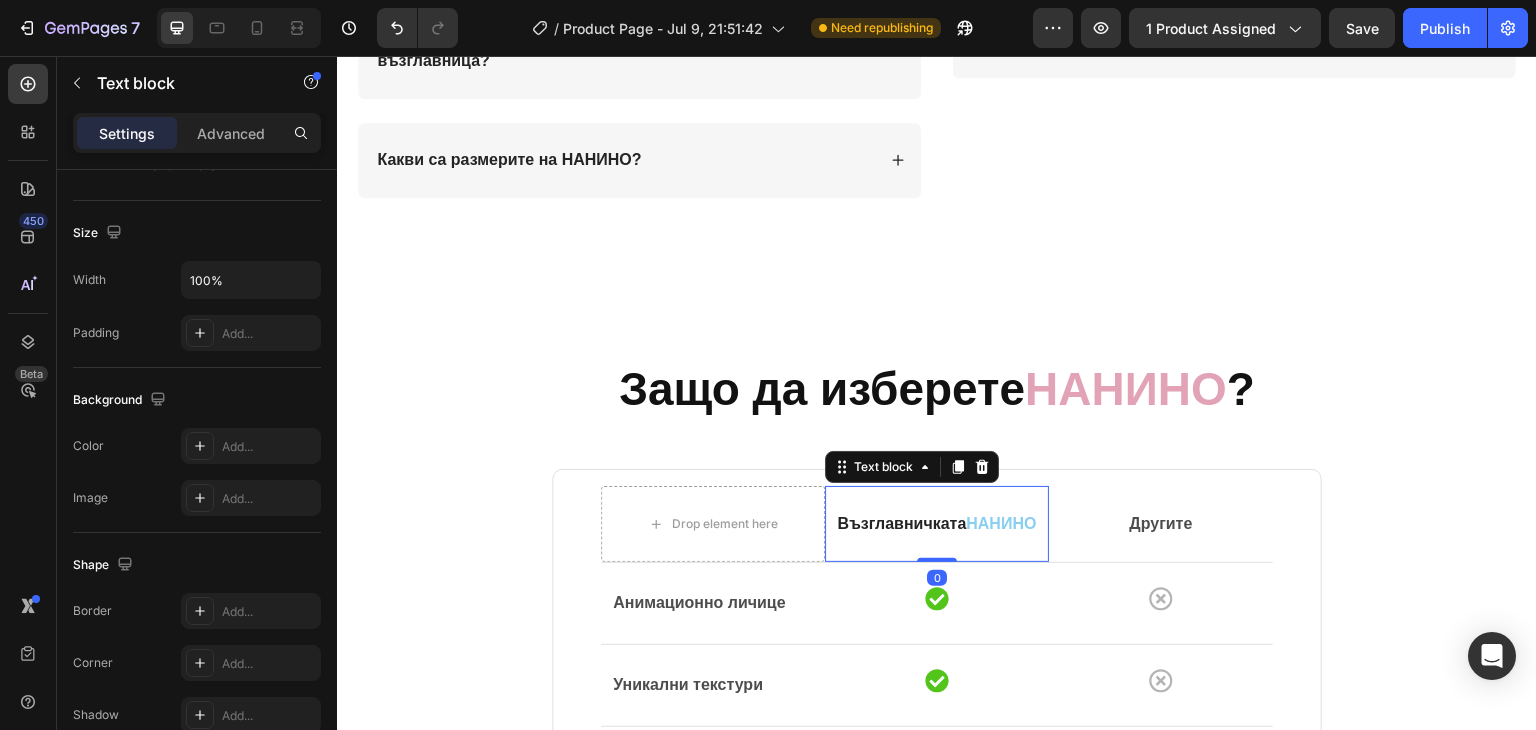 scroll, scrollTop: 0, scrollLeft: 0, axis: both 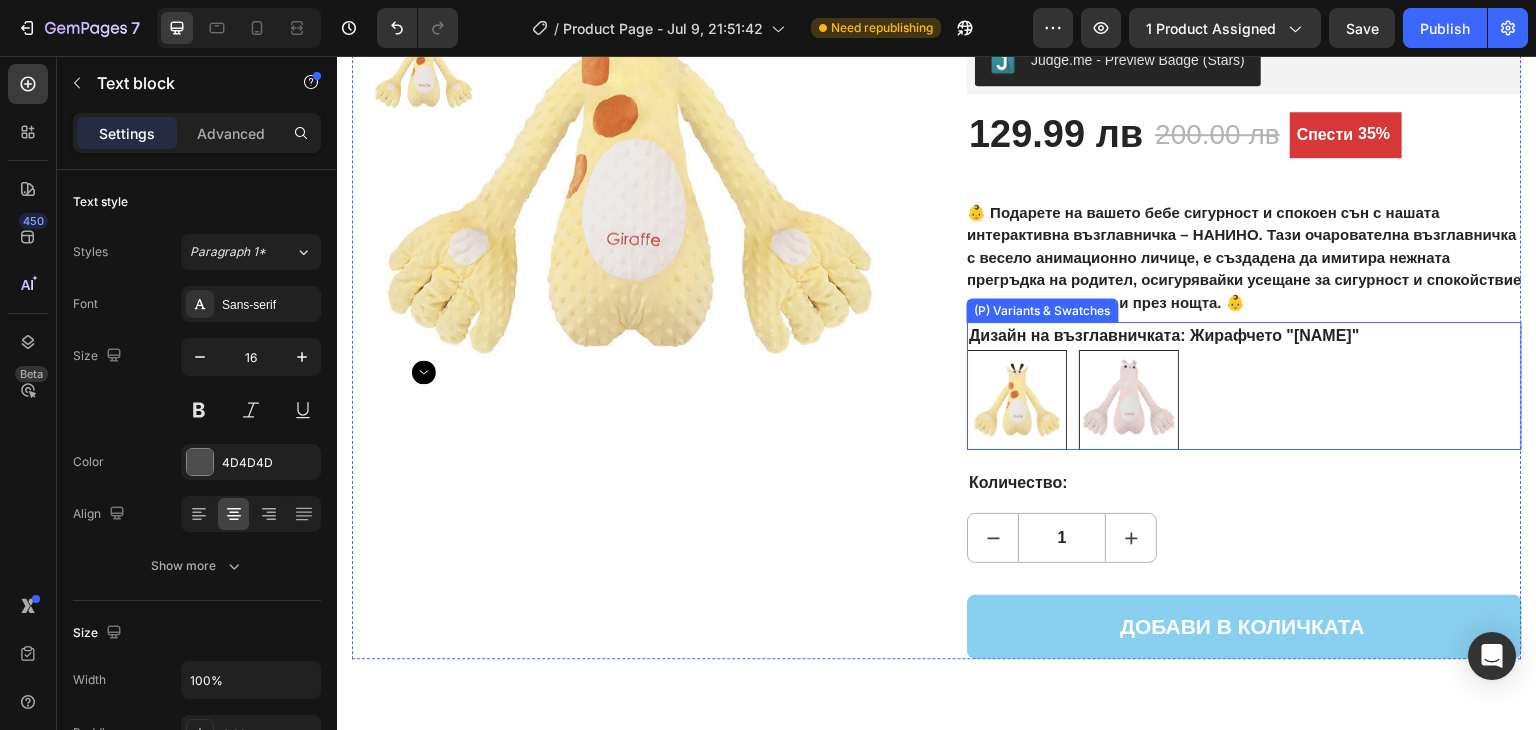click at bounding box center [1129, 400] 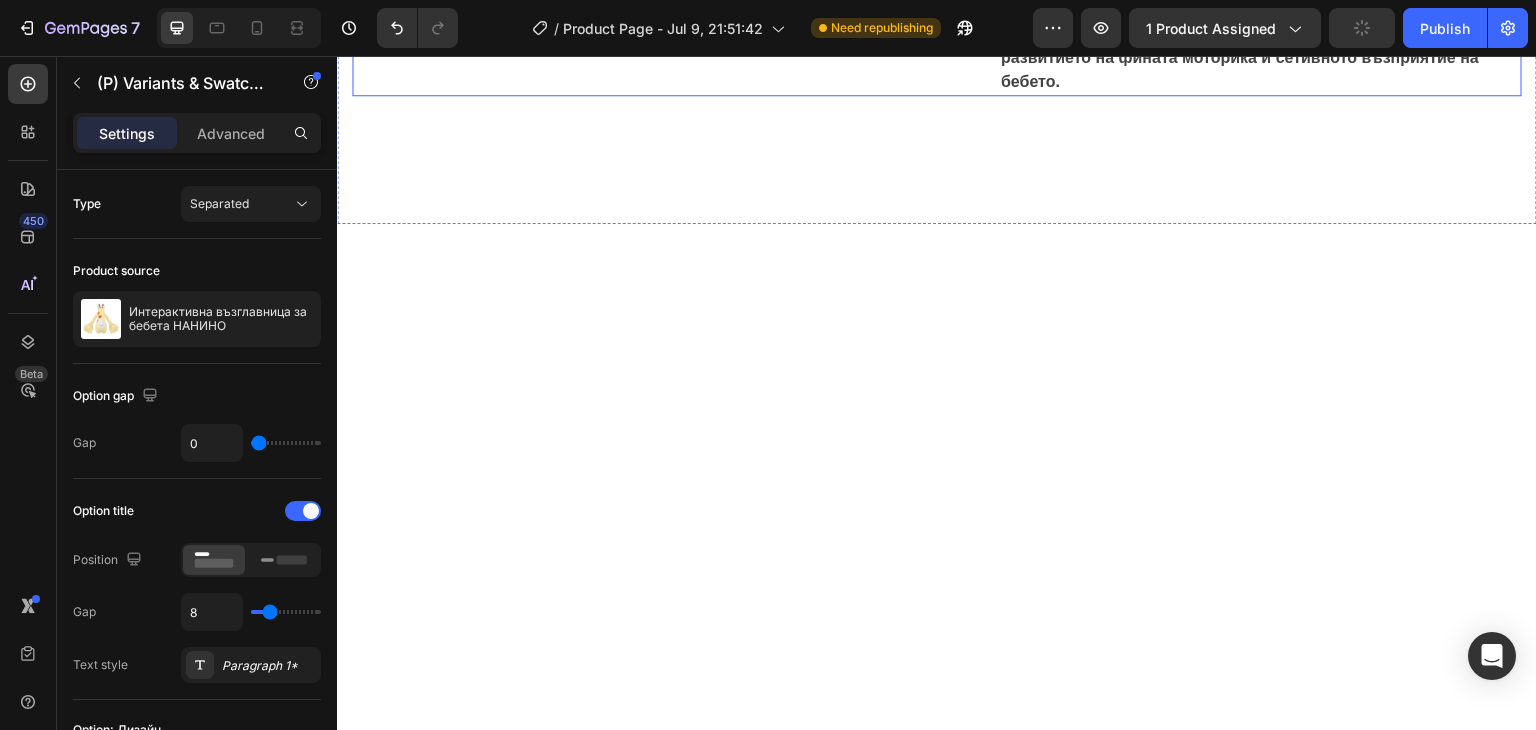 scroll, scrollTop: 4300, scrollLeft: 0, axis: vertical 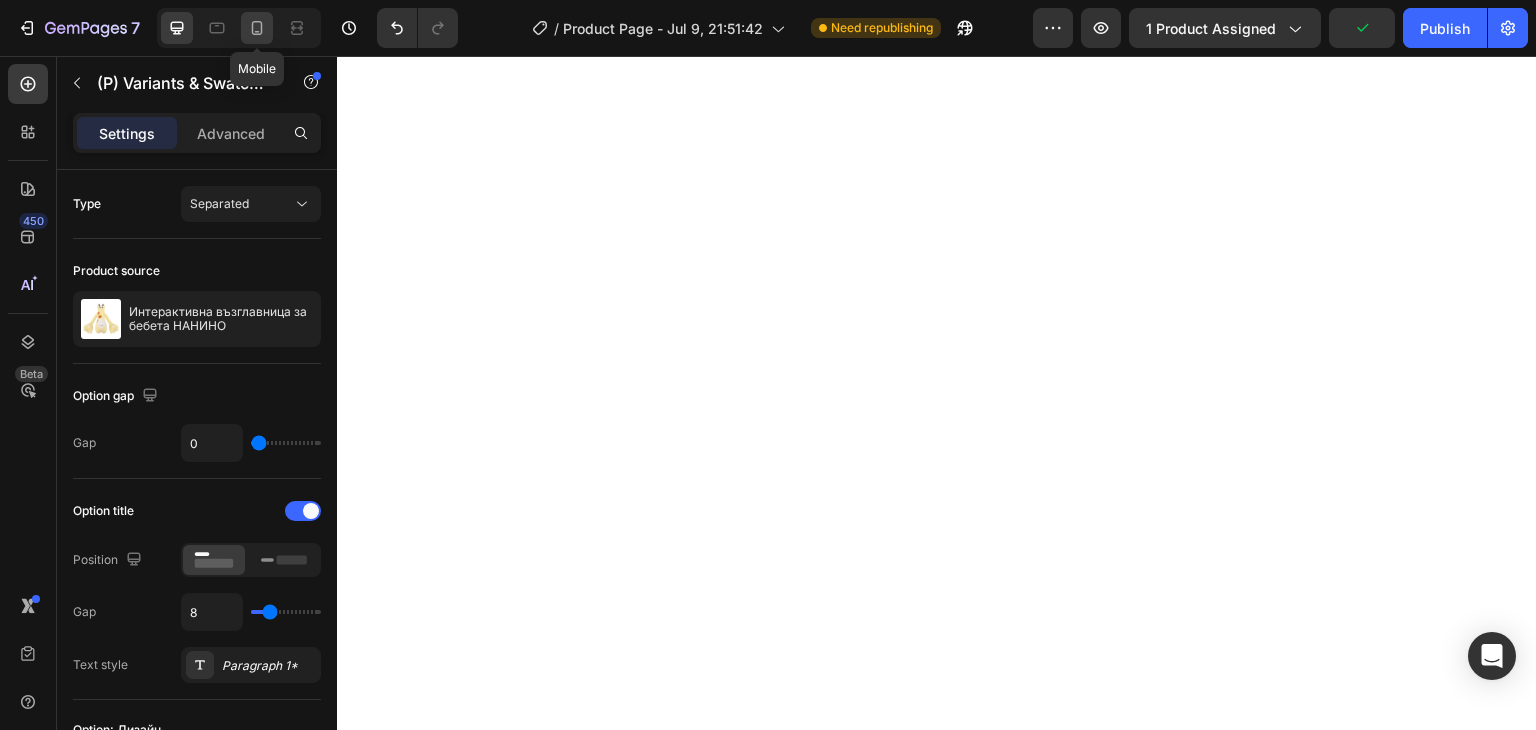click 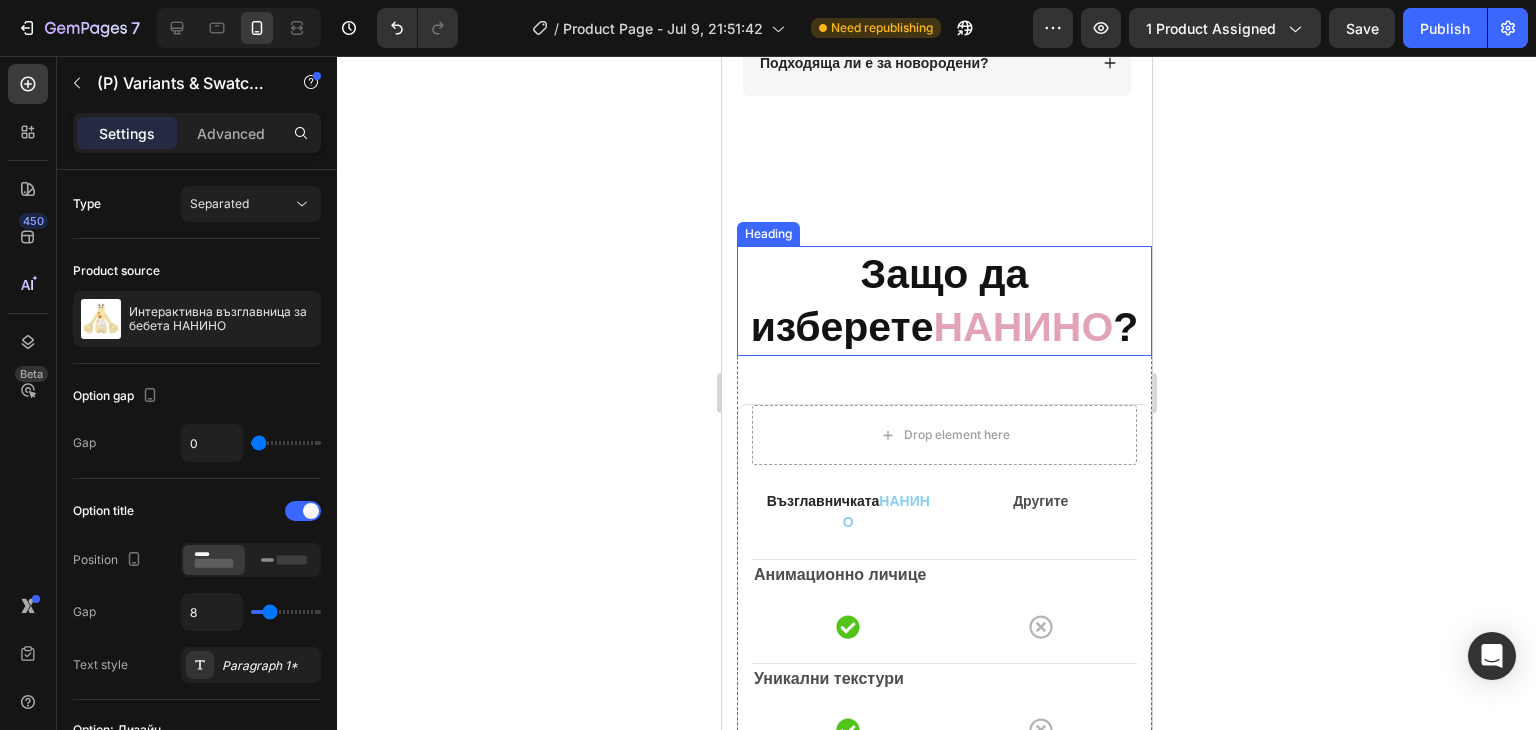 scroll, scrollTop: 6652, scrollLeft: 0, axis: vertical 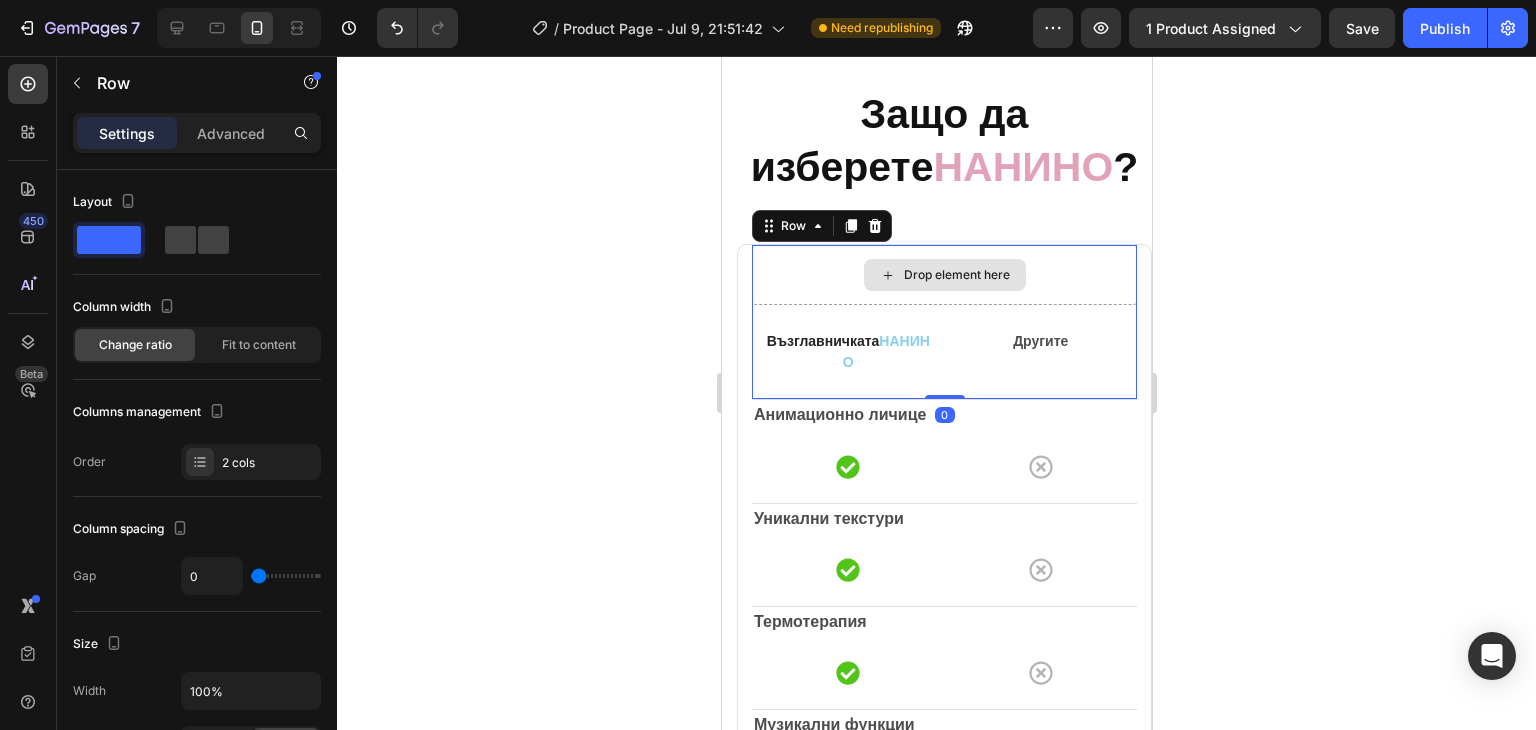 click on "Drop element here" at bounding box center [943, 275] 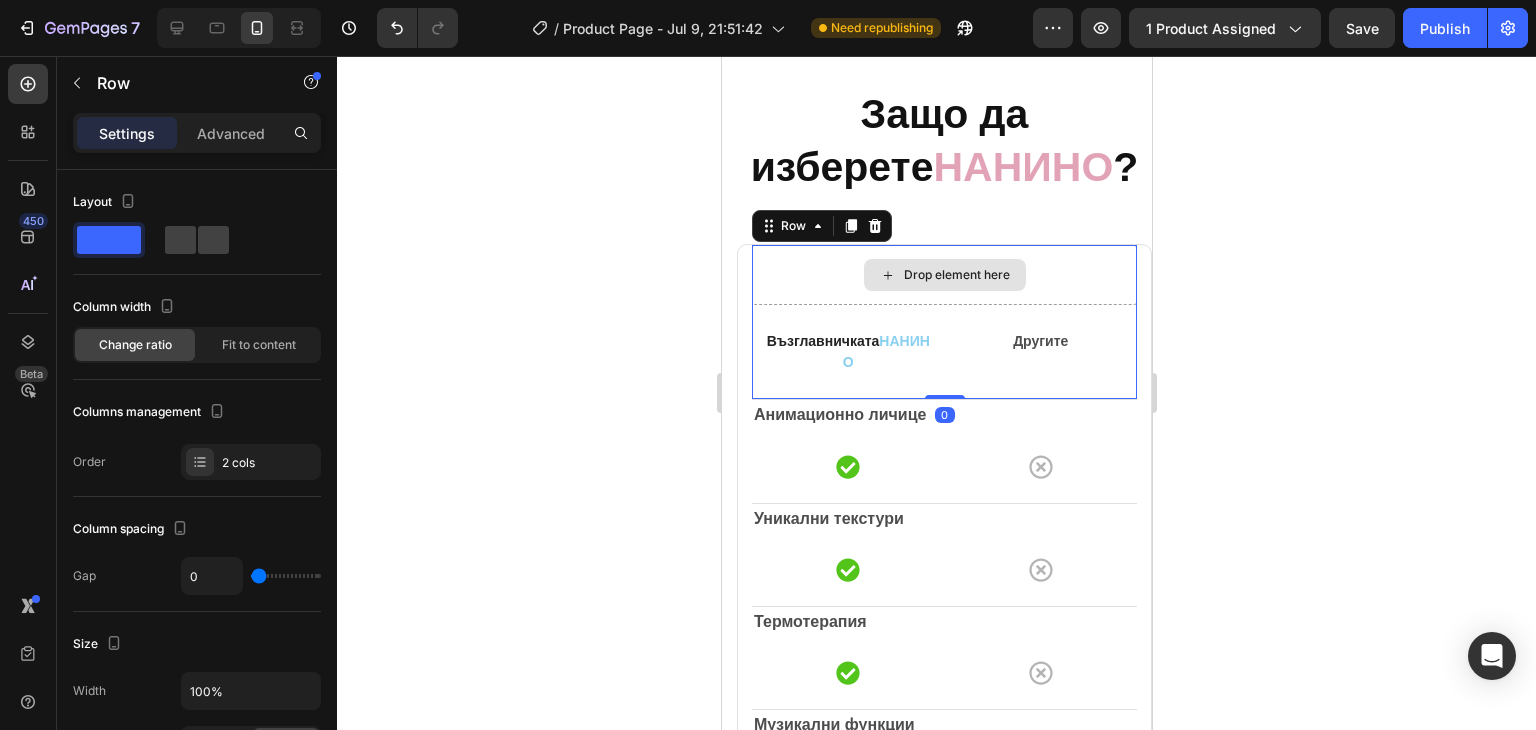 click on "Drop element here" at bounding box center (943, 275) 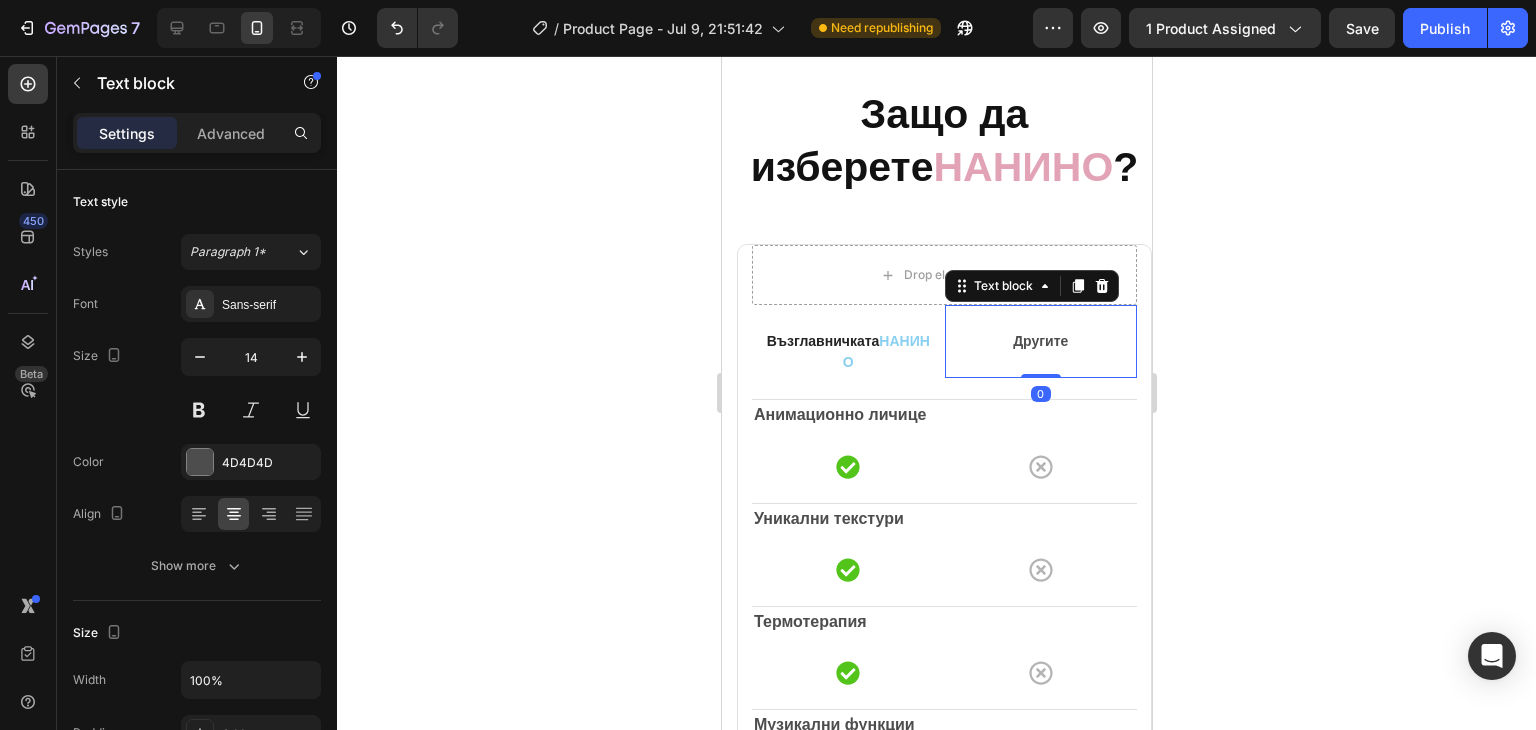 click on "Другите Text block   0" at bounding box center (1040, 341) 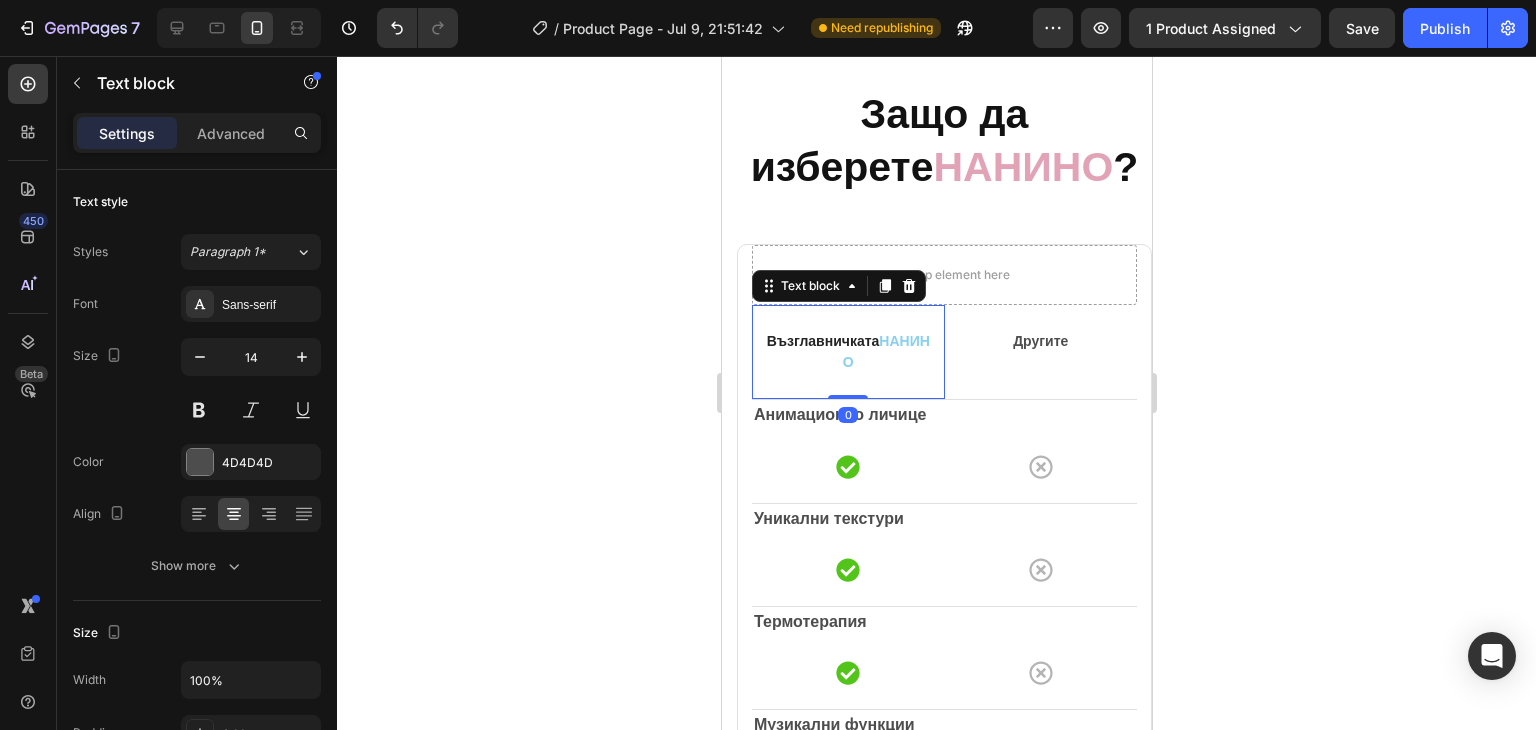 click on "Възглавничката  НАНИНО Text block   0" at bounding box center (847, 352) 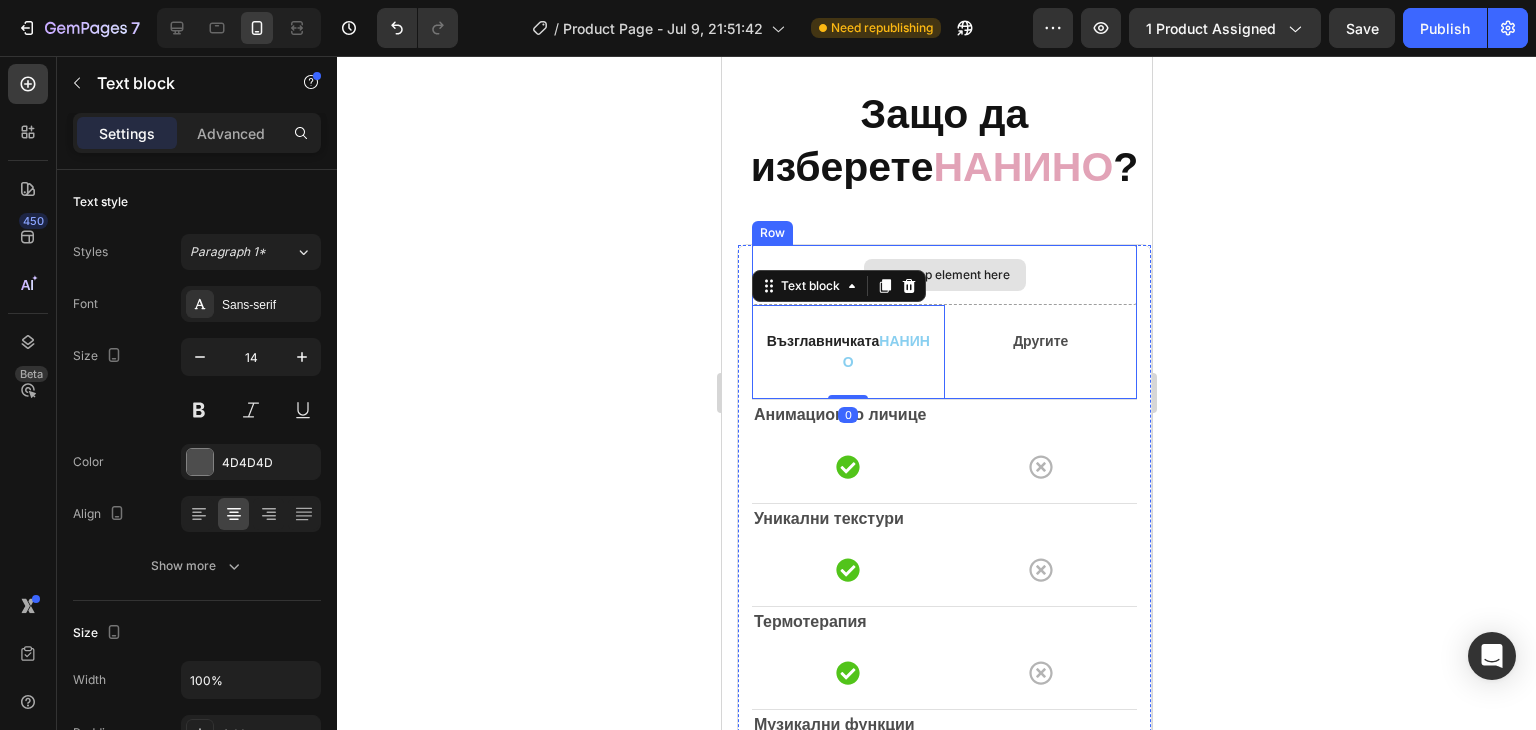 click on "Drop element here" at bounding box center (956, 275) 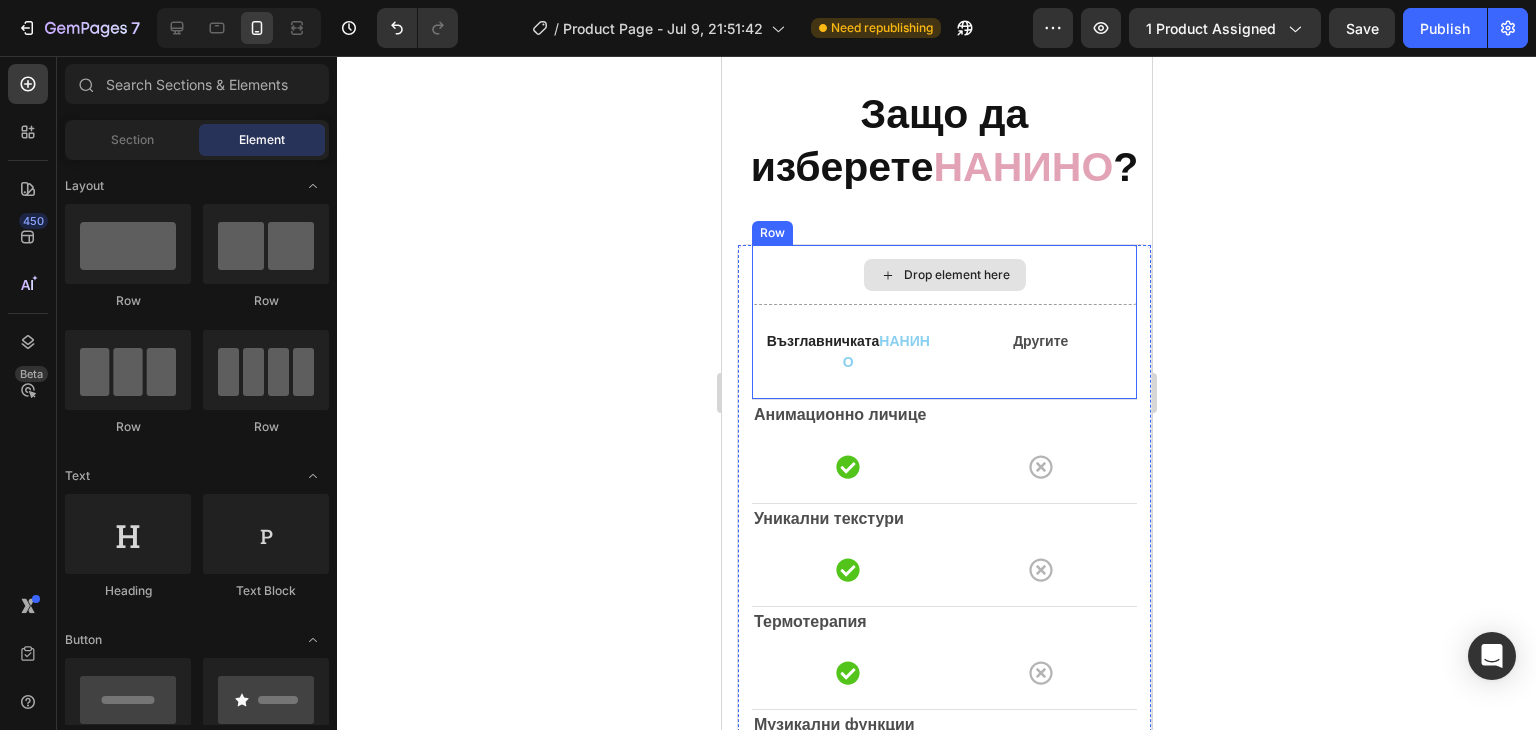 click on "Drop element here" at bounding box center [943, 275] 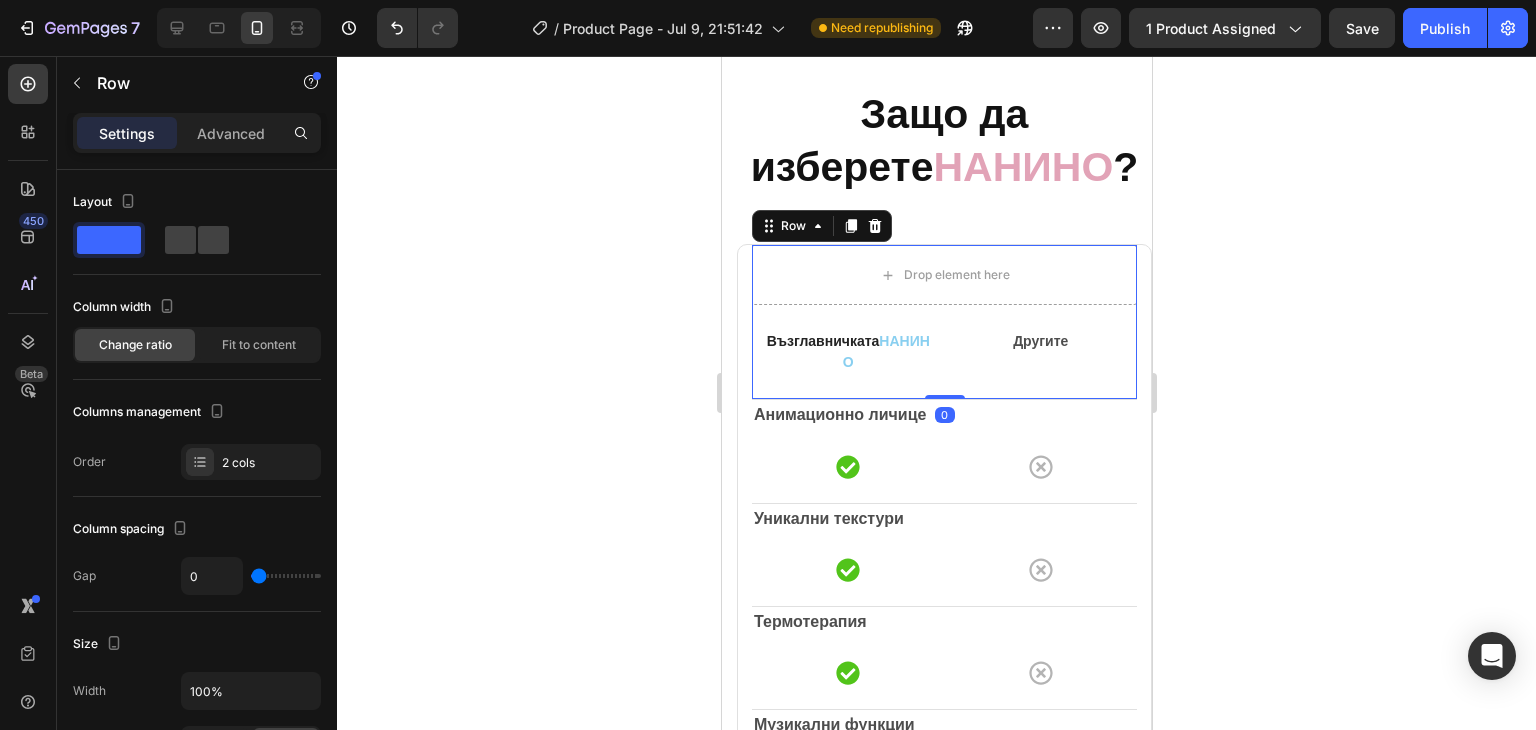 click 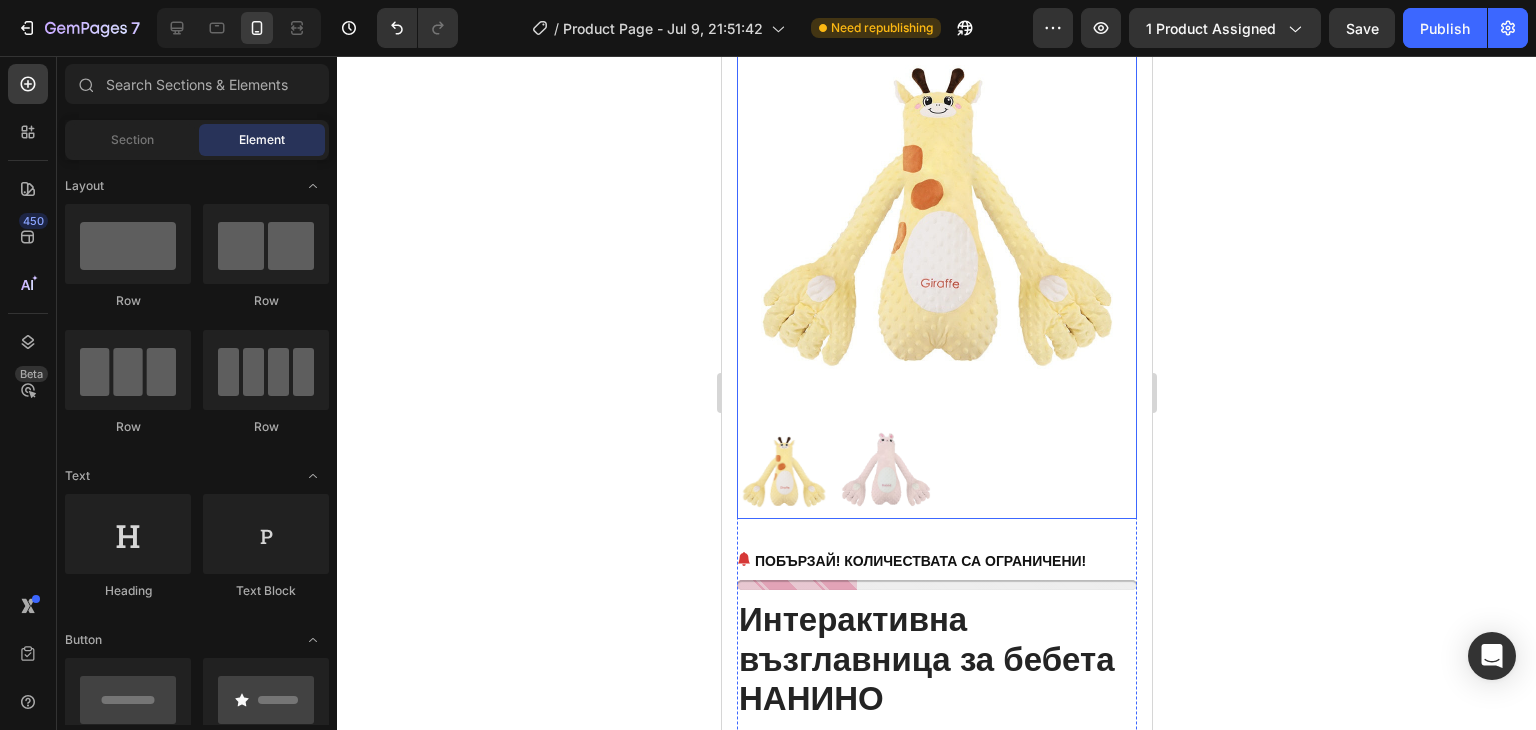 scroll, scrollTop: 0, scrollLeft: 0, axis: both 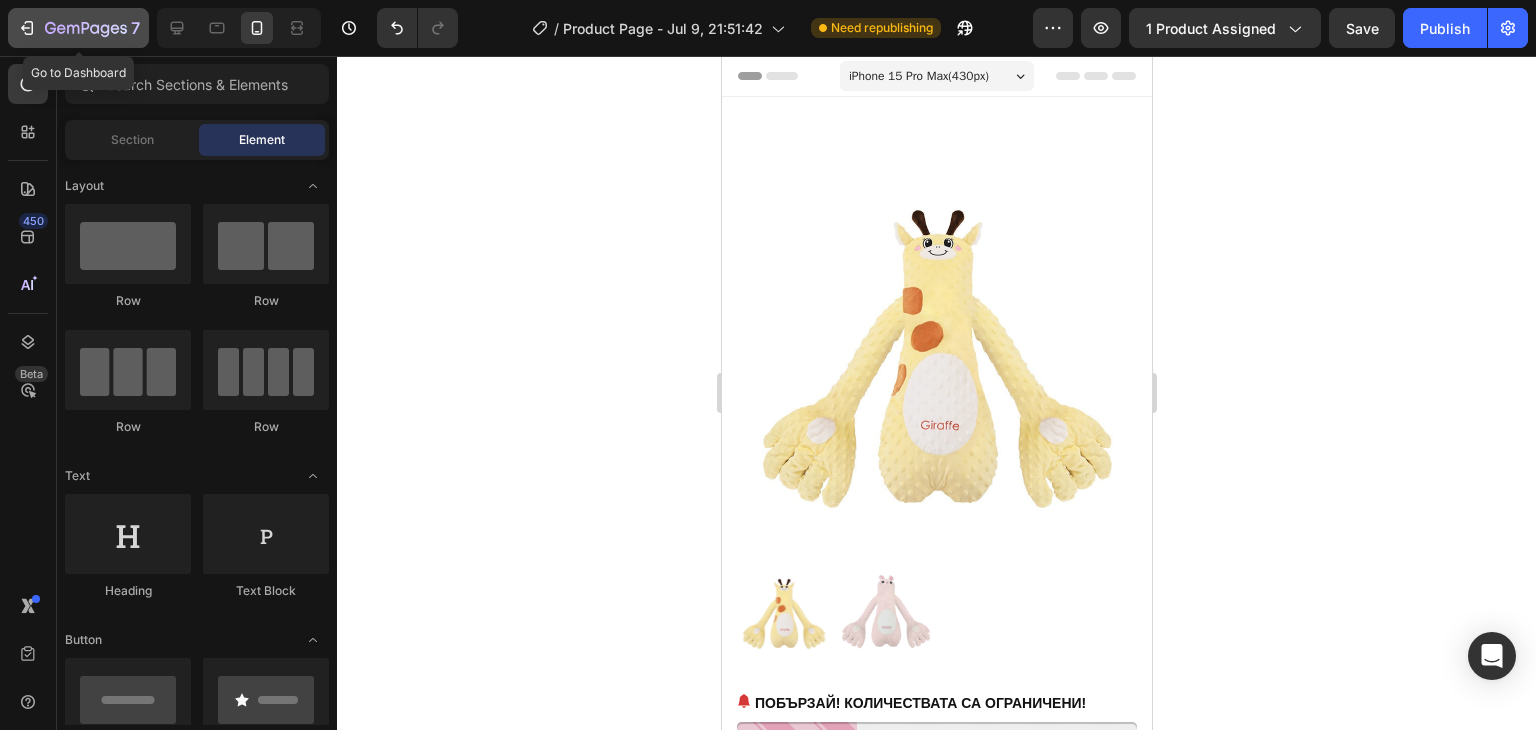 click 